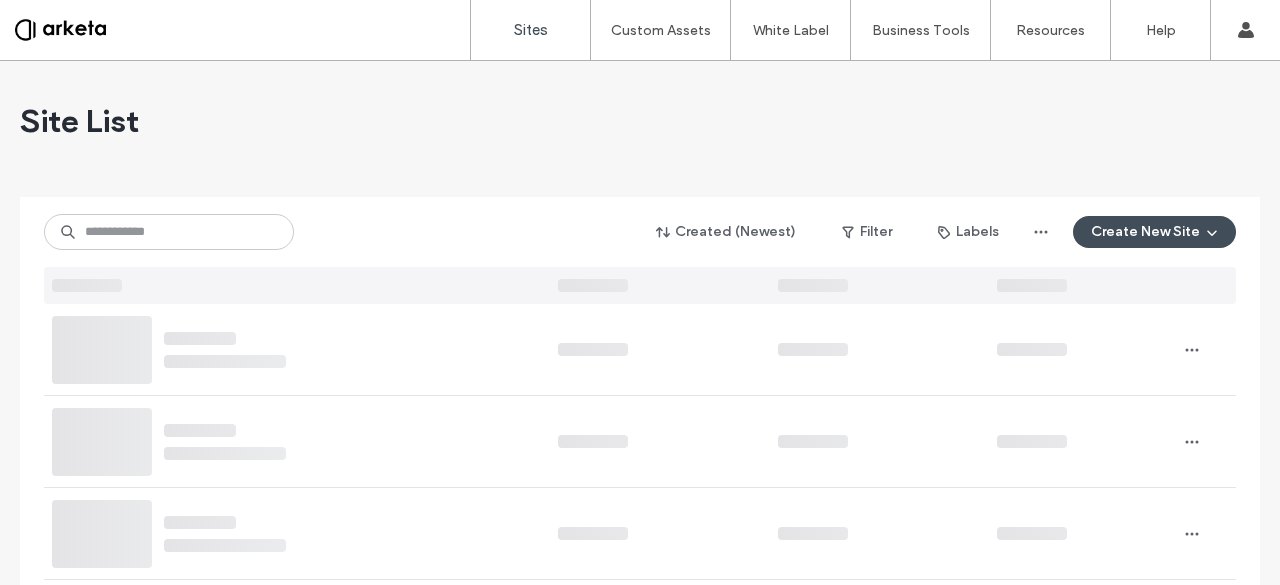 scroll, scrollTop: 0, scrollLeft: 0, axis: both 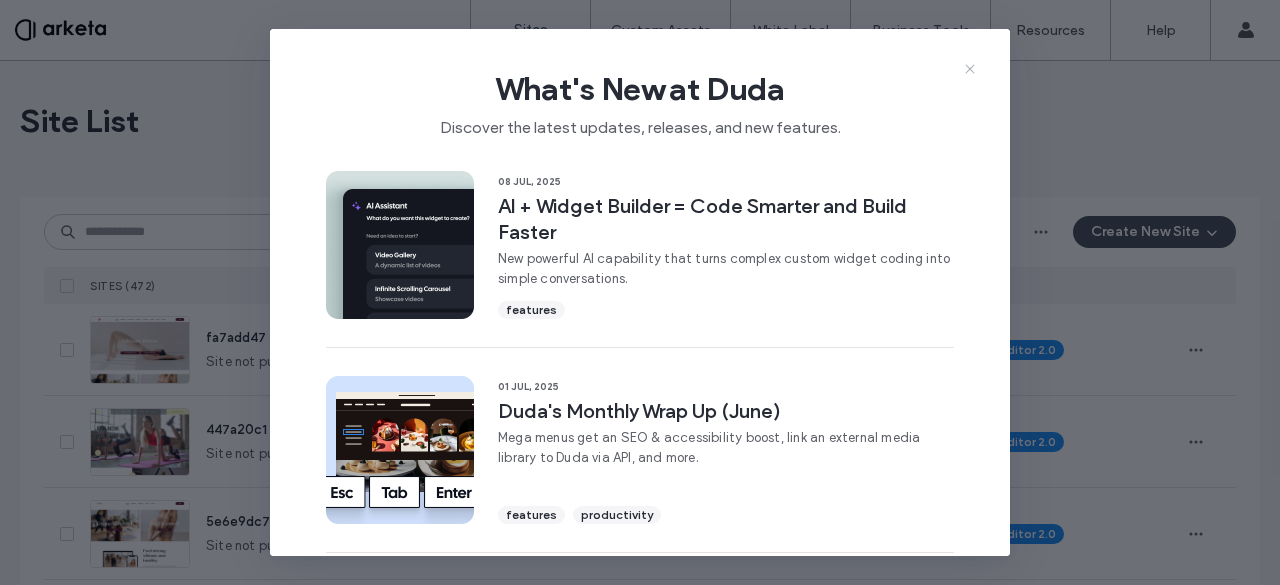 click 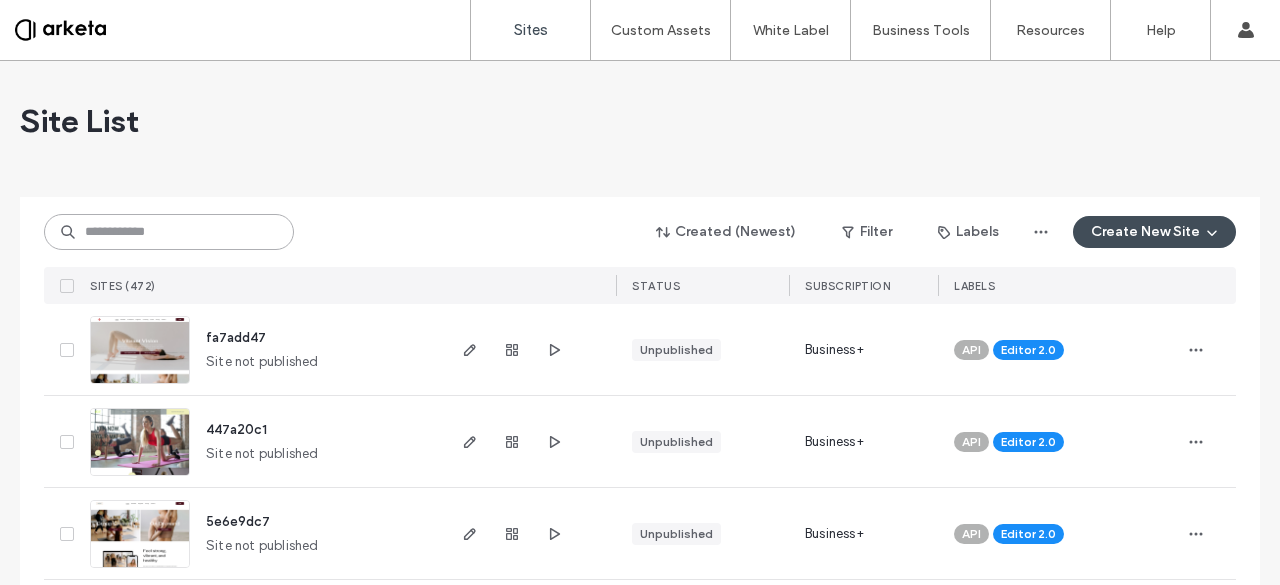 click at bounding box center (169, 232) 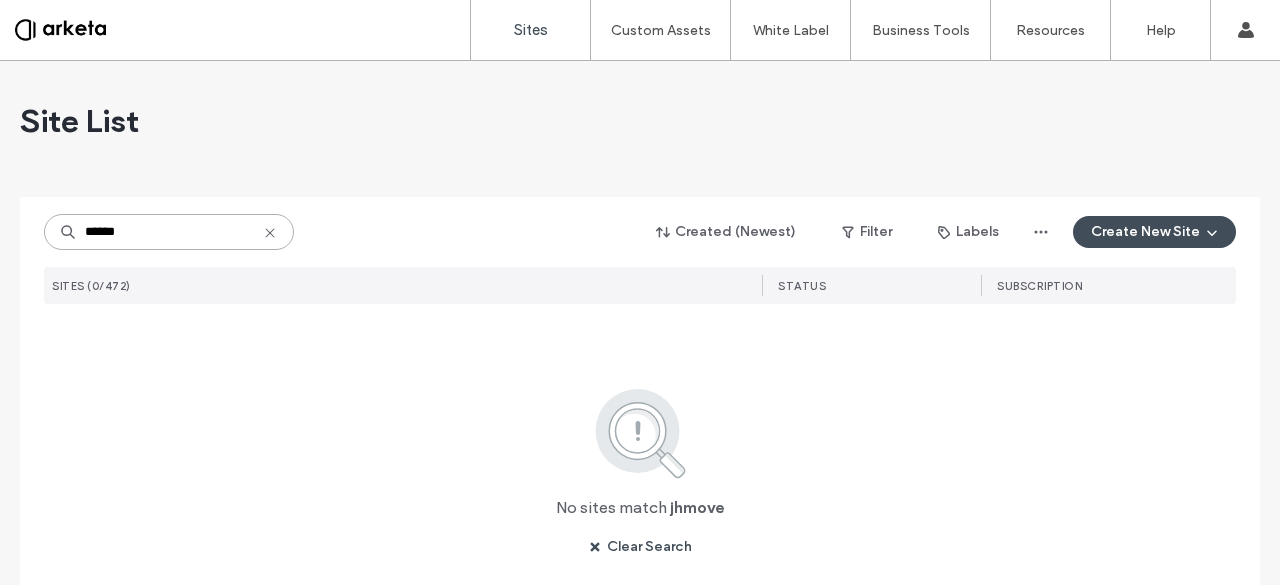 type on "*******" 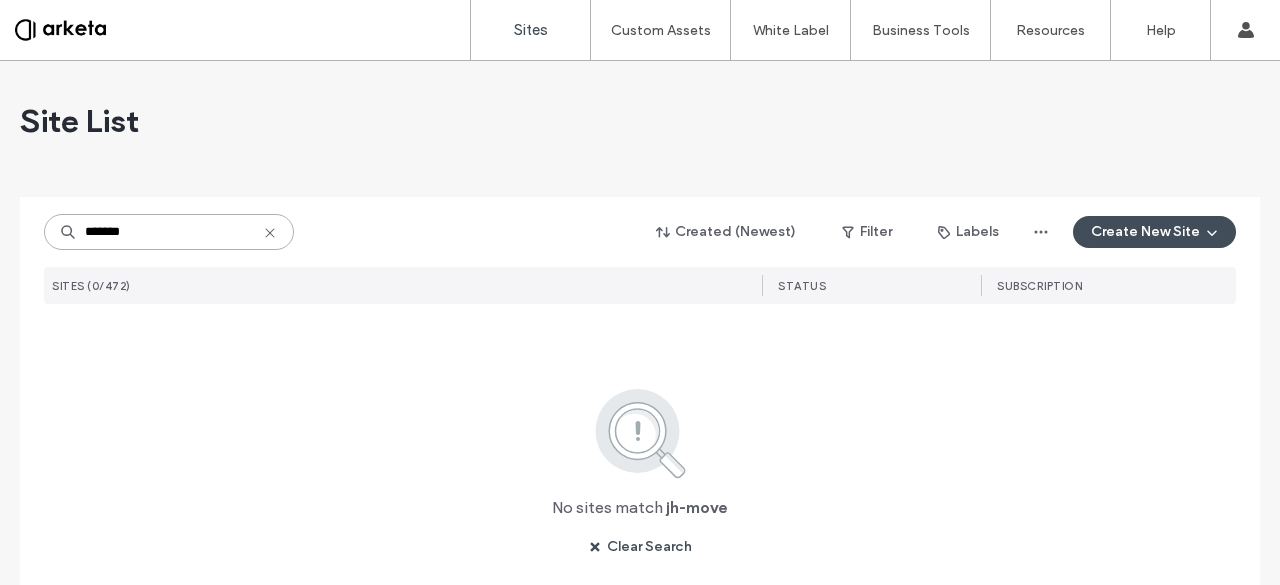 click on "*******" at bounding box center [169, 232] 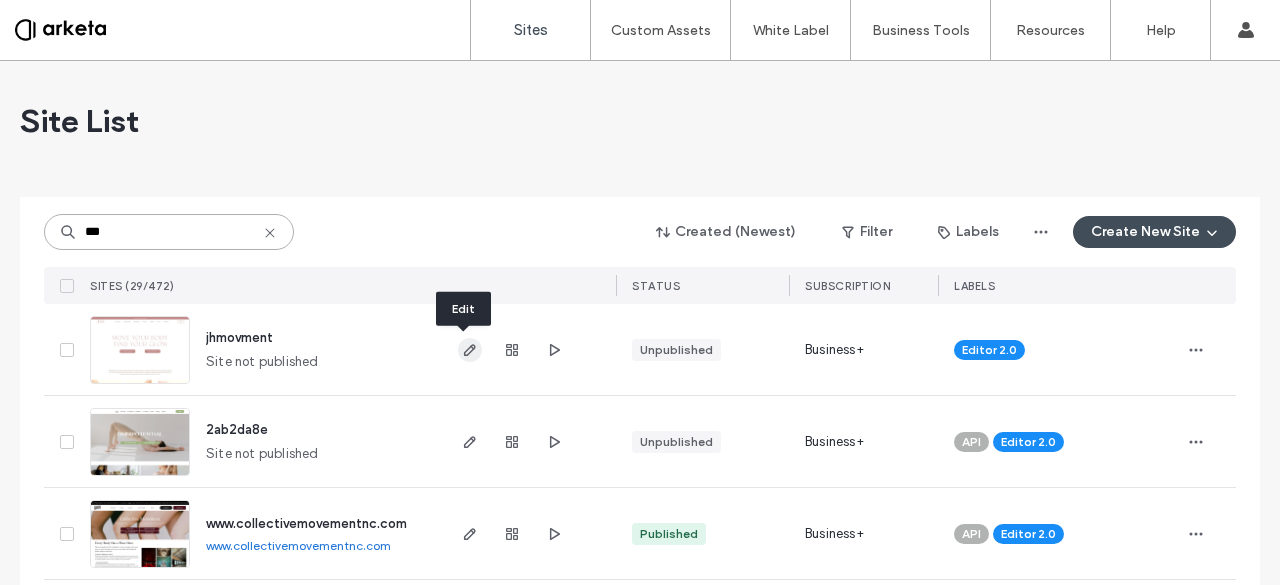type on "***" 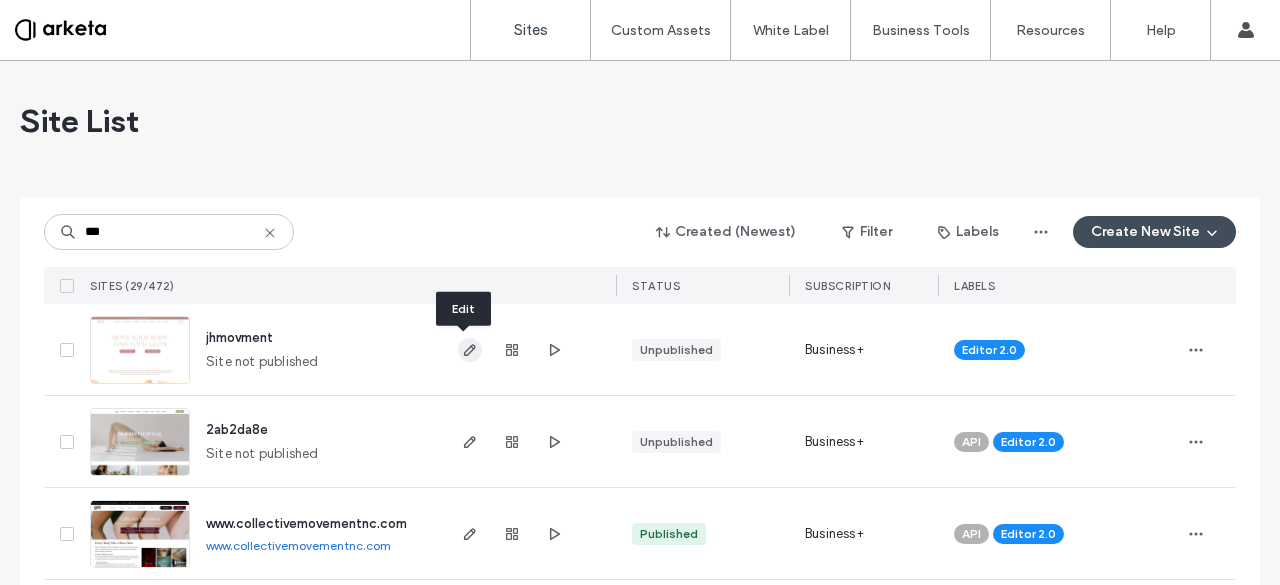 click 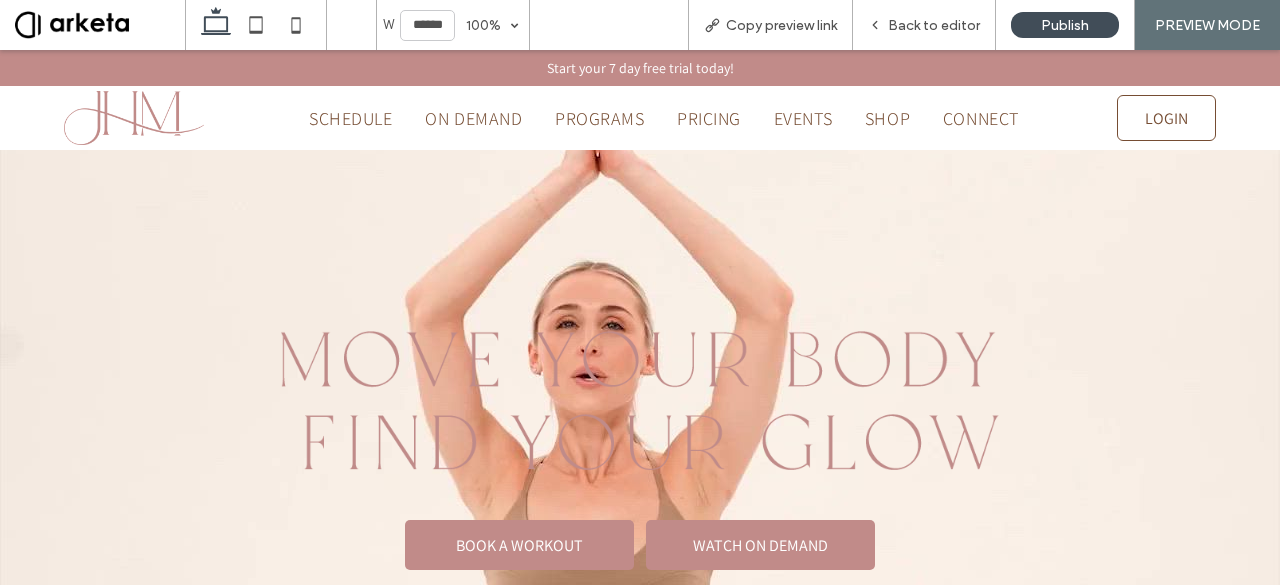 scroll, scrollTop: 0, scrollLeft: 0, axis: both 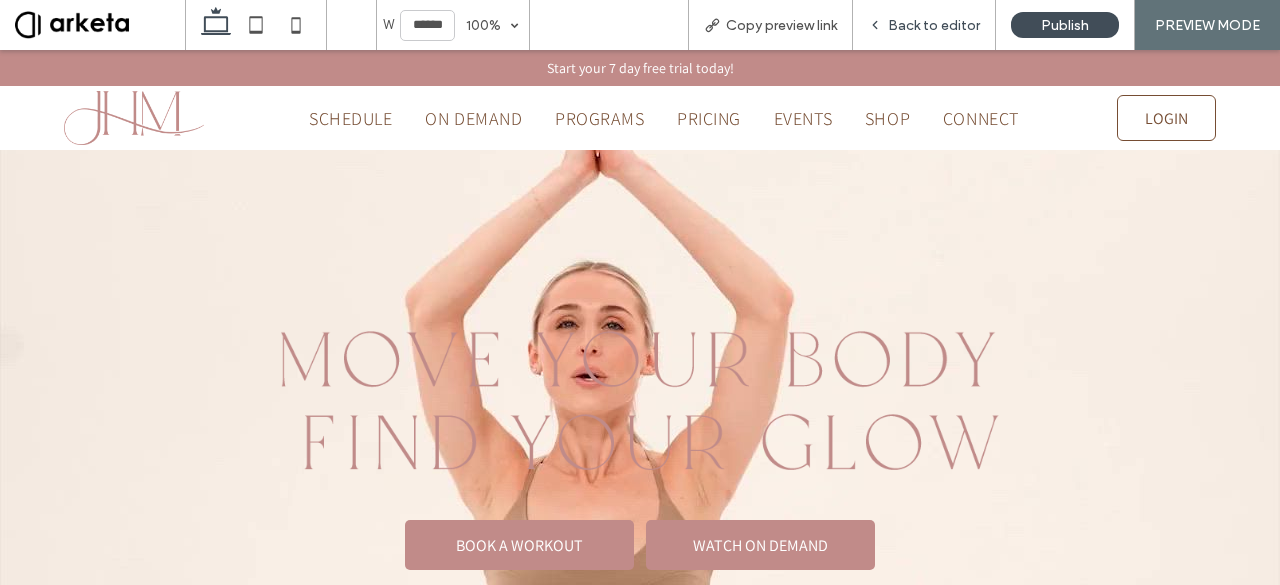 click on "Back to editor" at bounding box center (934, 25) 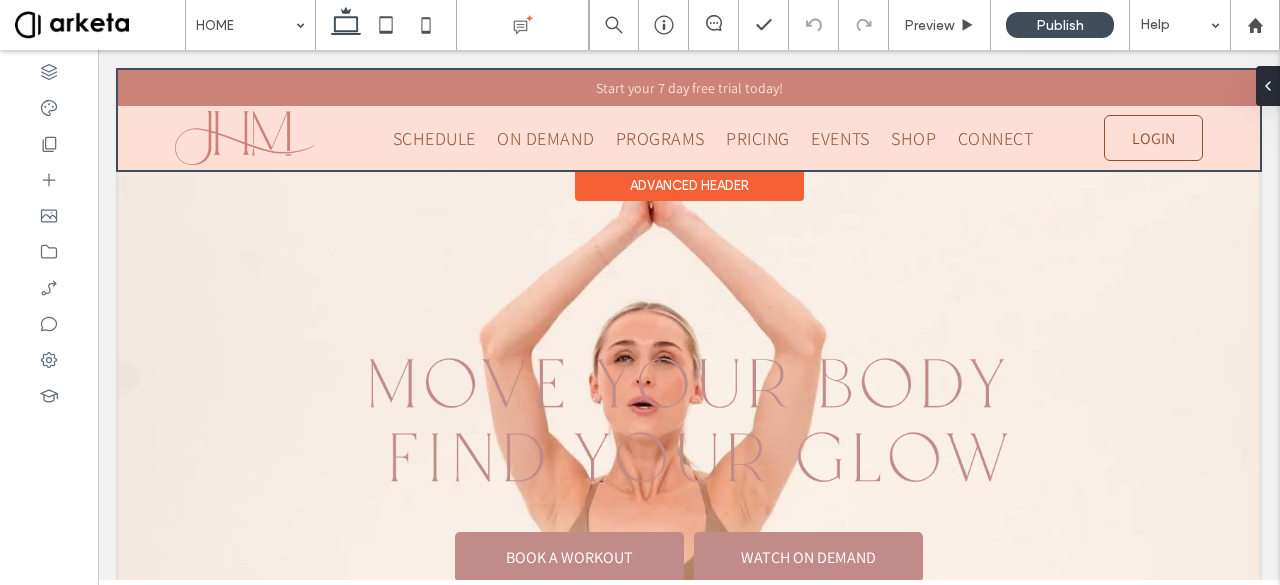 click at bounding box center [689, 120] 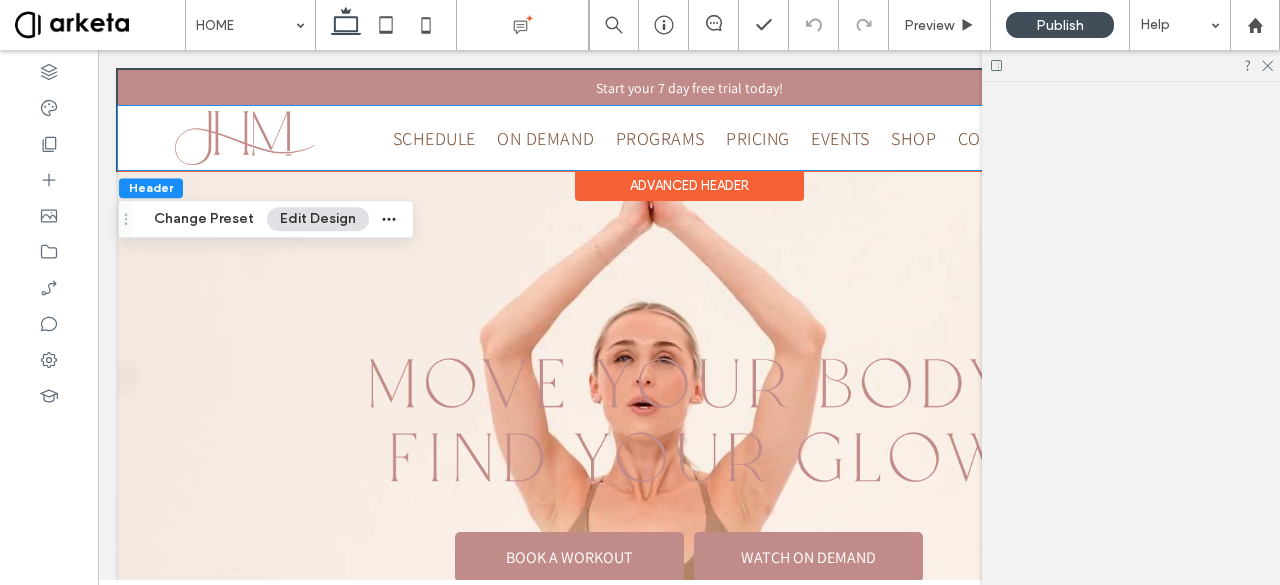 click on "SHOP" at bounding box center (913, 138) 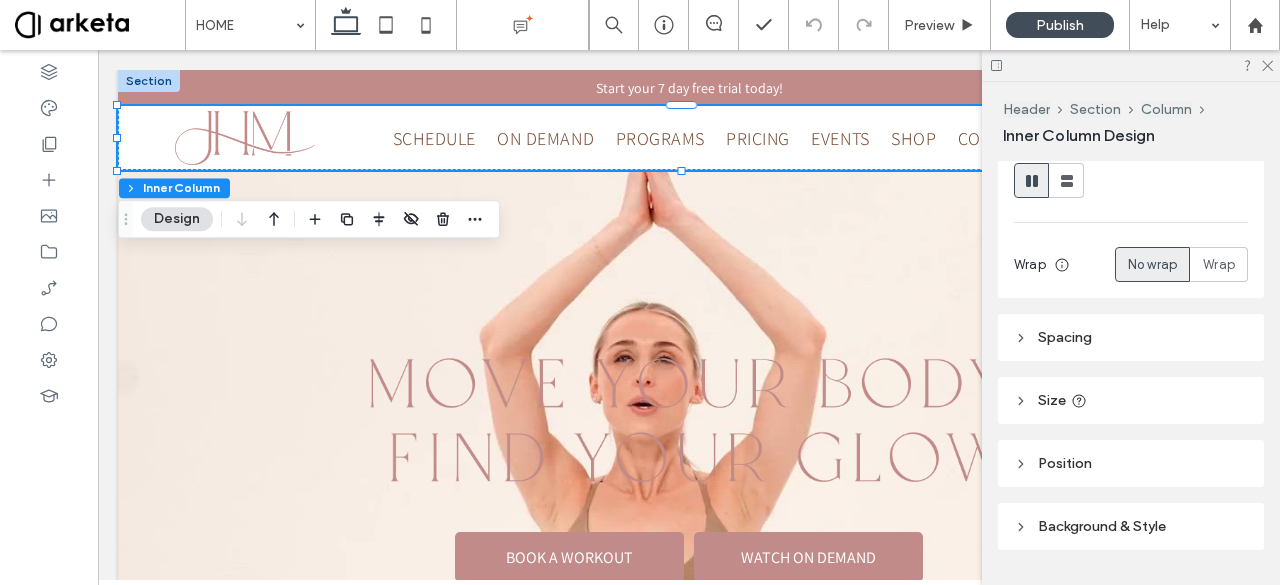 scroll, scrollTop: 324, scrollLeft: 0, axis: vertical 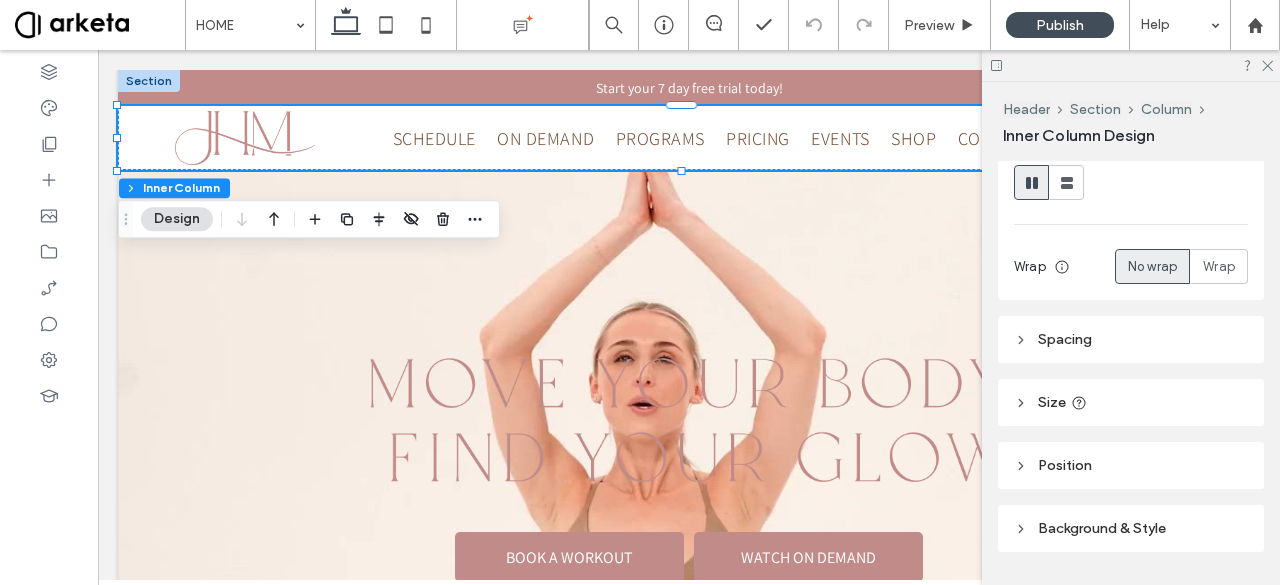 click on "Spacing" at bounding box center [1131, 339] 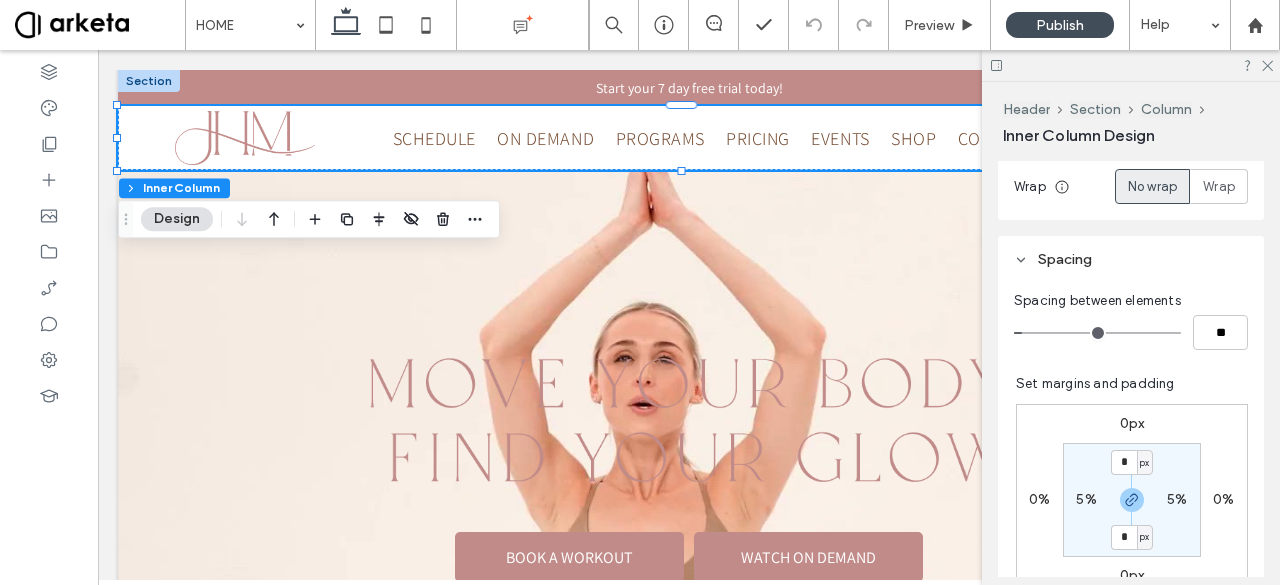 scroll, scrollTop: 404, scrollLeft: 0, axis: vertical 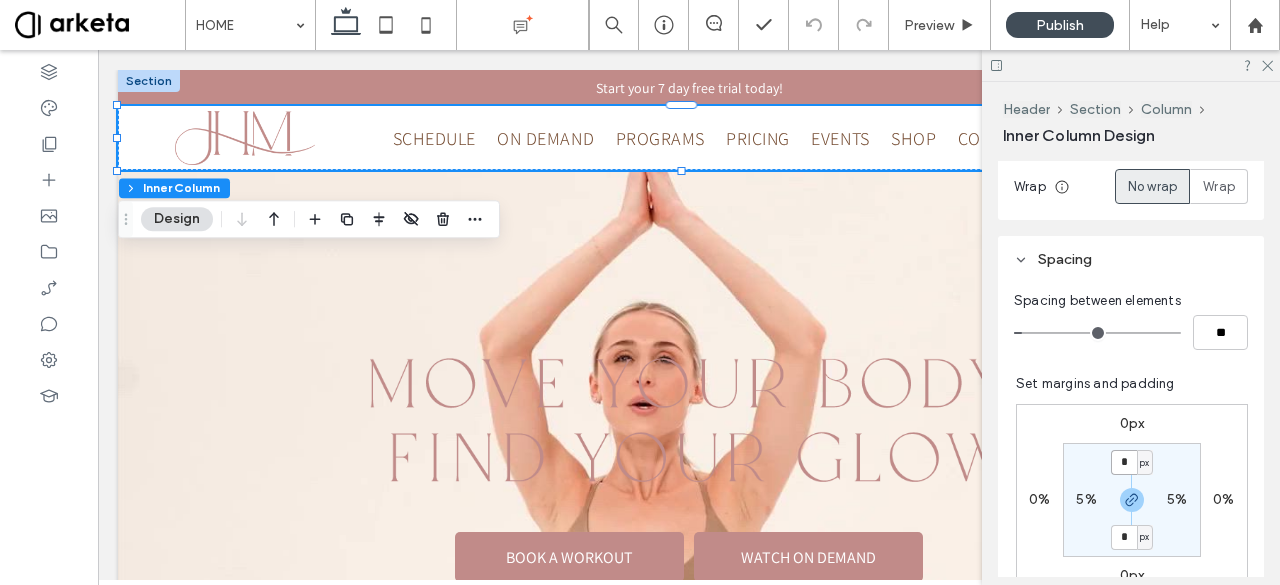 click on "*" at bounding box center [1124, 462] 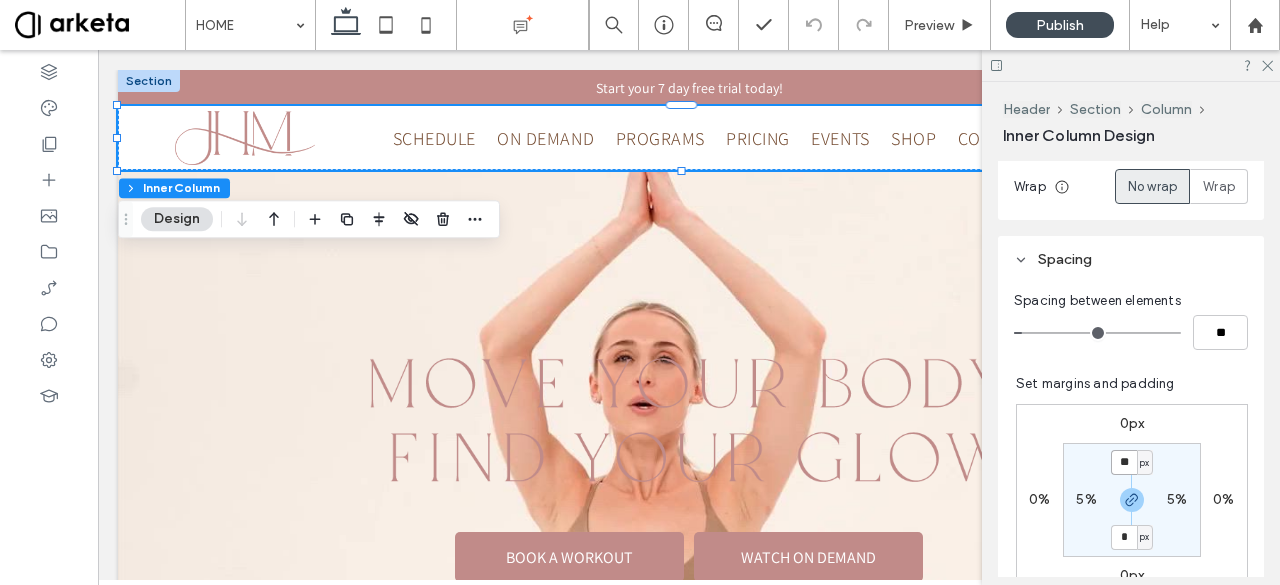 type on "*" 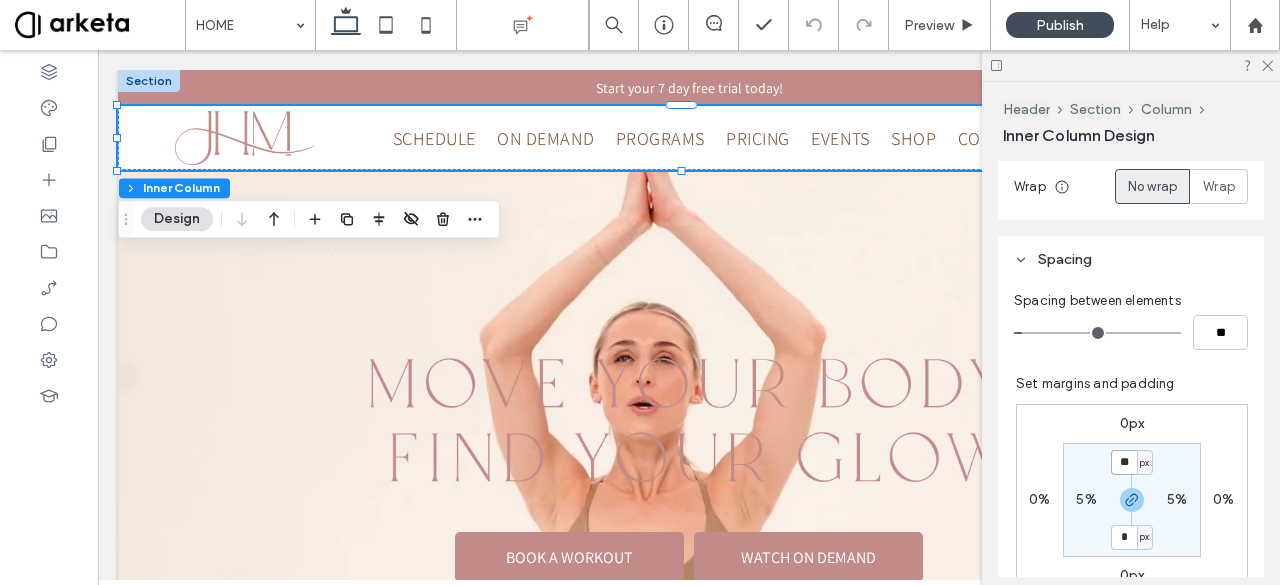 type on "**" 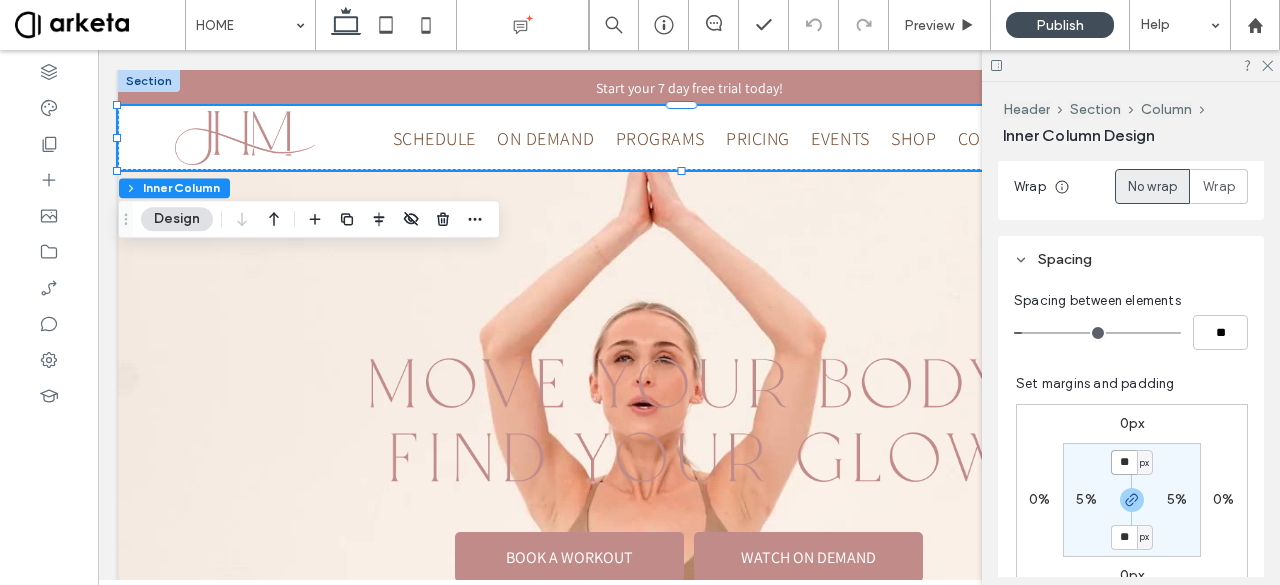 type on "**" 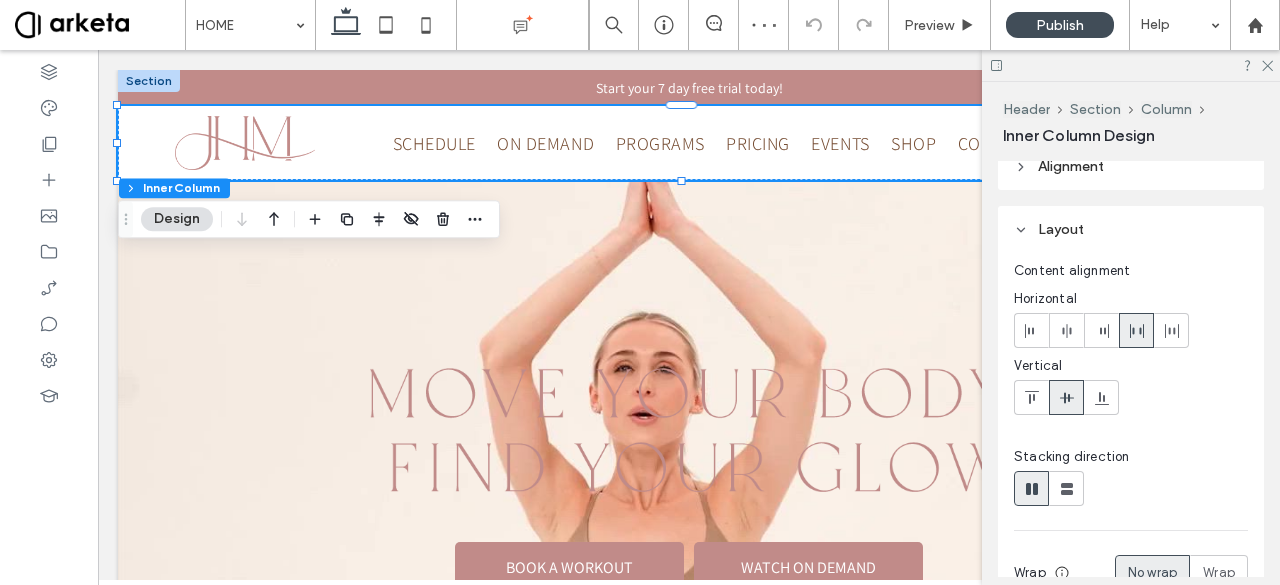 scroll, scrollTop: 0, scrollLeft: 0, axis: both 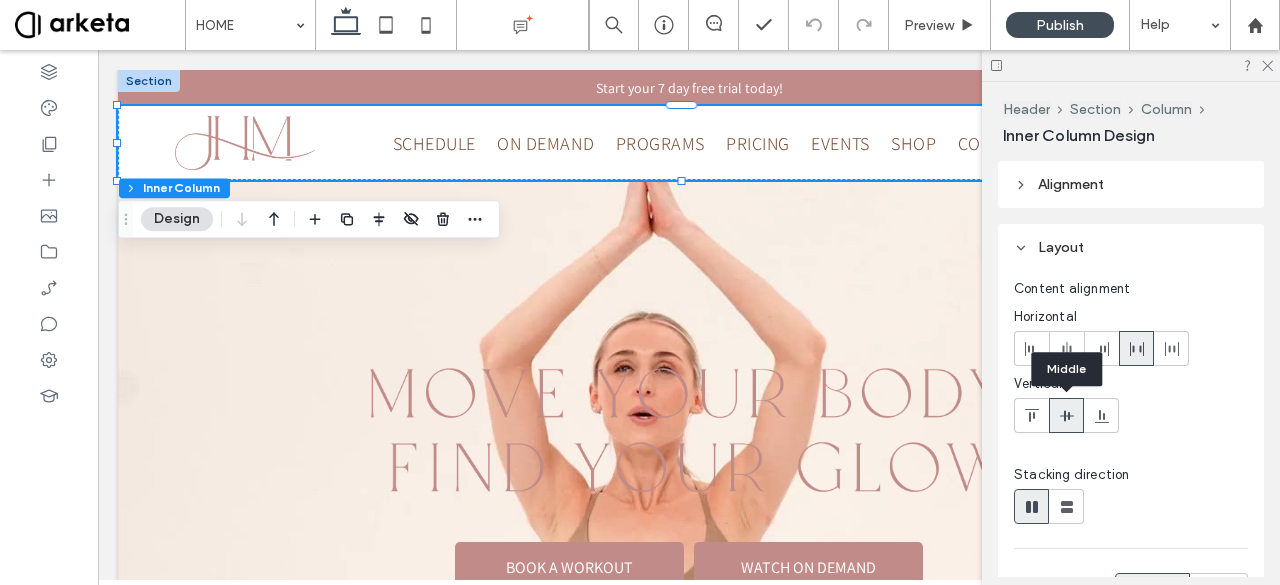 click 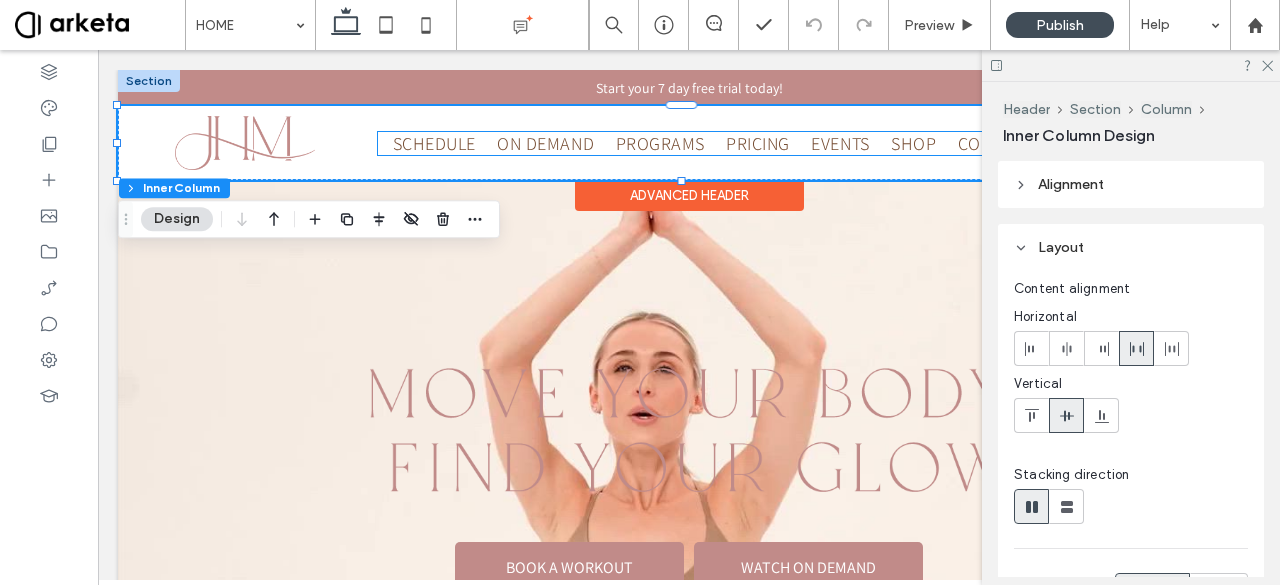 click on "PROGRAMS" at bounding box center [660, 143] 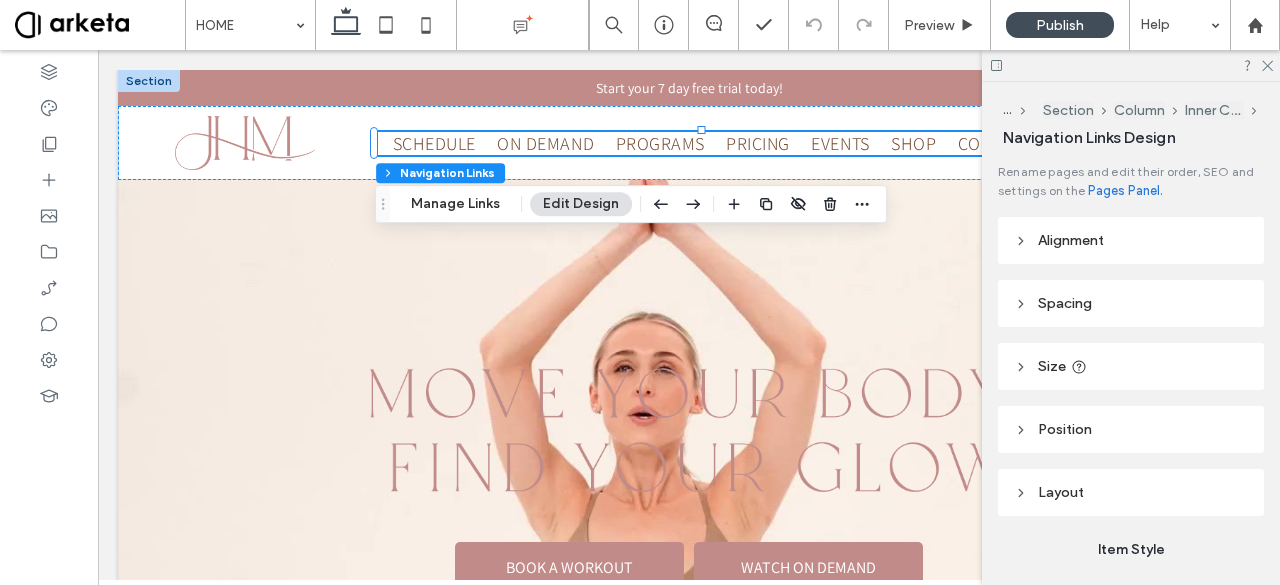 scroll, scrollTop: 194, scrollLeft: 0, axis: vertical 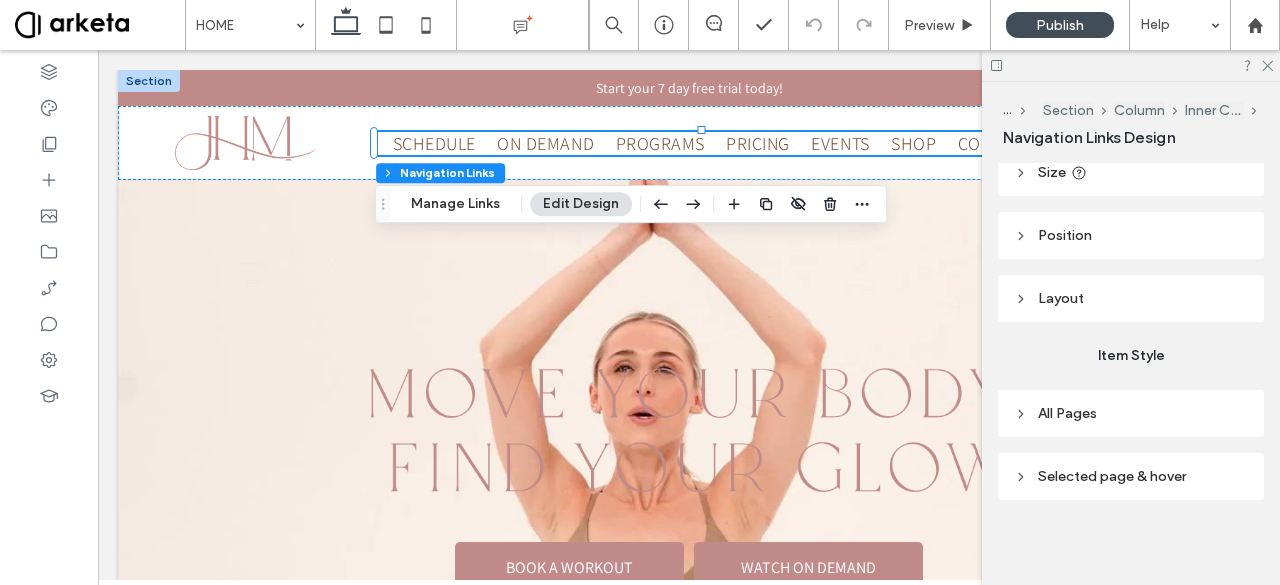 click on "All Pages" at bounding box center [1131, 413] 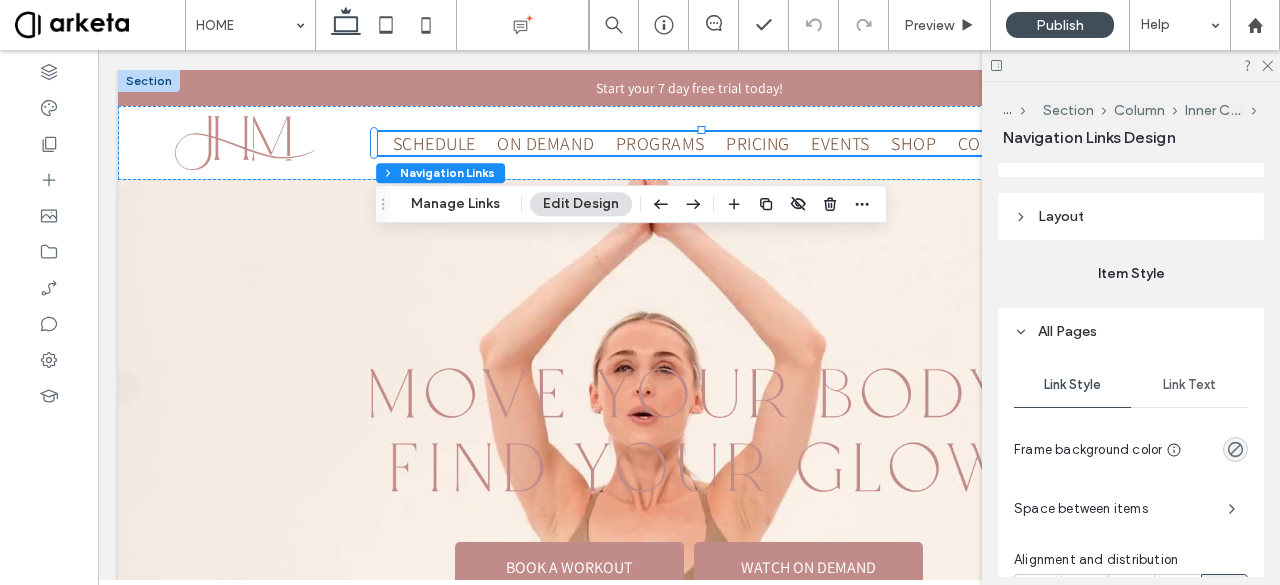 scroll, scrollTop: 278, scrollLeft: 0, axis: vertical 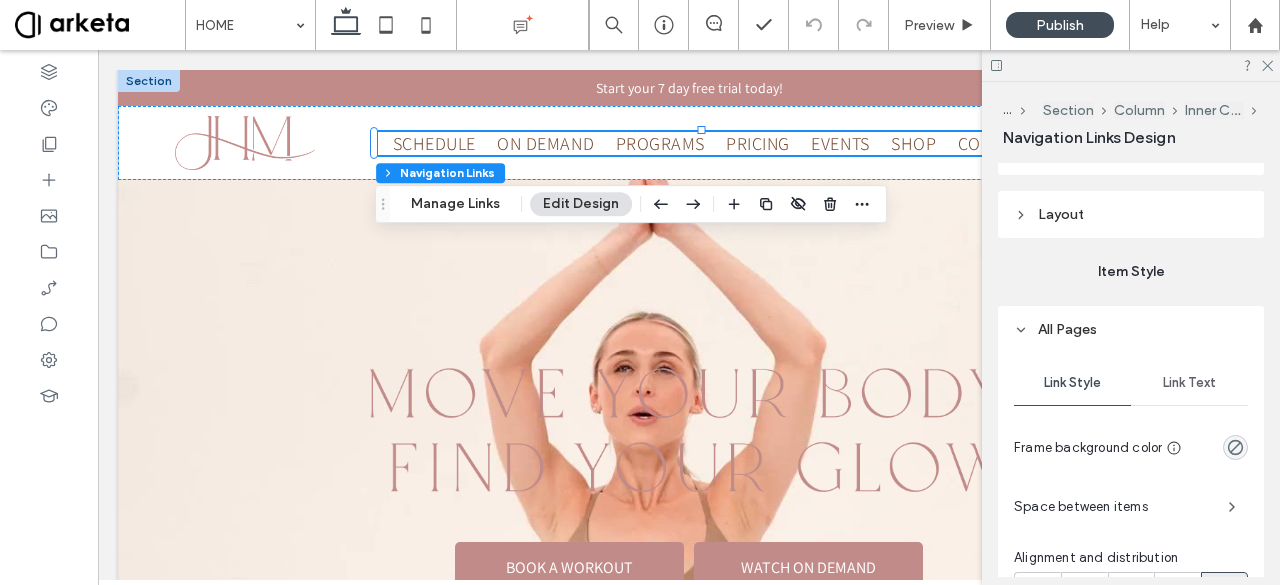 click on "Space between items" at bounding box center (1113, 507) 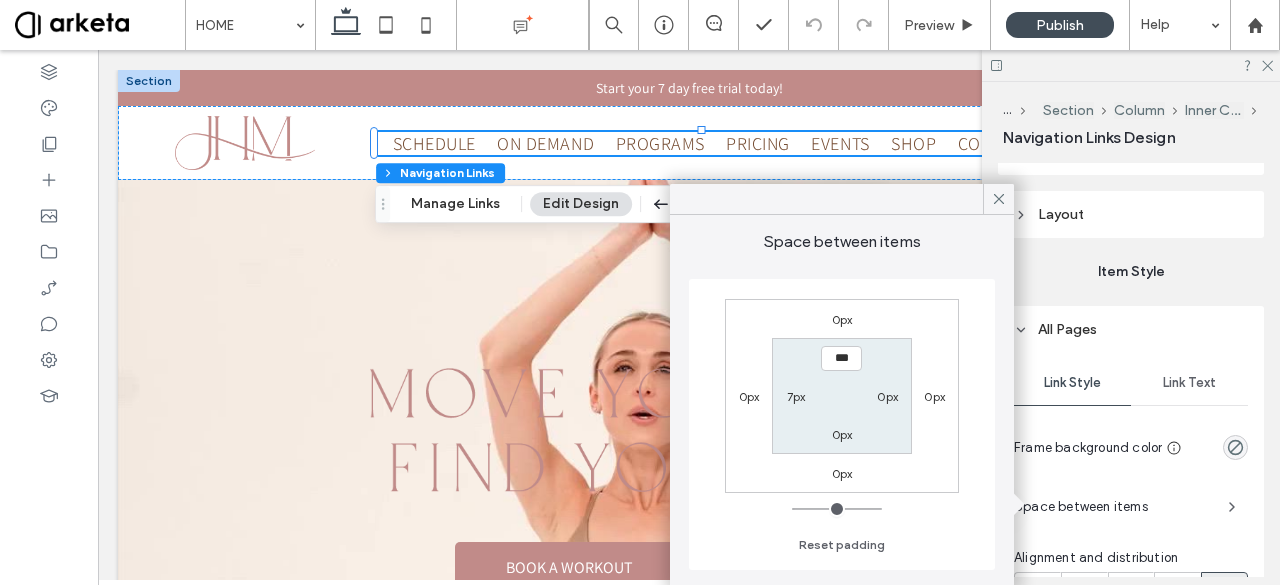 click on "7px" at bounding box center (796, 396) 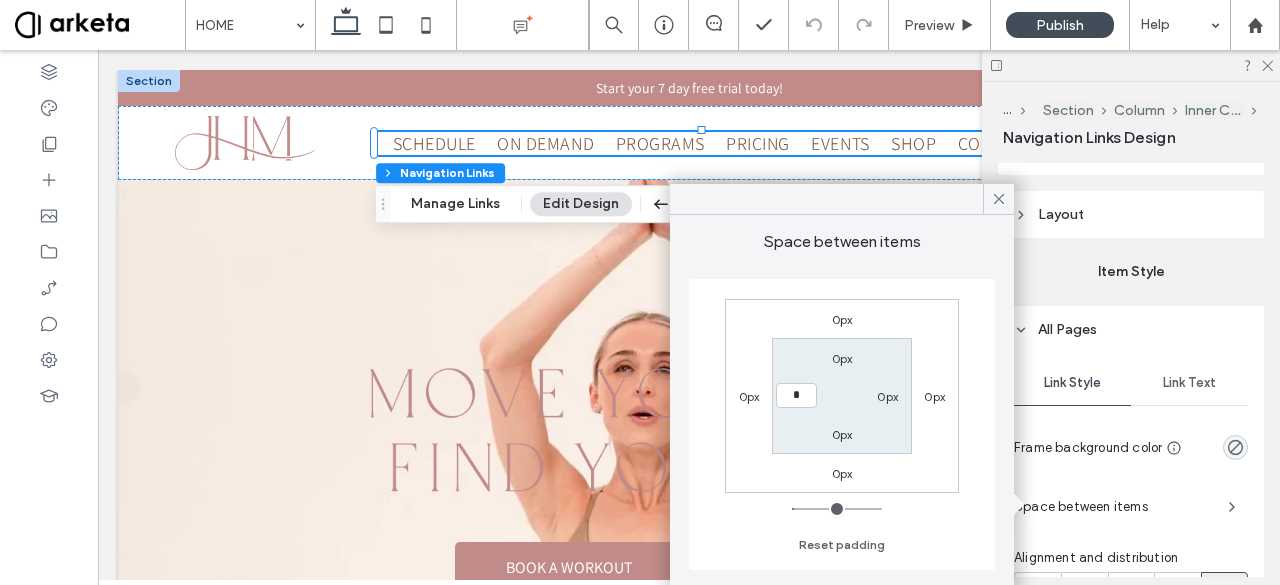 type on "*" 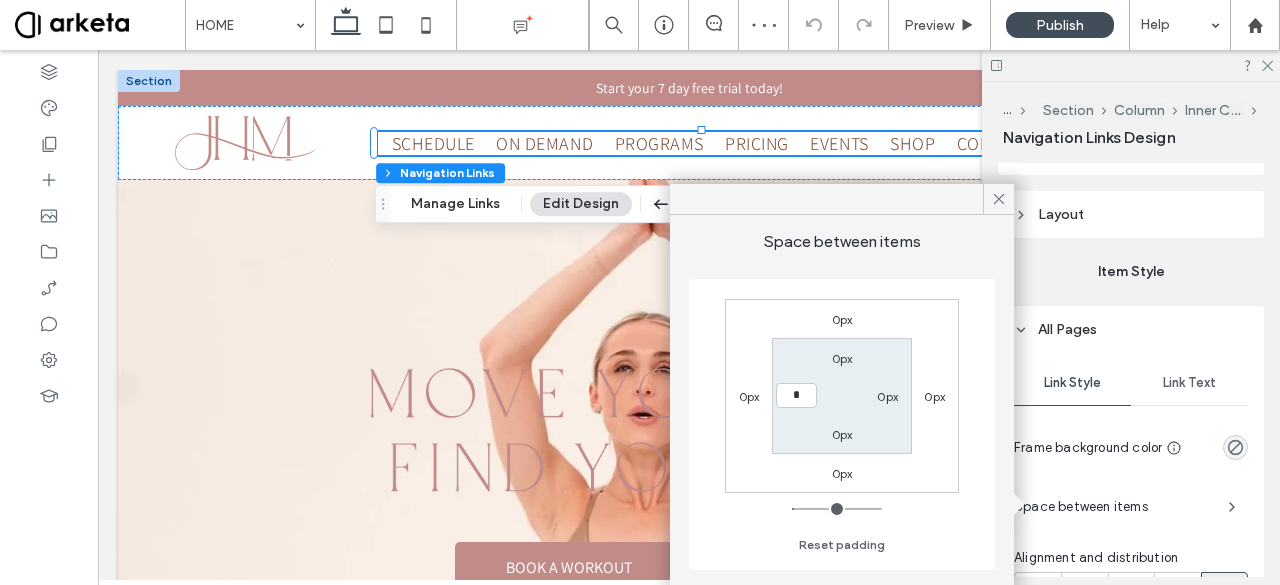 type on "*" 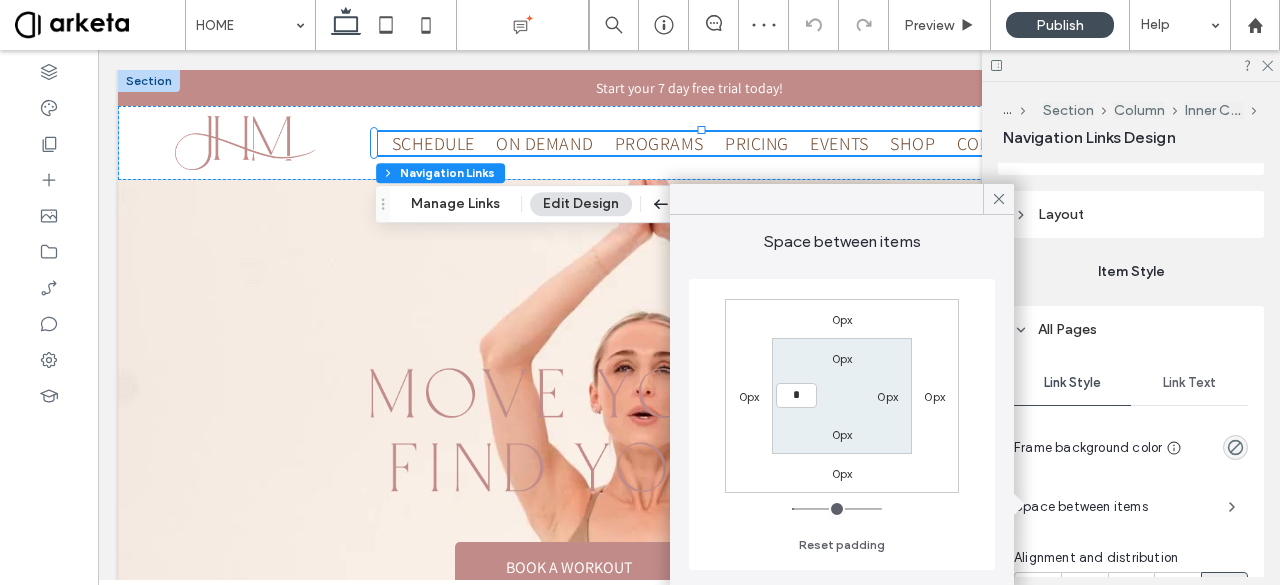 type on "*" 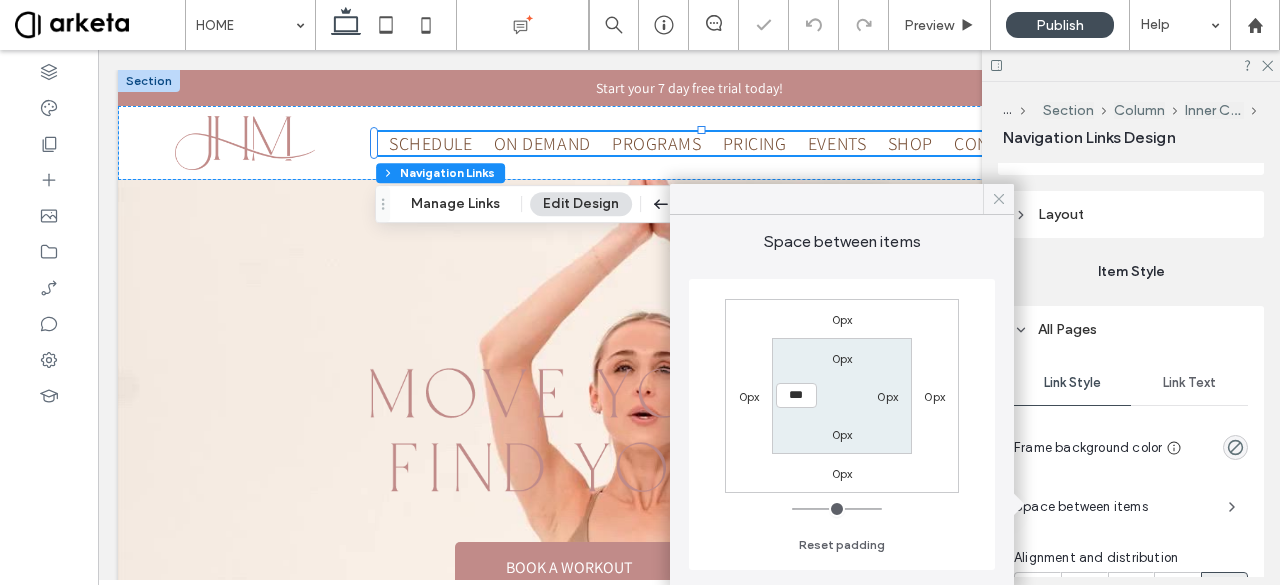 click 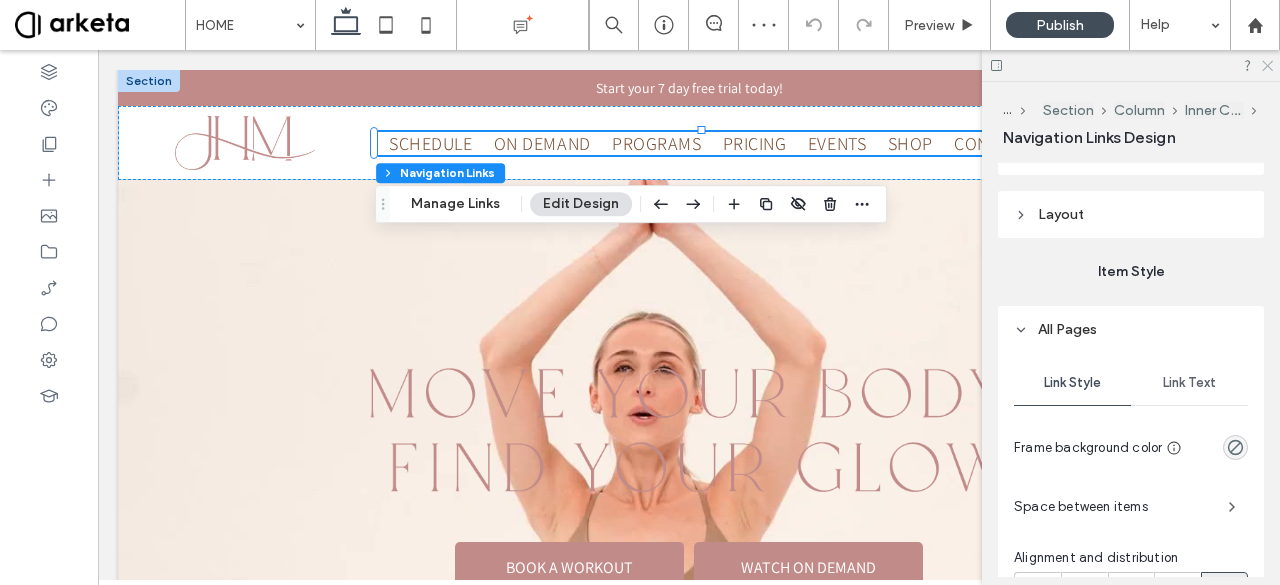 click 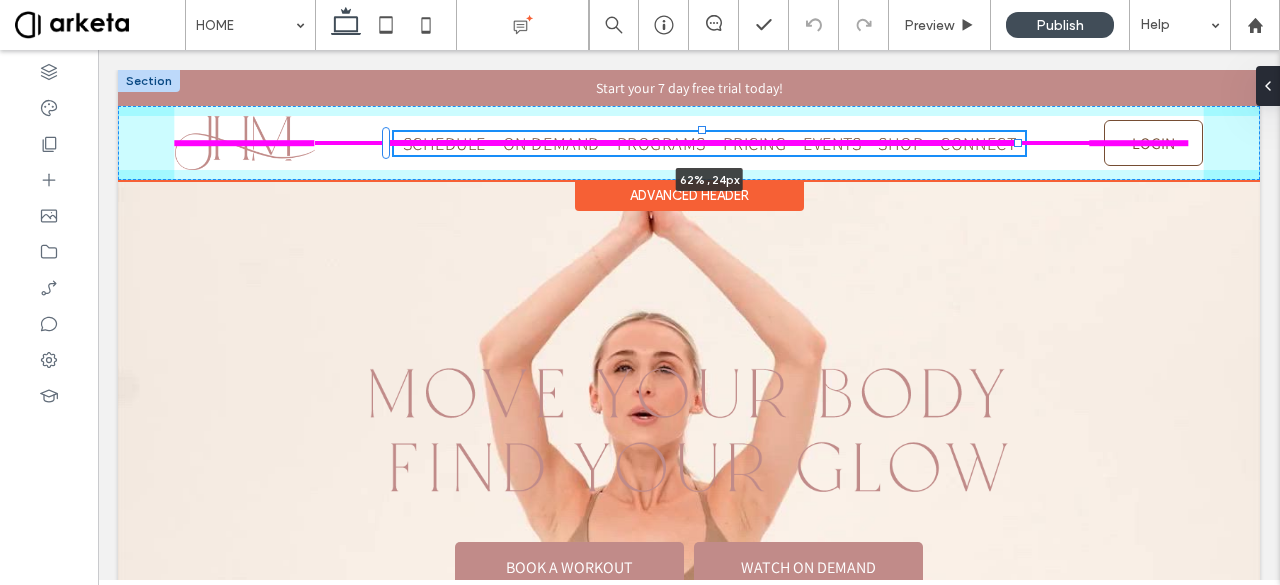 drag, startPoint x: 1032, startPoint y: 140, endPoint x: 1012, endPoint y: 141, distance: 20.024984 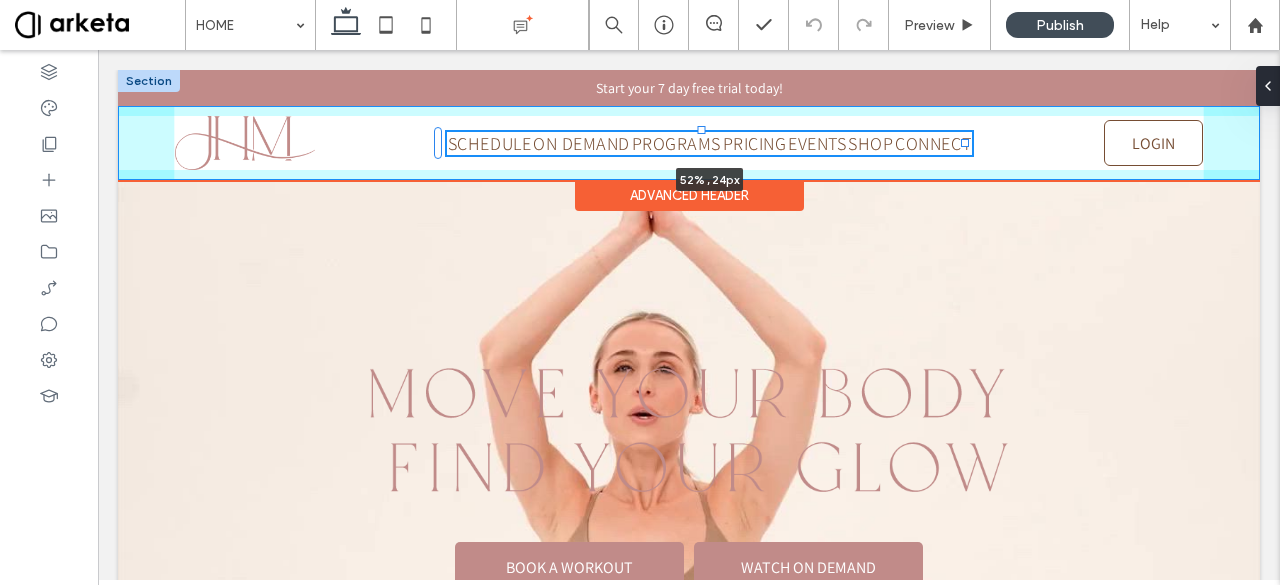 drag, startPoint x: 1022, startPoint y: 141, endPoint x: 914, endPoint y: 144, distance: 108.04166 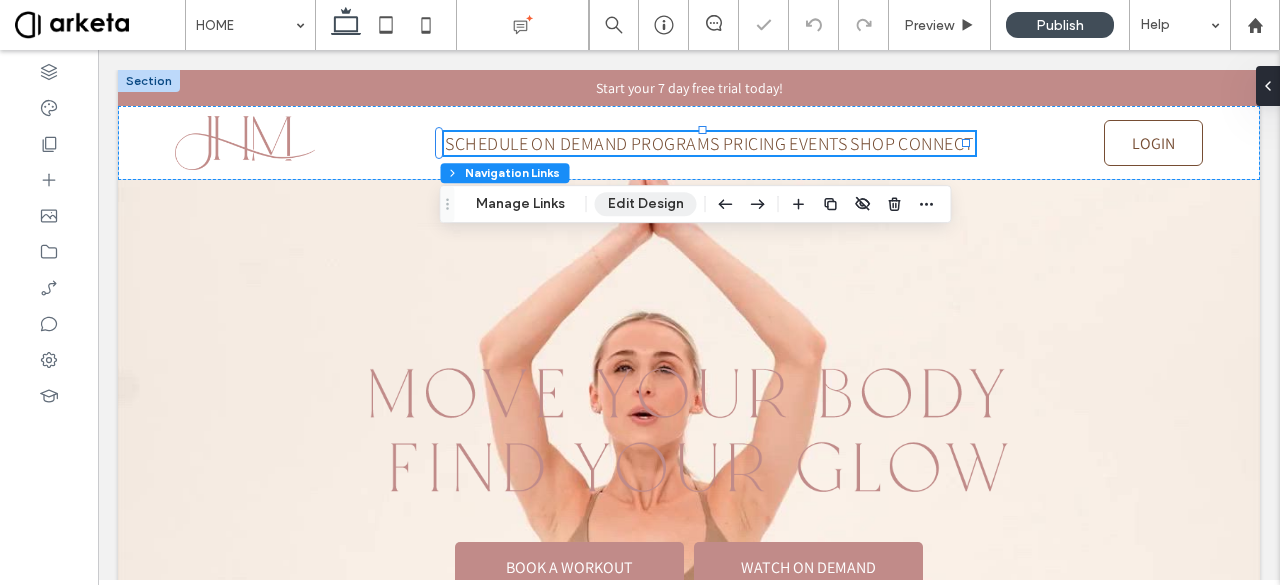 click on "Edit Design" at bounding box center (646, 204) 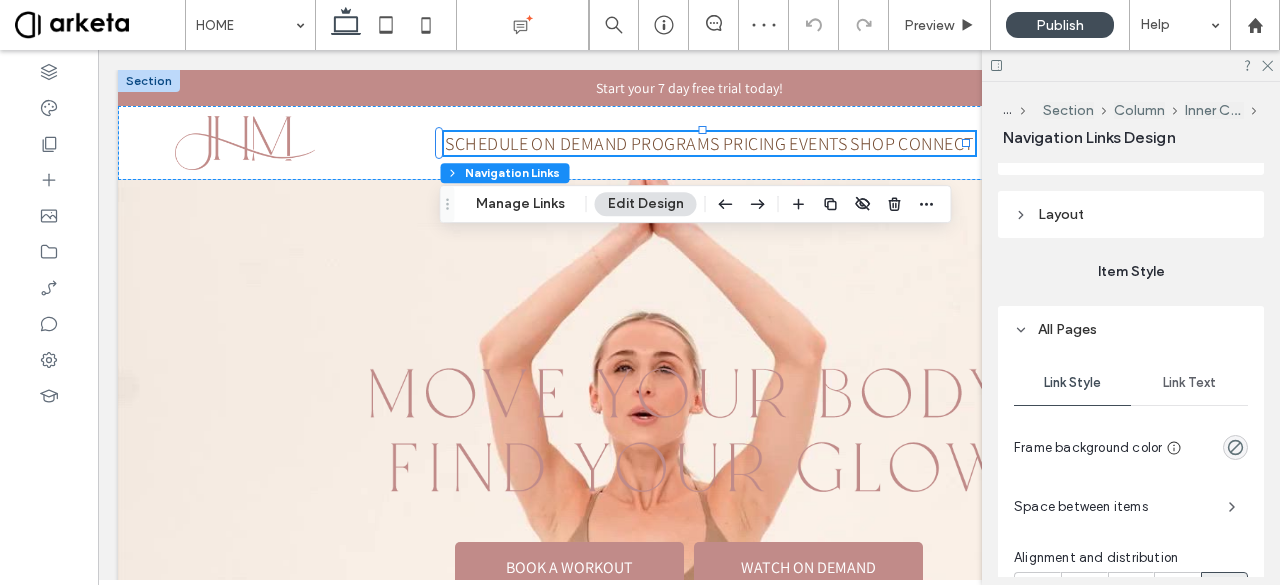 click on "Space between items" at bounding box center [1113, 507] 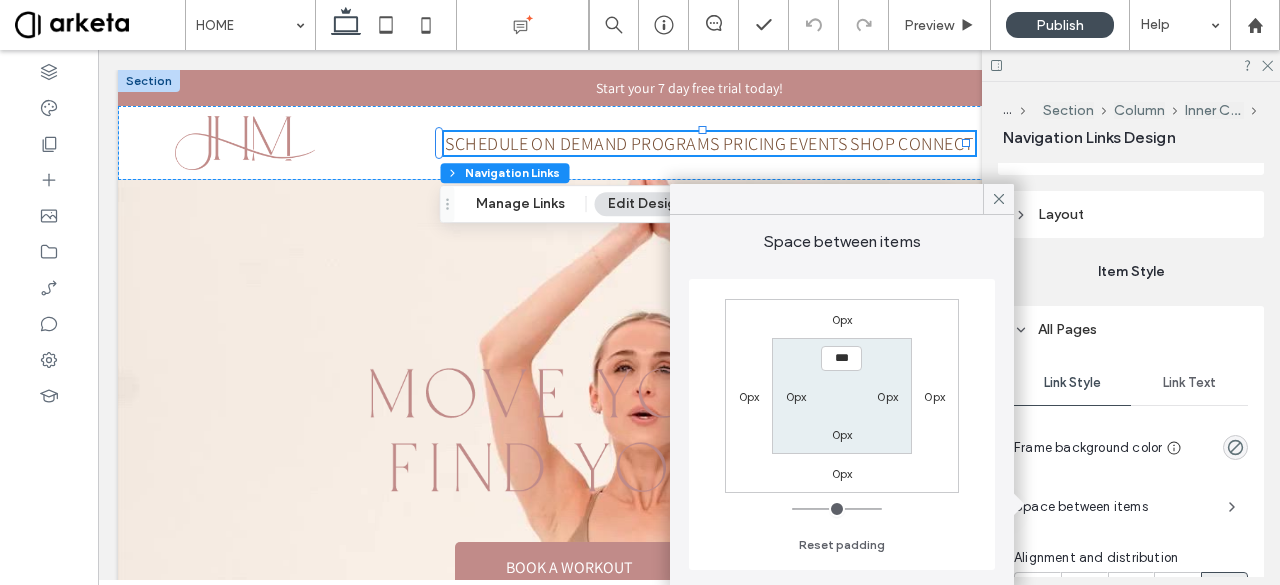 click on "0px" at bounding box center (887, 396) 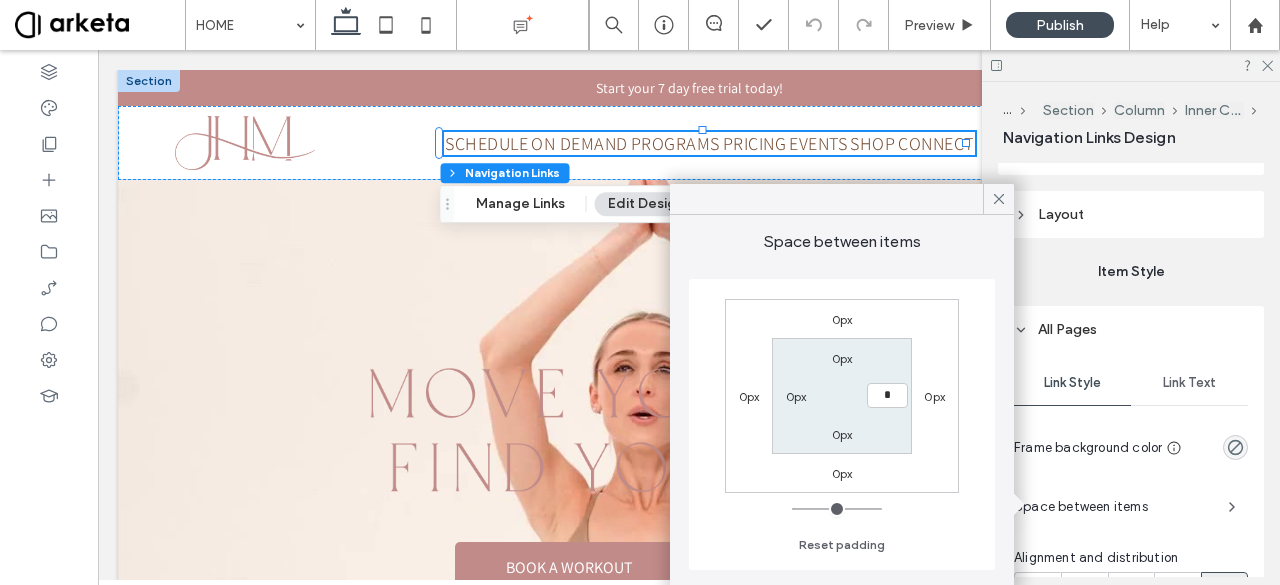 type on "*" 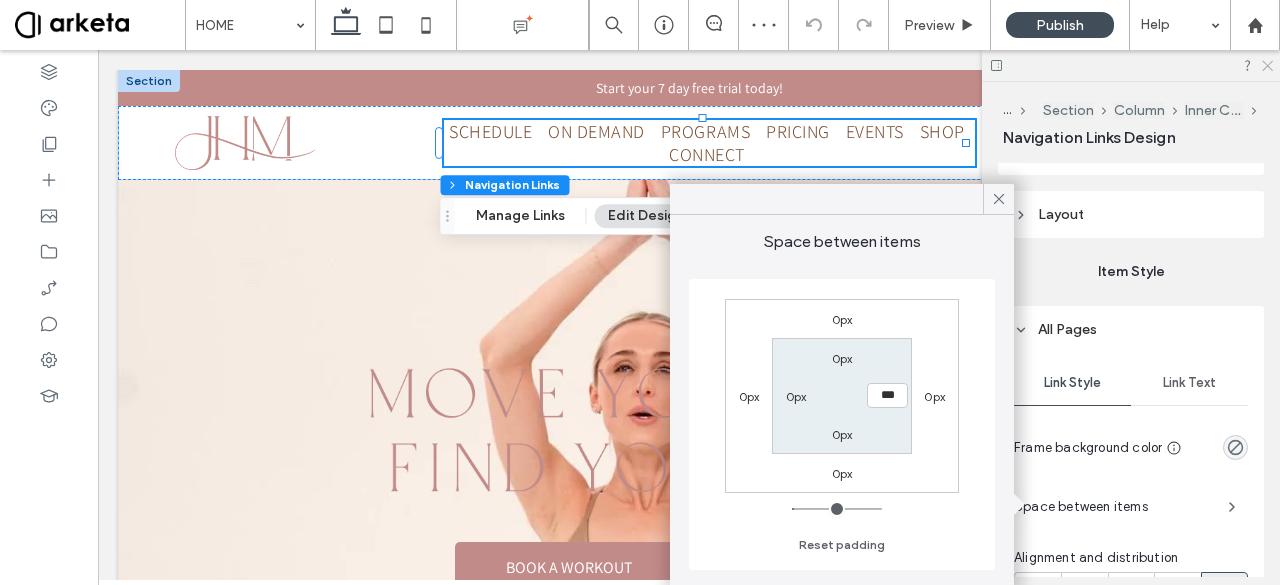 click 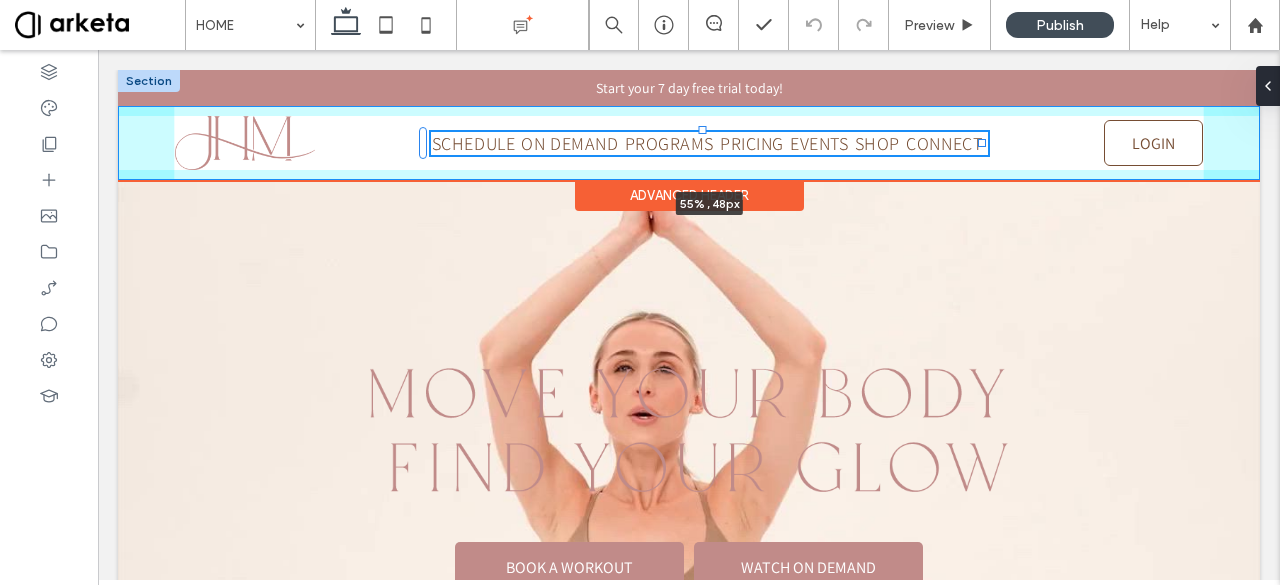 drag, startPoint x: 967, startPoint y: 141, endPoint x: 999, endPoint y: 139, distance: 32.06244 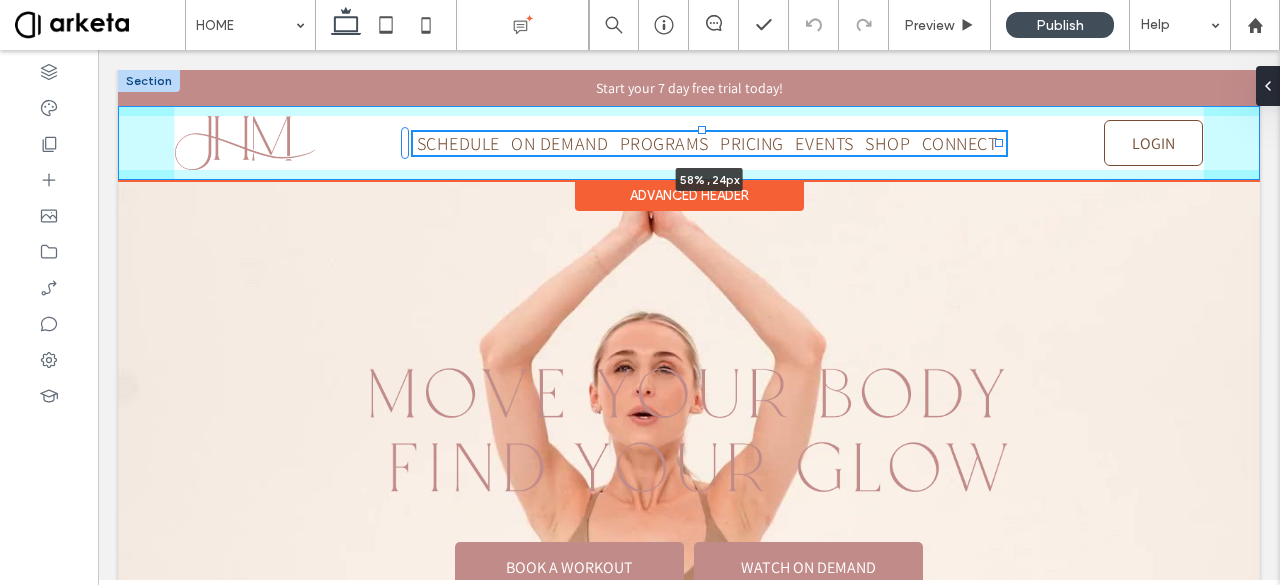 drag, startPoint x: 982, startPoint y: 144, endPoint x: 1018, endPoint y: 139, distance: 36.345562 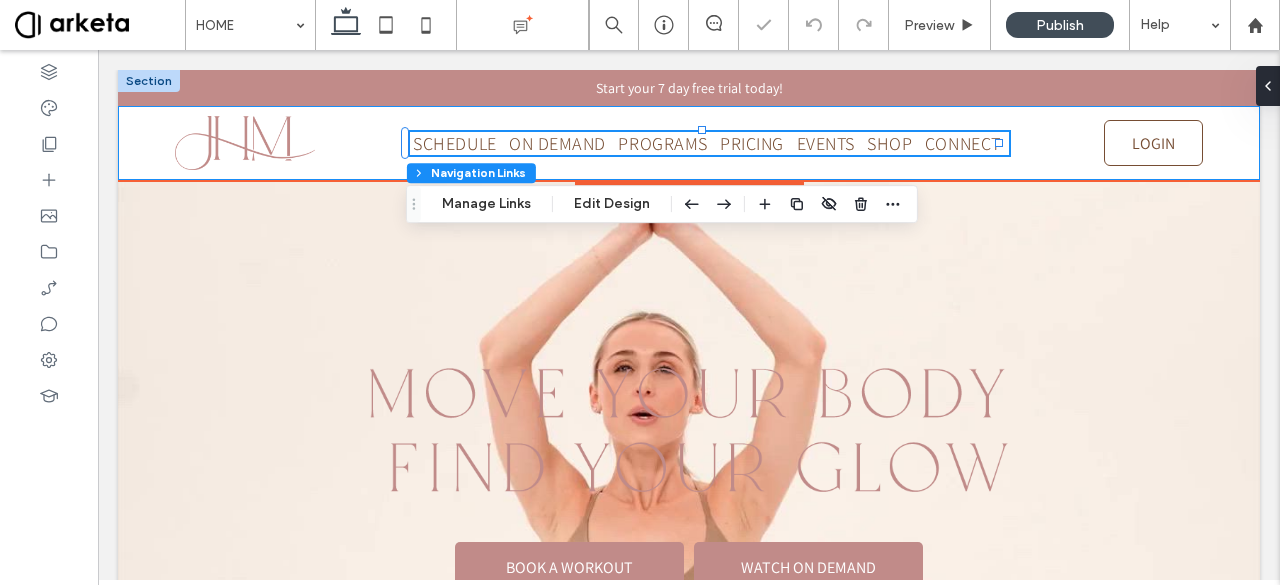 click on "SCHEDULE
ON DEMAND
PROGRAMS
PRICING
EVENTS
SHOP
CONNECT
58% , 24px
LOGIN" at bounding box center (689, 143) 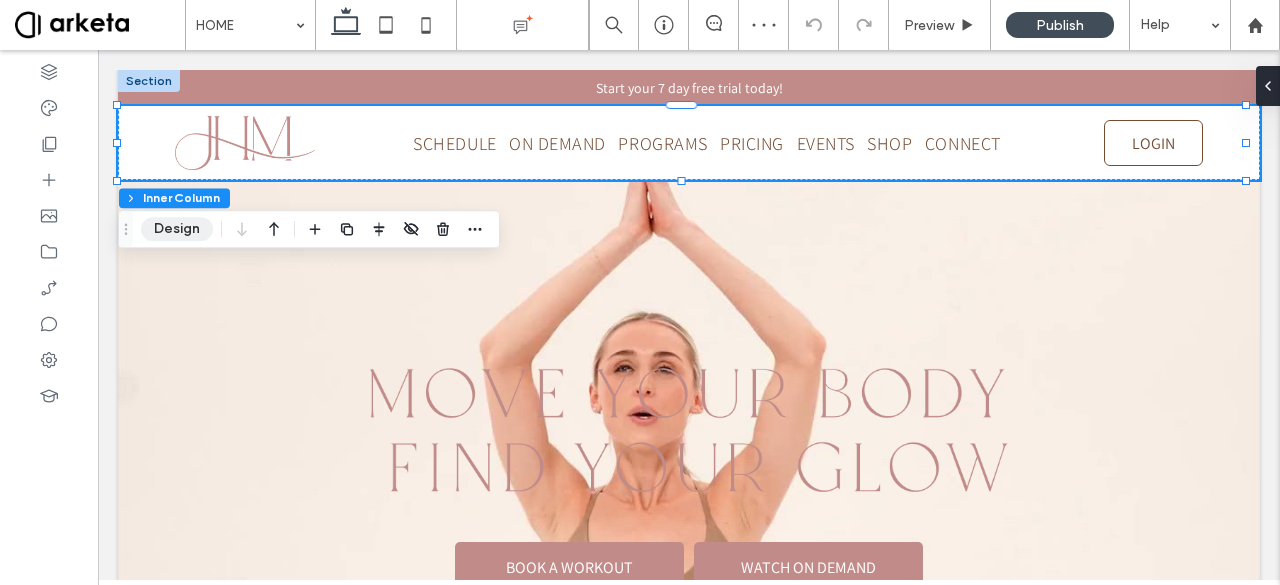 click on "Design" at bounding box center (177, 229) 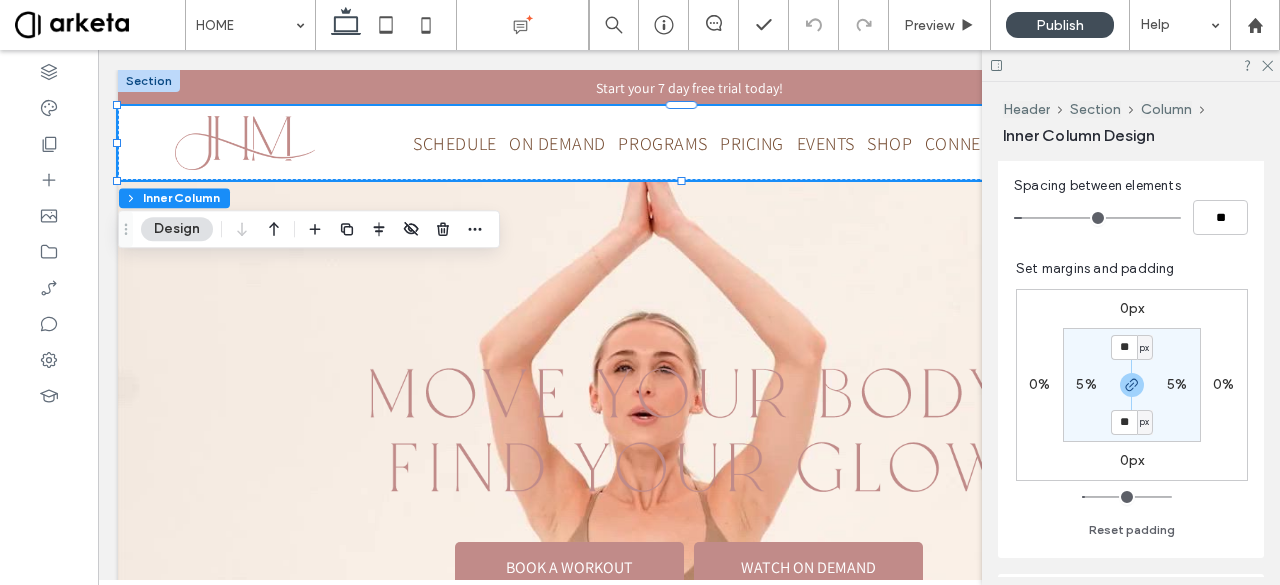 scroll, scrollTop: 520, scrollLeft: 0, axis: vertical 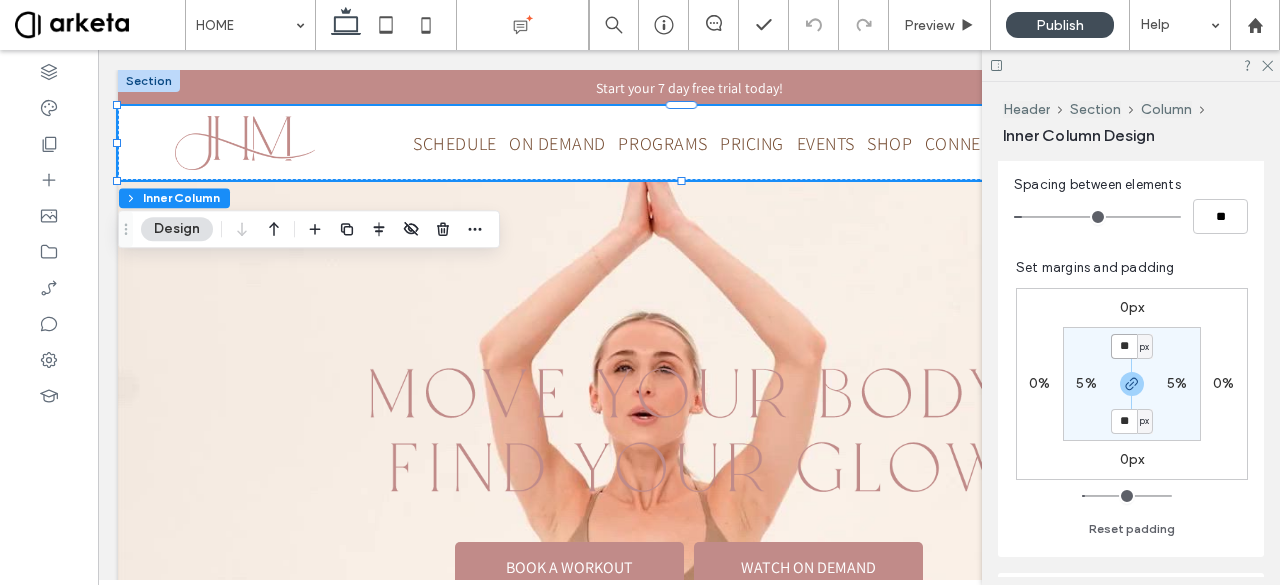 click on "**" at bounding box center (1124, 346) 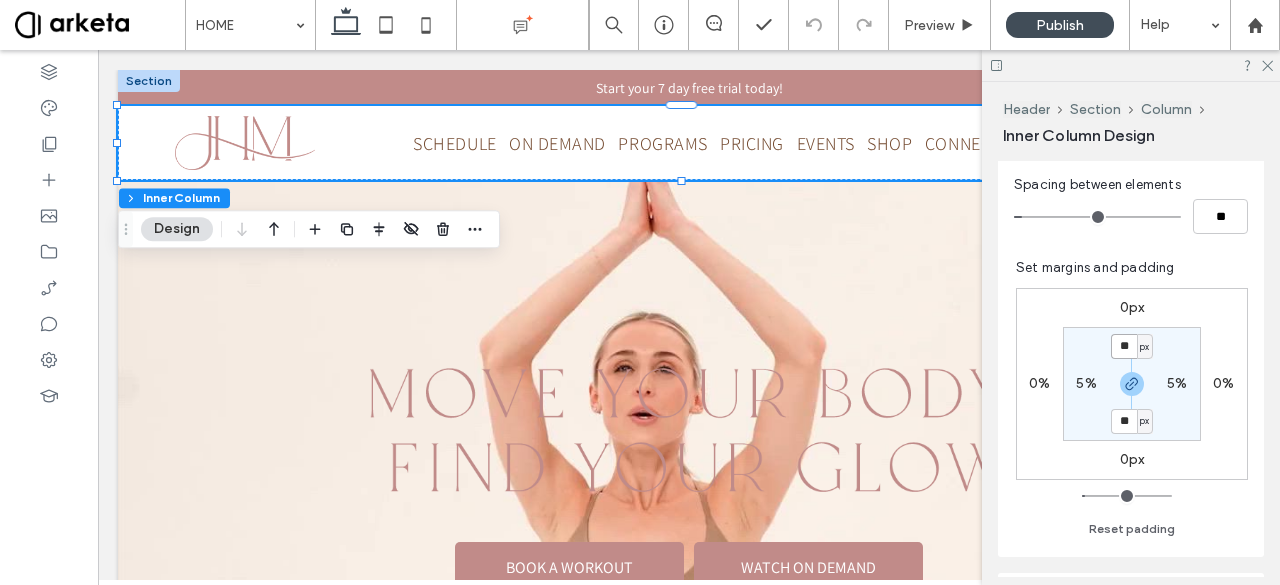type on "**" 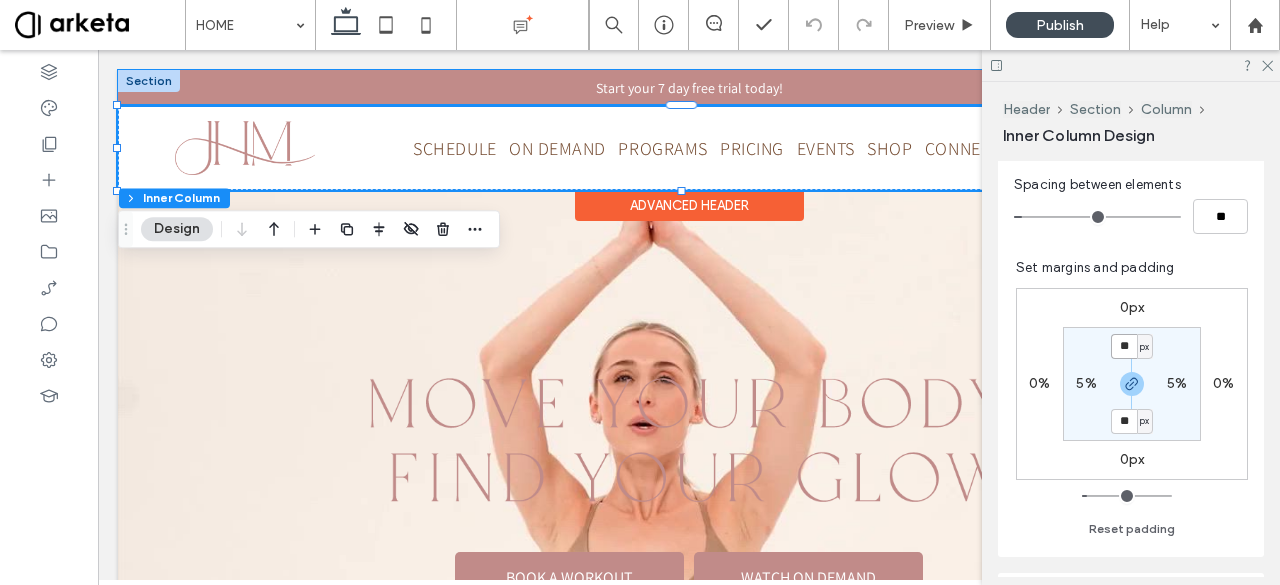 click on "Start your 7 day free trial today!" at bounding box center (689, 88) 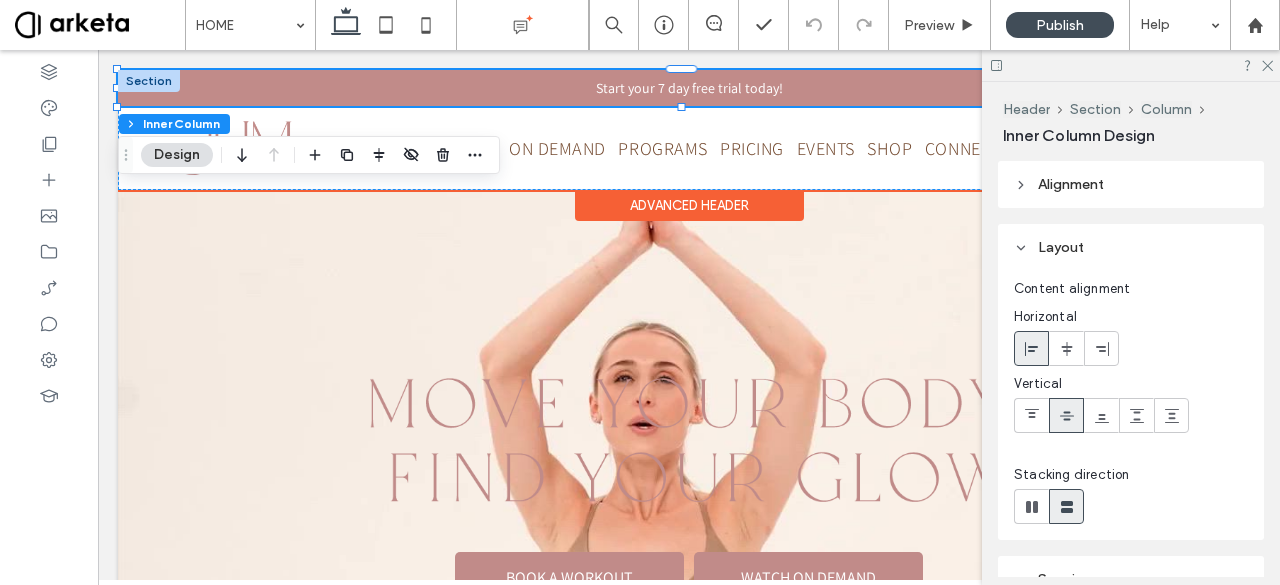 click on "Start your 7 day free trial today!" at bounding box center (689, 88) 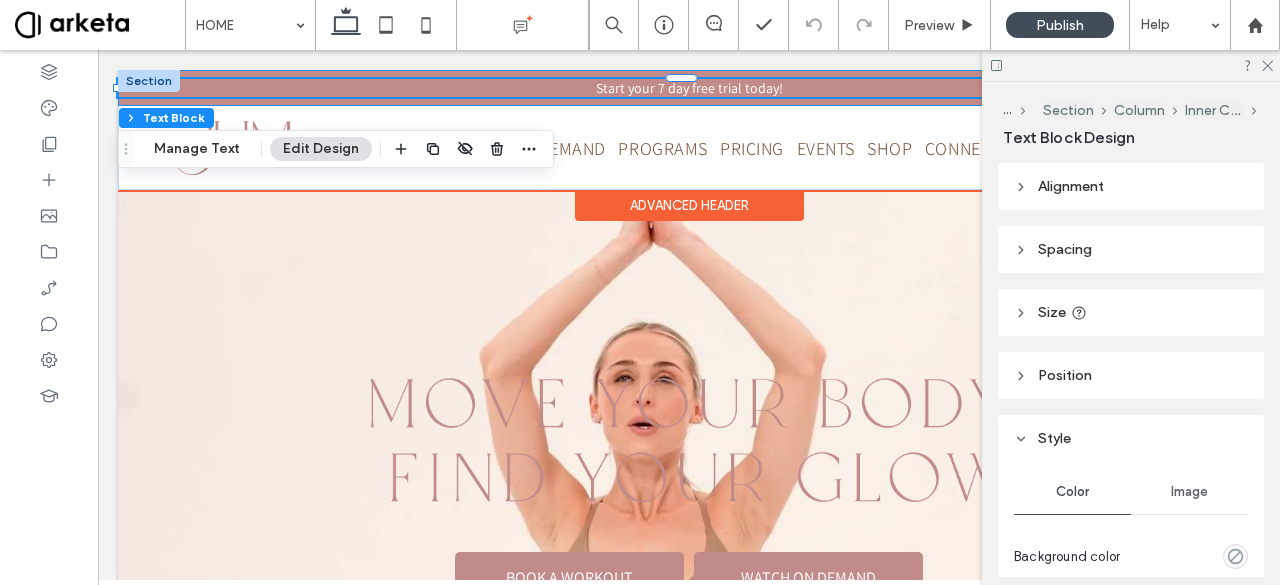 click on "Start your 7 day free trial today!" at bounding box center [689, 88] 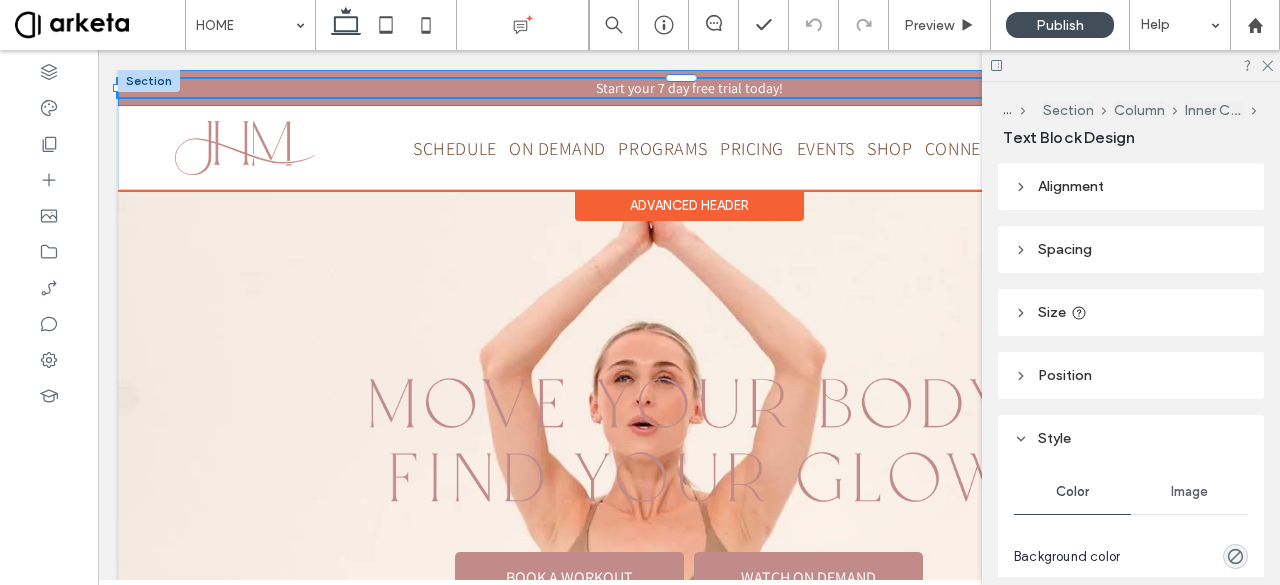 click on "Start your 7 day free trial today!" at bounding box center (689, 88) 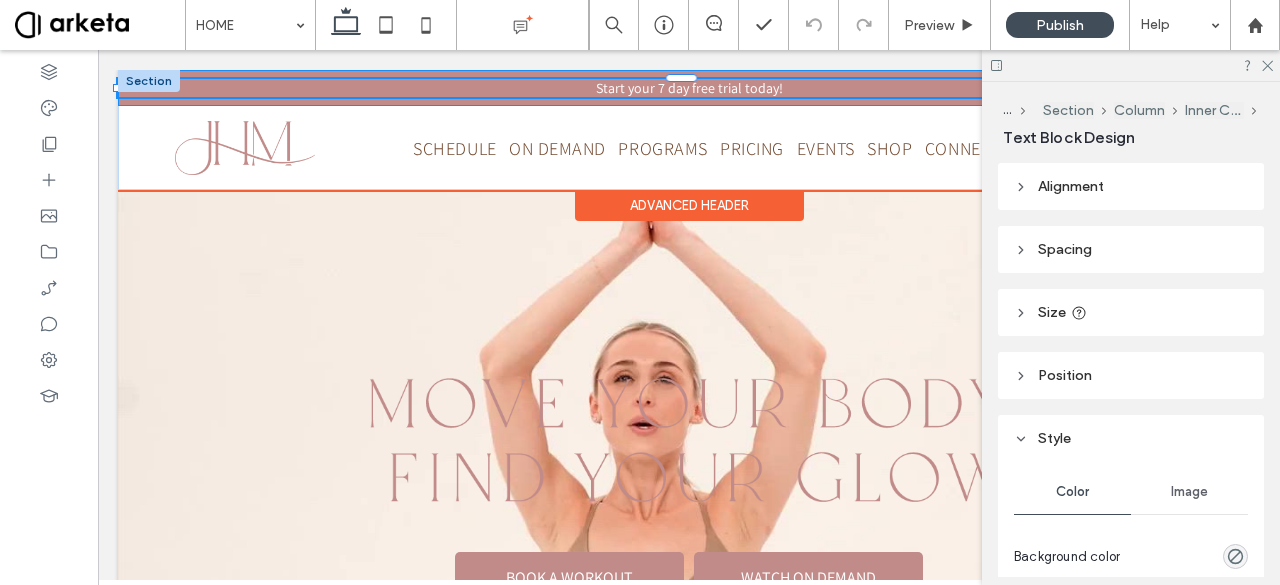 click on "Start your 7 day free trial today!" at bounding box center [689, 88] 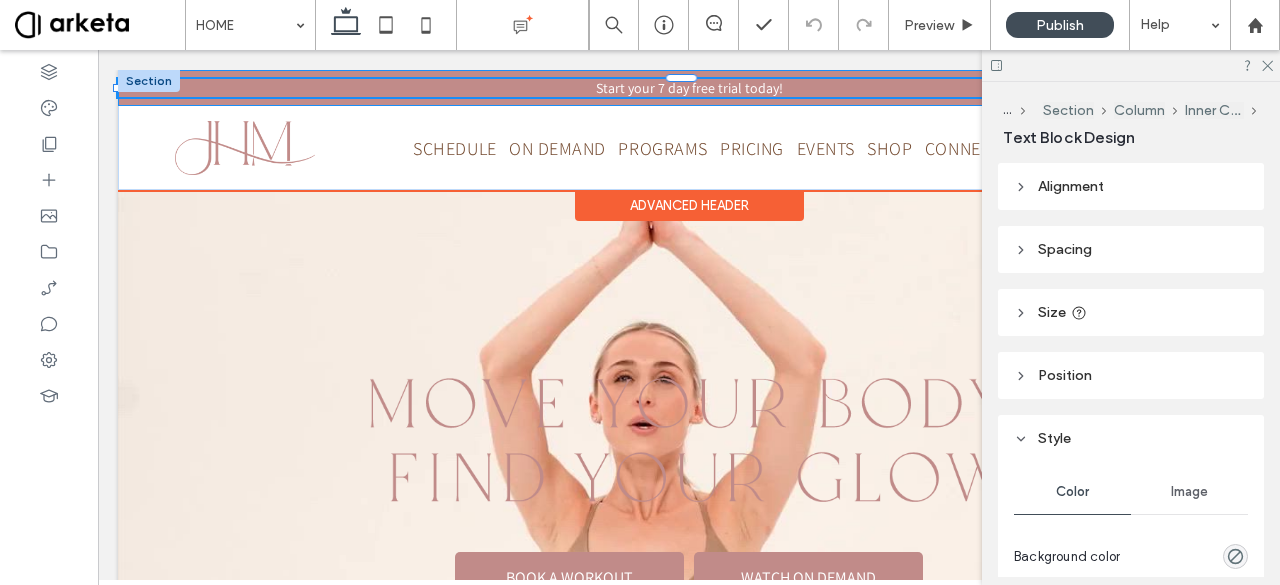 click on "Start your 7 day free trial today!" at bounding box center (689, 88) 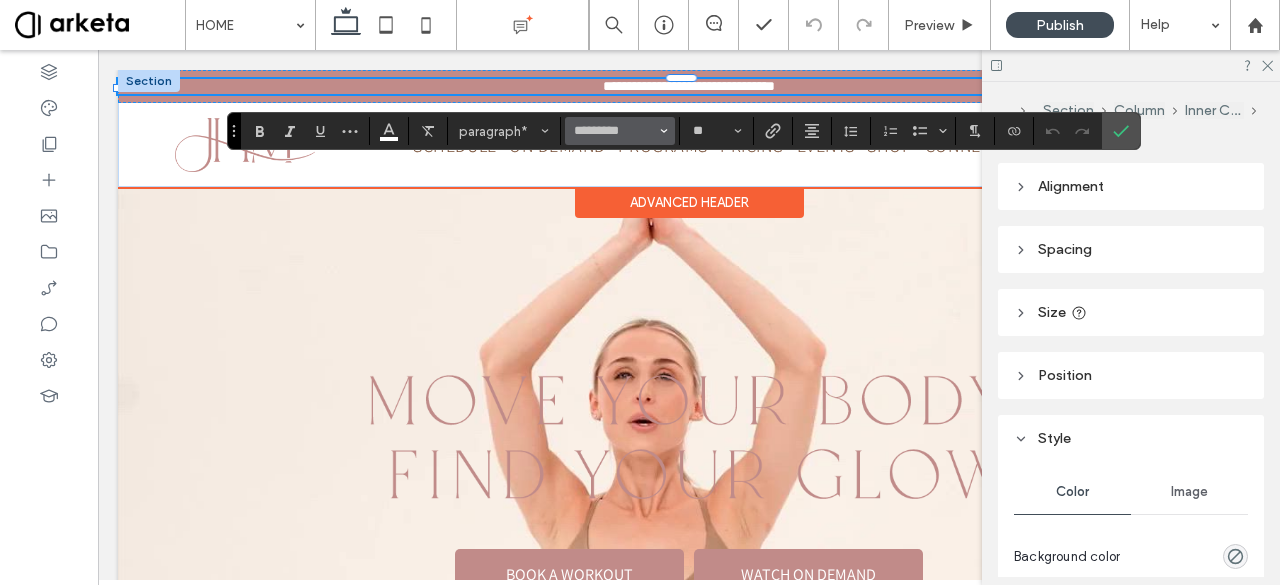 click 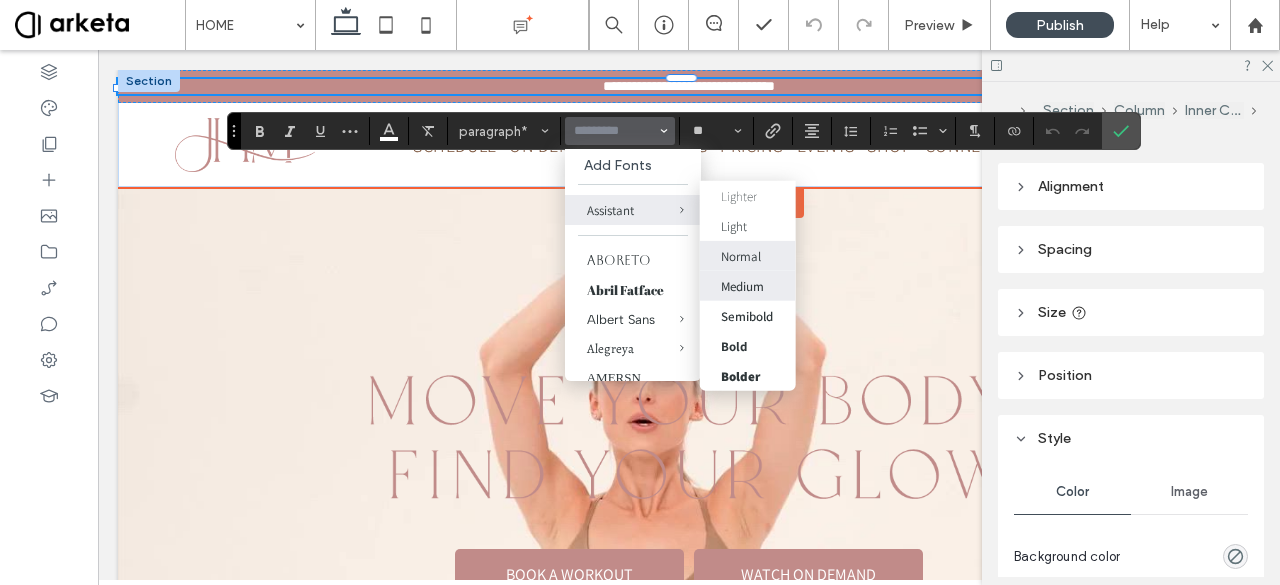 click on "Medium" at bounding box center (747, 286) 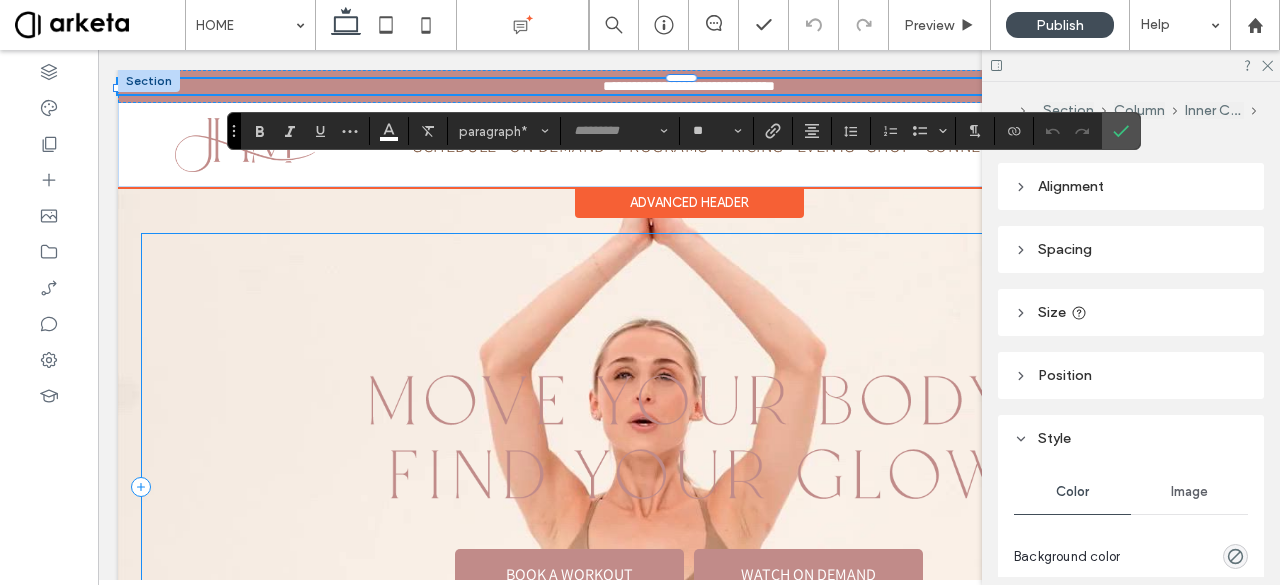 type on "*********" 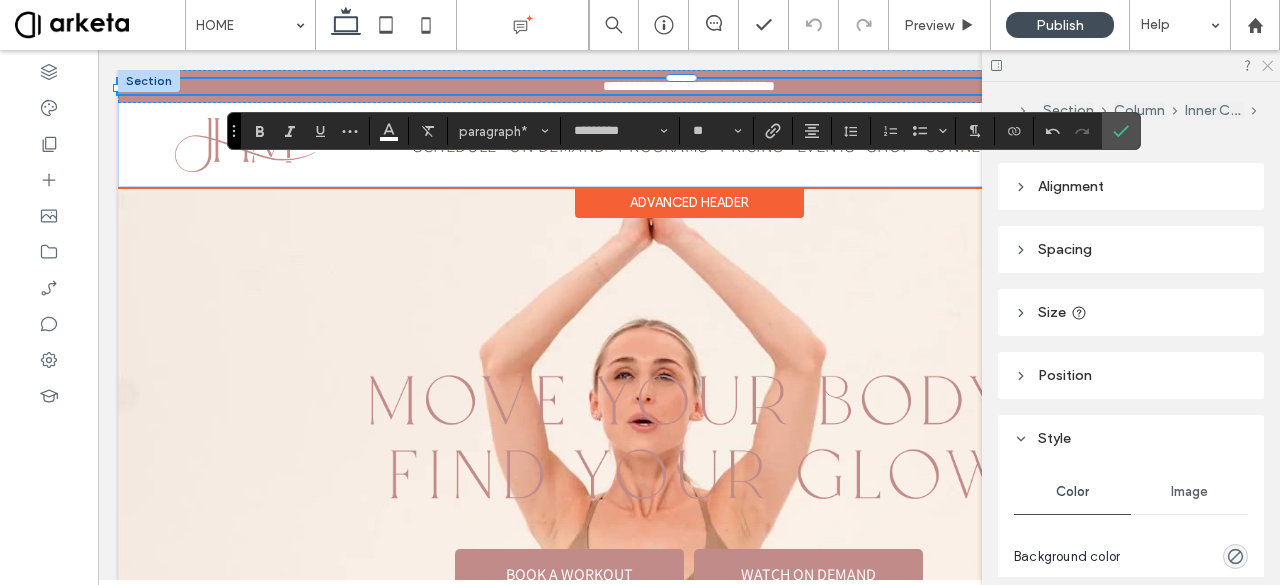 click 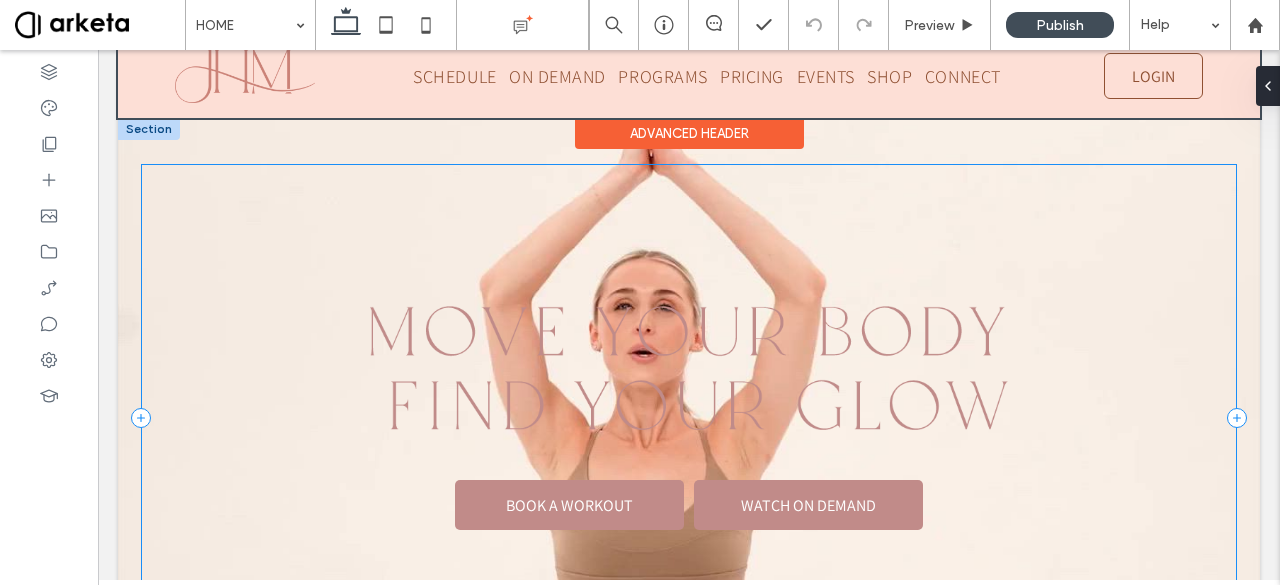 scroll, scrollTop: 19, scrollLeft: 0, axis: vertical 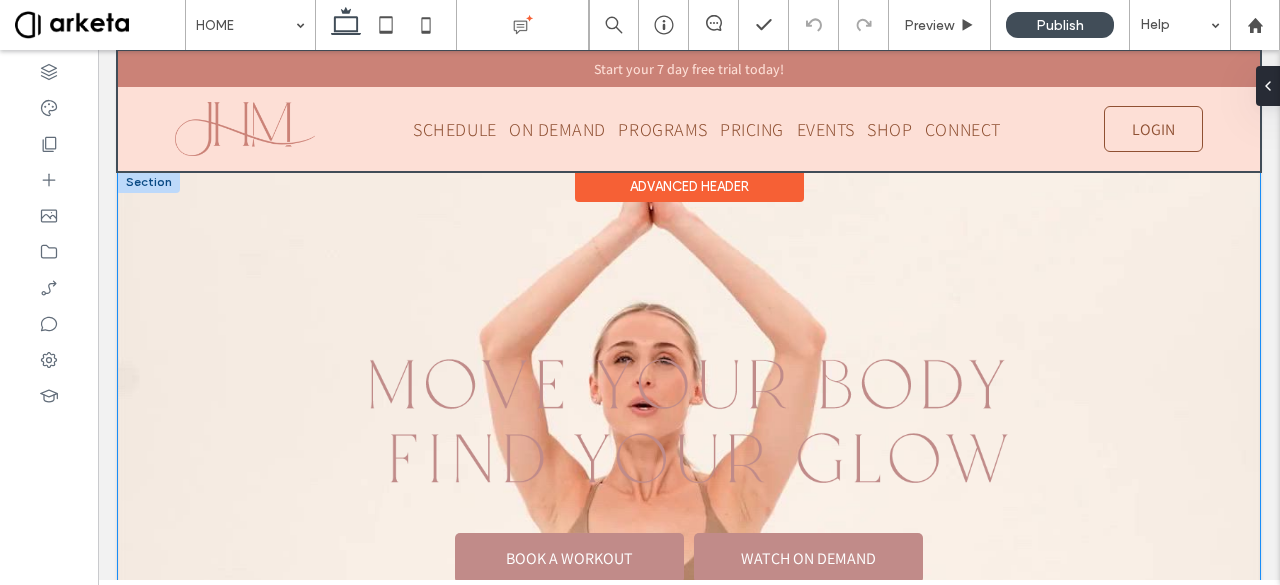 click on "BOOK A WORKOUT
WATCH ON DEMAND" at bounding box center [689, 471] 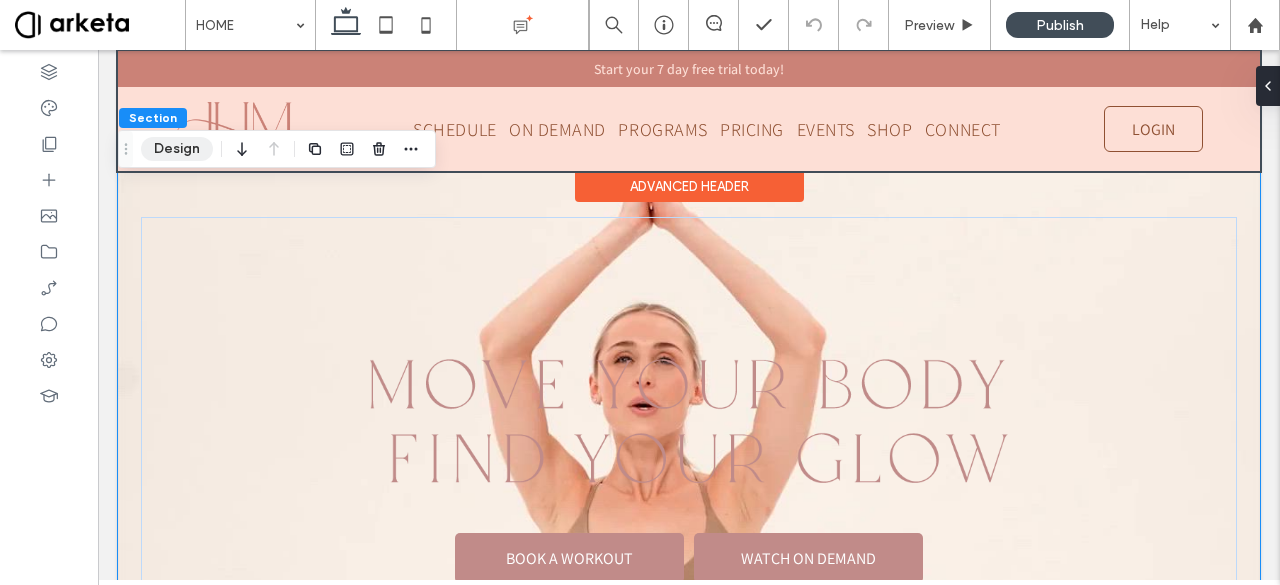 click on "Design" at bounding box center [177, 149] 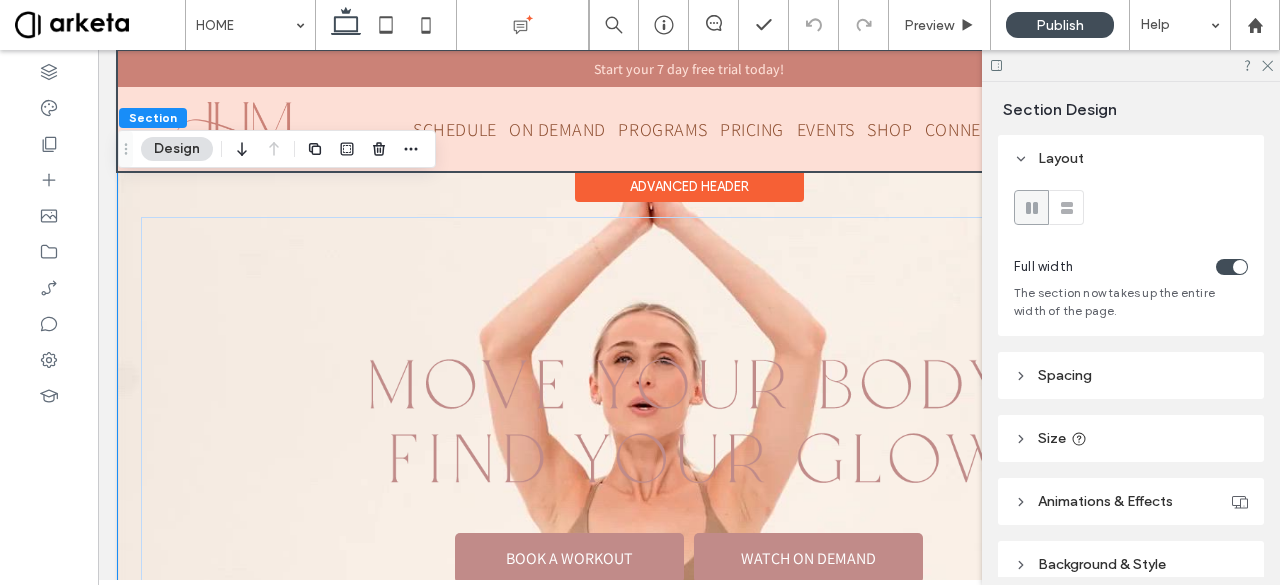 scroll, scrollTop: 90, scrollLeft: 0, axis: vertical 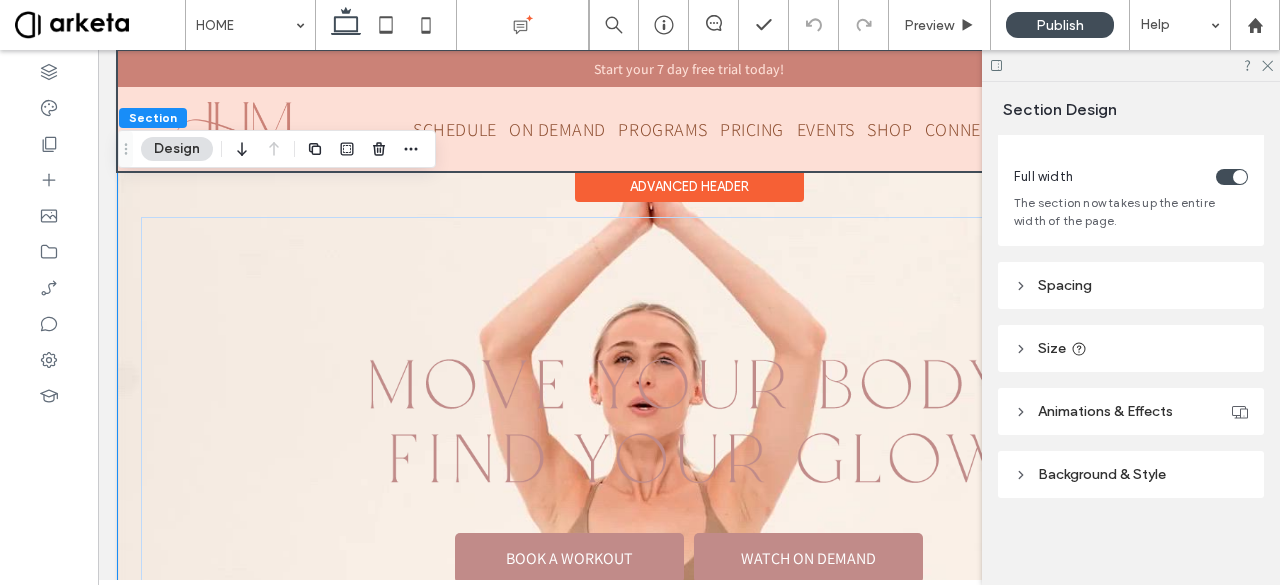 click on "Spacing" at bounding box center [1131, 285] 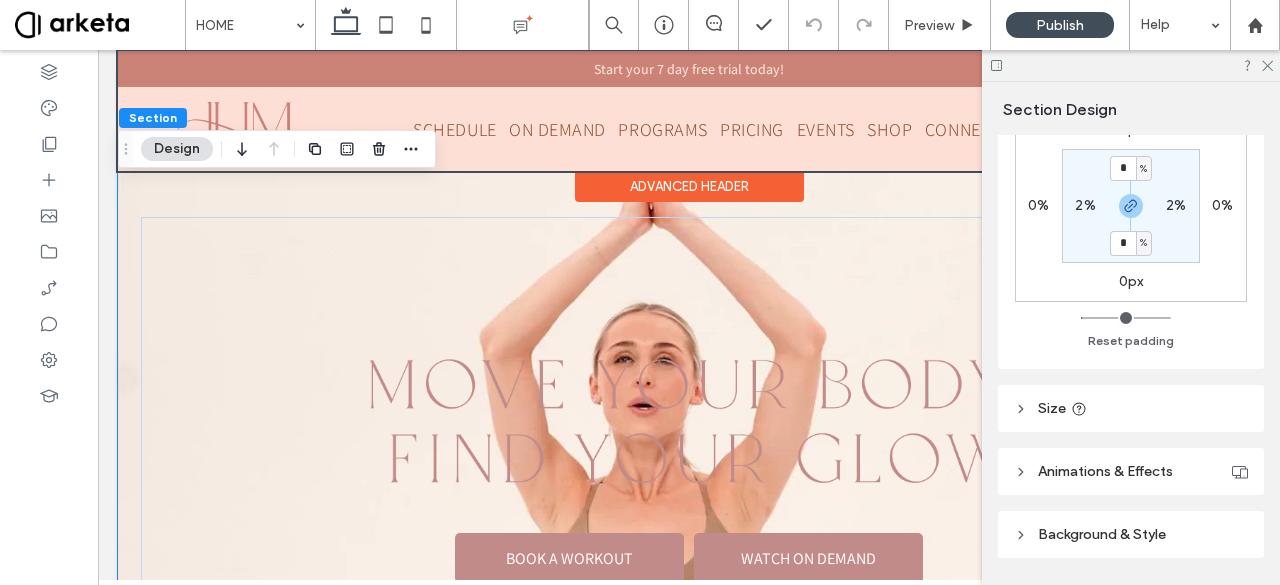 scroll, scrollTop: 415, scrollLeft: 0, axis: vertical 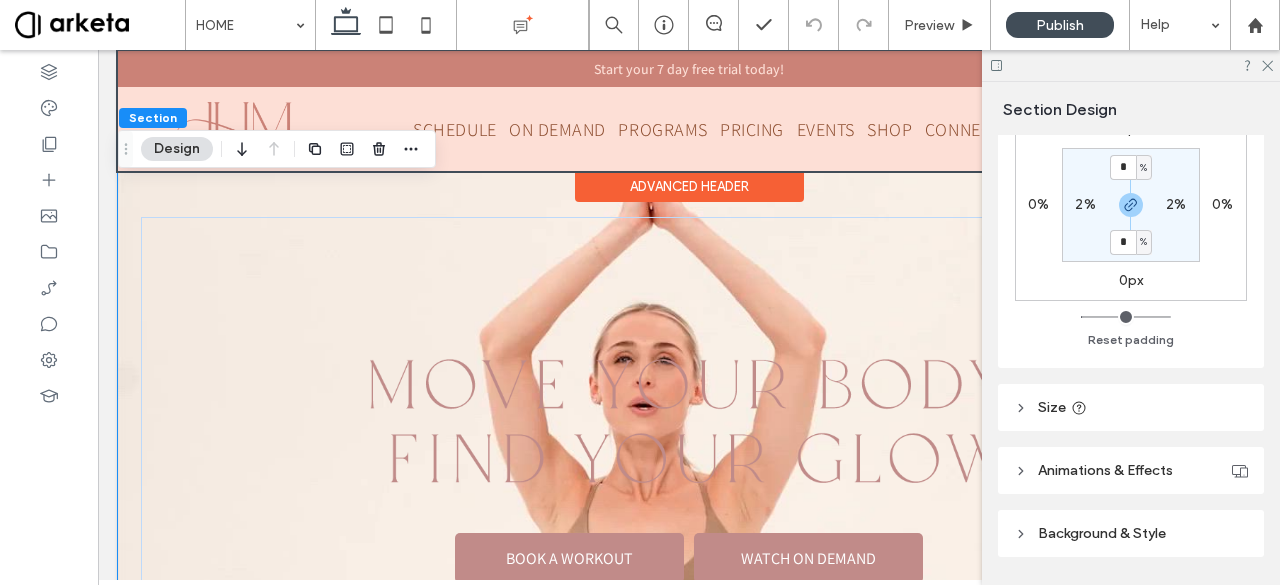click on "Size" at bounding box center (1131, 407) 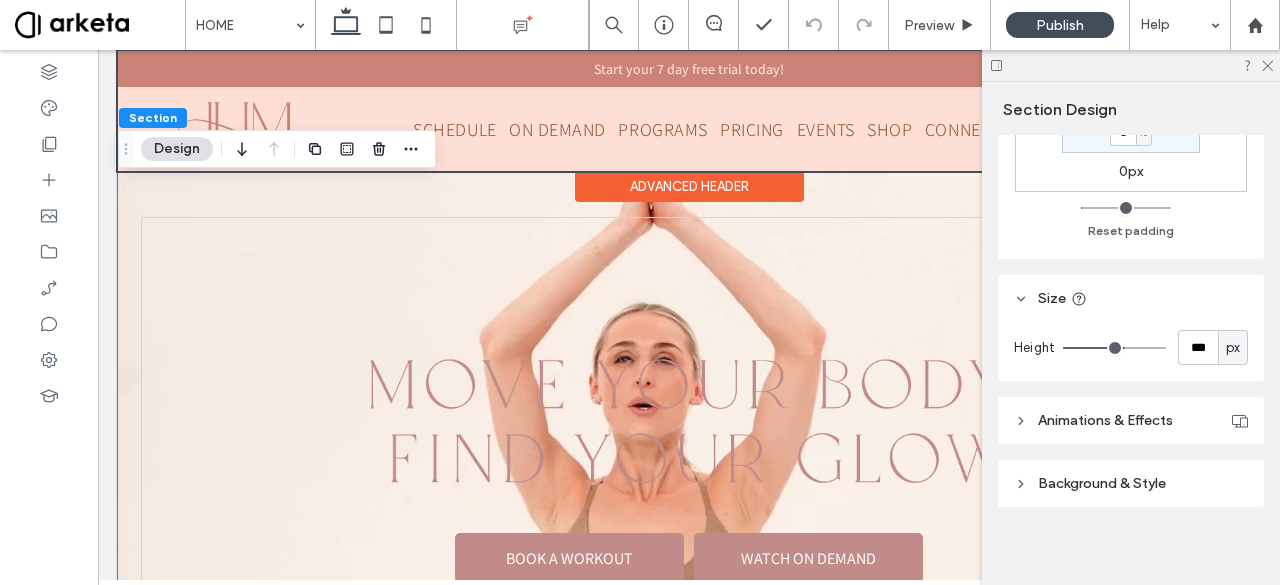 scroll, scrollTop: 523, scrollLeft: 0, axis: vertical 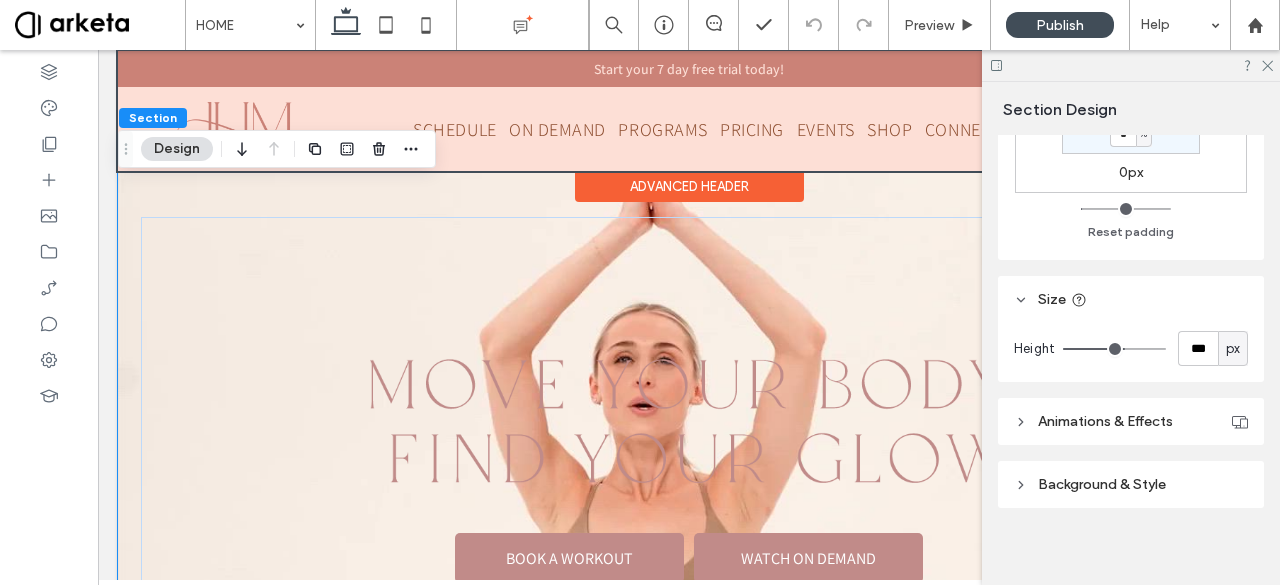 click on "px" at bounding box center [1233, 349] 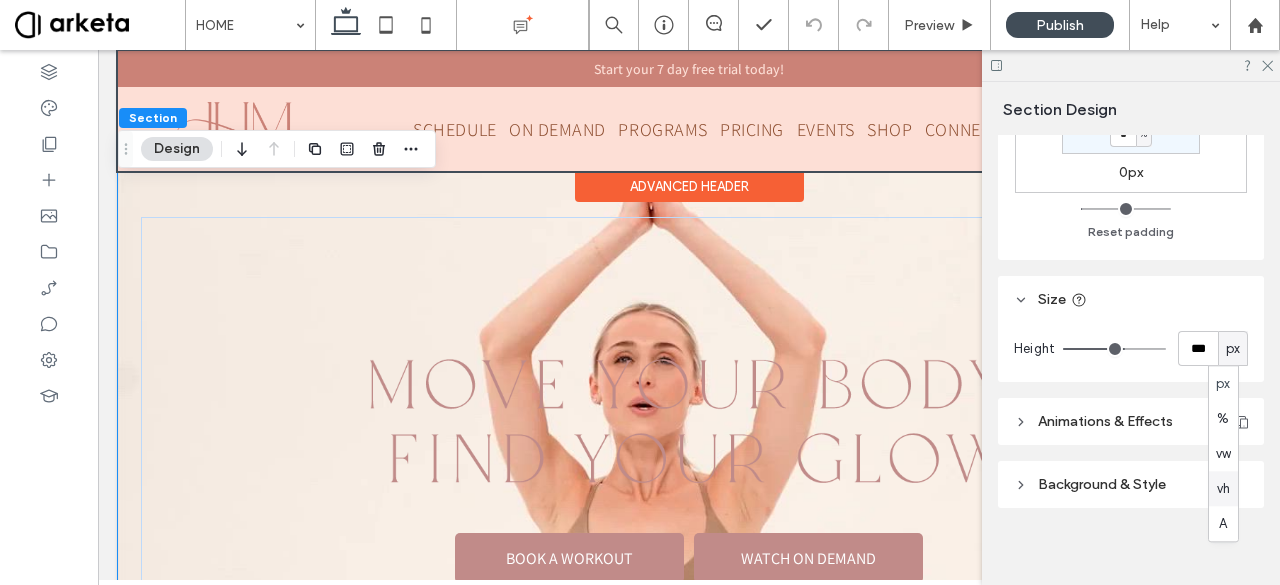 click on "vh" at bounding box center (1223, 489) 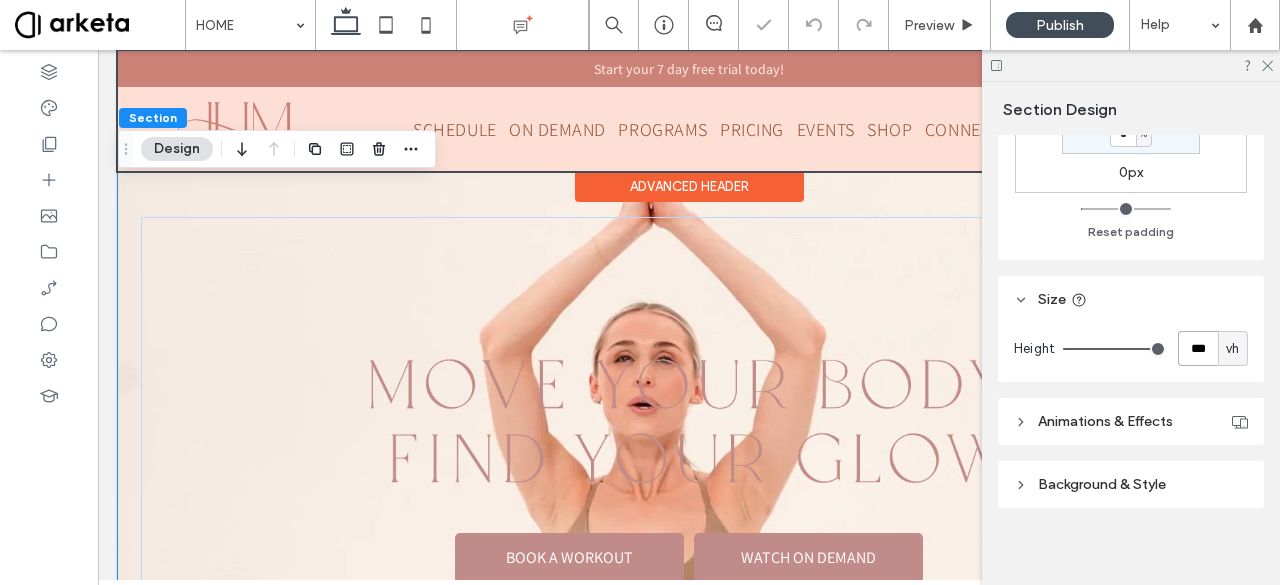 click on "***" at bounding box center (1198, 348) 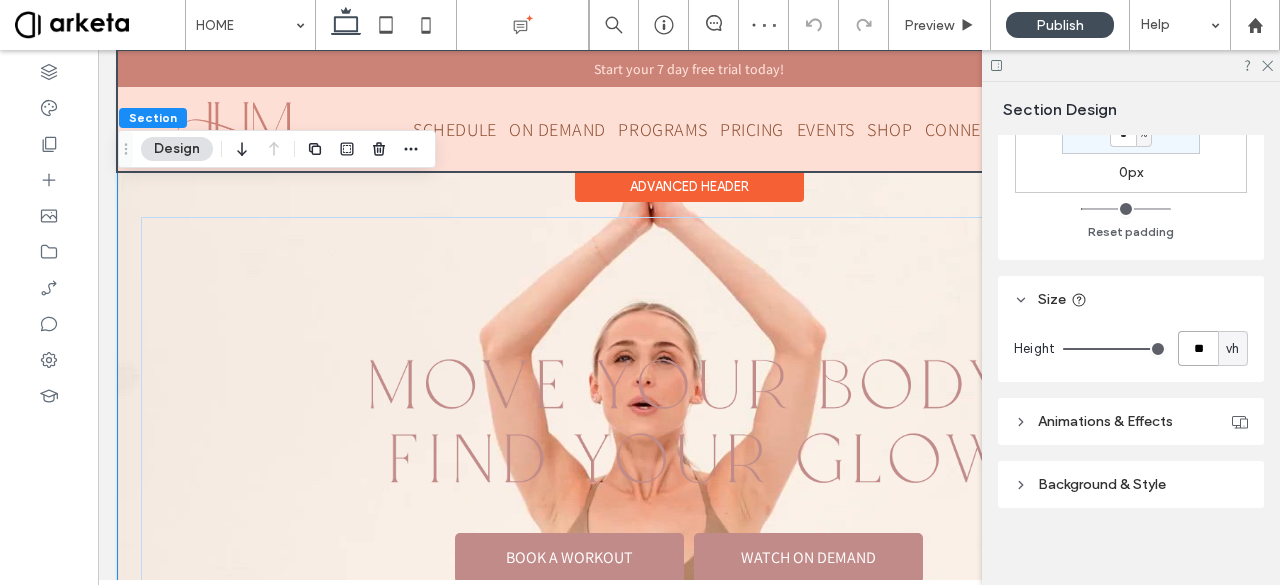 type on "**" 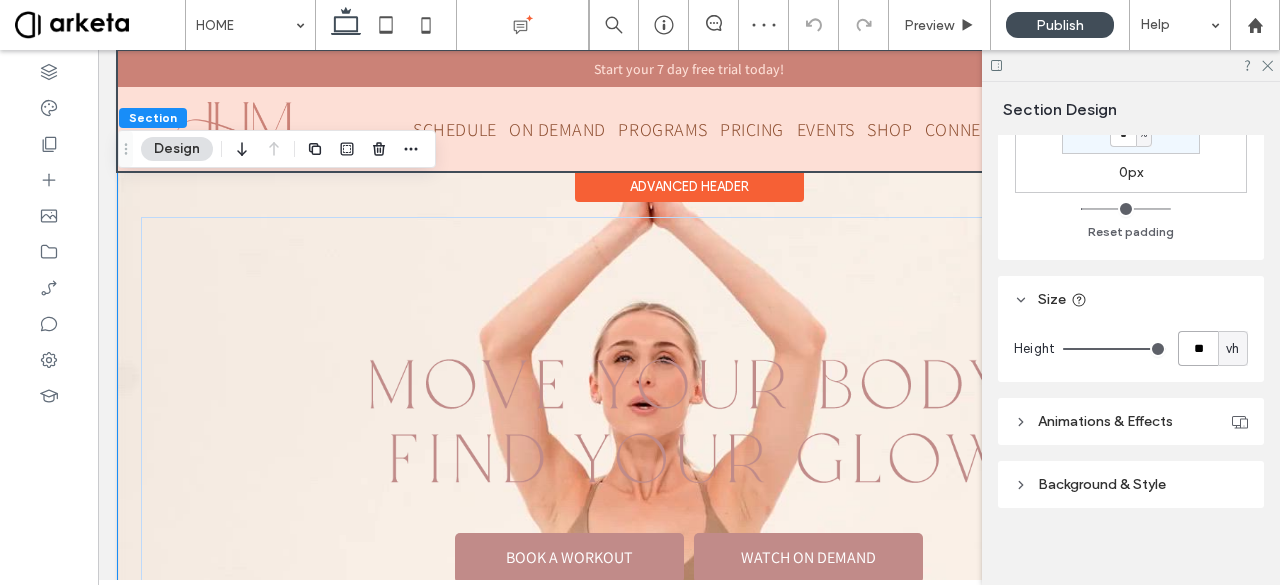 type on "**" 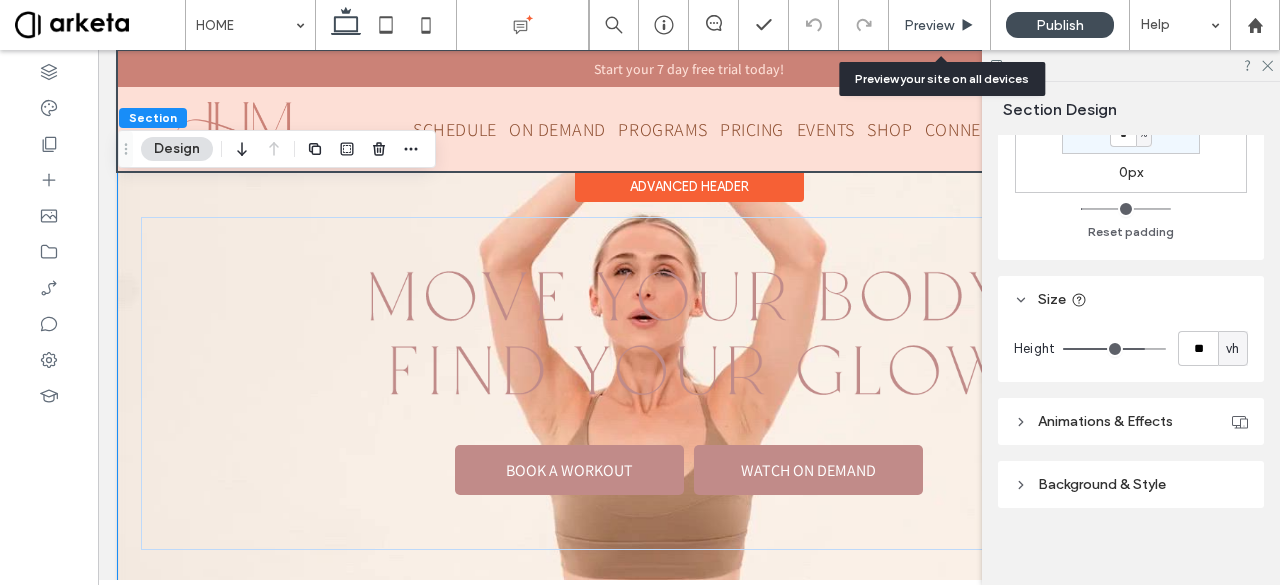 click on "Preview" at bounding box center [929, 25] 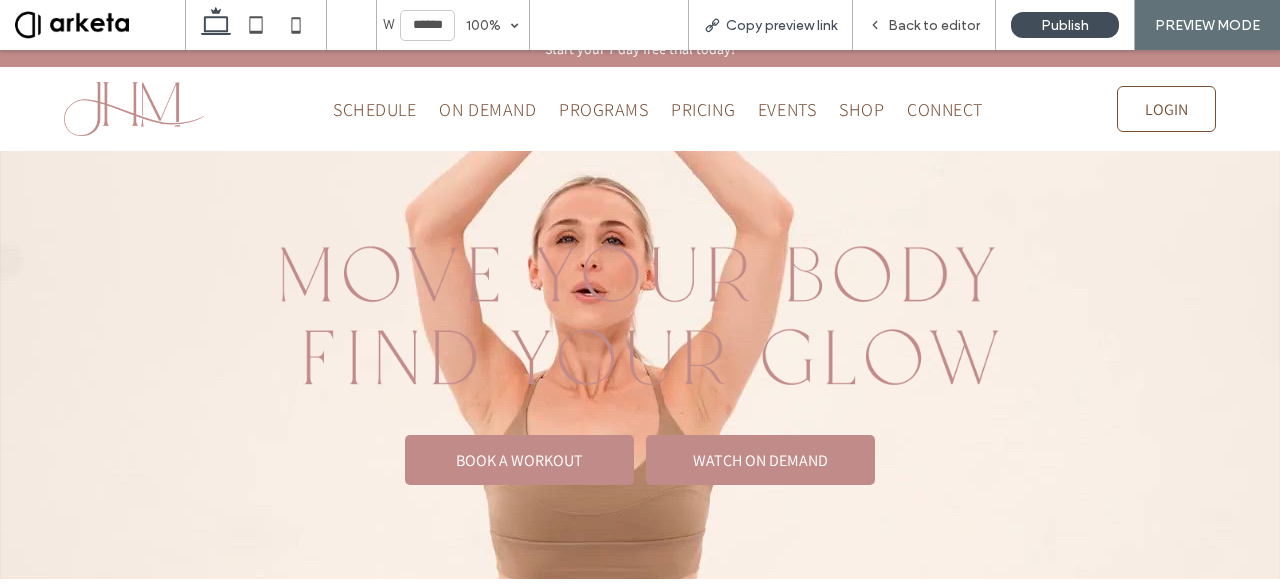 click on "Copy preview link" at bounding box center (770, 25) 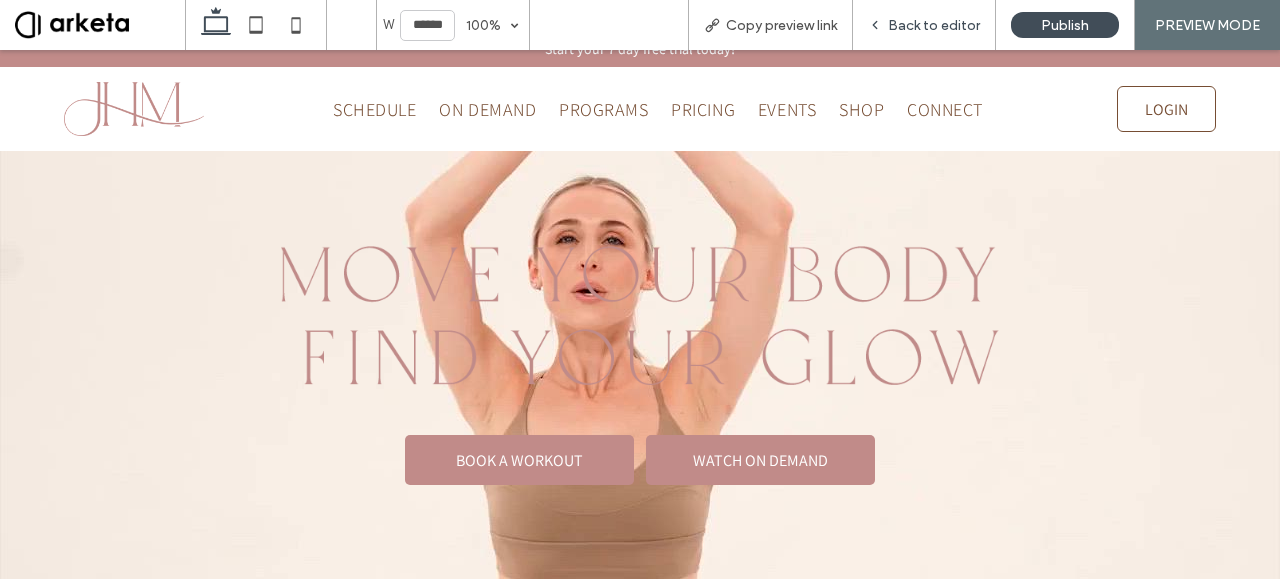 click on "Back to editor" at bounding box center [934, 25] 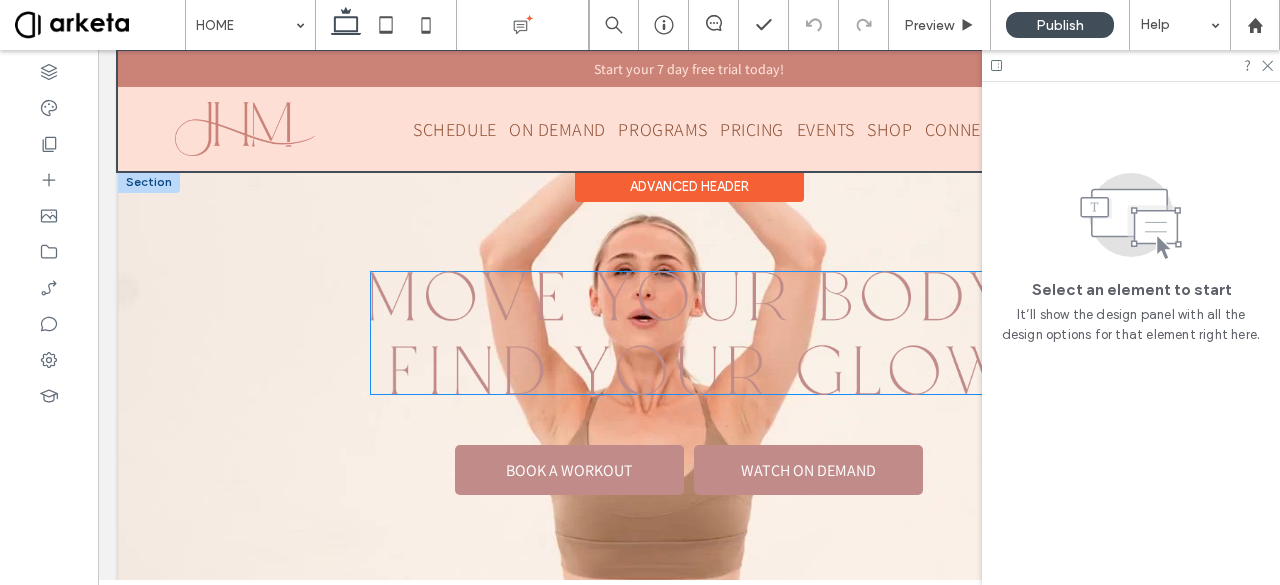 click at bounding box center [689, 333] 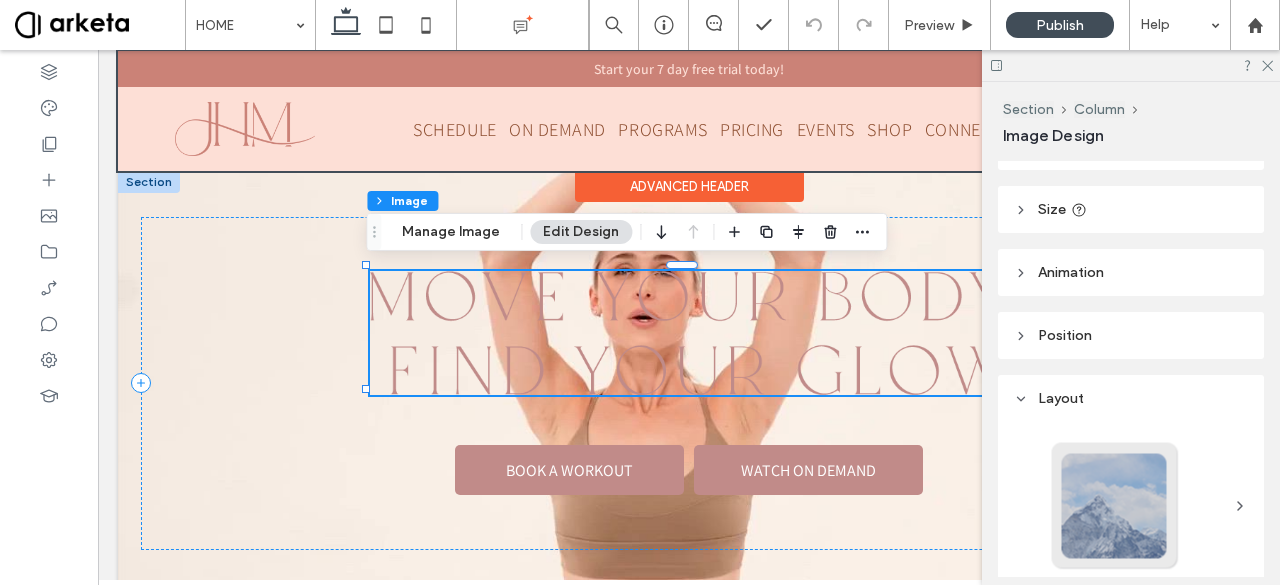scroll, scrollTop: 102, scrollLeft: 0, axis: vertical 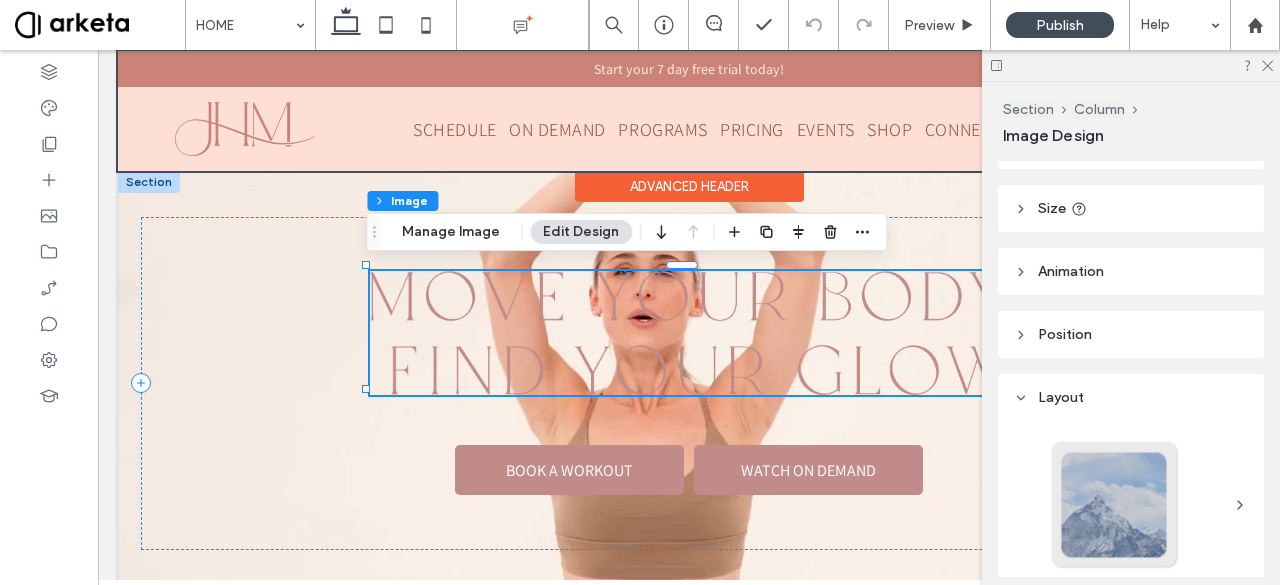click on "Size" at bounding box center (1131, 208) 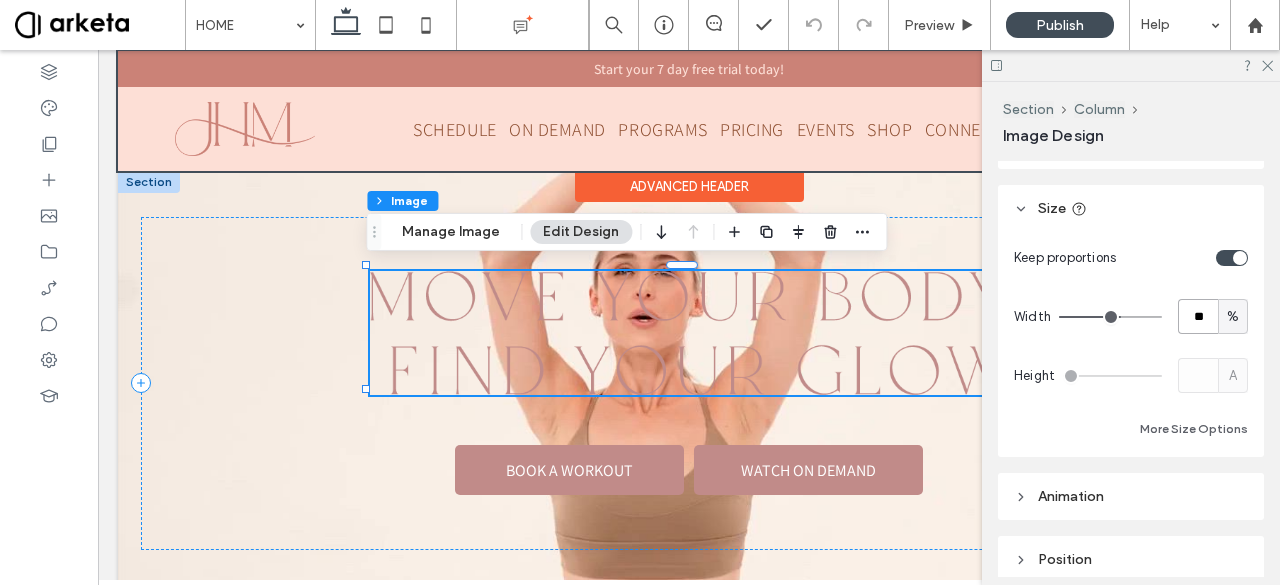 click on "**" at bounding box center [1198, 316] 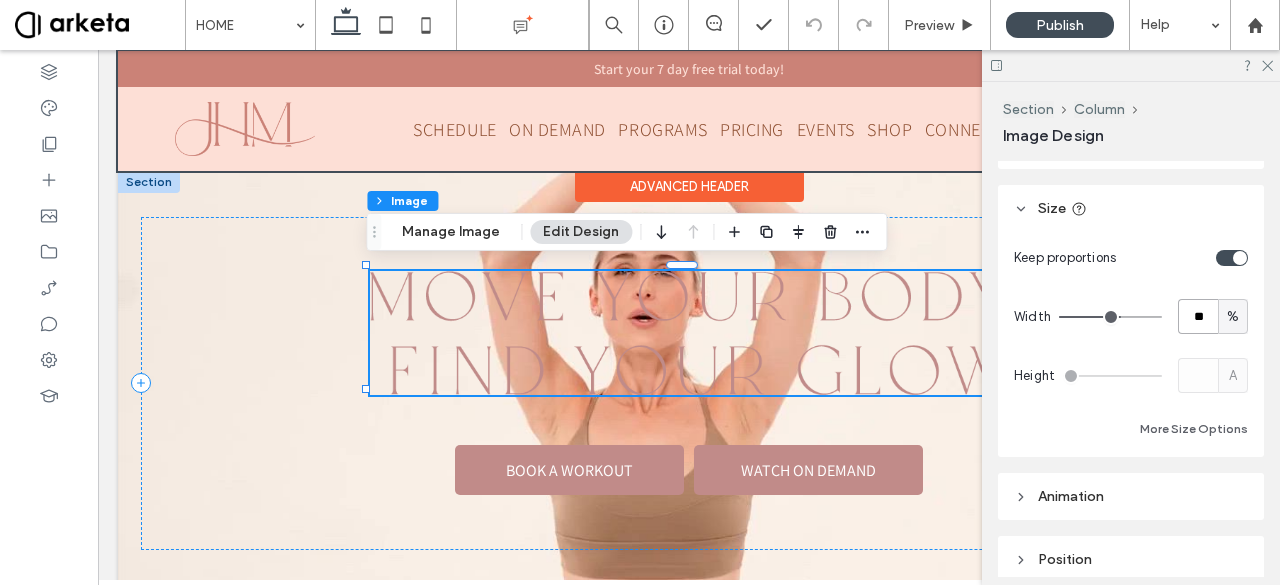 type on "**" 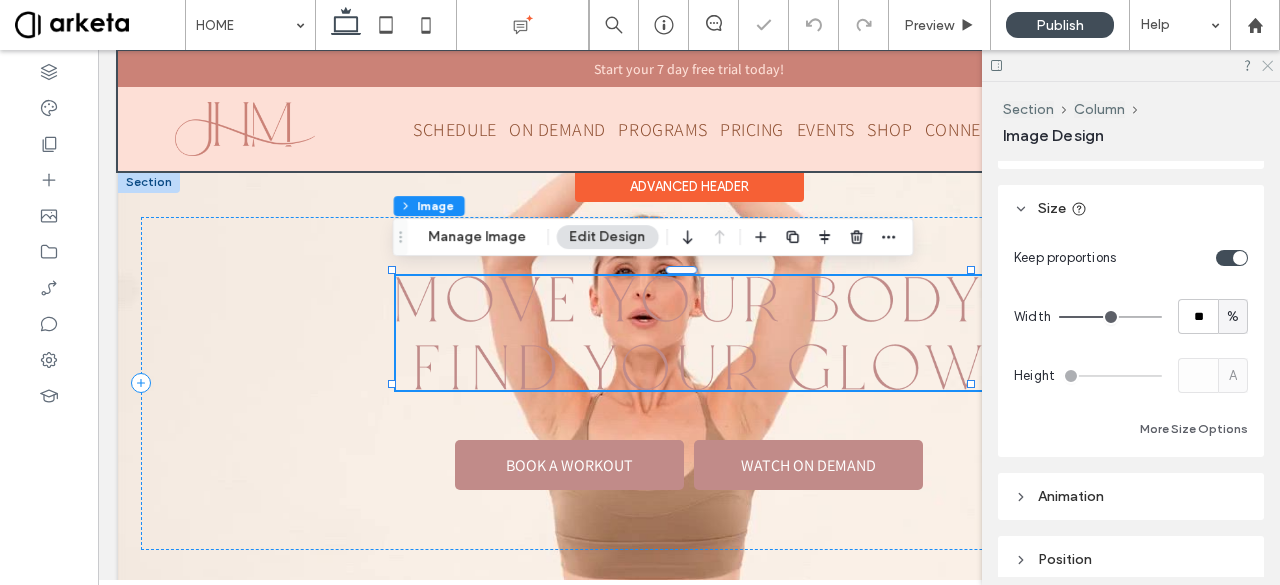 click 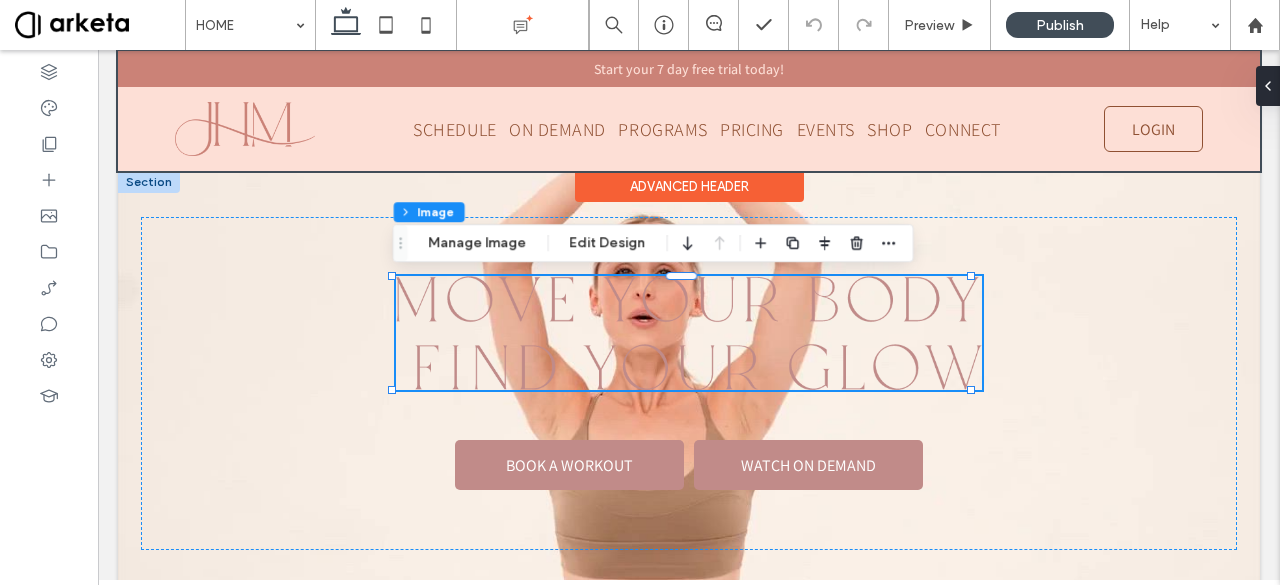 click on "BOOK A WORKOUT
WATCH ON DEMAND" at bounding box center [689, 383] 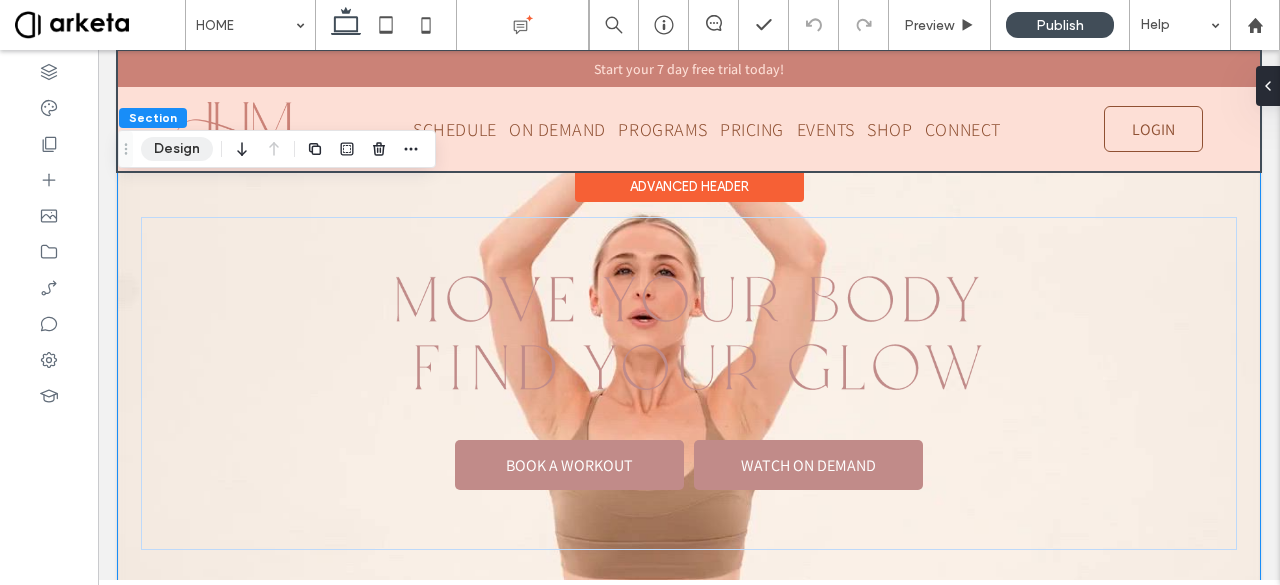 click on "Design" at bounding box center [177, 149] 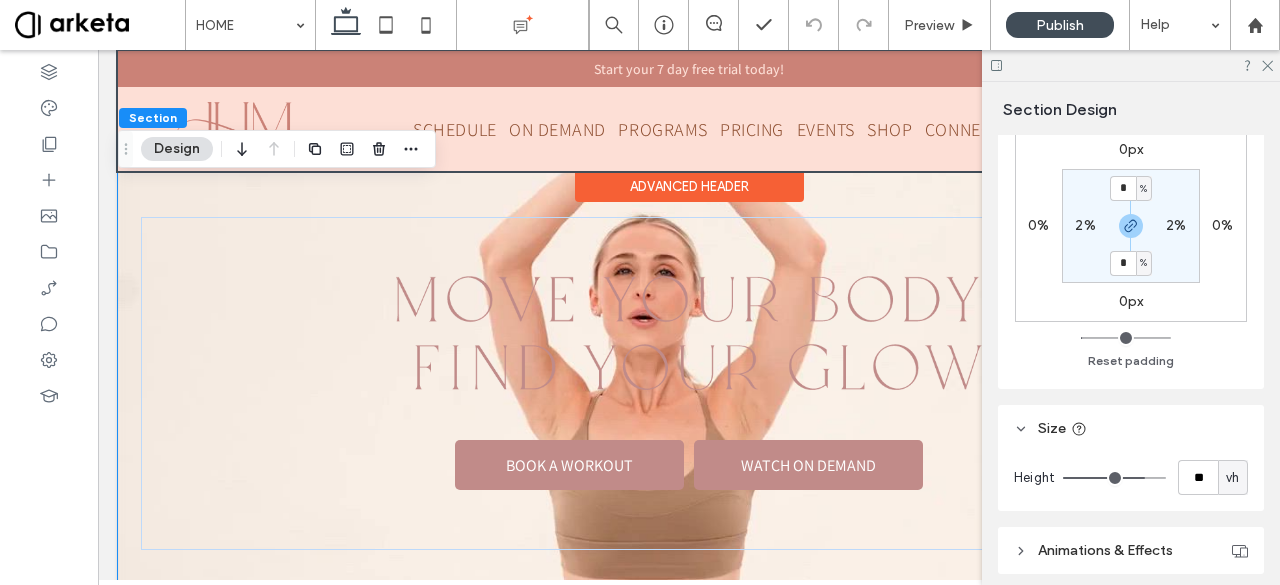 scroll, scrollTop: 395, scrollLeft: 0, axis: vertical 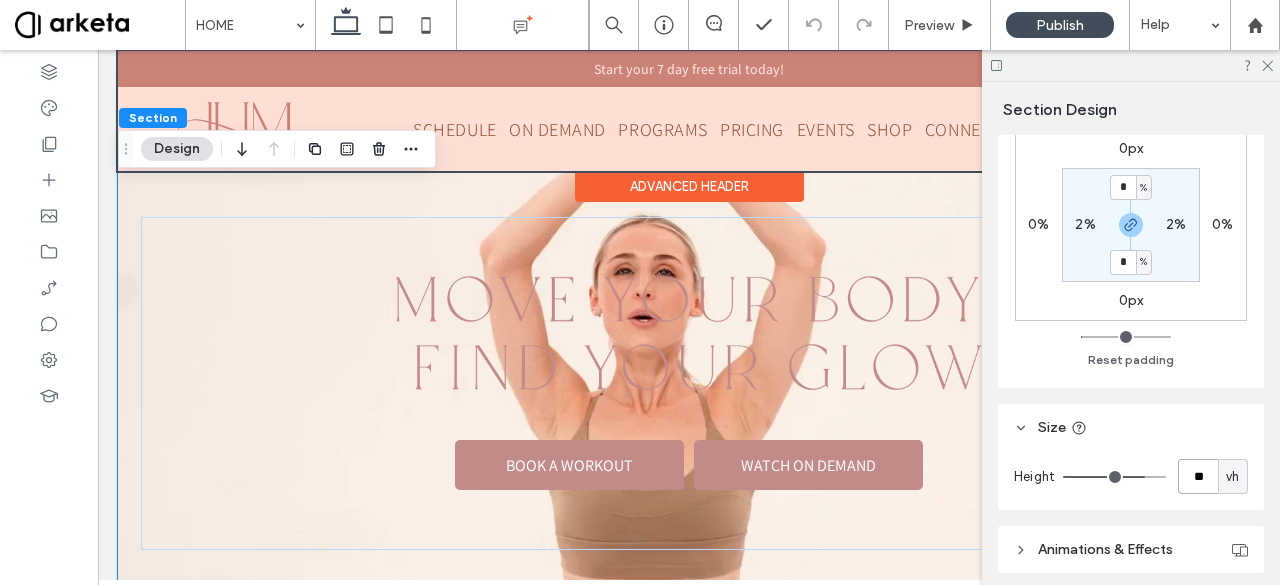 click on "**" at bounding box center [1198, 476] 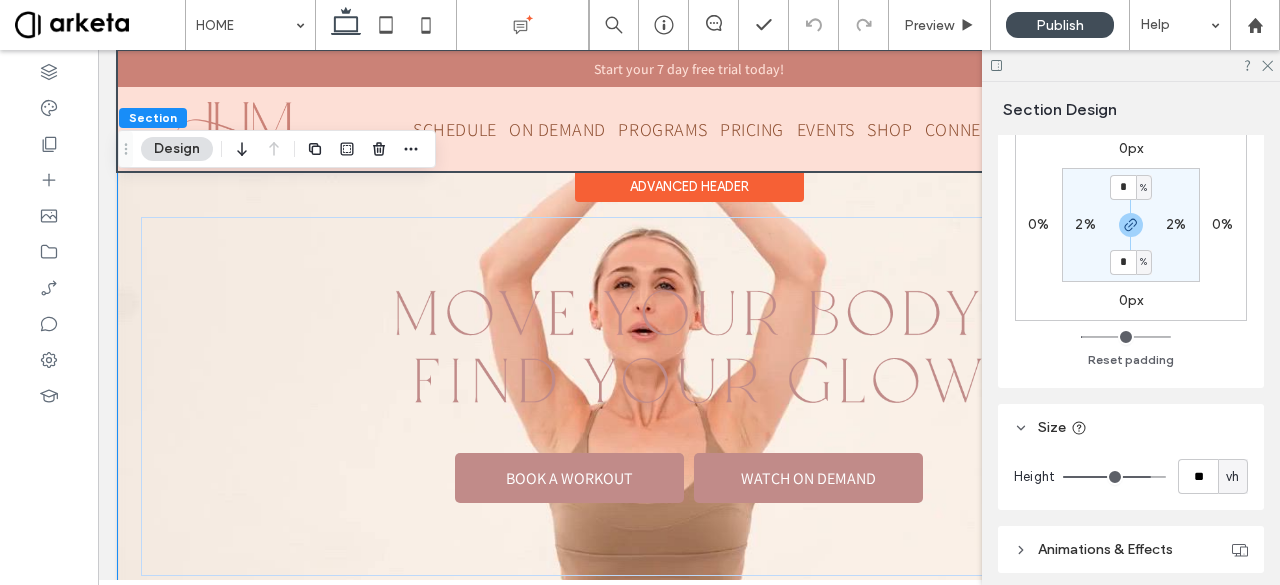 click at bounding box center [689, 111] 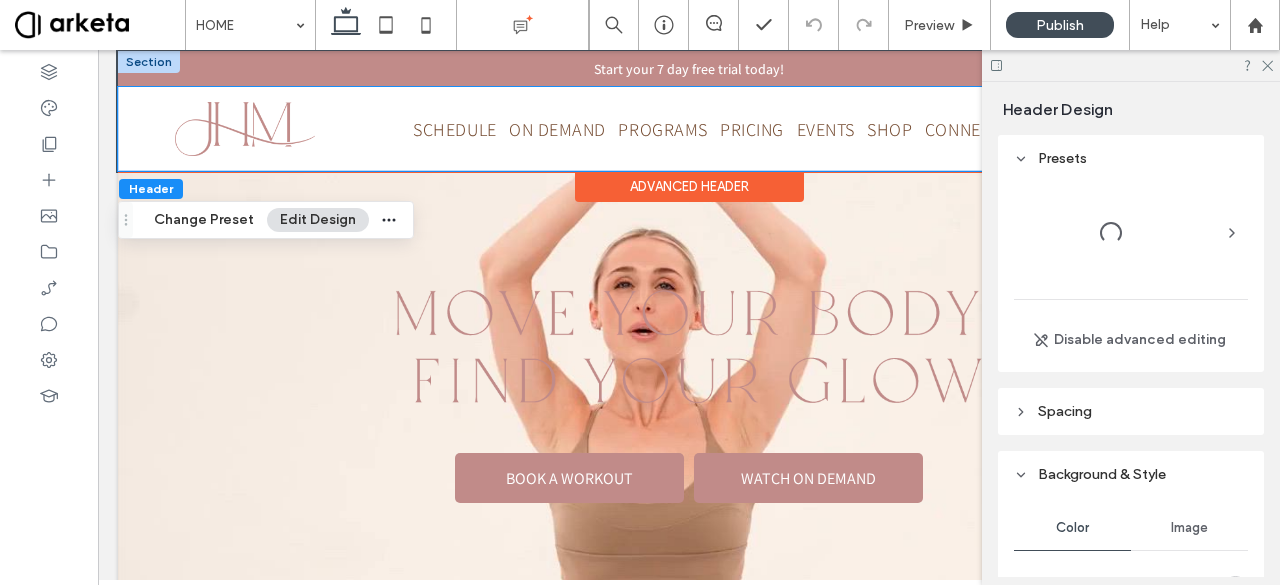 click on "SCHEDULE
ON DEMAND
PROGRAMS
PRICING
EVENTS
SHOP
CONNECT
LOGIN" at bounding box center [689, 129] 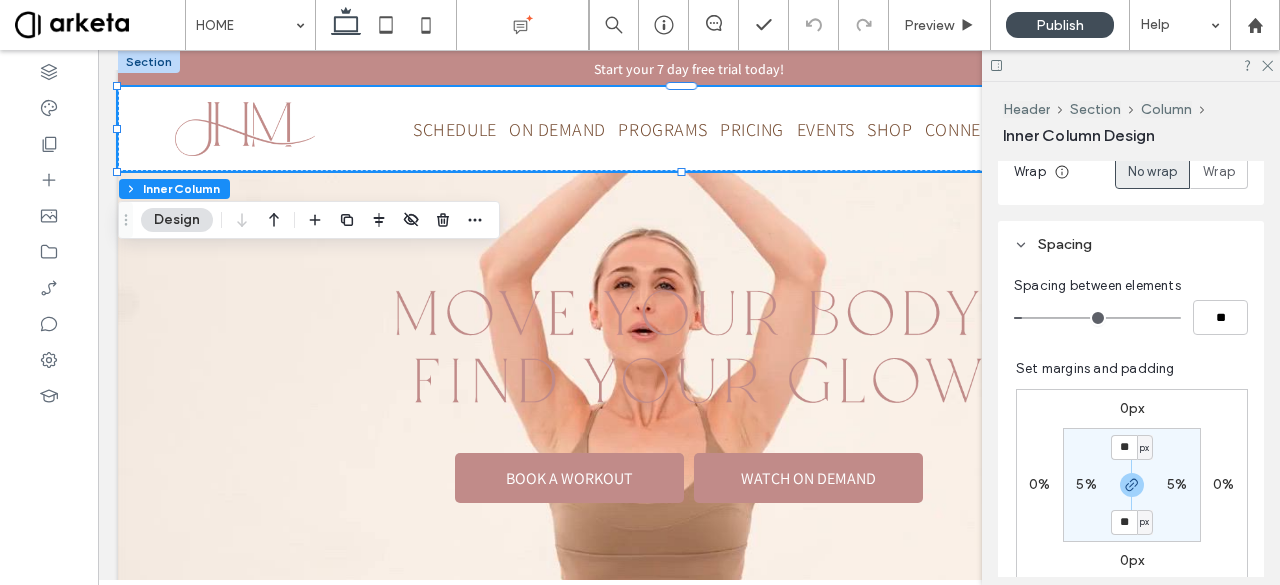 scroll, scrollTop: 420, scrollLeft: 0, axis: vertical 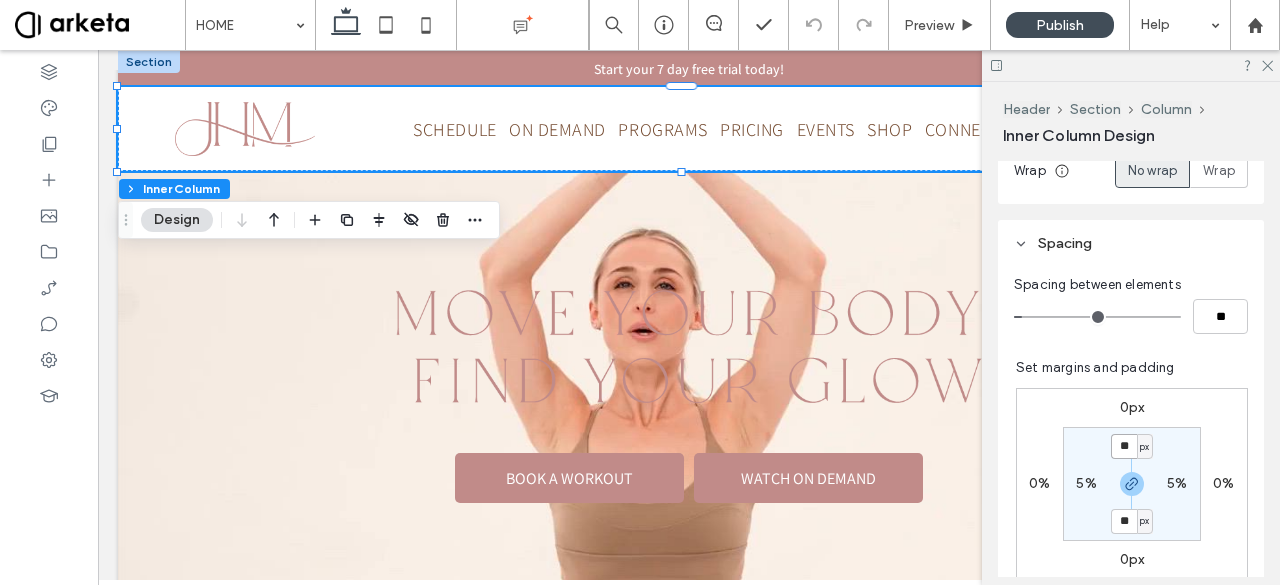 click on "**" at bounding box center (1124, 446) 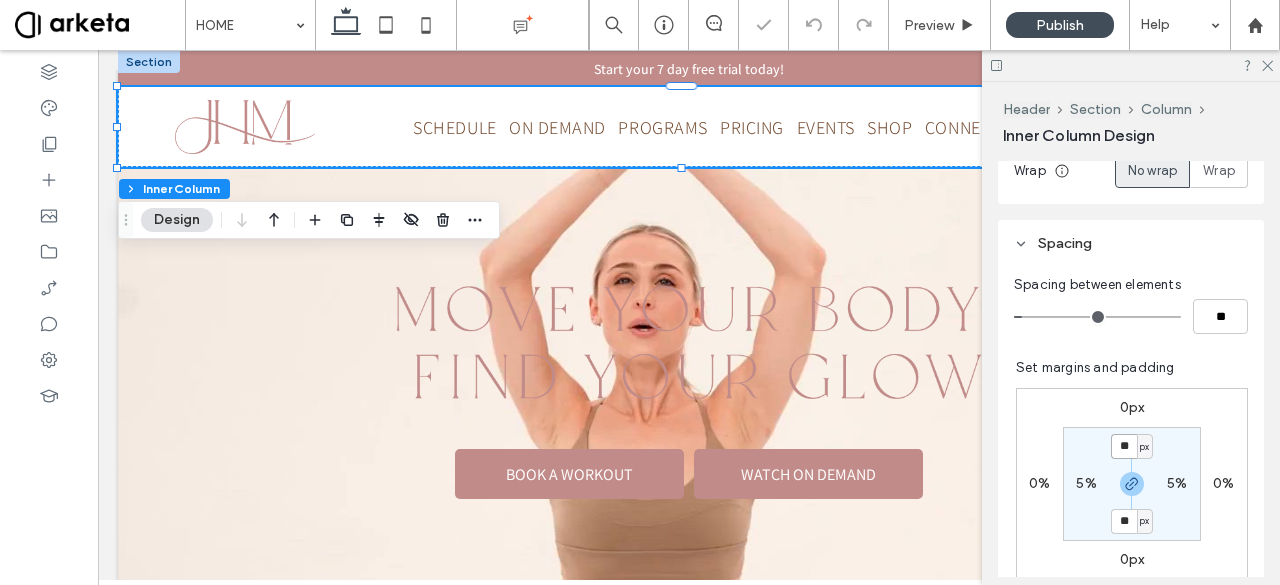 type on "**" 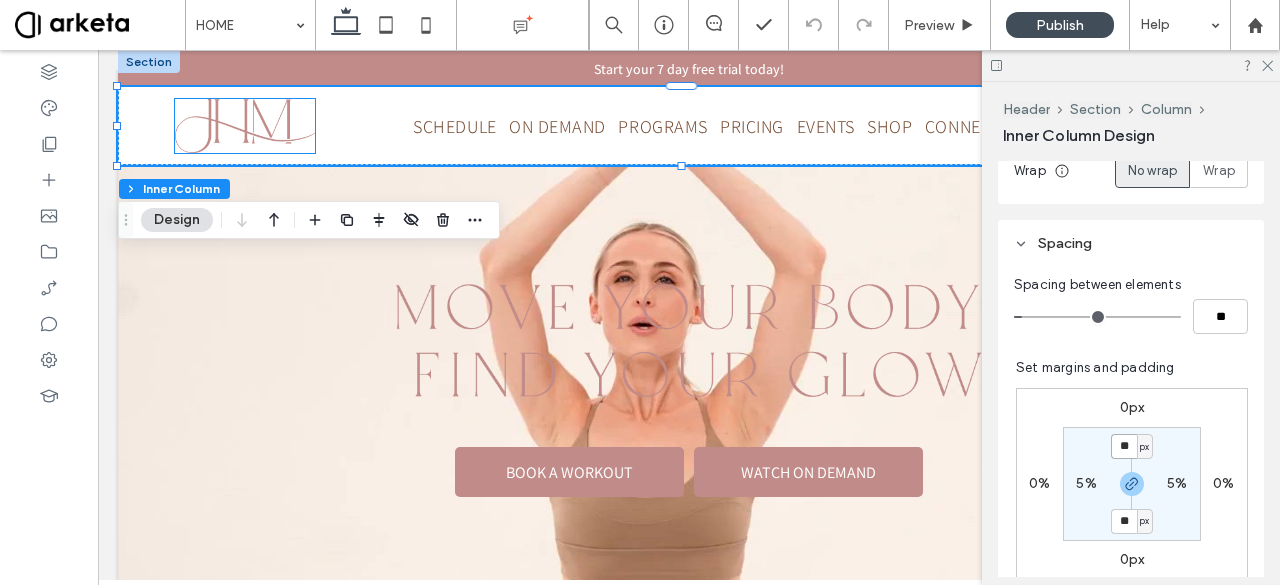 click at bounding box center (245, 126) 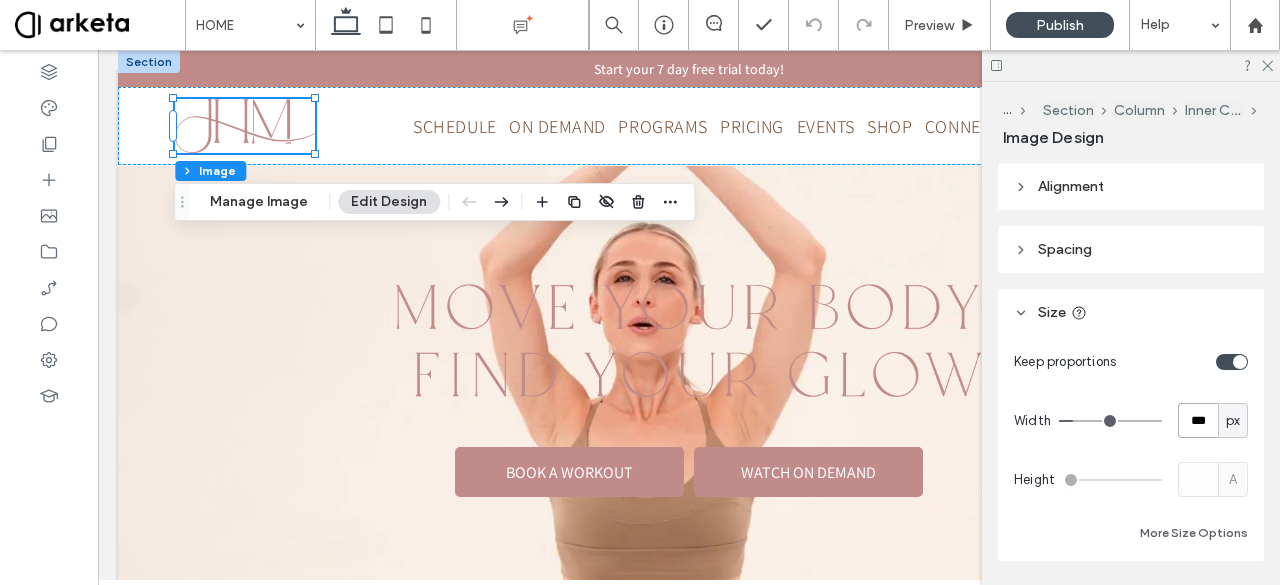 click on "***" at bounding box center (1198, 420) 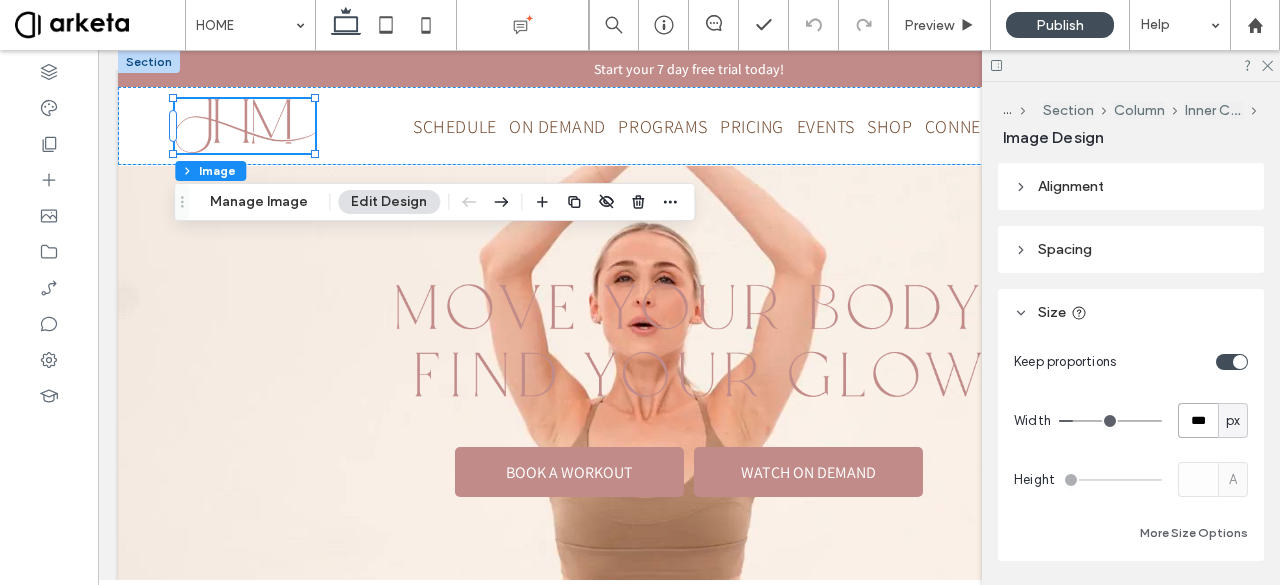 type on "***" 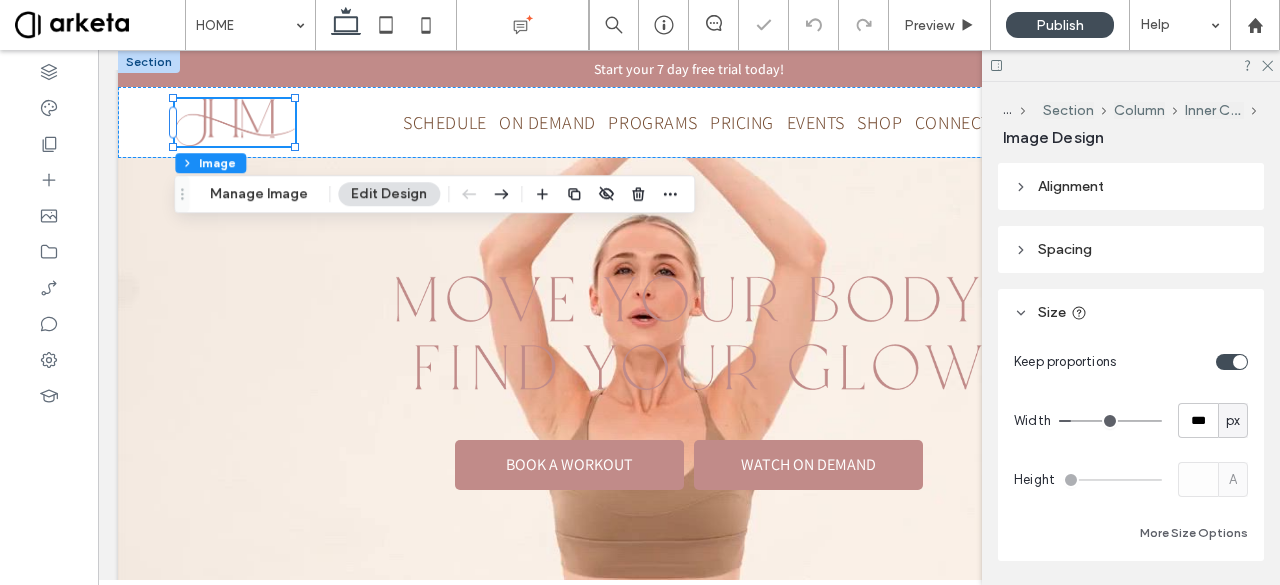click on "Keep proportions" at bounding box center [1131, 361] 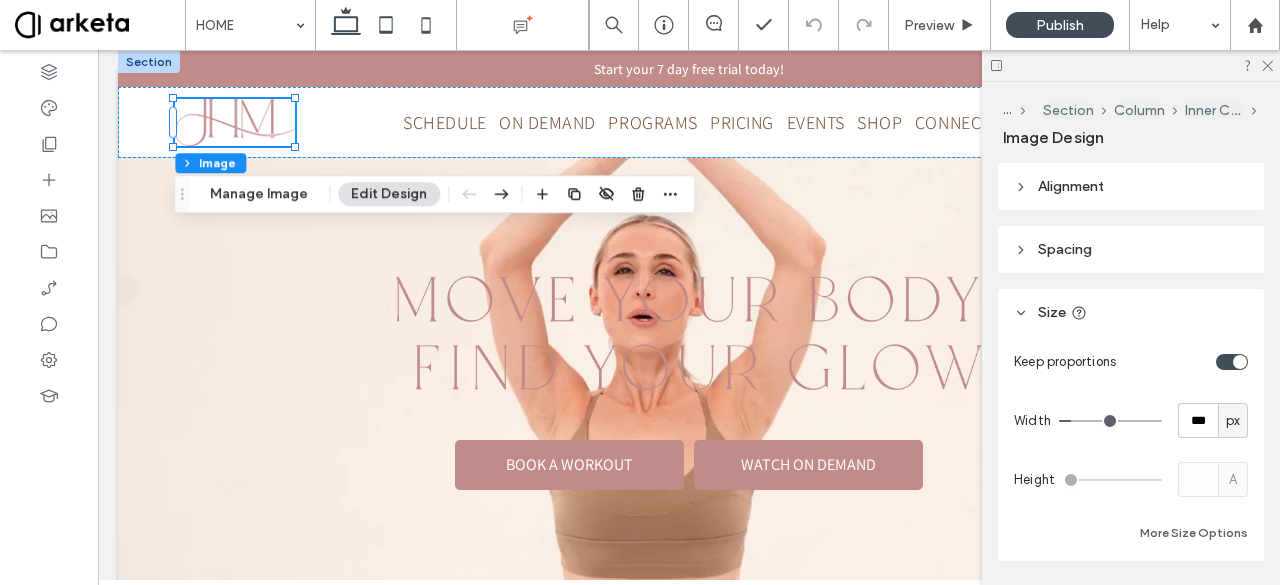 click 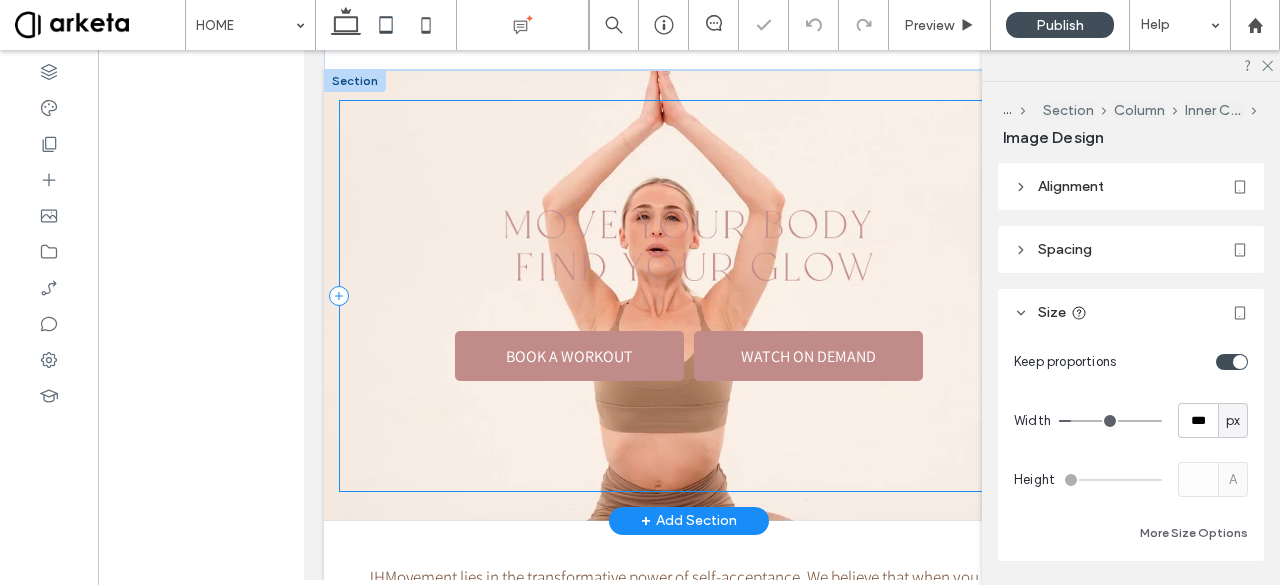 scroll, scrollTop: 0, scrollLeft: 0, axis: both 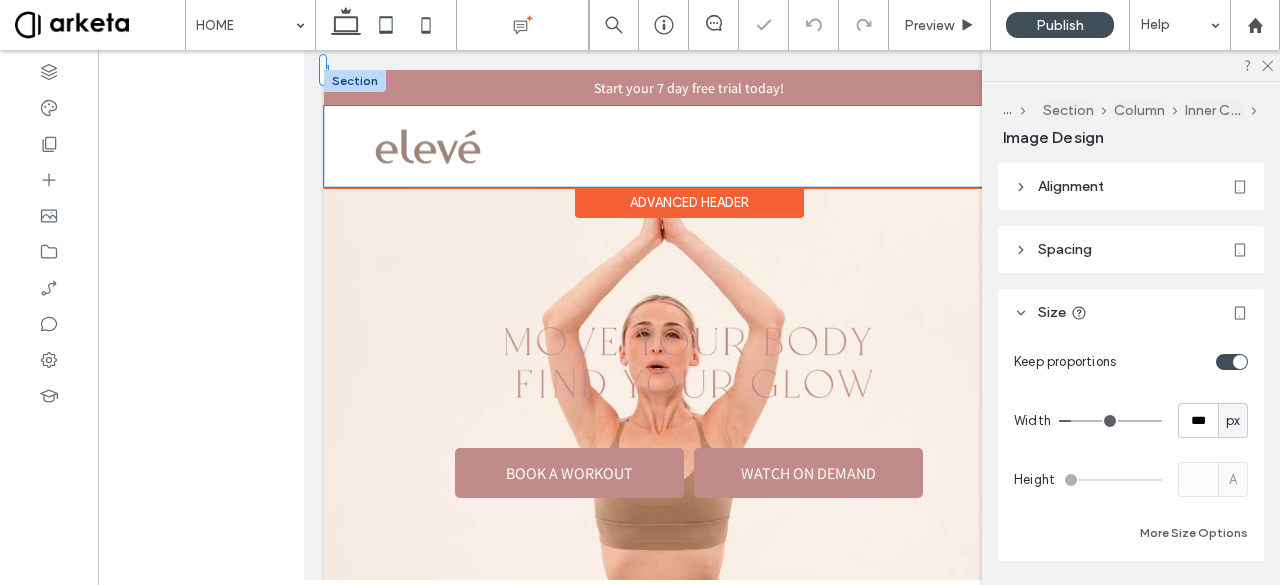 click at bounding box center [428, 146] 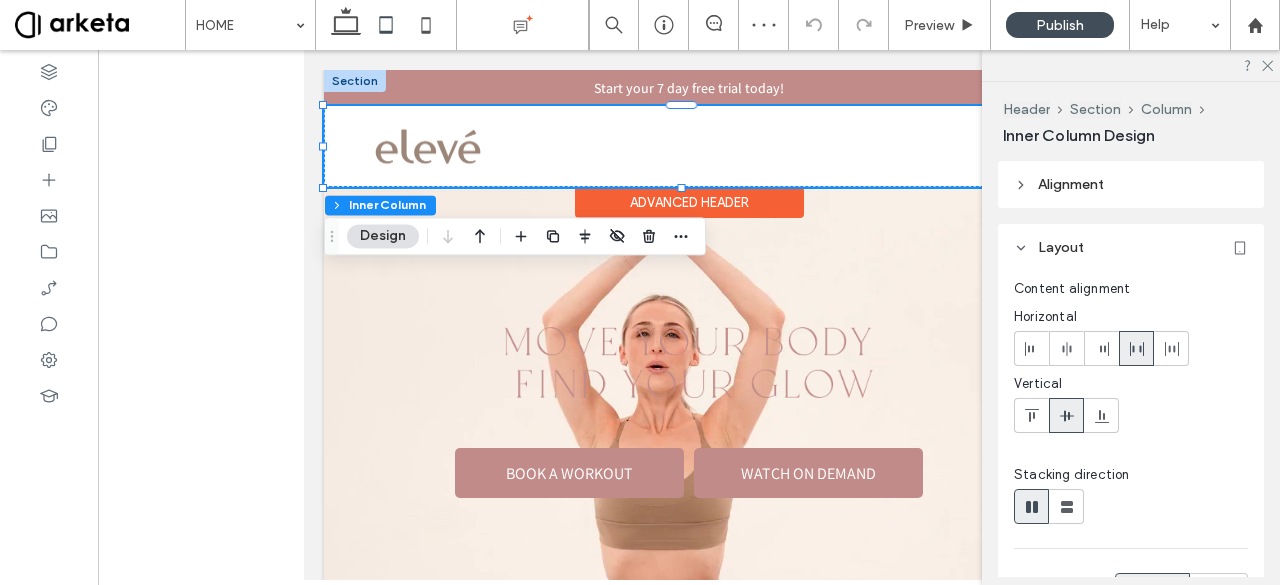 click at bounding box center [428, 146] 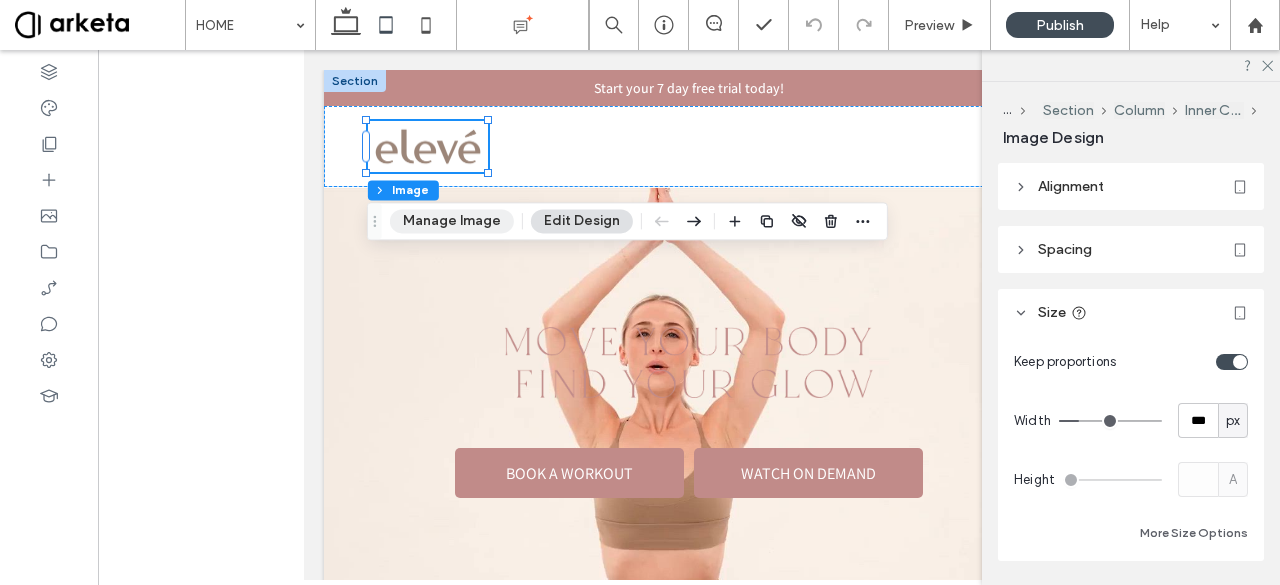 click on "Manage Image" at bounding box center [452, 221] 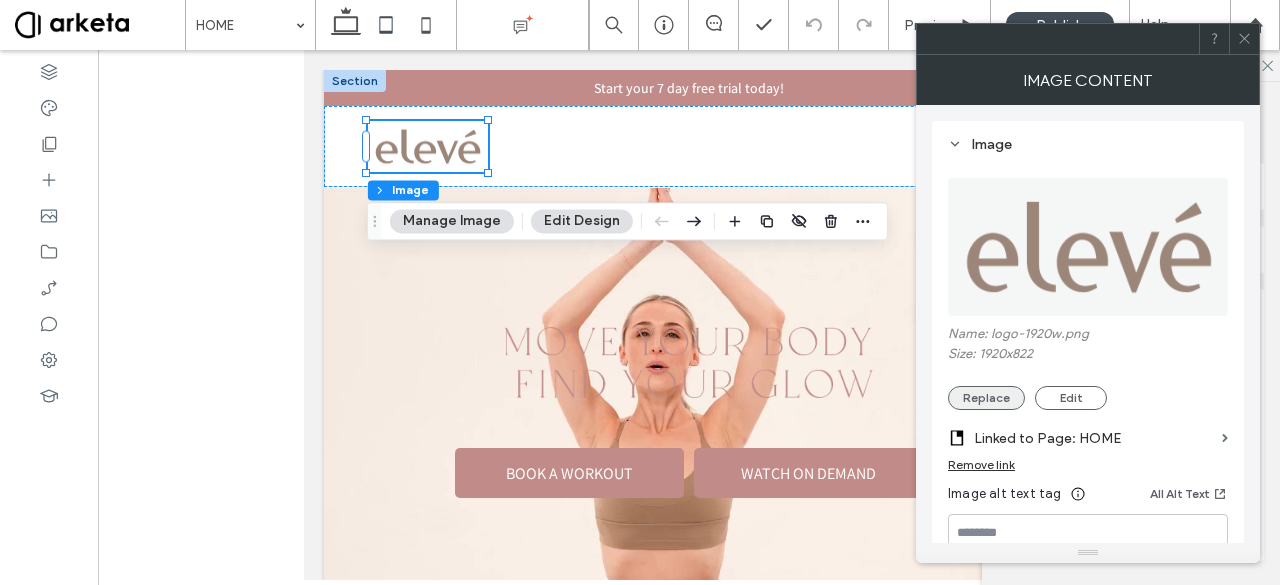 click on "Replace" at bounding box center [986, 398] 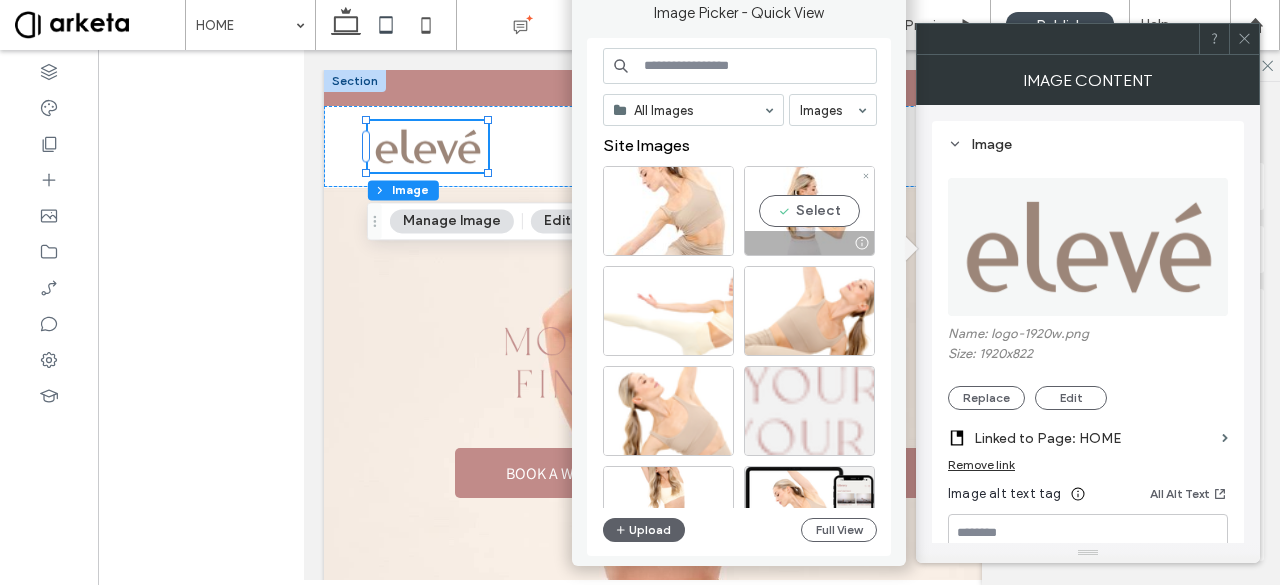 click at bounding box center (809, 243) 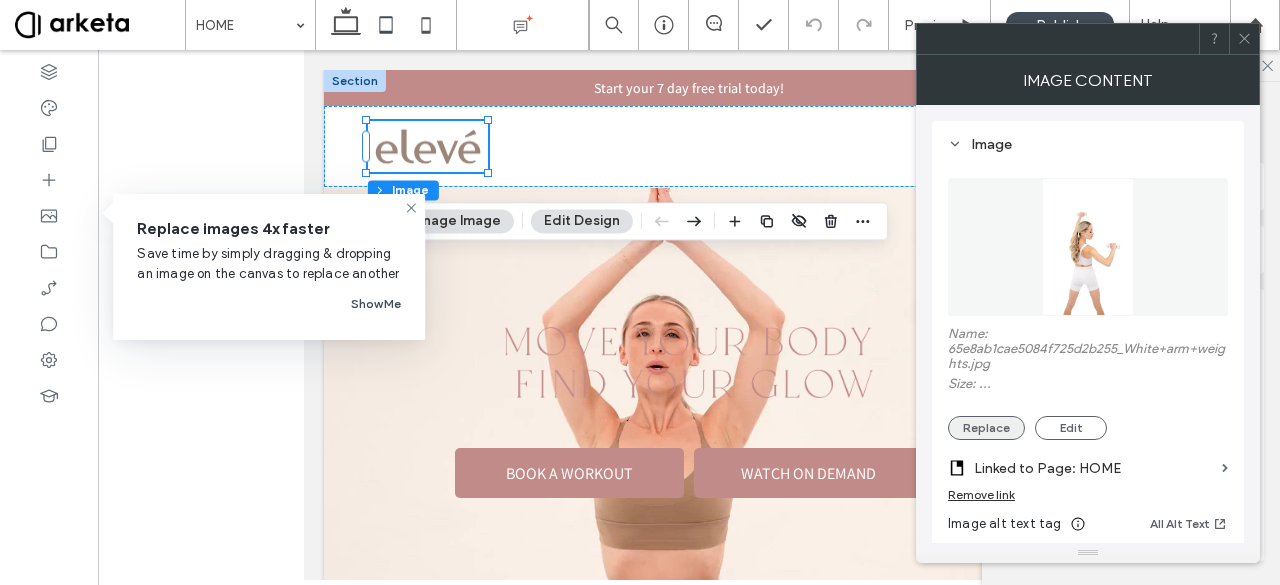 click on "Replace" at bounding box center [986, 428] 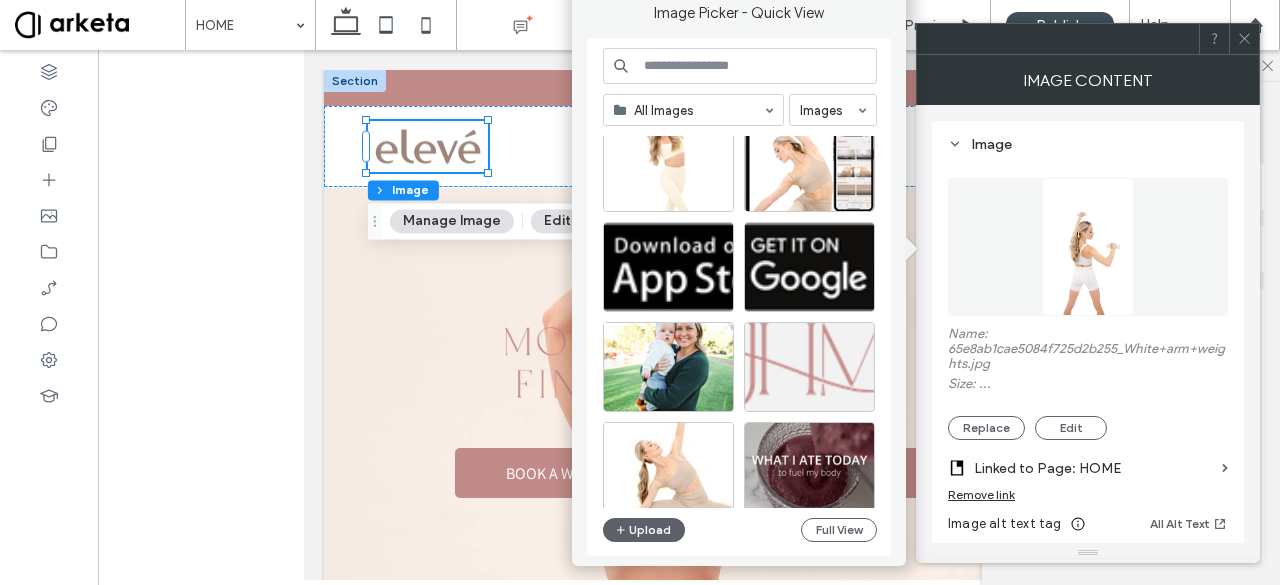 scroll, scrollTop: 346, scrollLeft: 0, axis: vertical 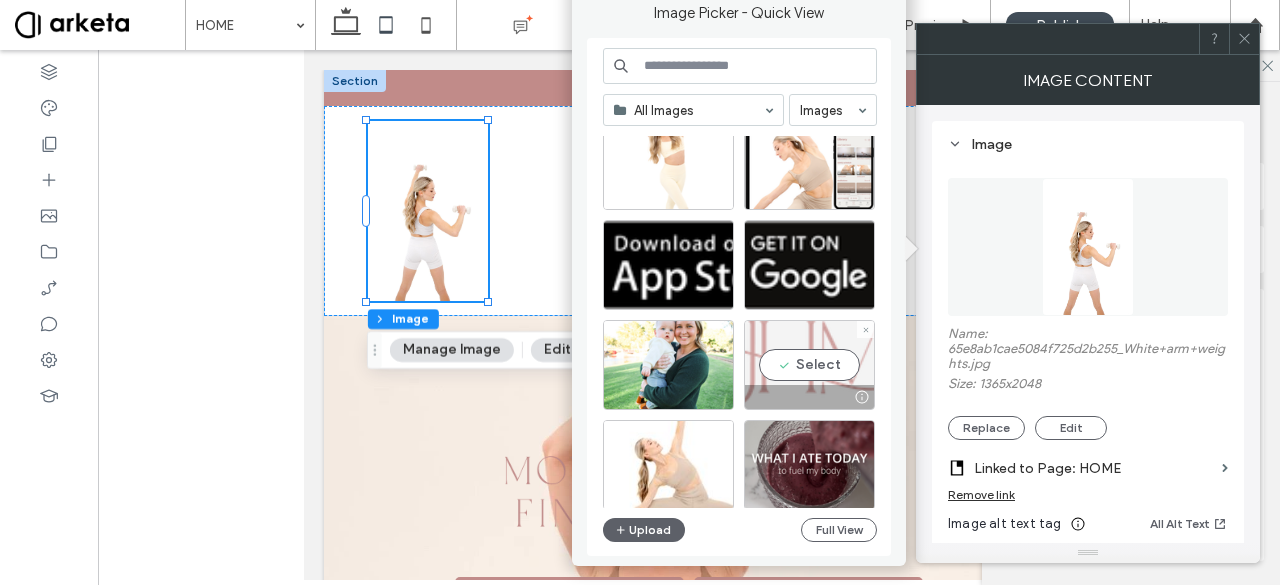 click on "Select" at bounding box center [809, 365] 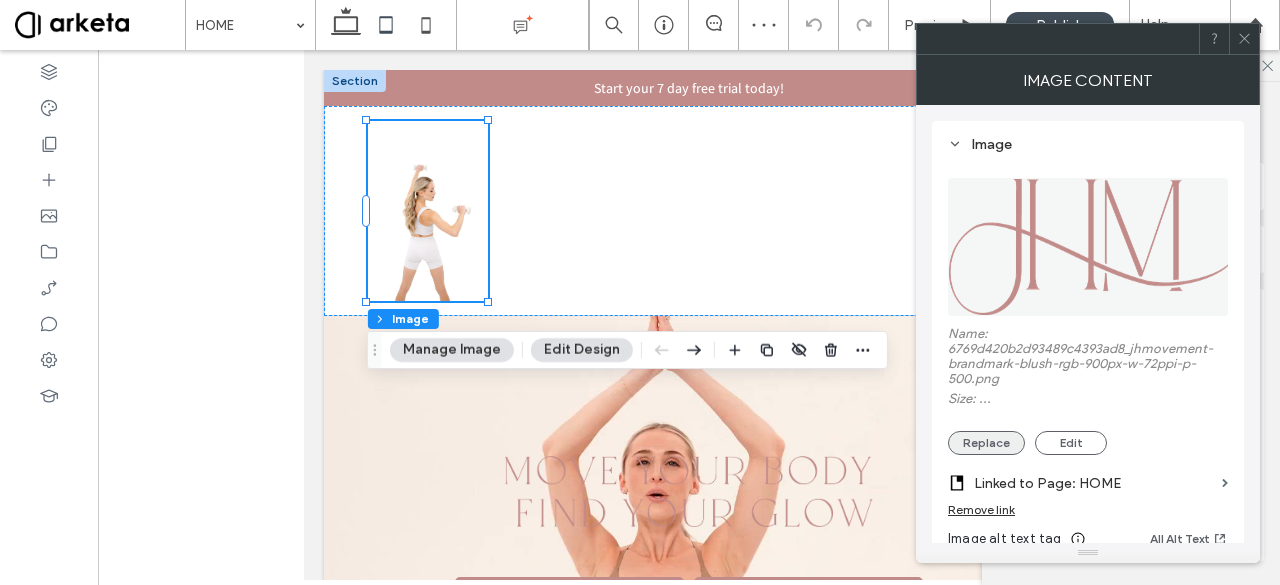 click on "Replace" at bounding box center (986, 443) 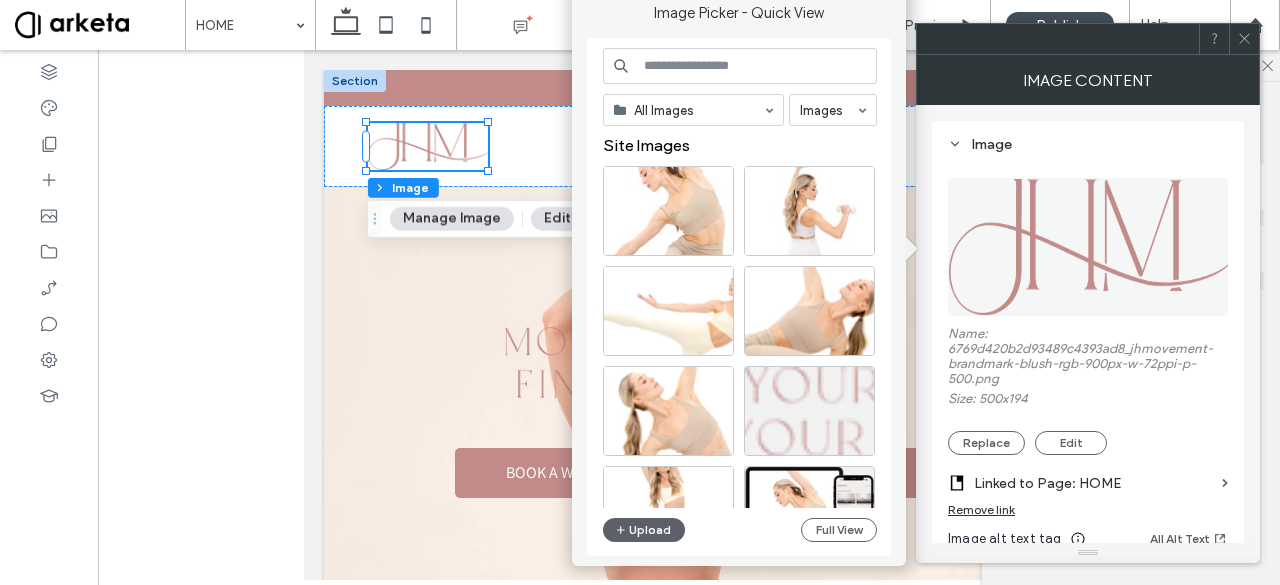 click 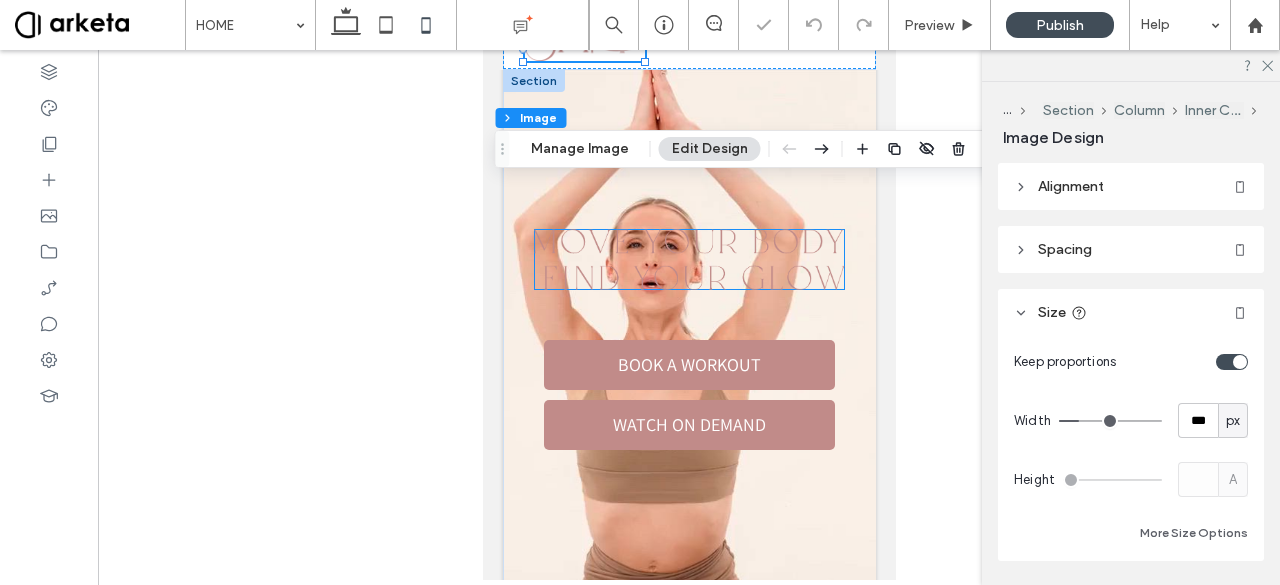 scroll, scrollTop: 0, scrollLeft: 0, axis: both 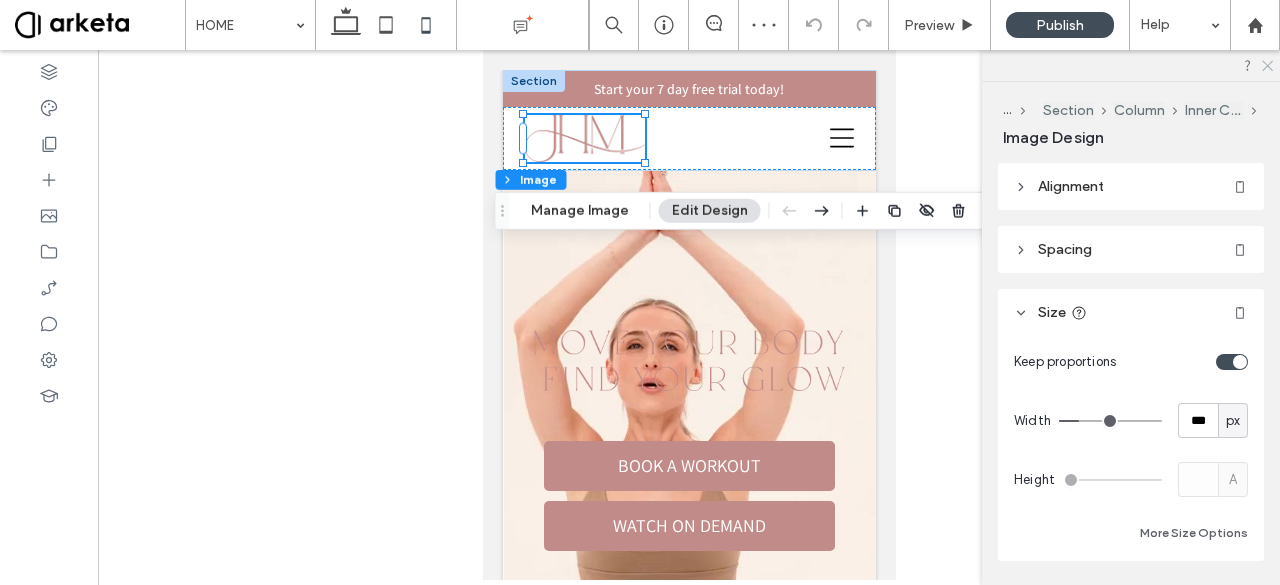 click 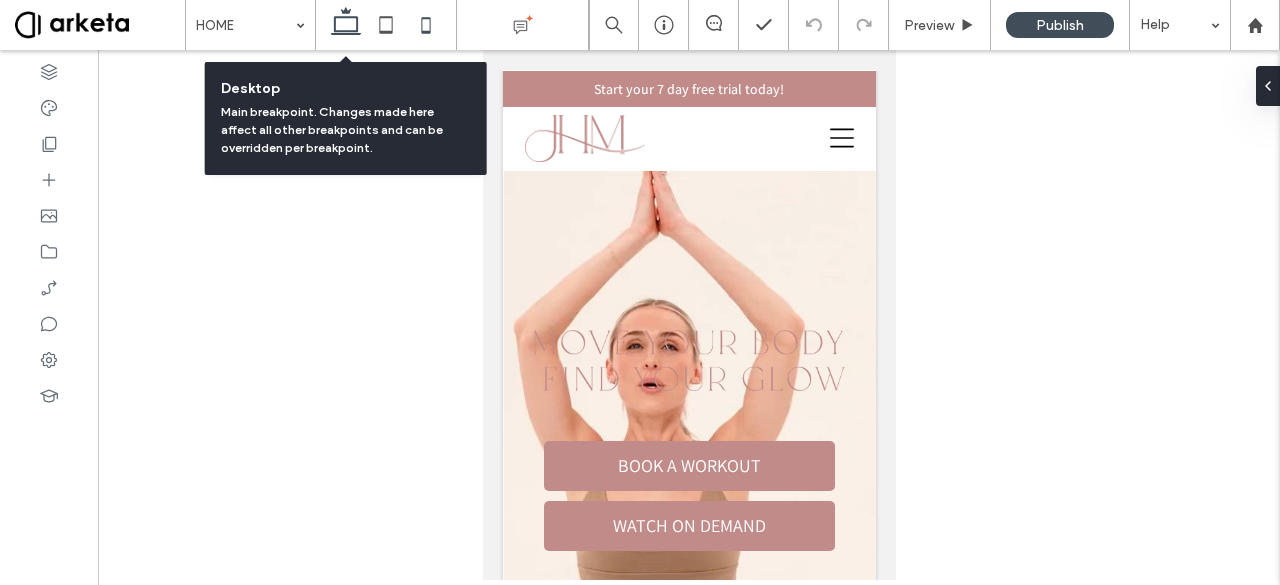 click 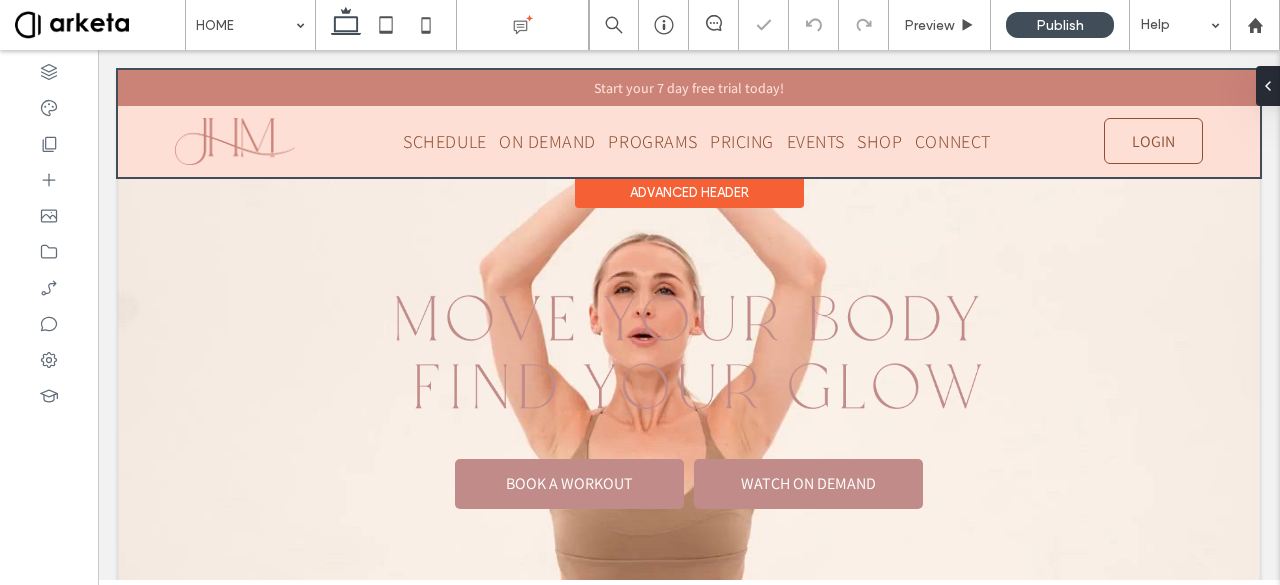 click at bounding box center (689, 123) 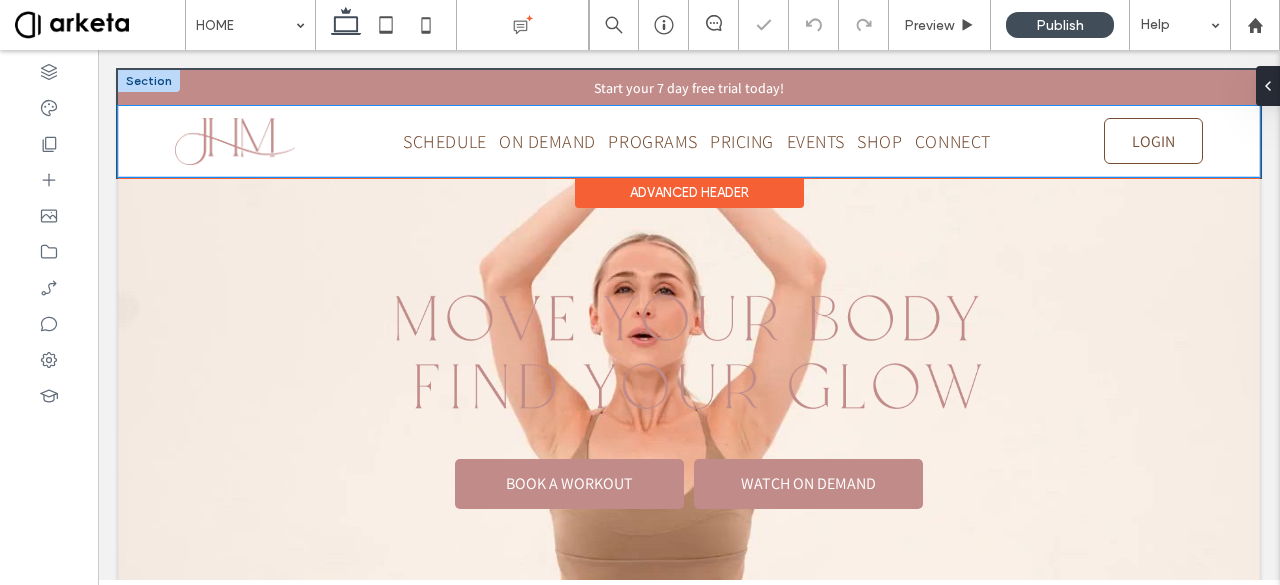 click on "Start your 7 day free trial today!
SCHEDULE
ON DEMAND
PROGRAMS
PRICING
EVENTS
SHOP
CONNECT
LOGIN
Section
Advanced Header" at bounding box center (689, 123) 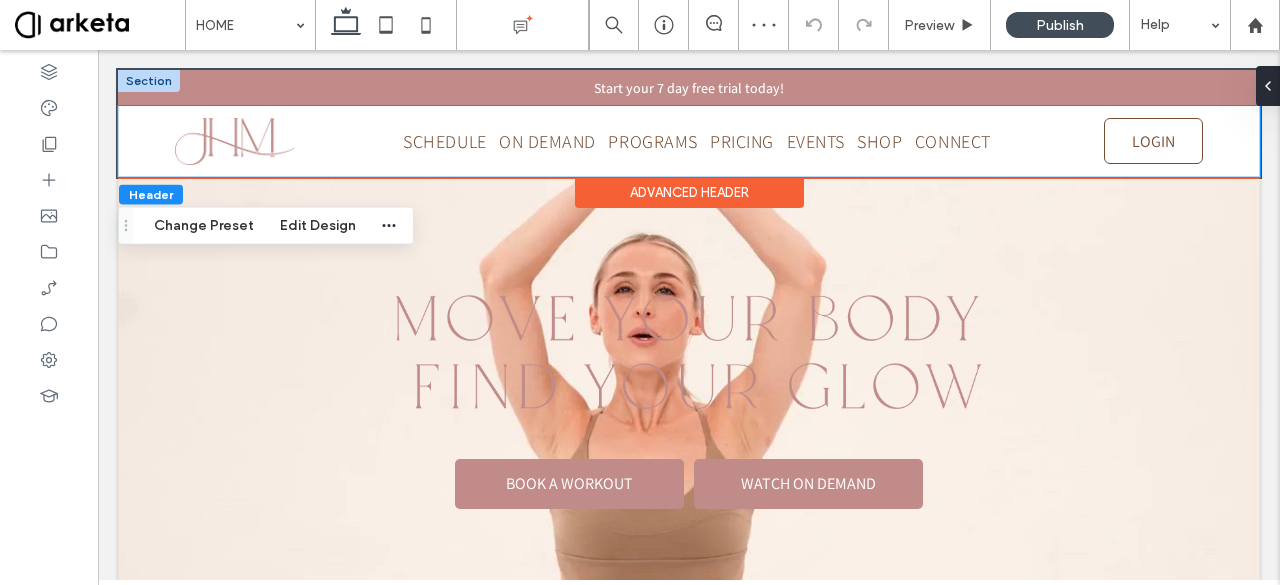 click at bounding box center [235, 141] 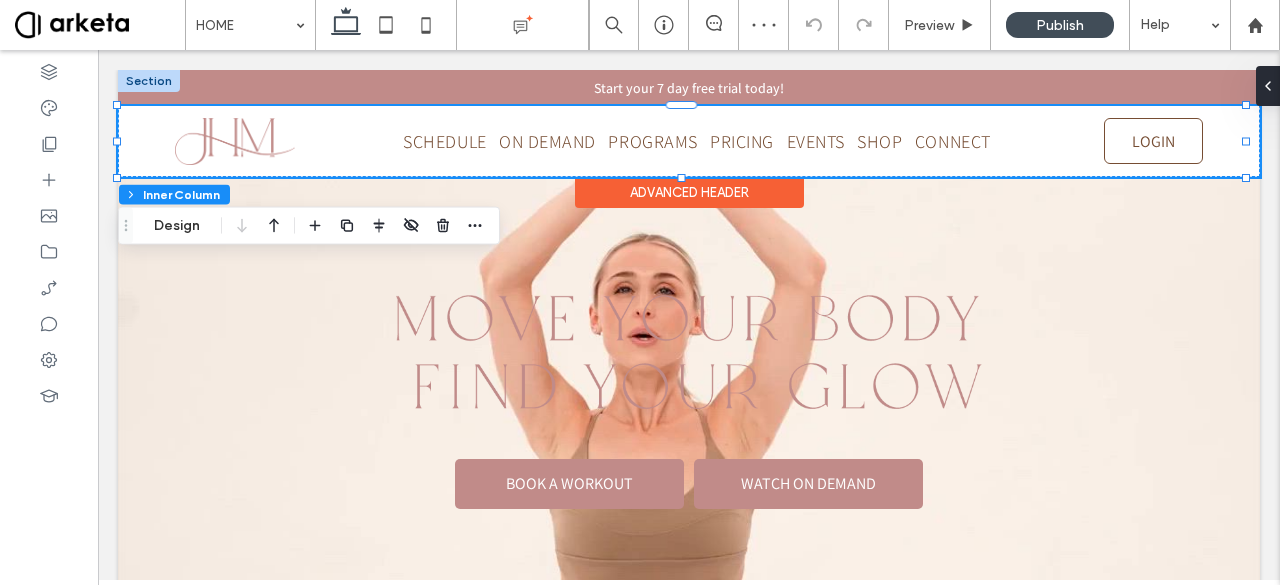 click at bounding box center [235, 141] 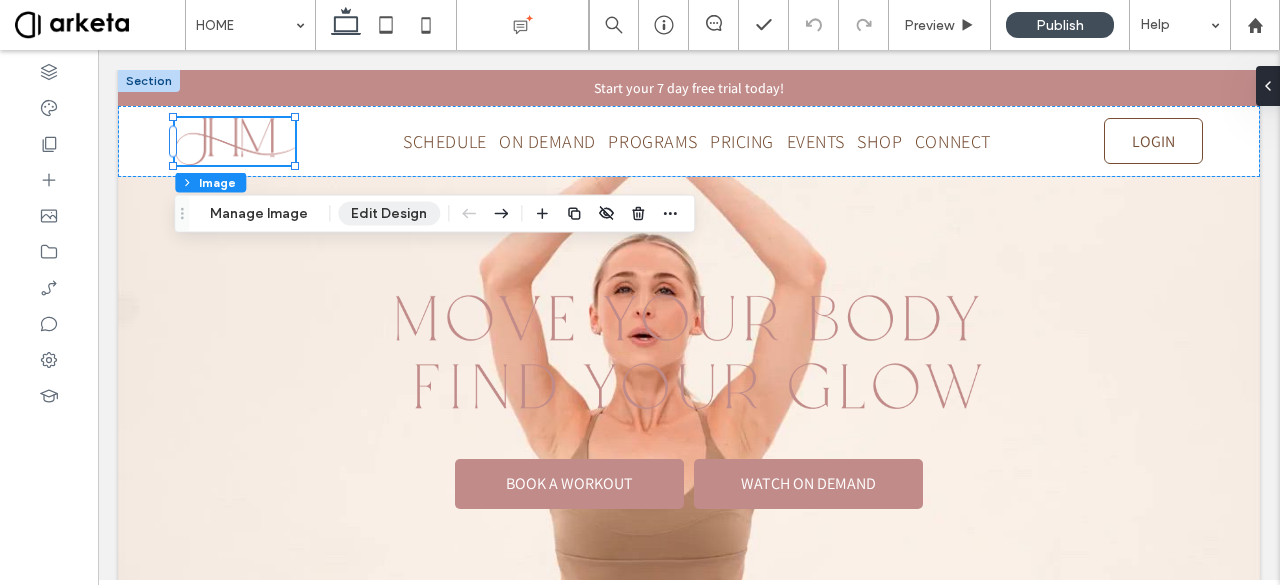 click on "Edit Design" at bounding box center [389, 214] 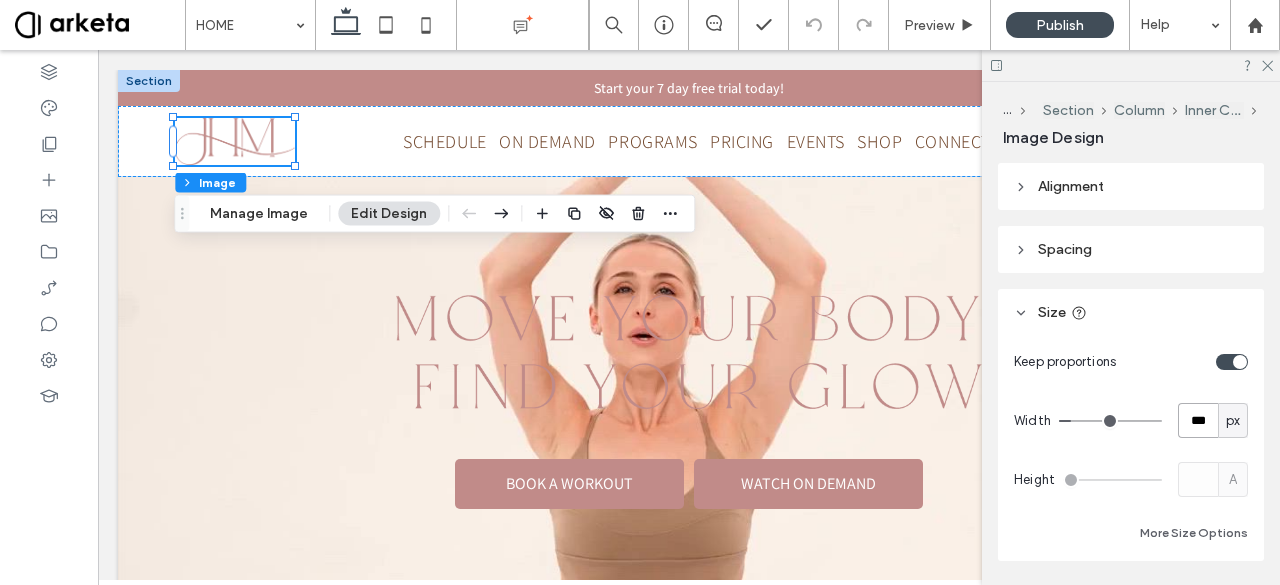 click on "***" at bounding box center [1198, 420] 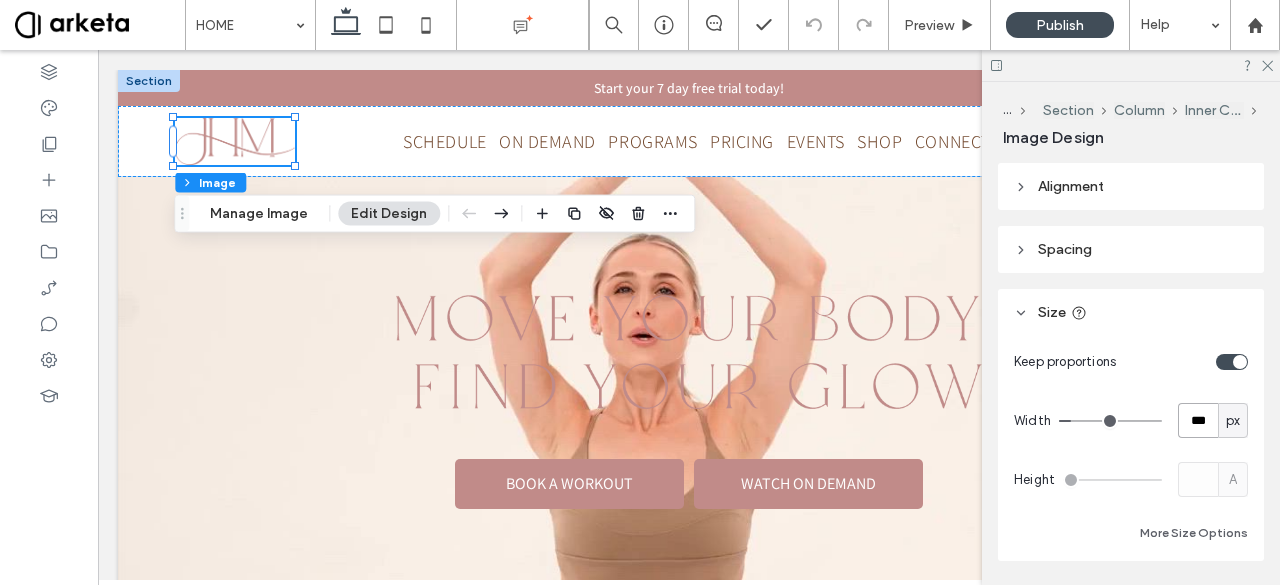 type on "***" 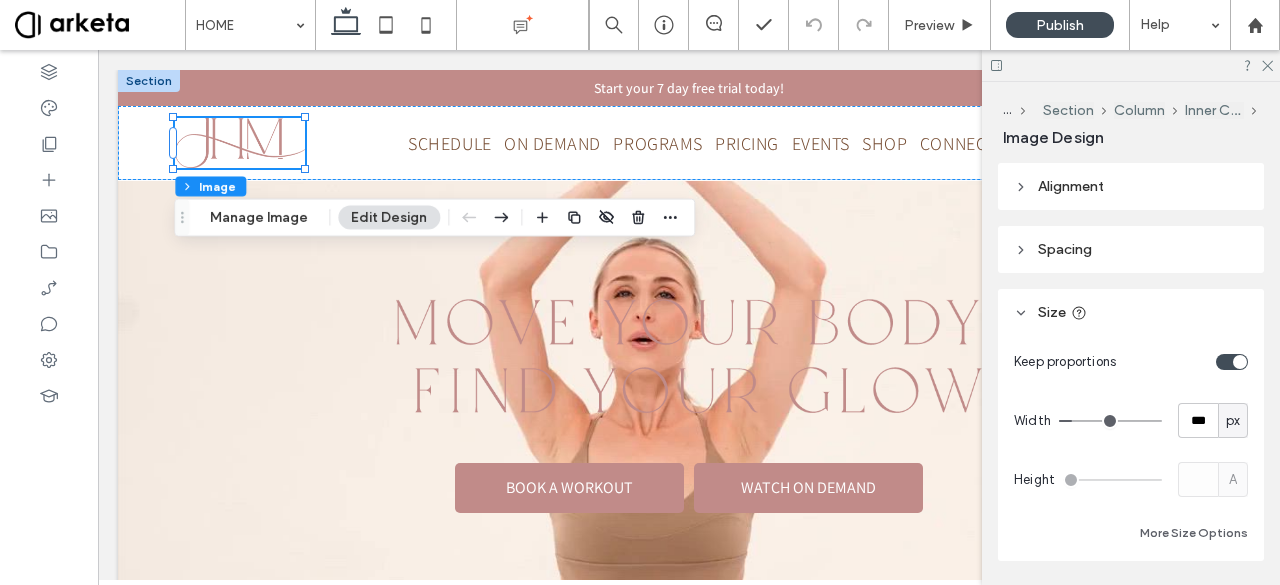 click on "Size" at bounding box center (1131, 312) 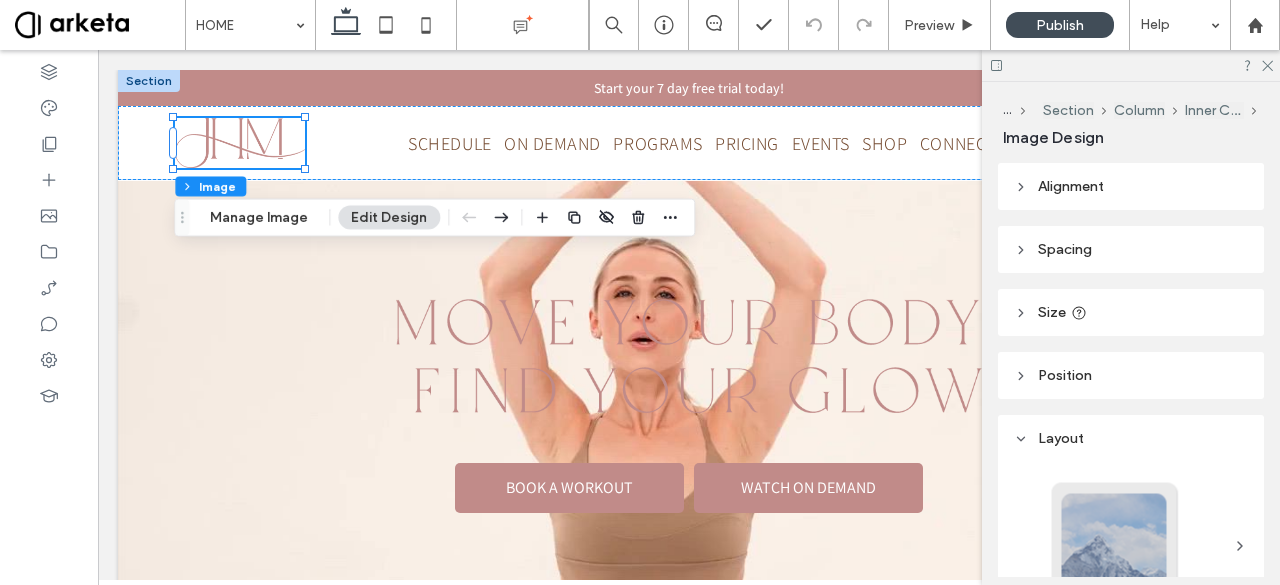 scroll, scrollTop: 0, scrollLeft: 0, axis: both 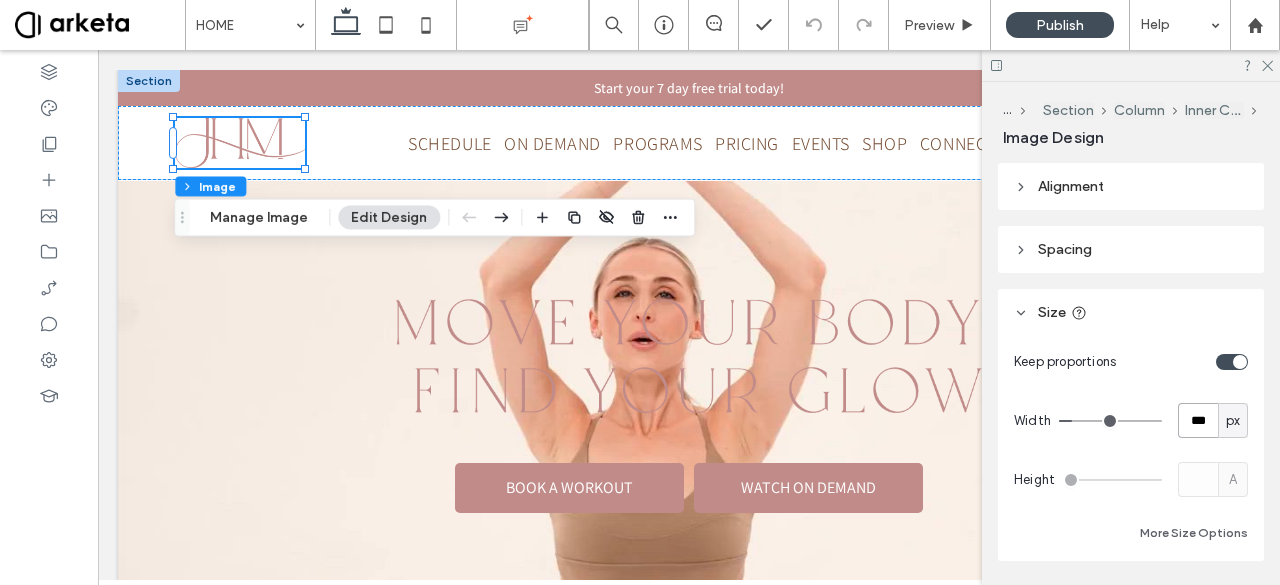 click on "***" at bounding box center [1198, 420] 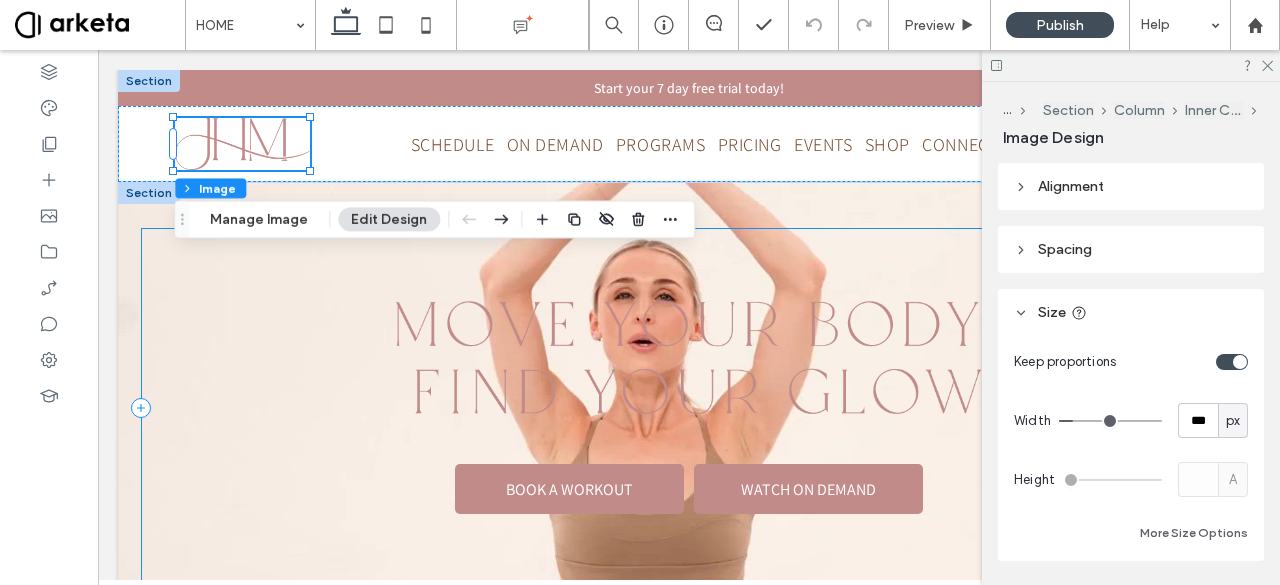 click on "BOOK A WORKOUT
WATCH ON DEMAND" at bounding box center [689, 407] 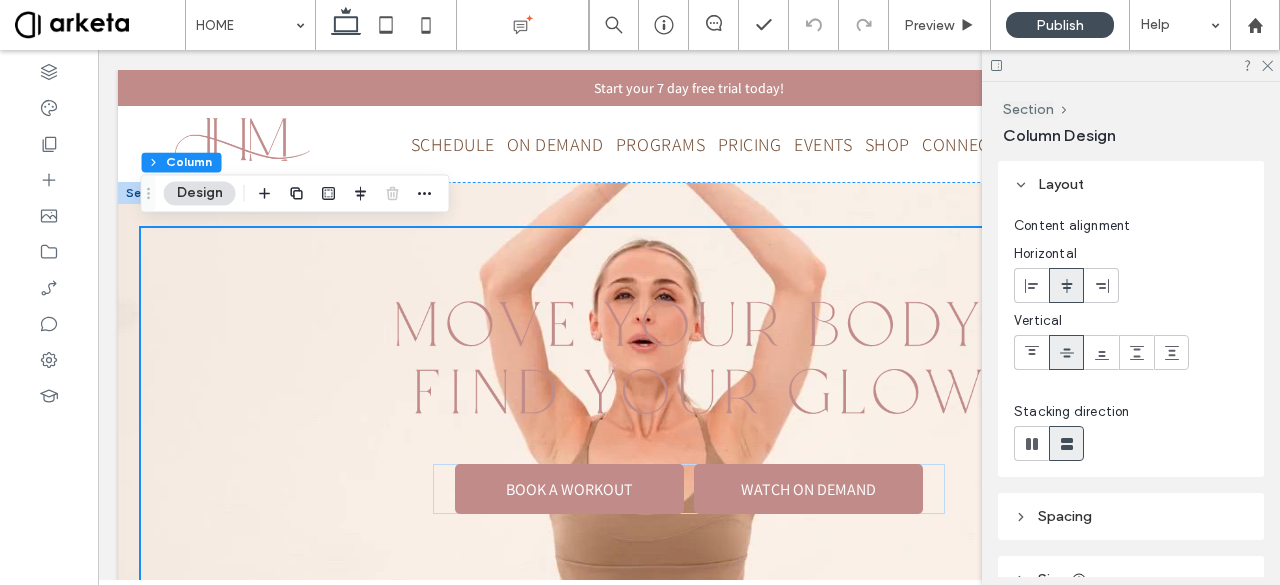 scroll, scrollTop: 70, scrollLeft: 0, axis: vertical 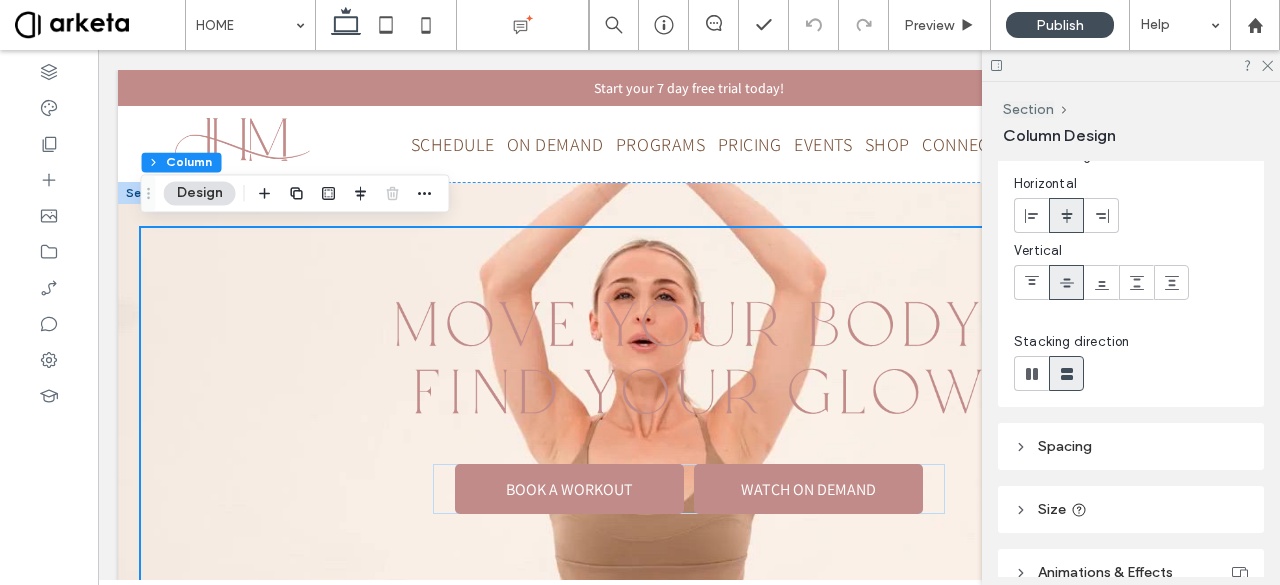 click on "Spacing" at bounding box center [1131, 446] 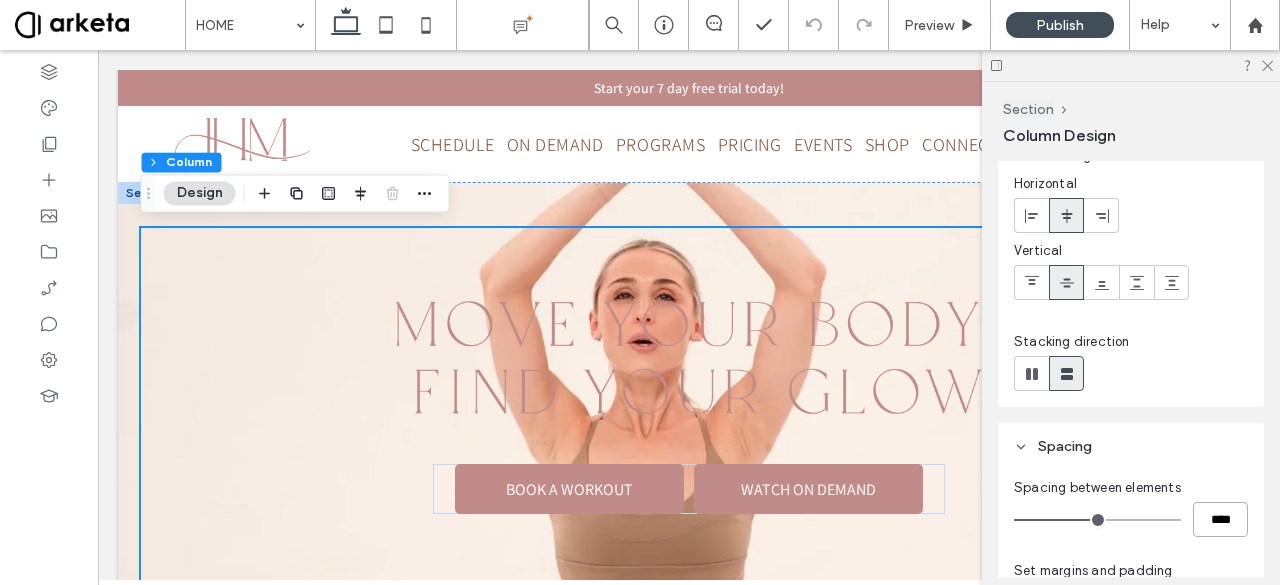 click on "****" at bounding box center (1220, 519) 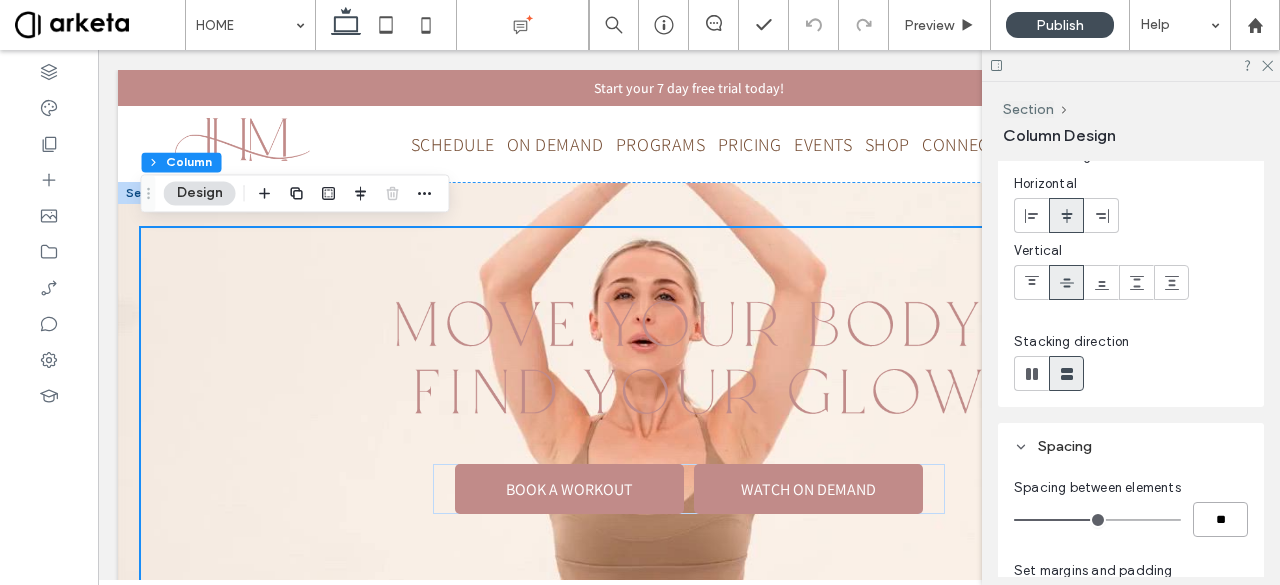 type on "**" 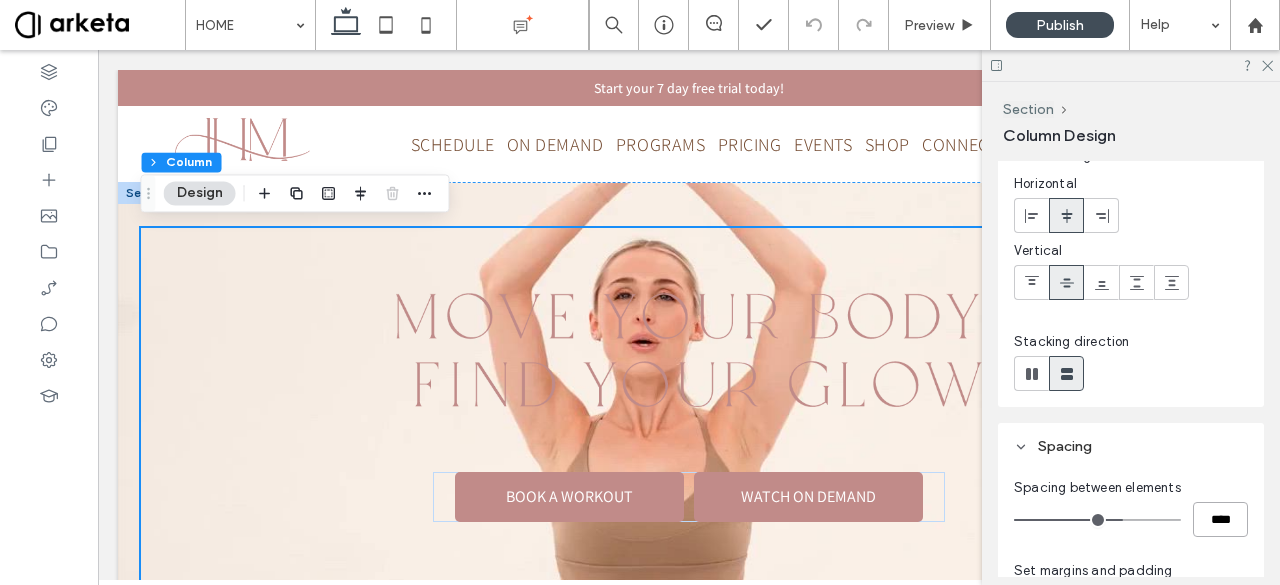 click on "****" at bounding box center [1220, 519] 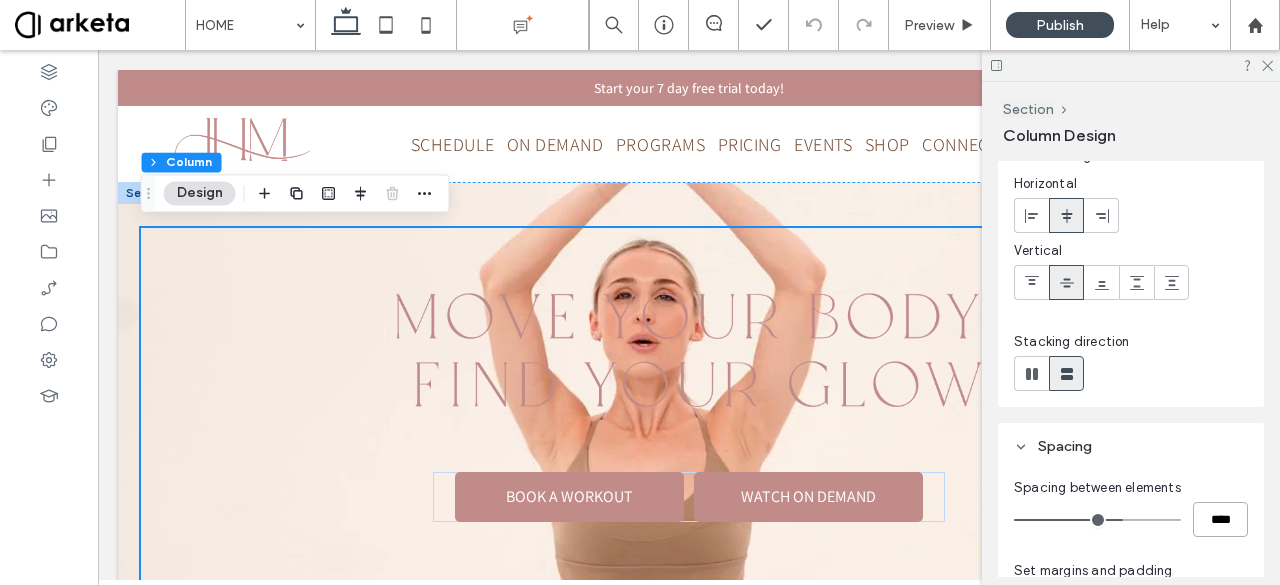 type on "****" 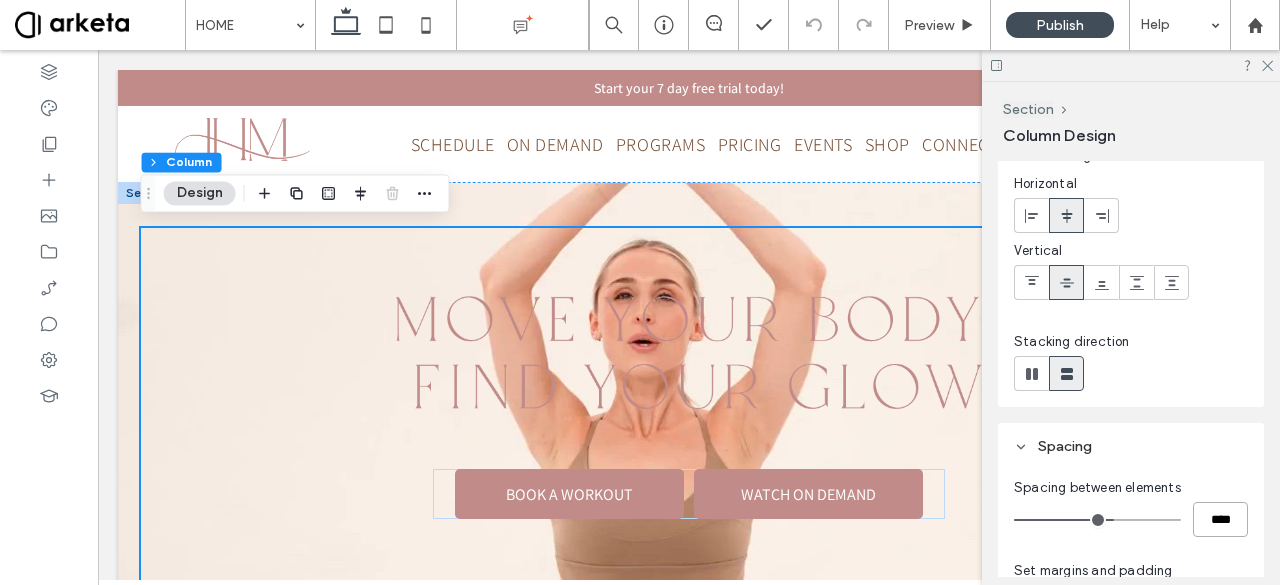 scroll, scrollTop: 288, scrollLeft: 0, axis: vertical 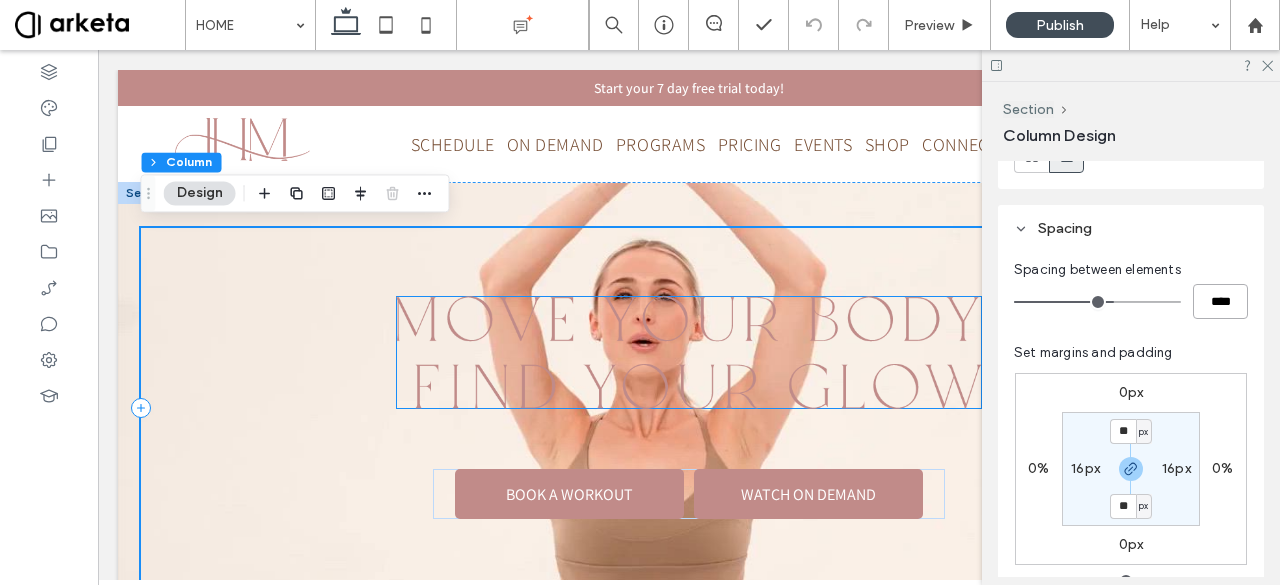 click at bounding box center [688, 353] 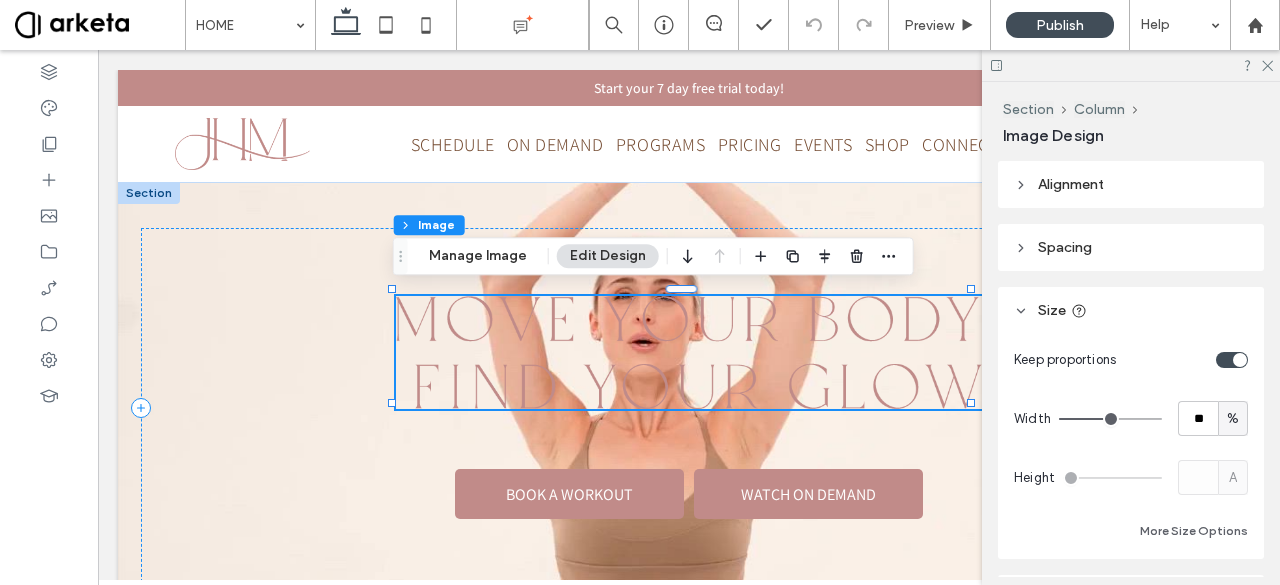 click on "%" at bounding box center [1233, 419] 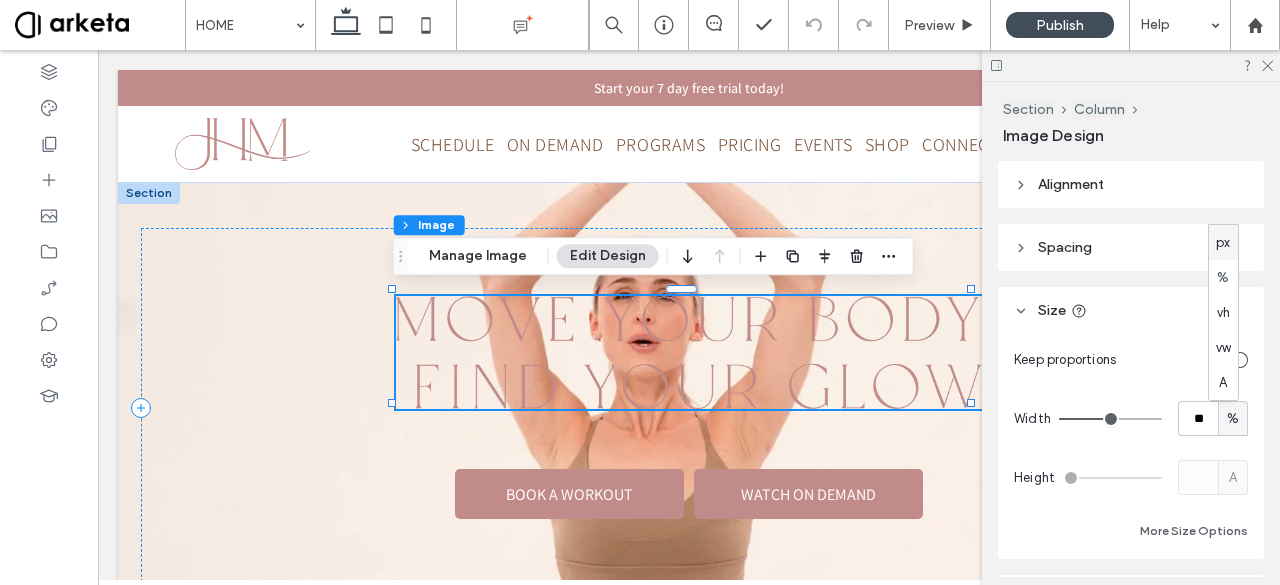 click on "px" at bounding box center [1223, 243] 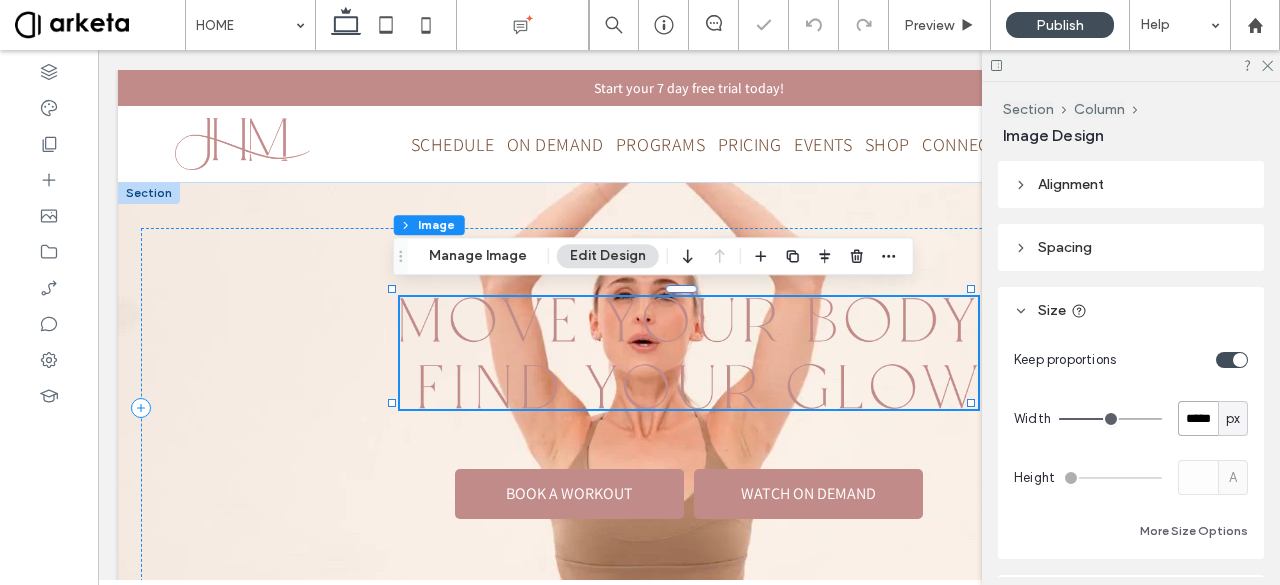 click on "*****" at bounding box center [1198, 418] 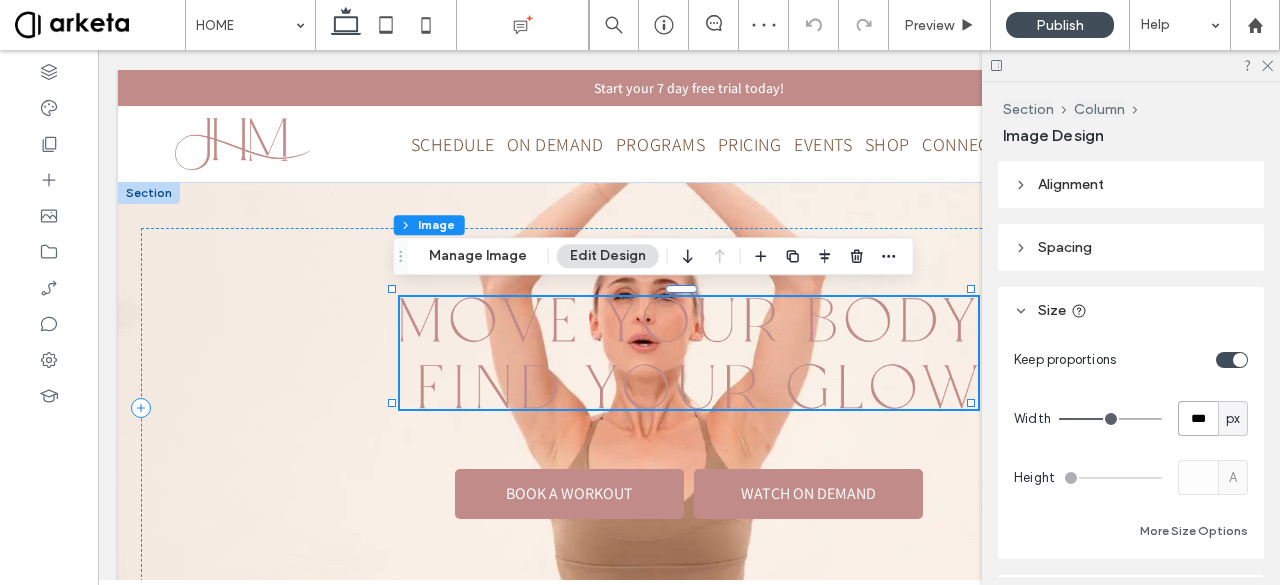 type on "***" 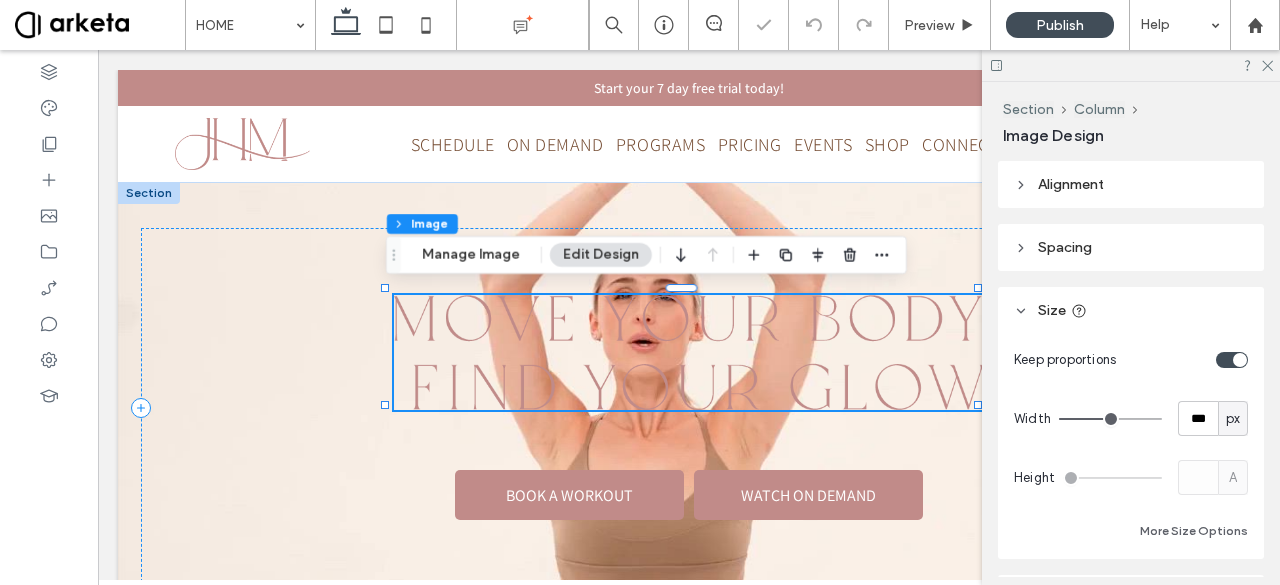 click on "px" at bounding box center (1233, 419) 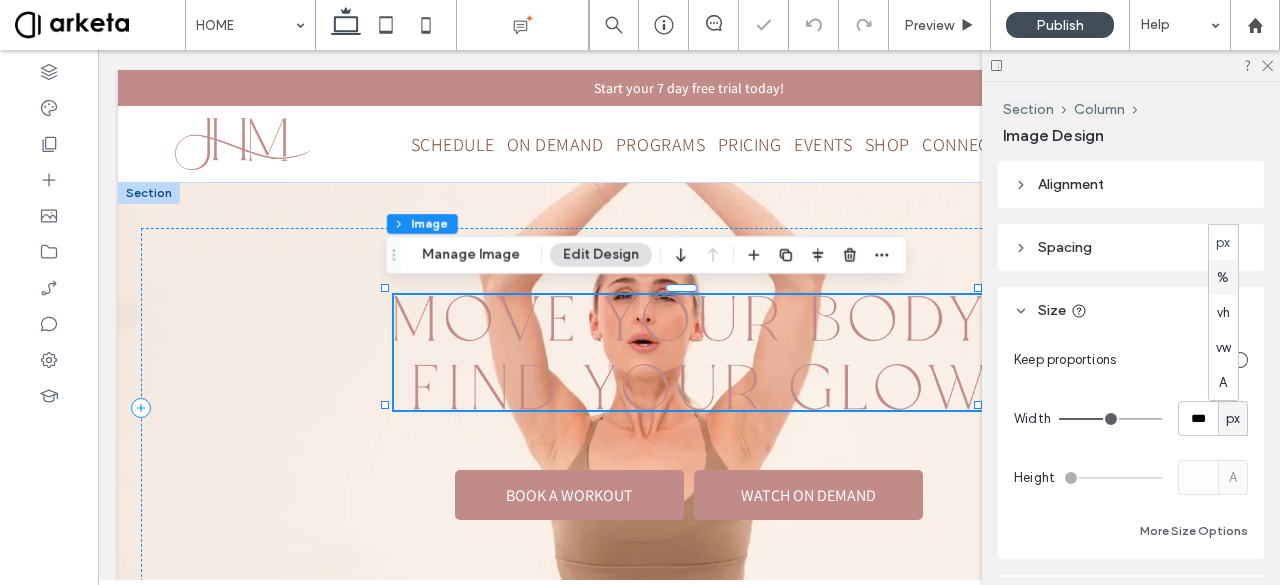 click on "%" at bounding box center [1223, 278] 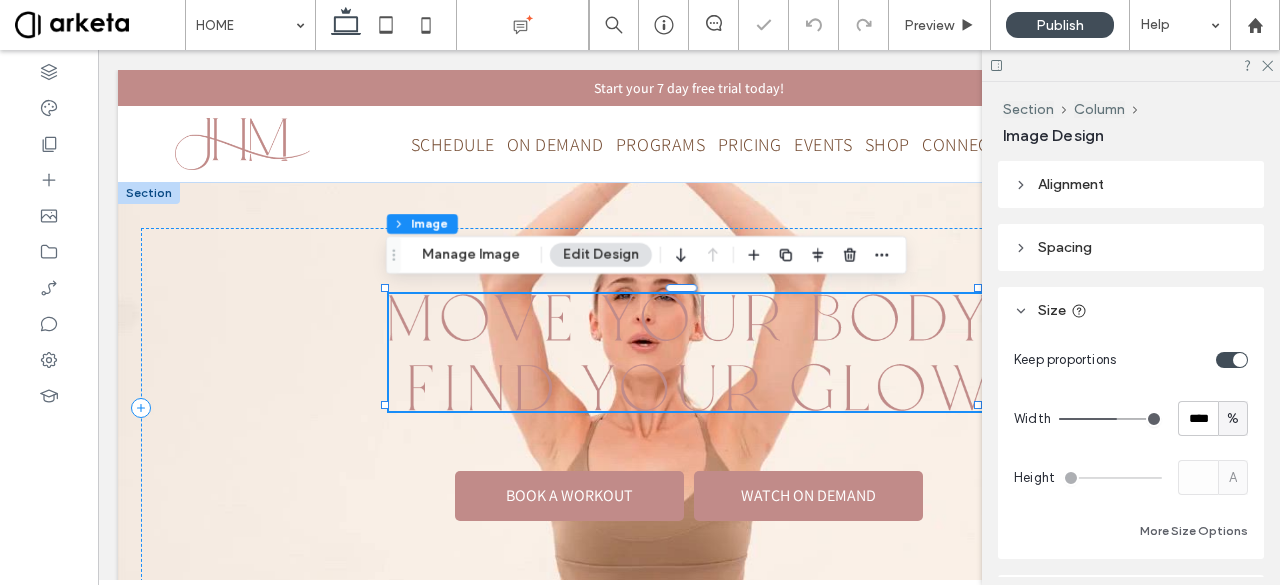 click at bounding box center (1232, 360) 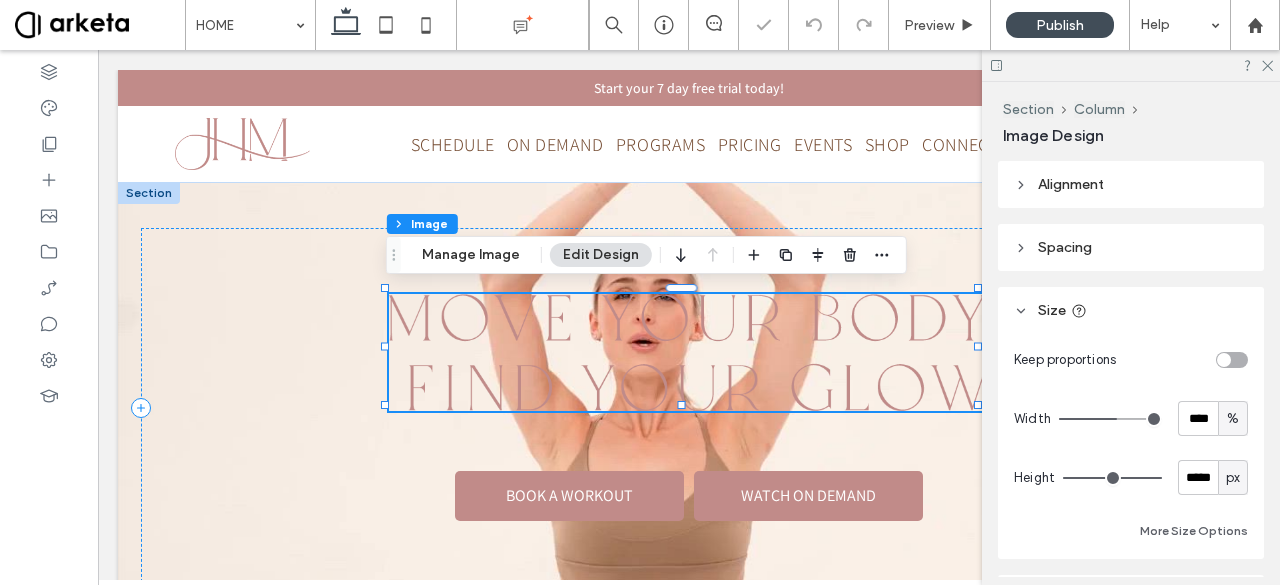 type on "***" 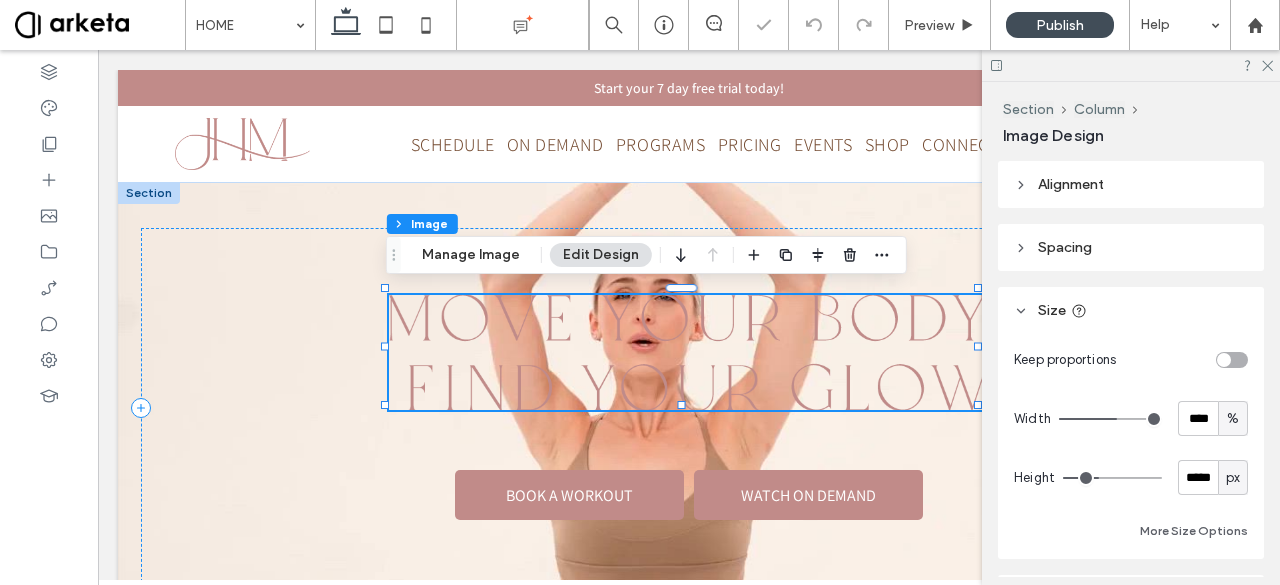 click at bounding box center [1224, 360] 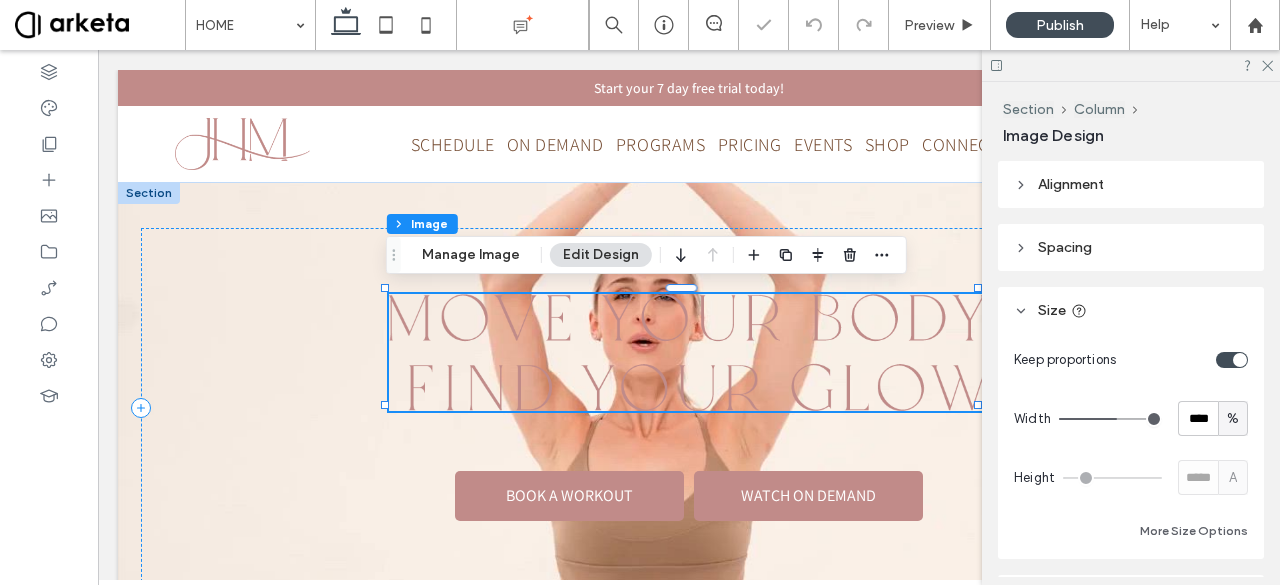 type on "*" 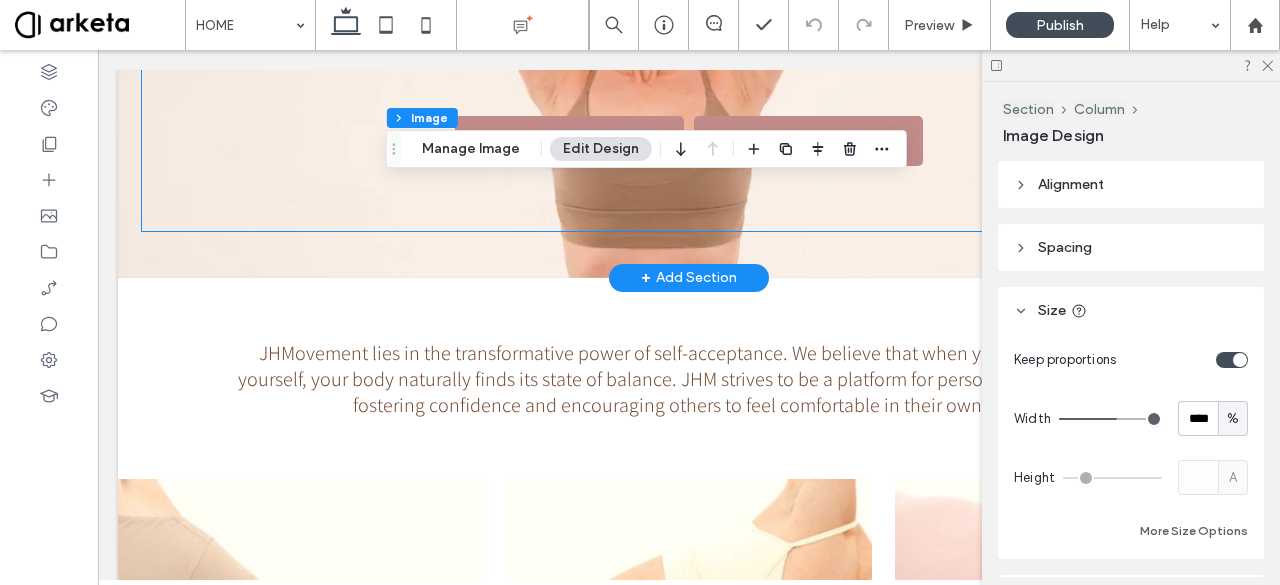 scroll, scrollTop: 359, scrollLeft: 0, axis: vertical 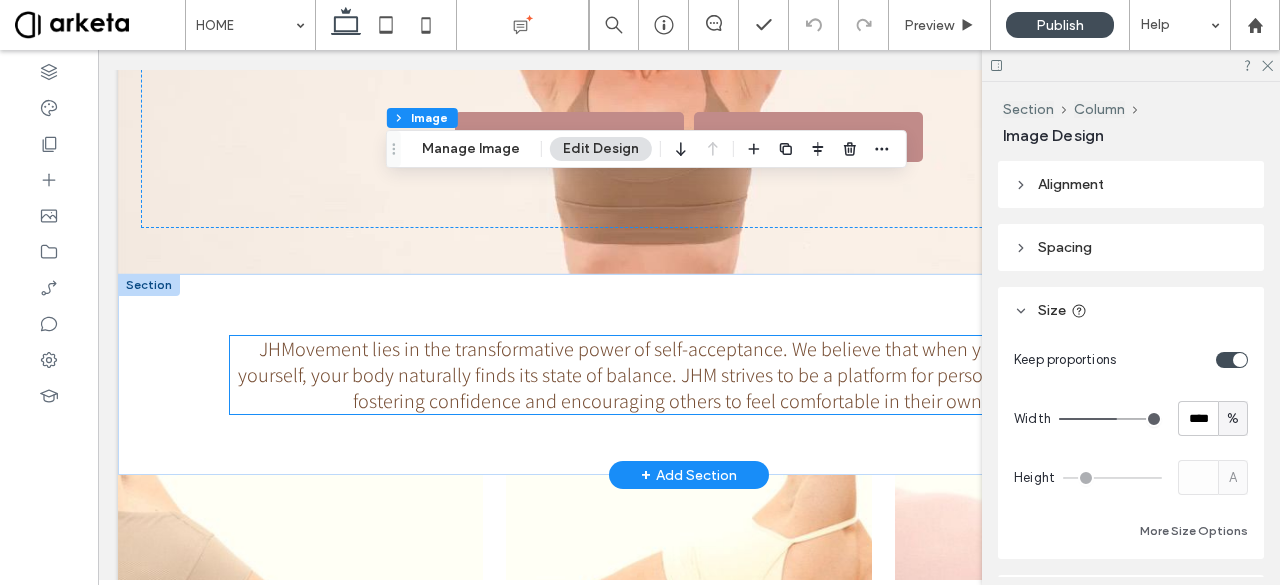 click on "JHMovement lies in the transformative power of self-acceptance. We believe that when you fully embrace yourself, your body naturally finds its state of balance. JHM strives to be a platform for personal empowerment, fostering confidence and encouraging others to feel comfortable in their own skin." at bounding box center (688, 375) 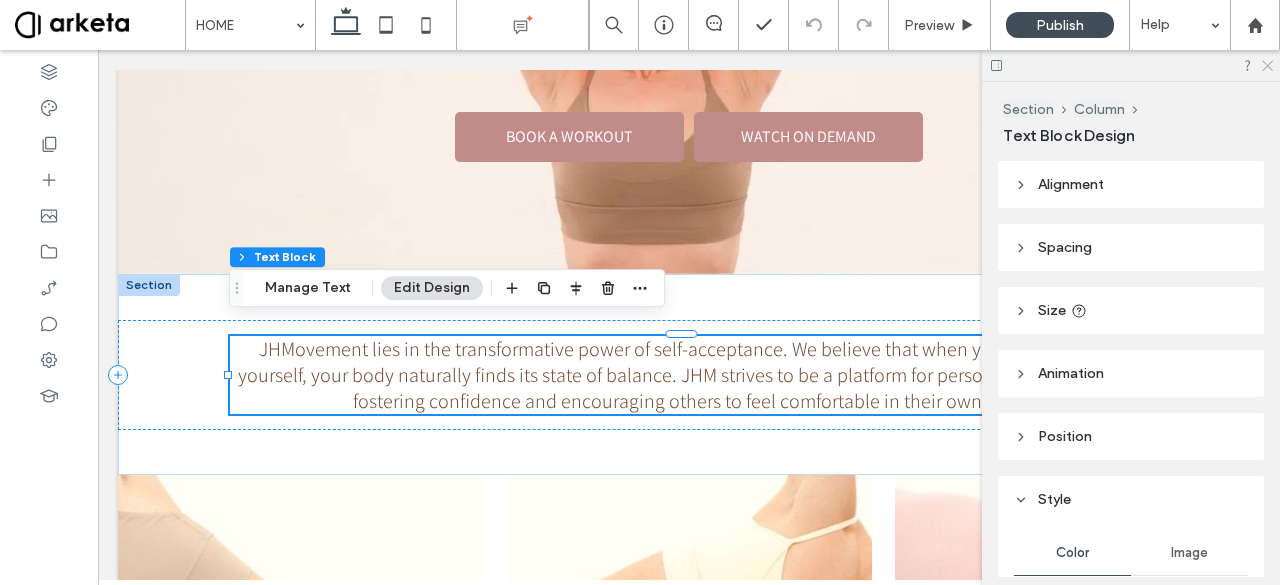 click 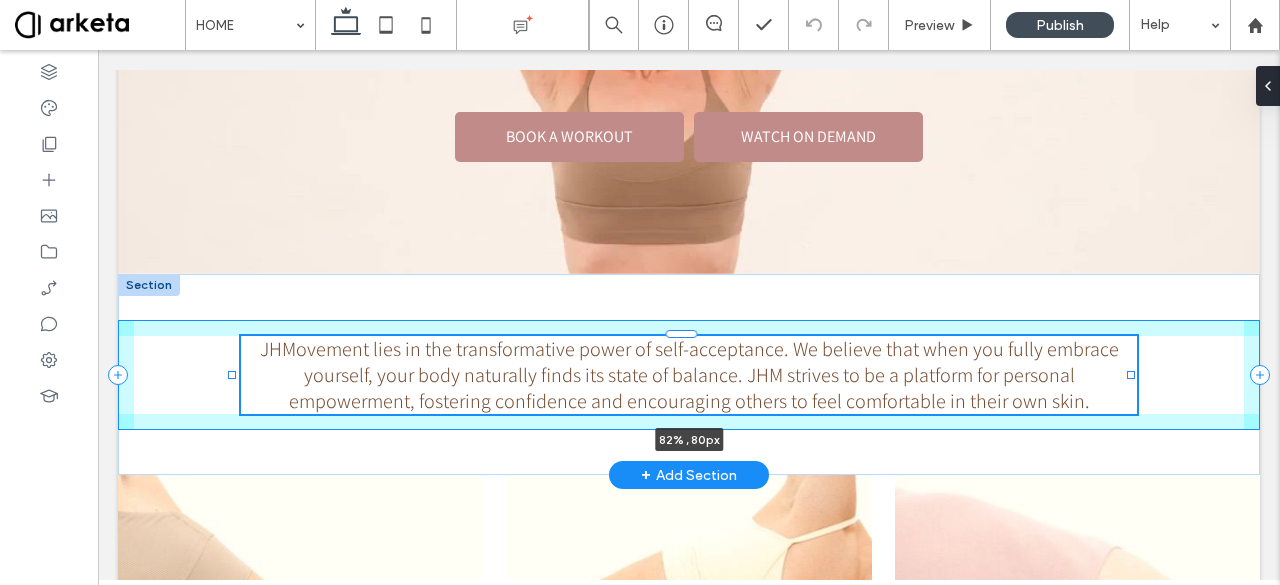 click at bounding box center [1131, 375] 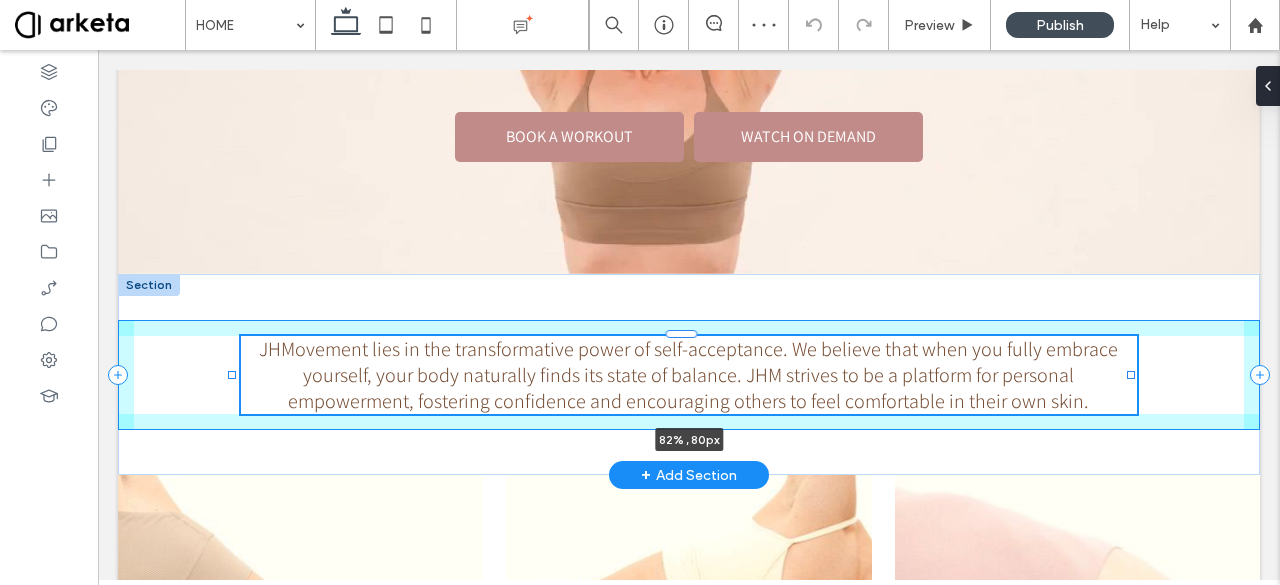click at bounding box center (1131, 375) 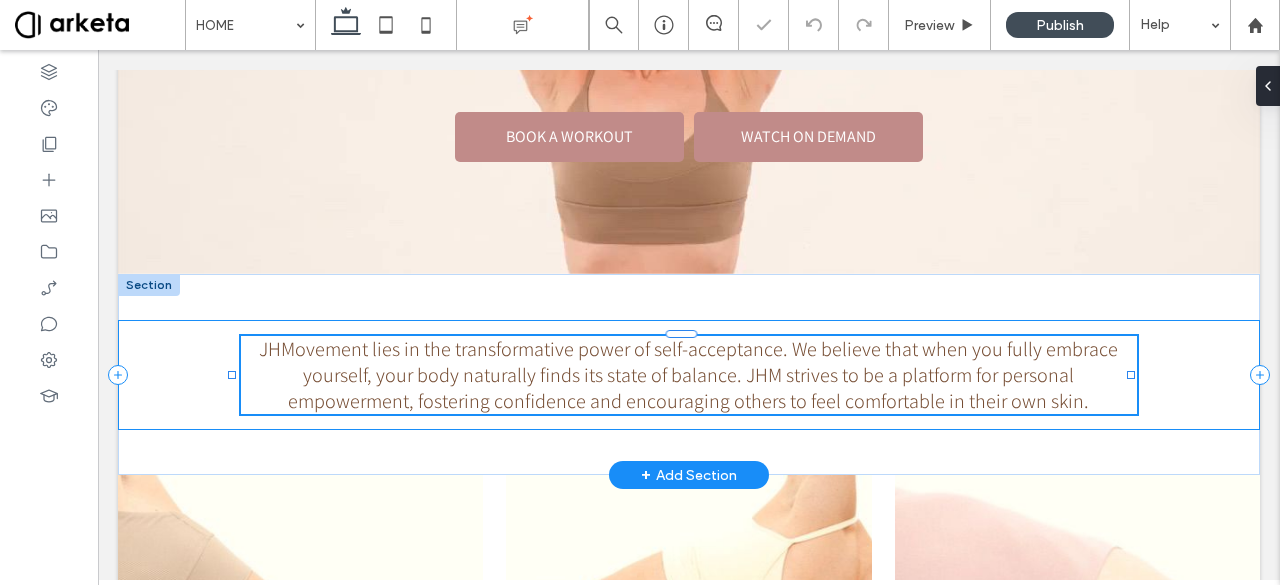 type on "****" 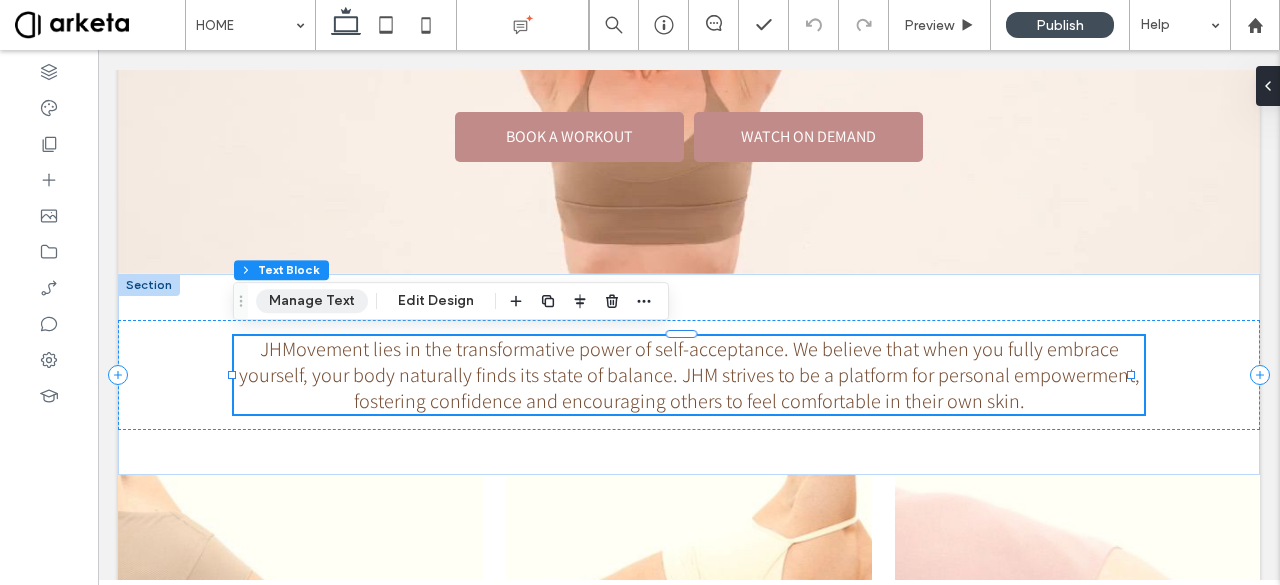 drag, startPoint x: 334, startPoint y: 297, endPoint x: 250, endPoint y: 247, distance: 97.7548 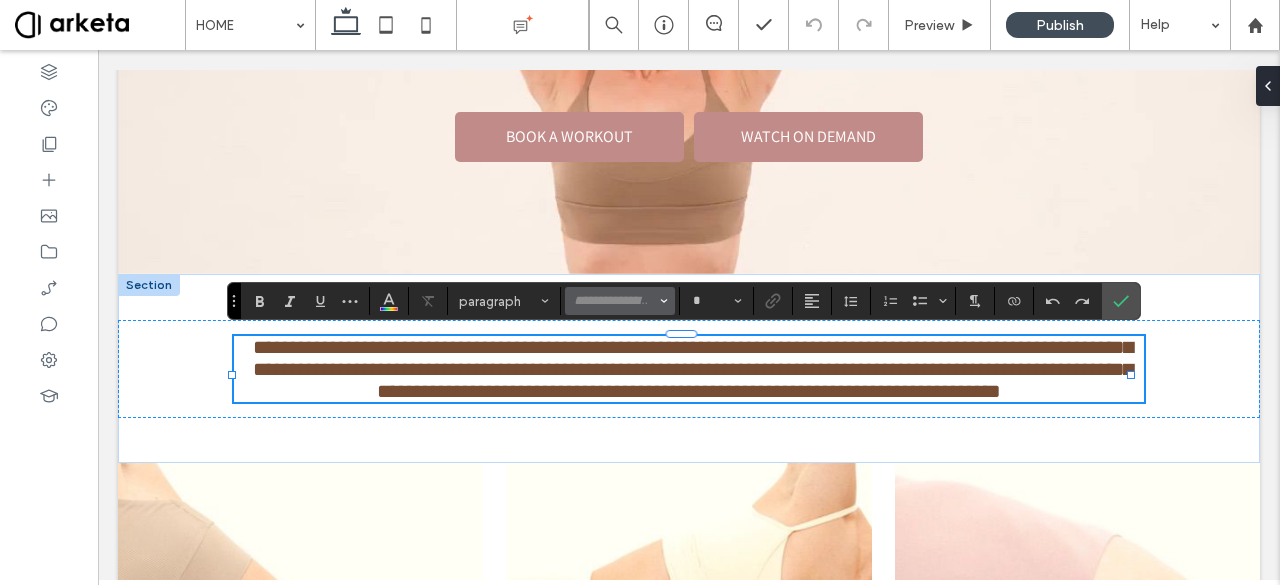type on "*********" 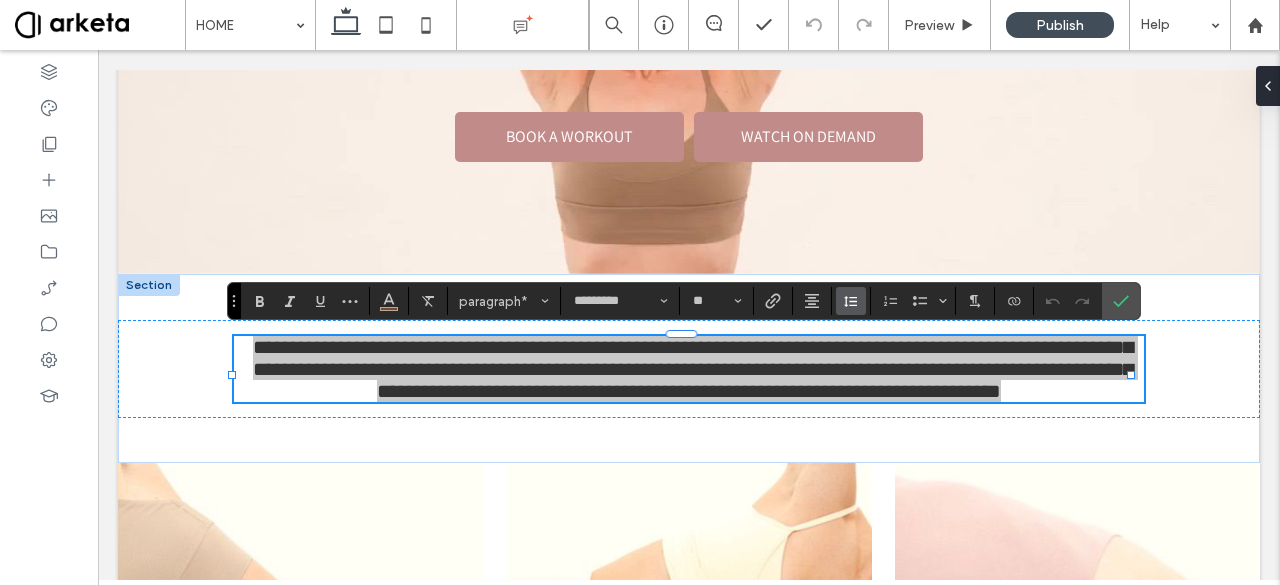 click 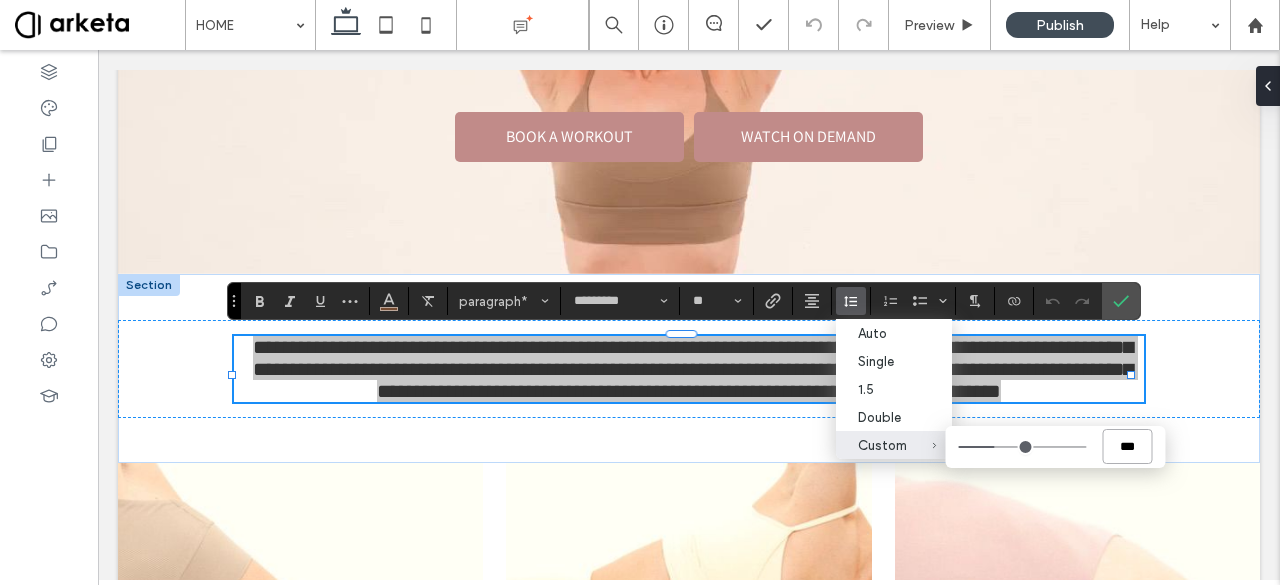 click on "***" at bounding box center [1128, 446] 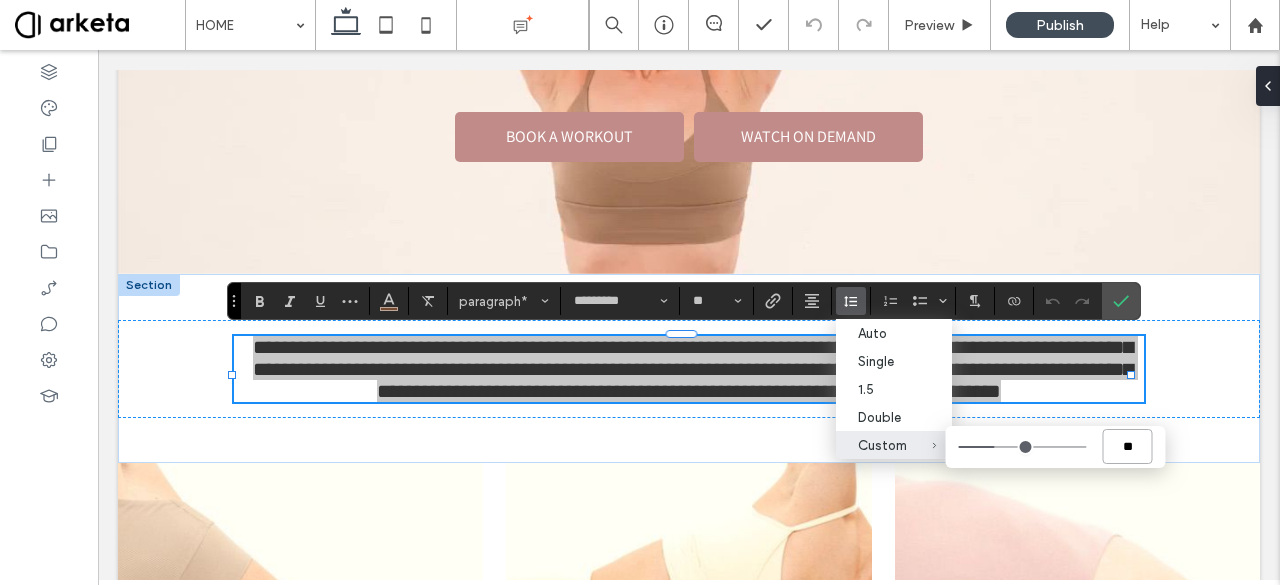 type on "***" 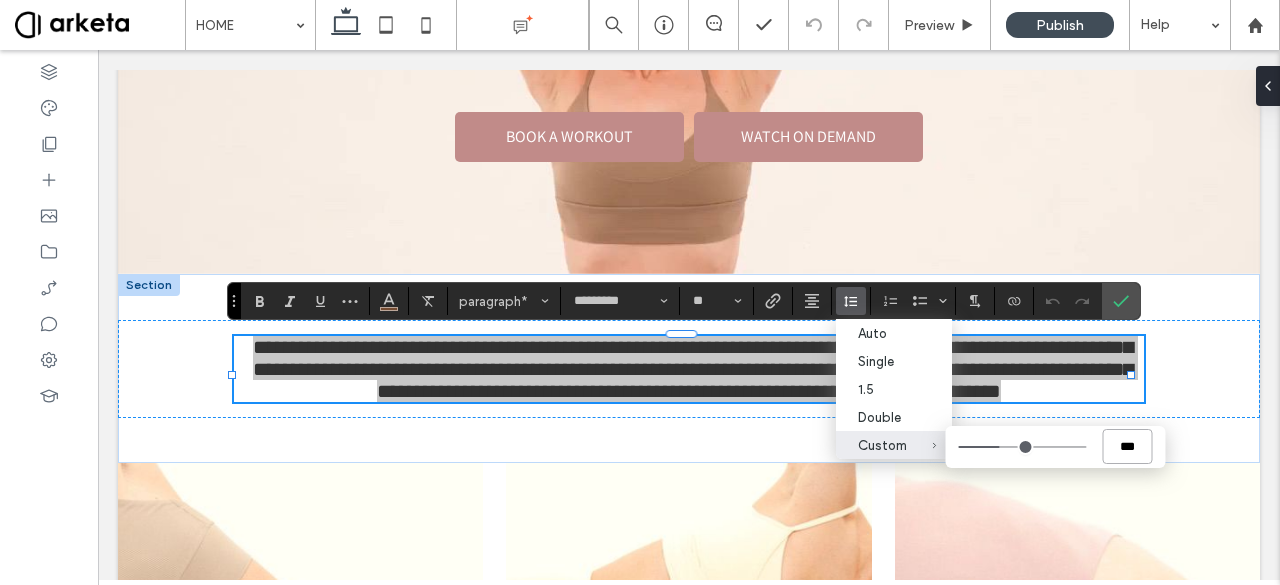 type on "***" 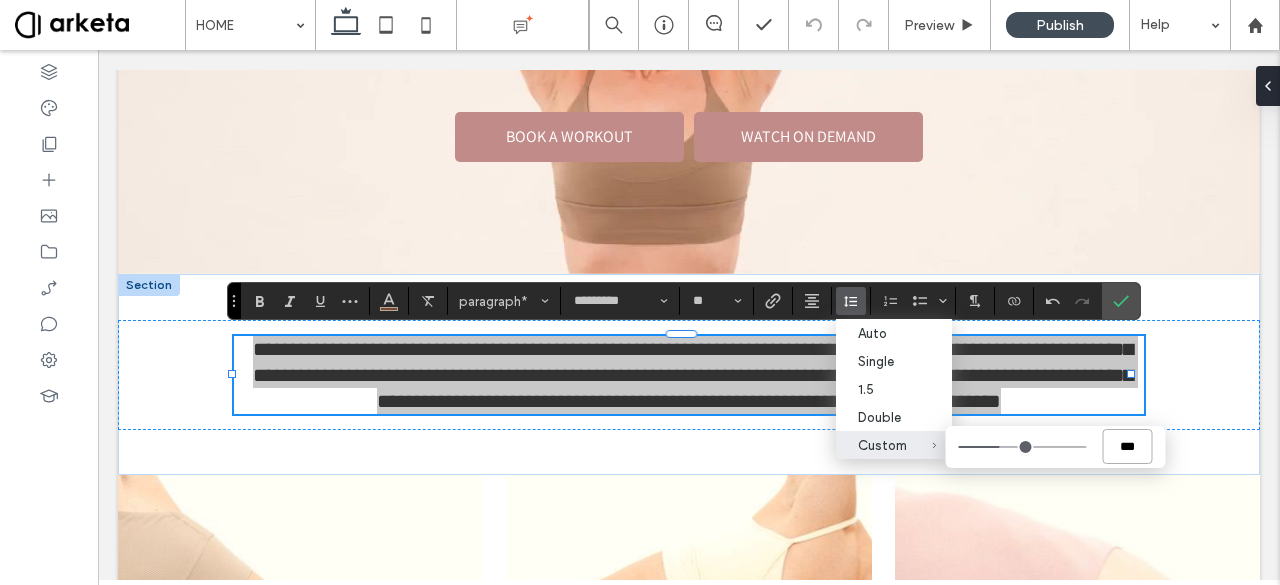 click on "***" at bounding box center (1128, 446) 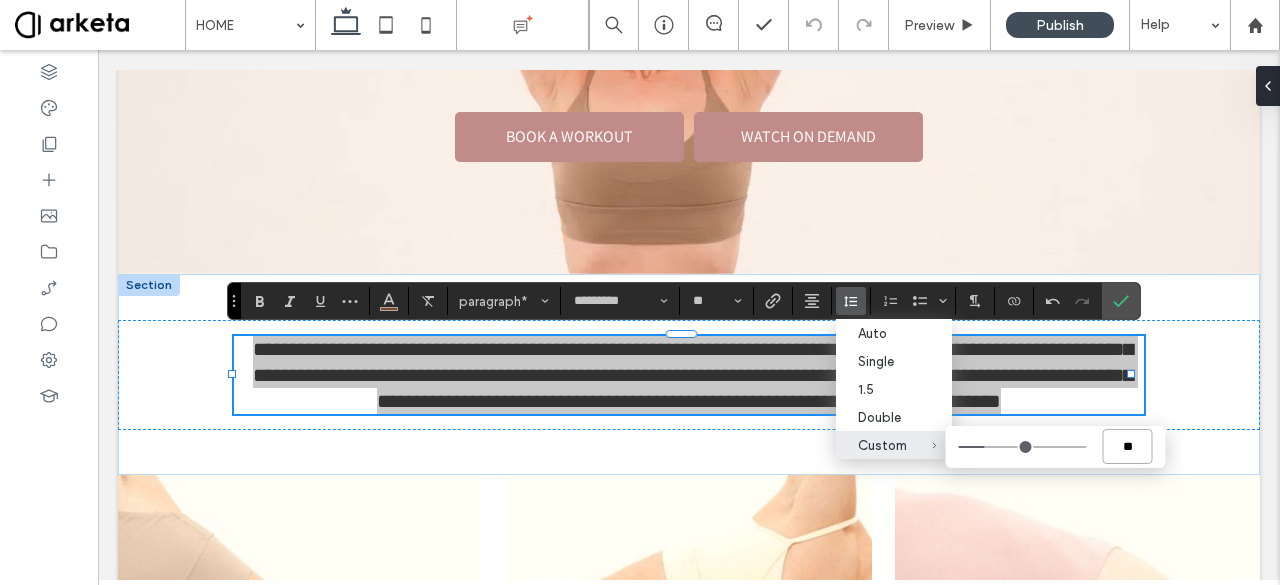 type on "***" 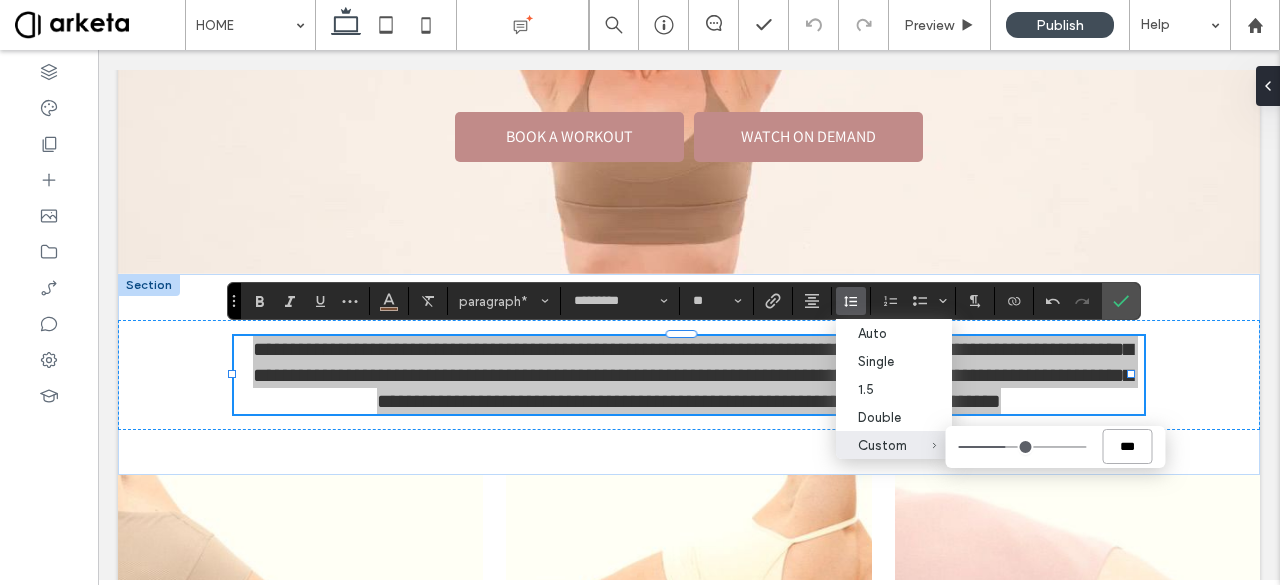 type on "***" 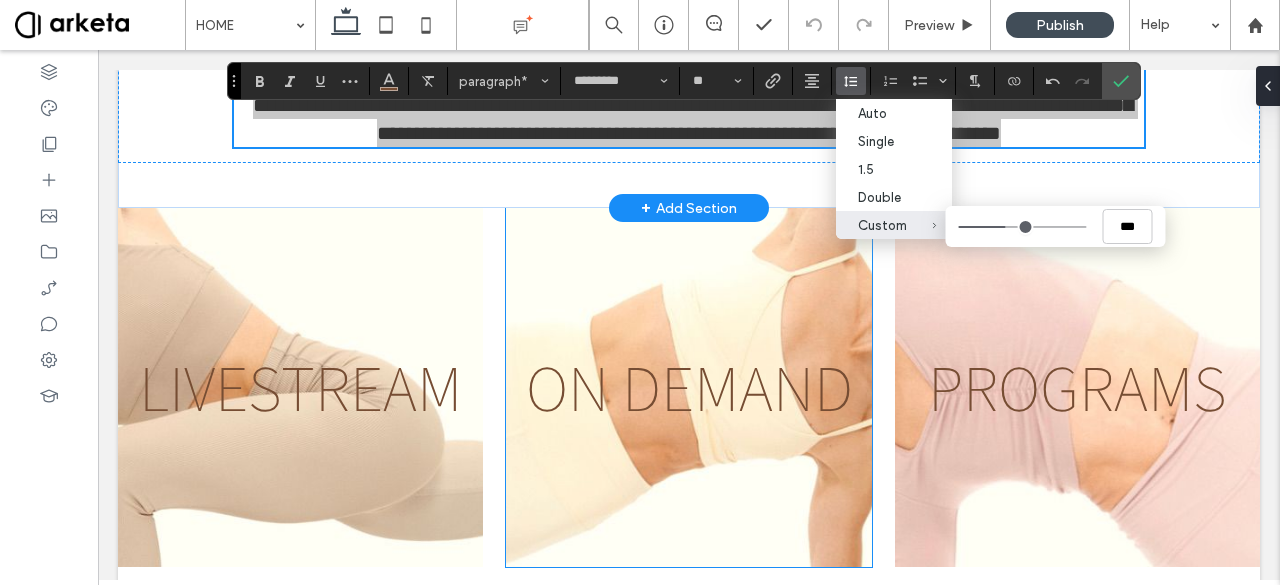 scroll, scrollTop: 734, scrollLeft: 0, axis: vertical 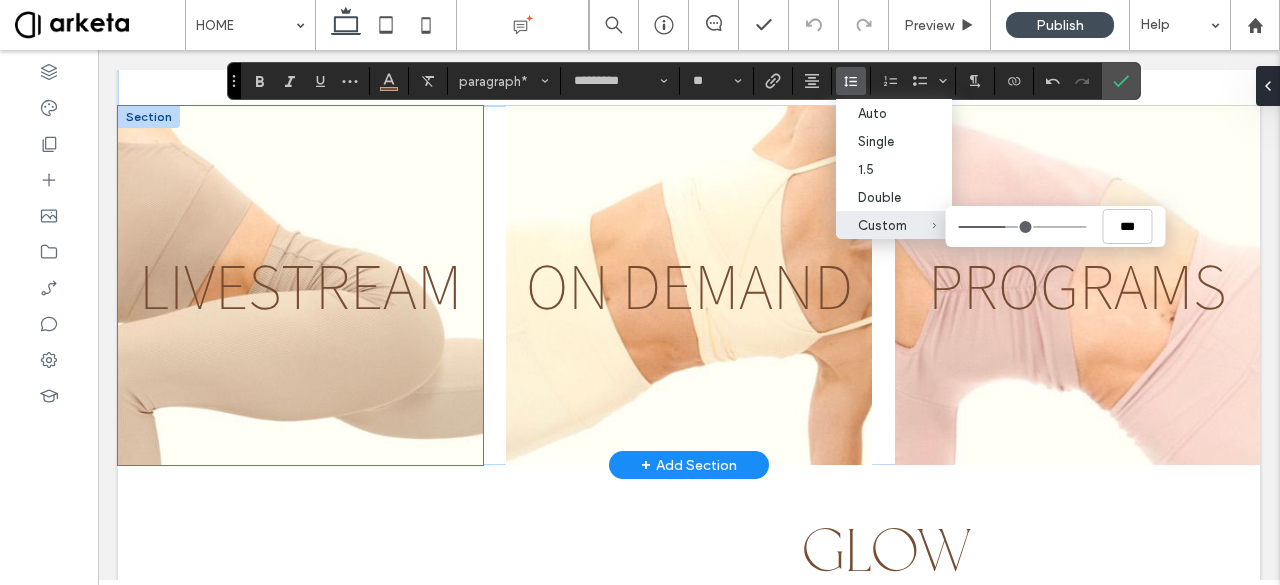 click on "LIVESTREAM" at bounding box center [300, 285] 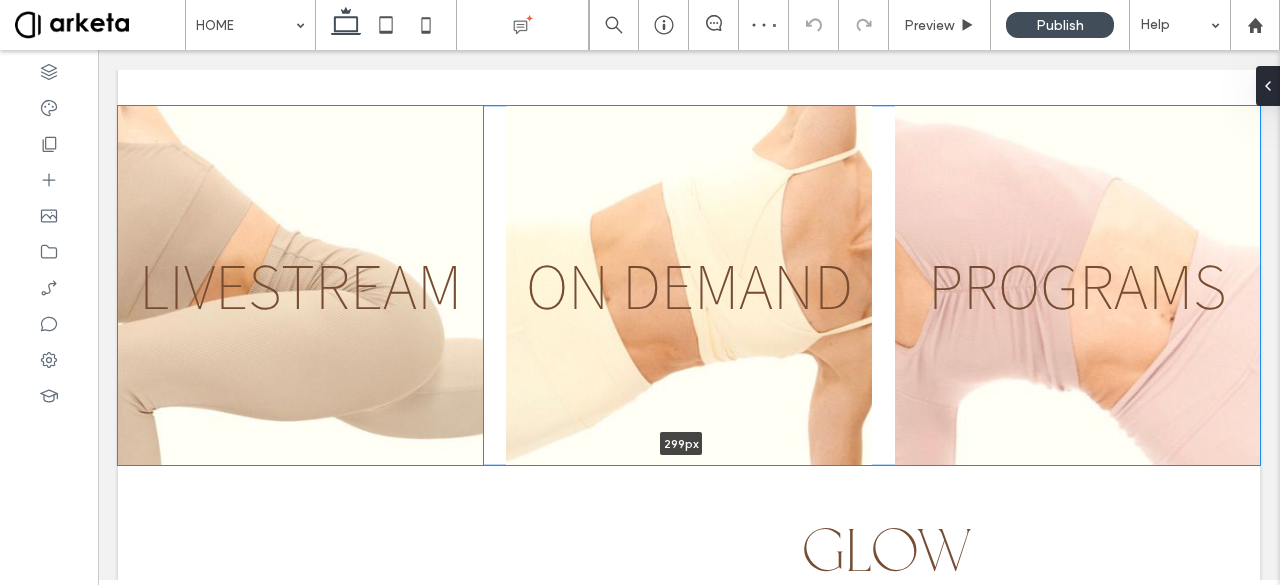 drag, startPoint x: 330, startPoint y: 463, endPoint x: 350, endPoint y: 404, distance: 62.297672 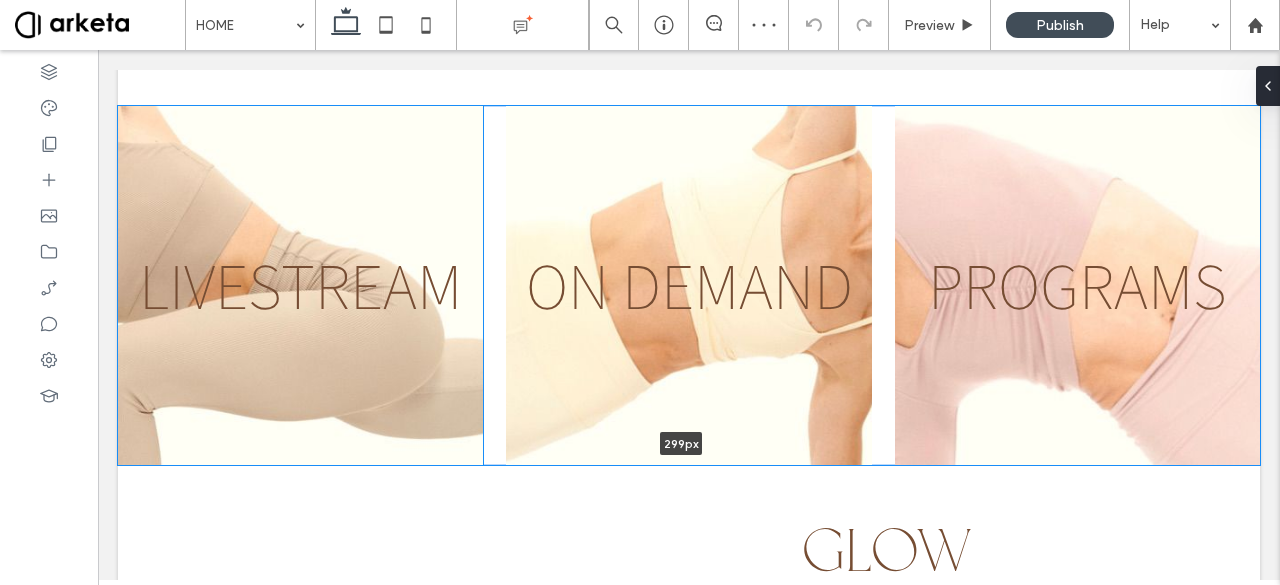 click on "LIVESTREAM
ON DEMAND
PROGRAMS
299px
Section + Add Section" at bounding box center [689, 285] 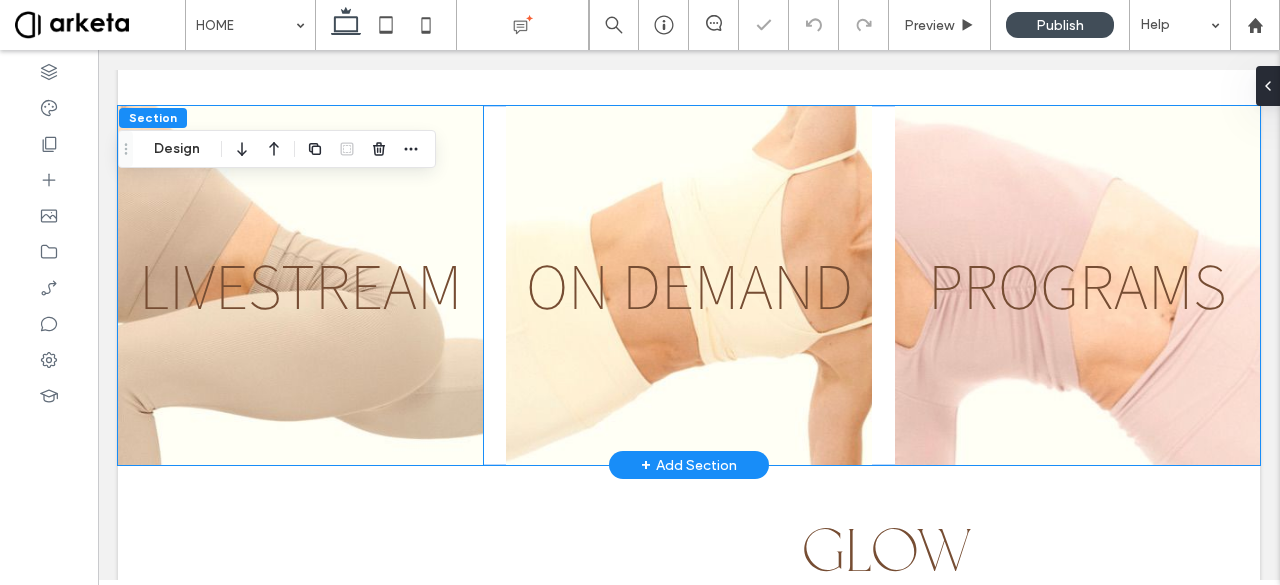 click on "LIVESTREAM" at bounding box center [300, 285] 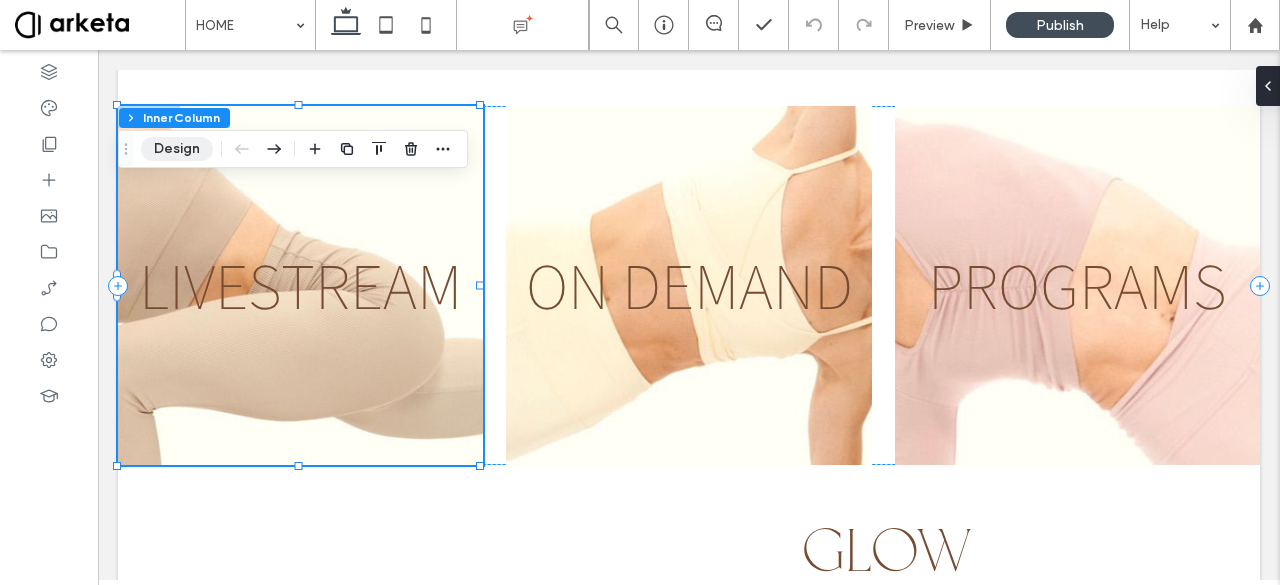 click on "Design" at bounding box center (177, 149) 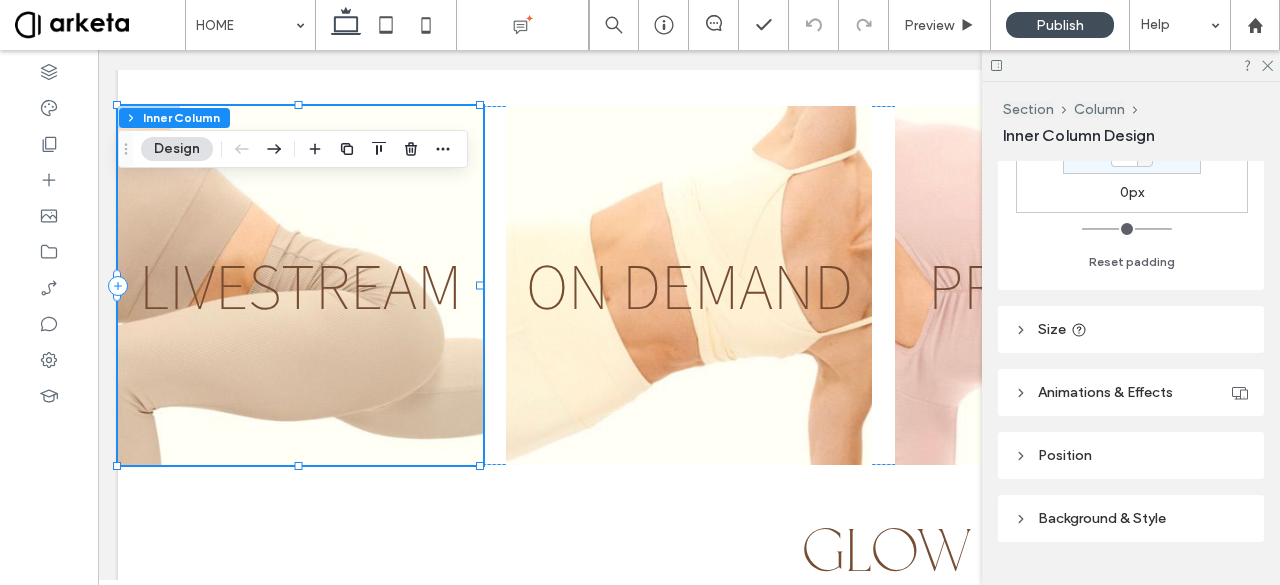 scroll, scrollTop: 704, scrollLeft: 0, axis: vertical 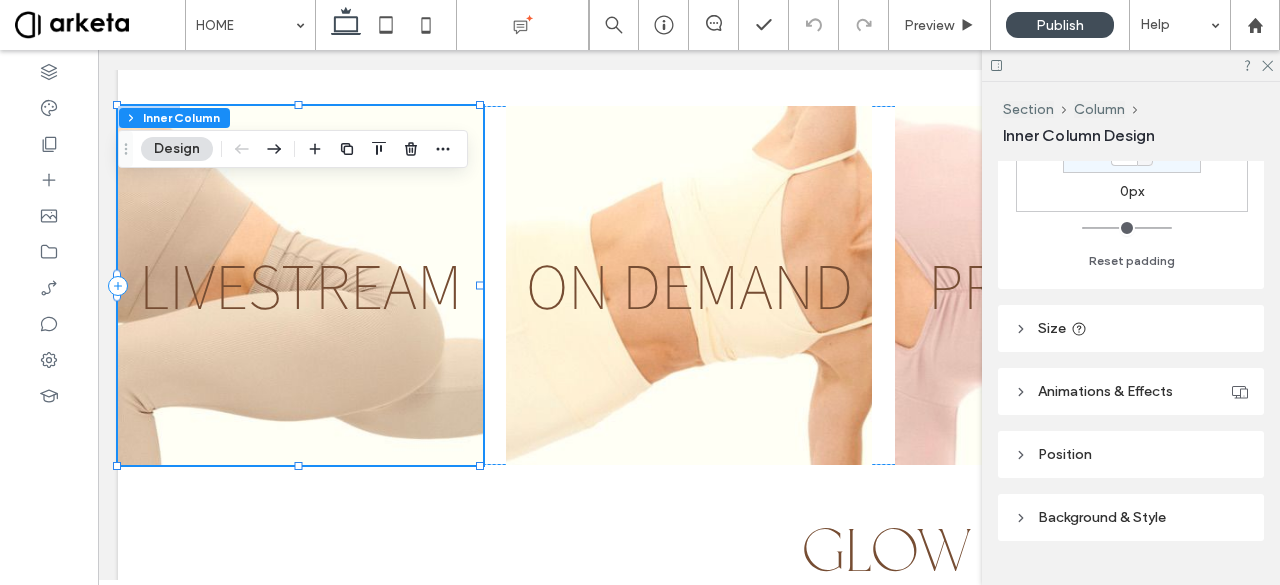 click on "Size" at bounding box center (1131, 328) 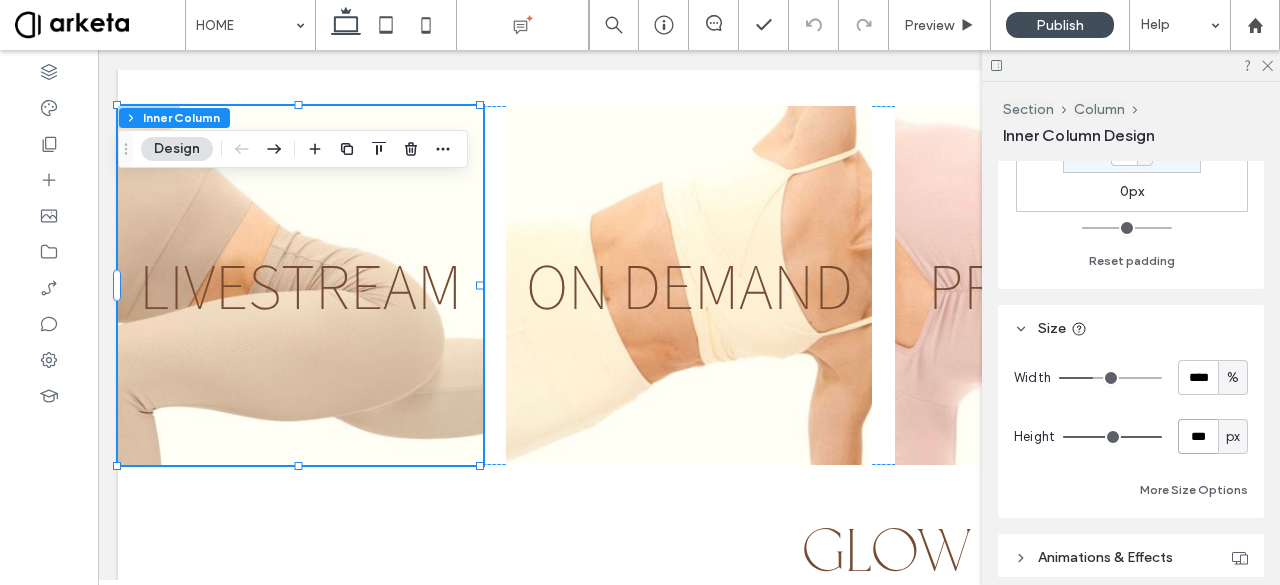 click on "***" at bounding box center (1198, 436) 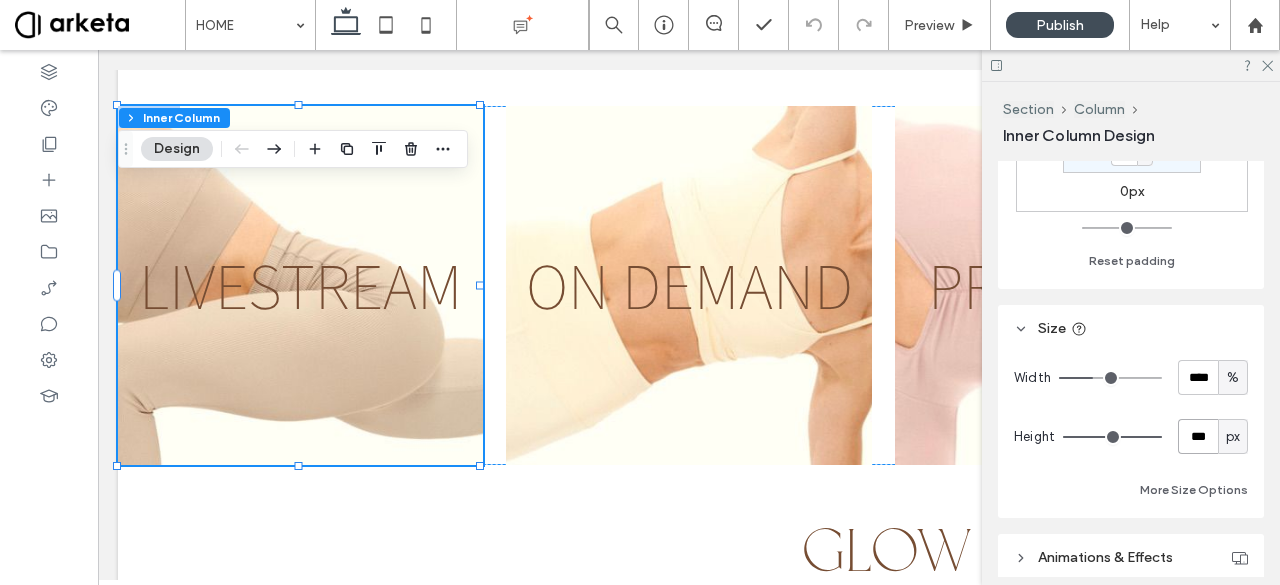 type on "***" 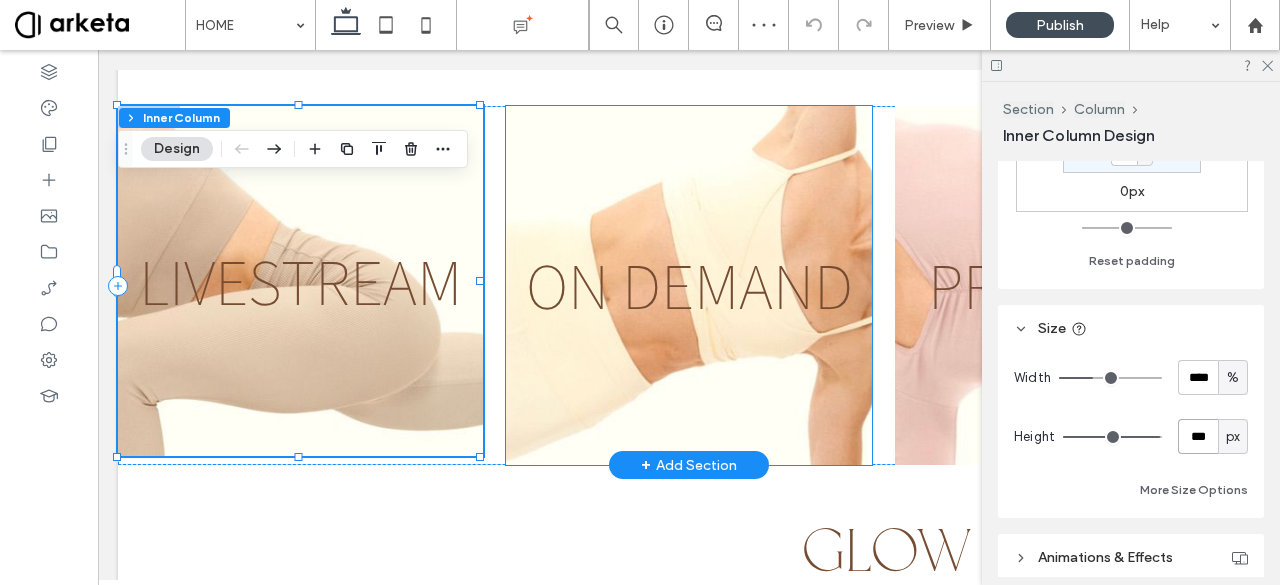 click on "ON DEMAND" at bounding box center (688, 285) 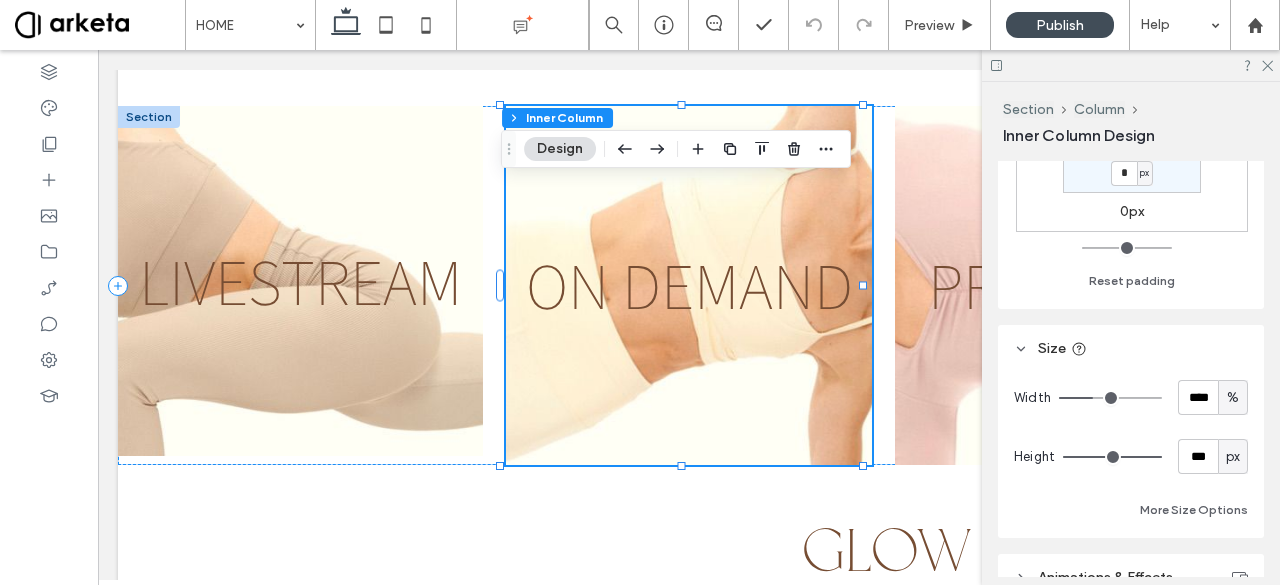 scroll, scrollTop: 684, scrollLeft: 0, axis: vertical 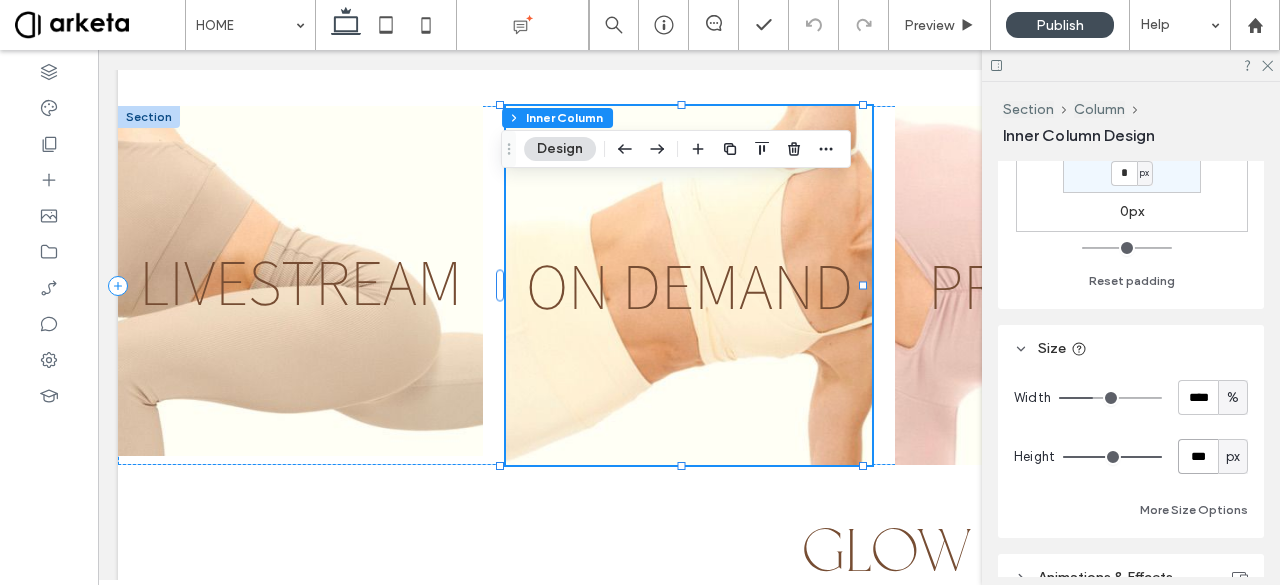 click on "***" at bounding box center (1198, 456) 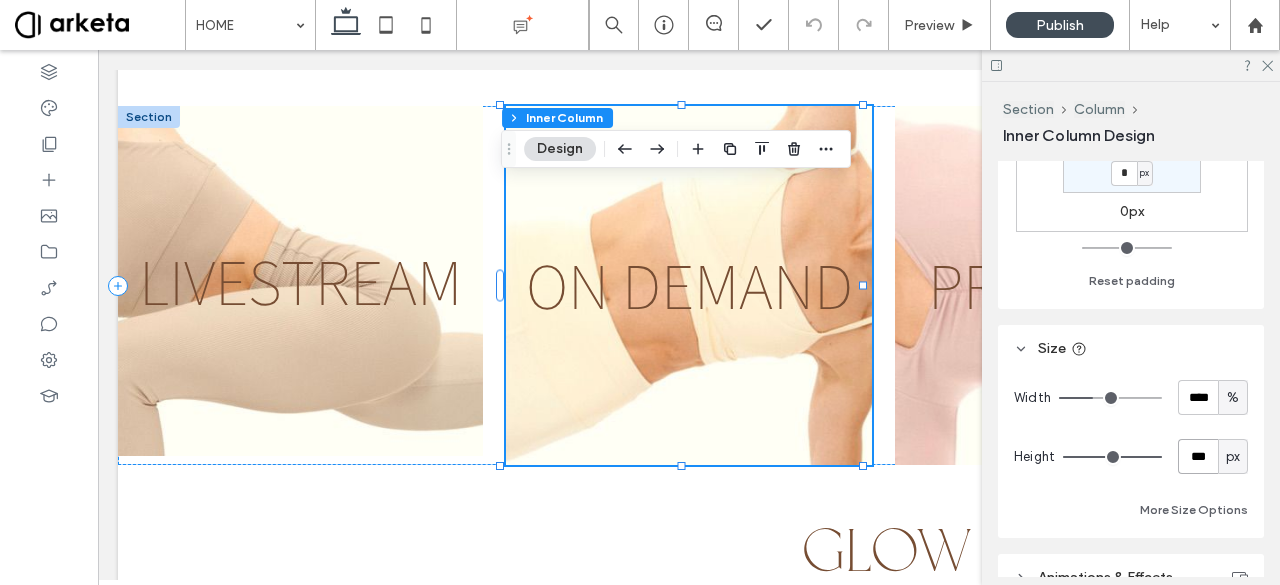 type on "***" 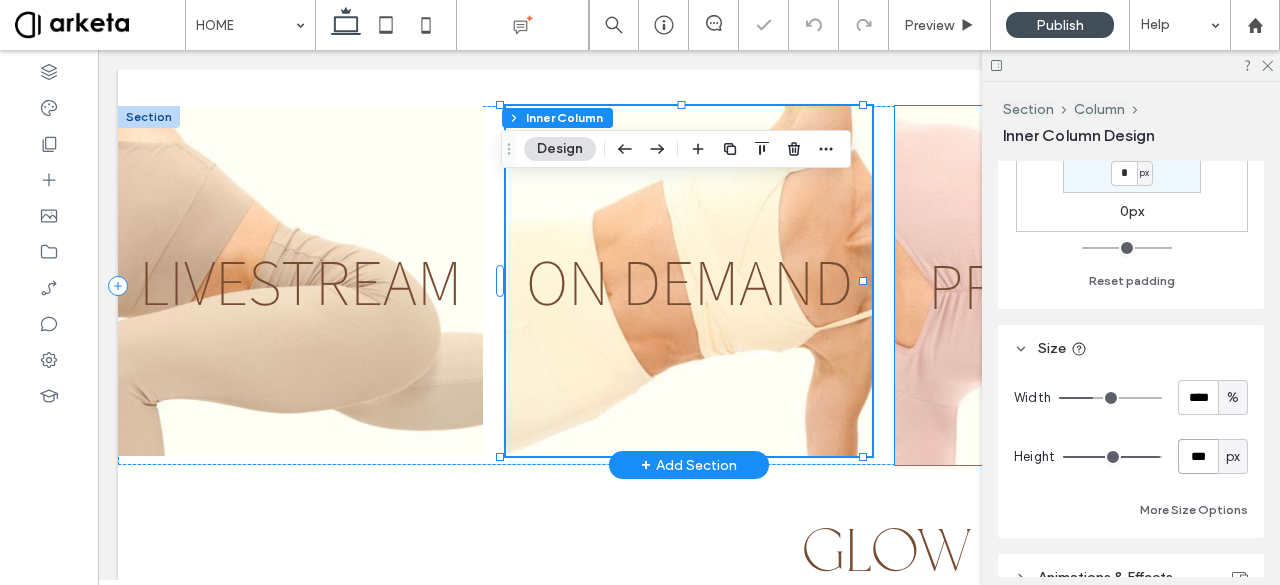 click on "PROGRAMS" at bounding box center [1077, 285] 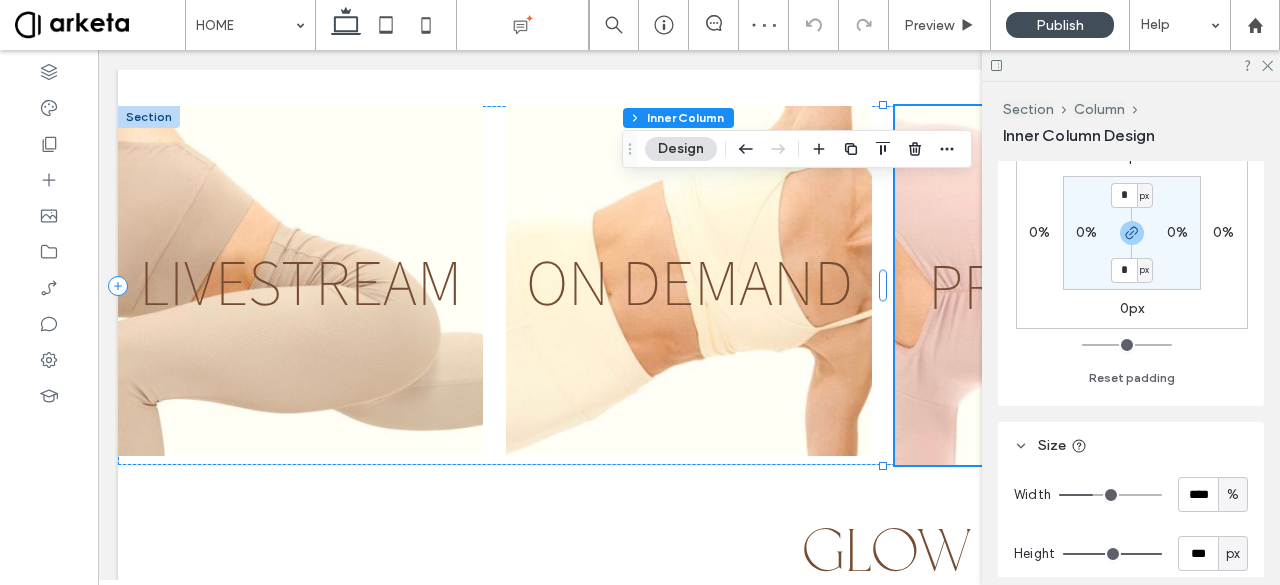 scroll, scrollTop: 588, scrollLeft: 0, axis: vertical 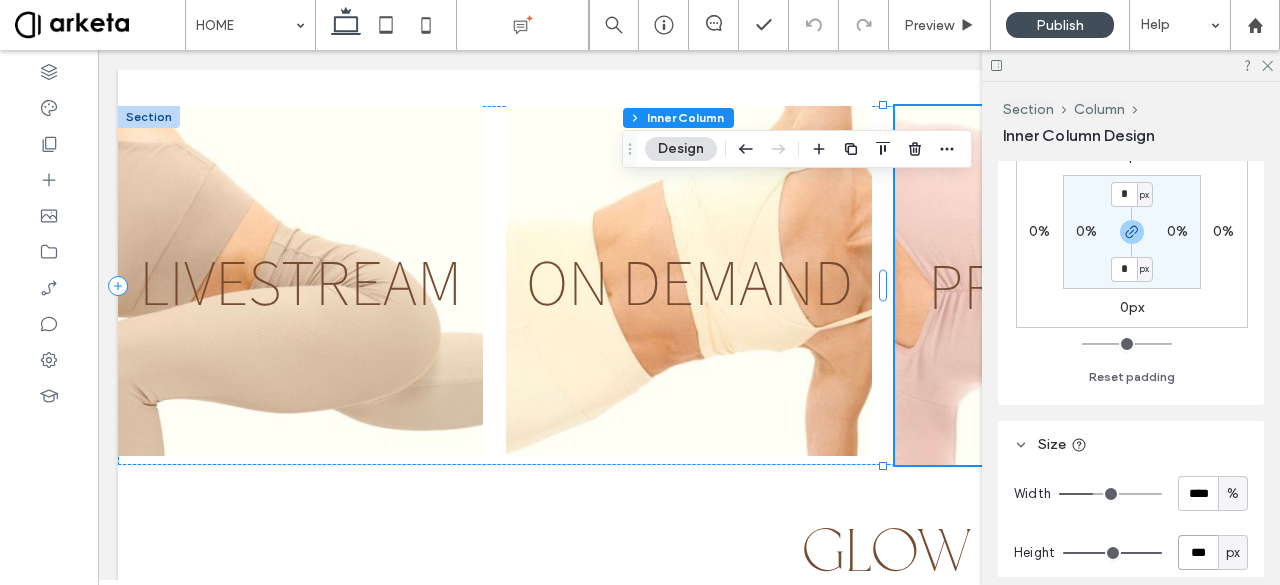 click on "***" at bounding box center [1198, 552] 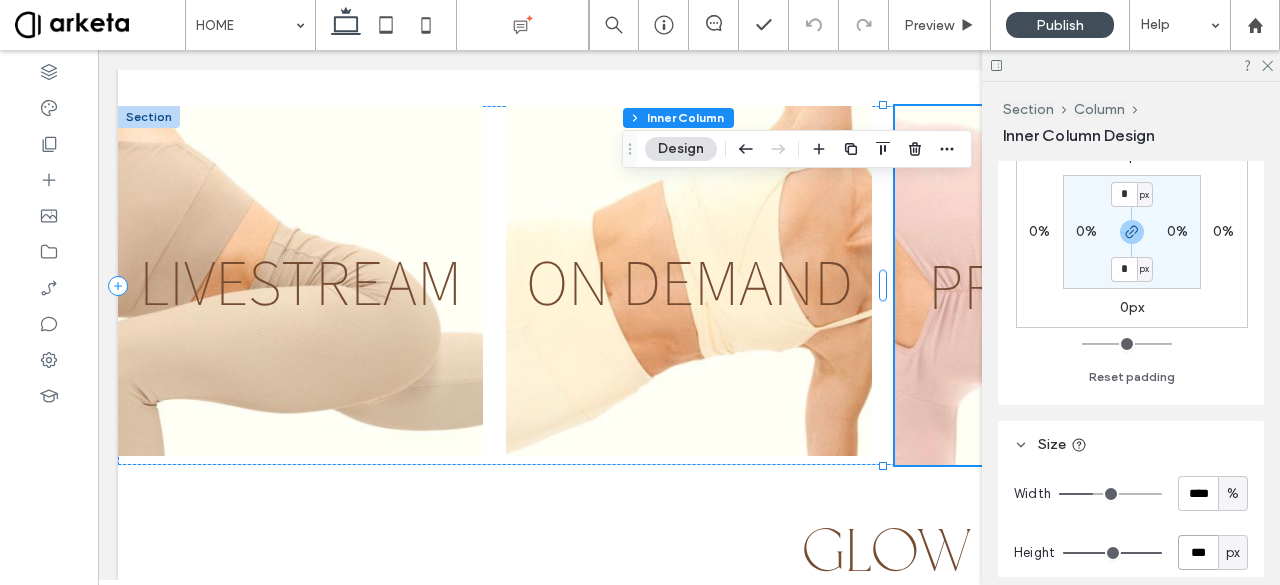 type on "***" 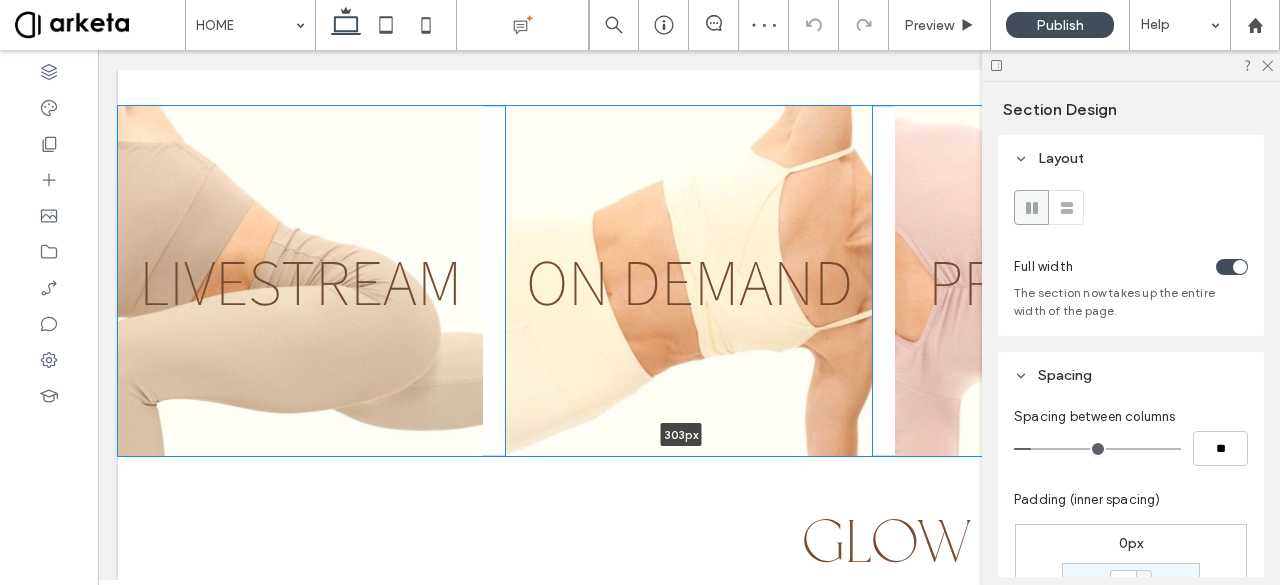 drag, startPoint x: 542, startPoint y: 447, endPoint x: 553, endPoint y: 402, distance: 46.32494 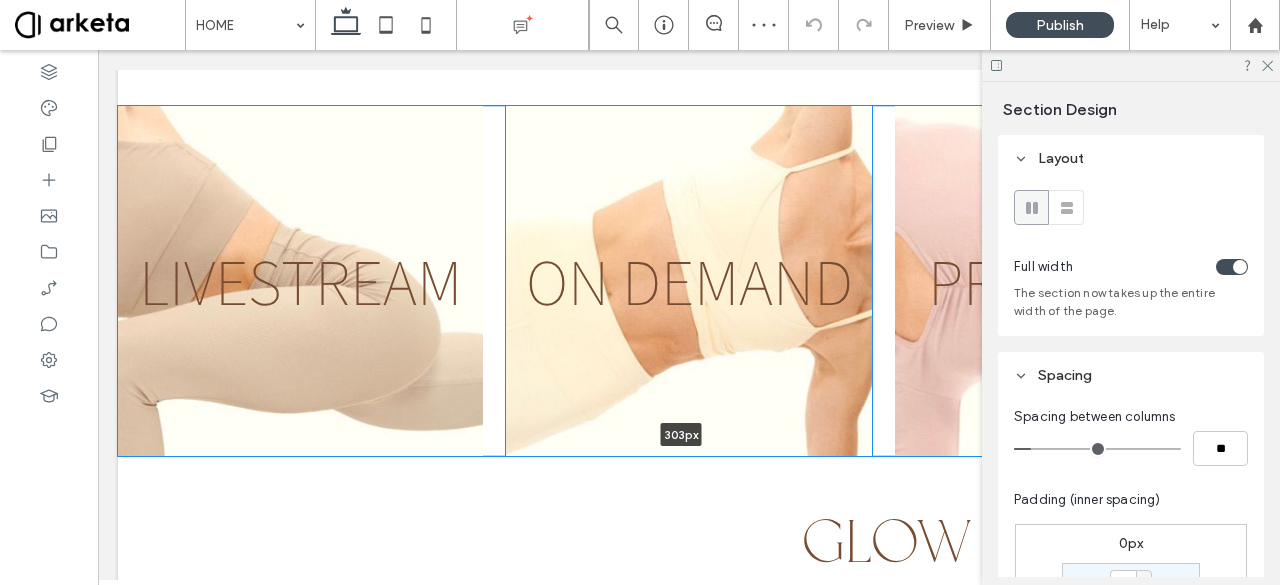 click on "LIVESTREAM
ON DEMAND
PROGRAMS
303px
Section + Add Section" at bounding box center (689, 281) 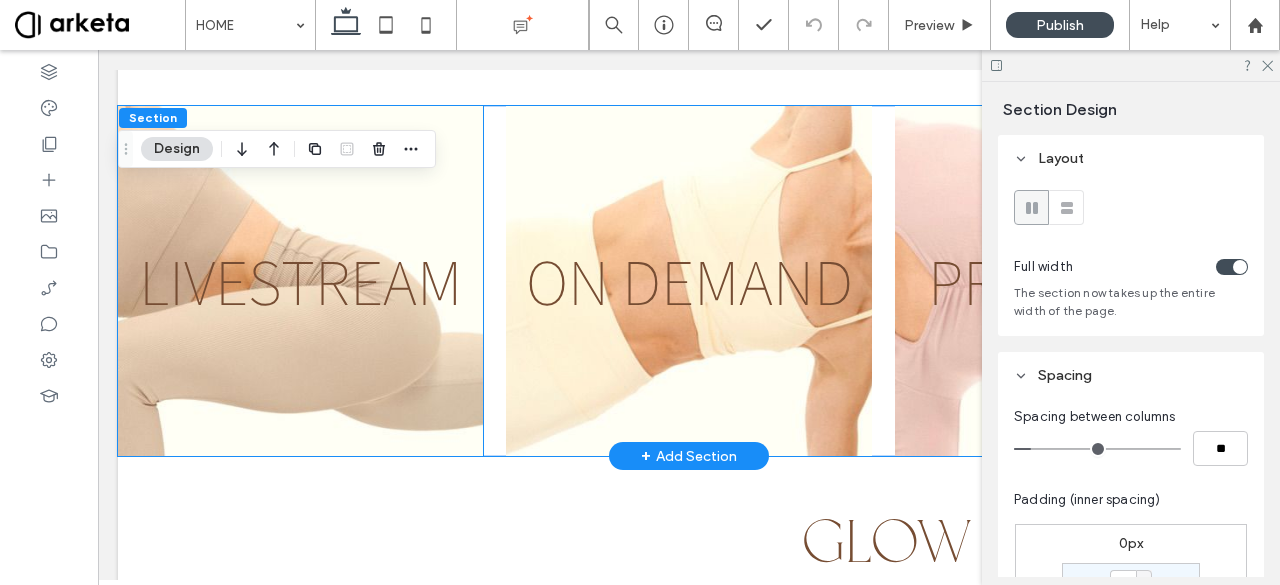 click on "LIVESTREAM" at bounding box center [300, 281] 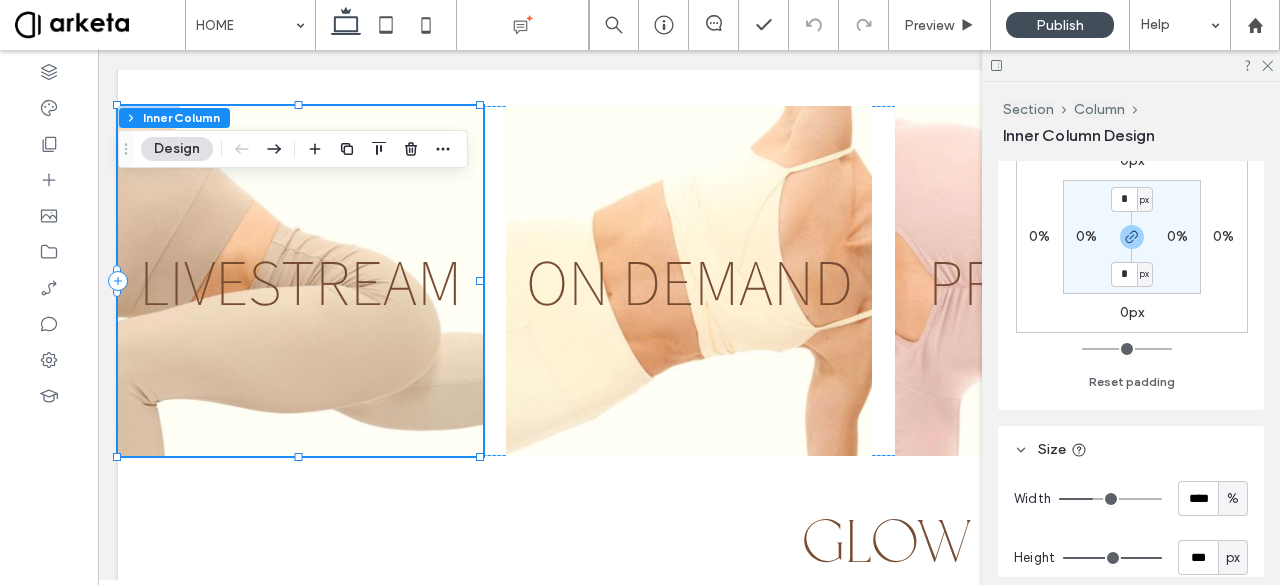 scroll, scrollTop: 584, scrollLeft: 0, axis: vertical 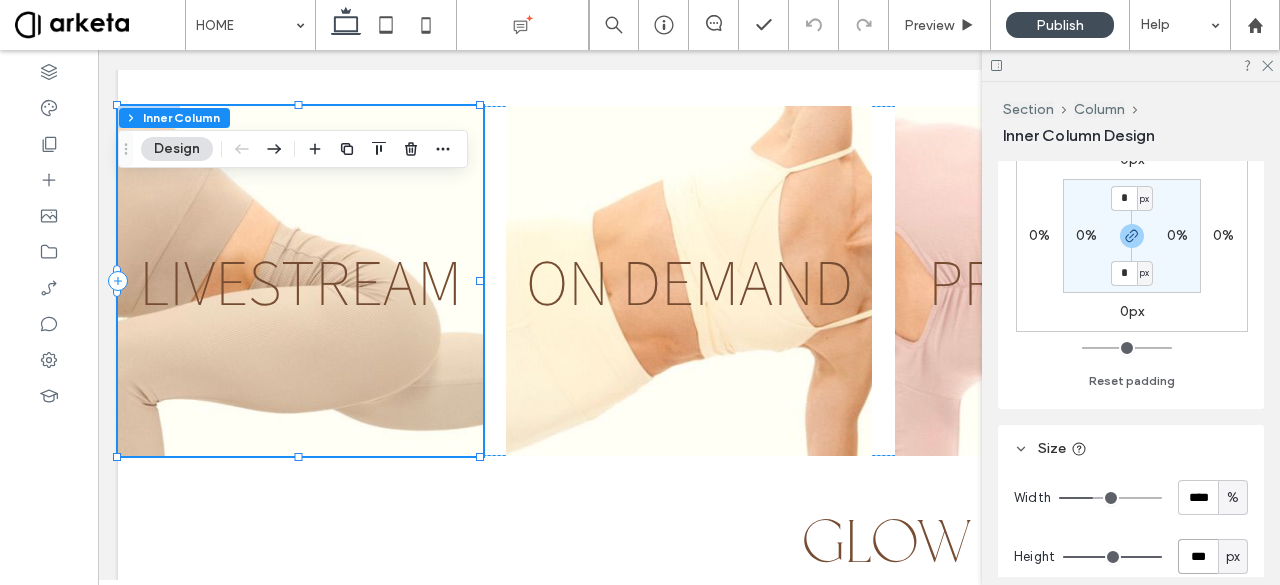 click on "***" at bounding box center [1198, 556] 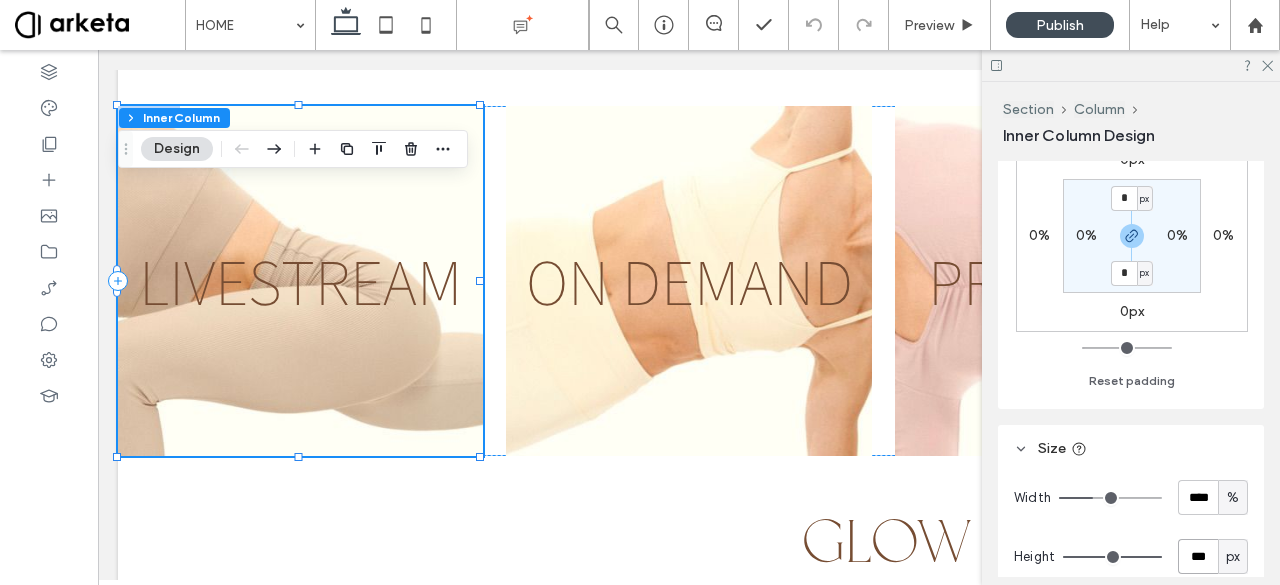 type on "***" 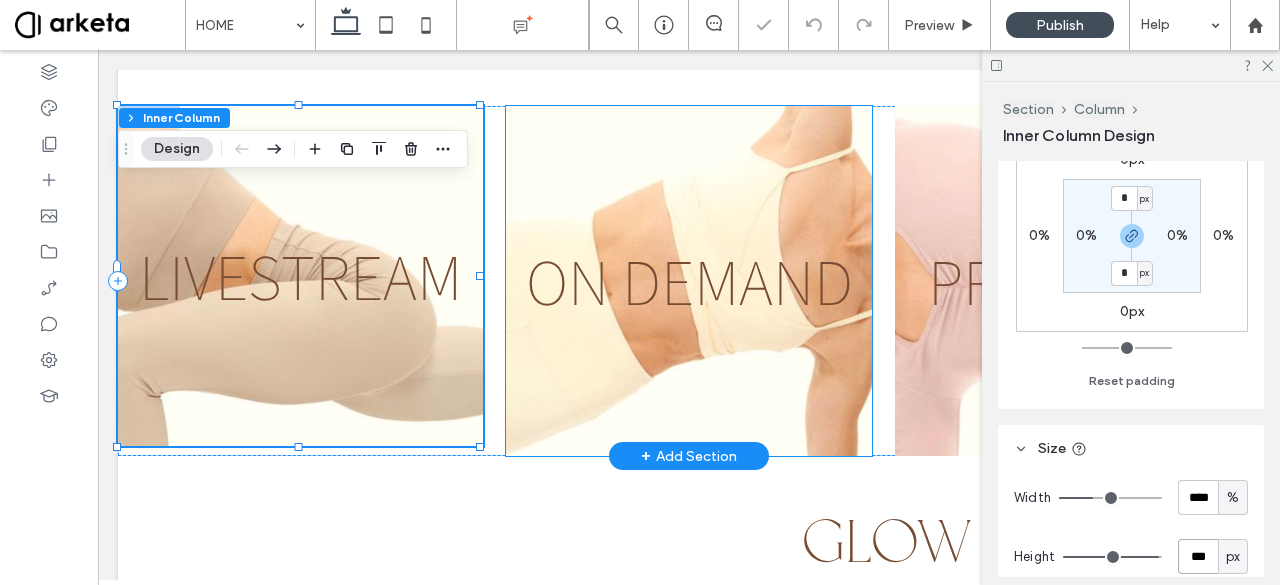 click on "ON DEMAND" at bounding box center (688, 281) 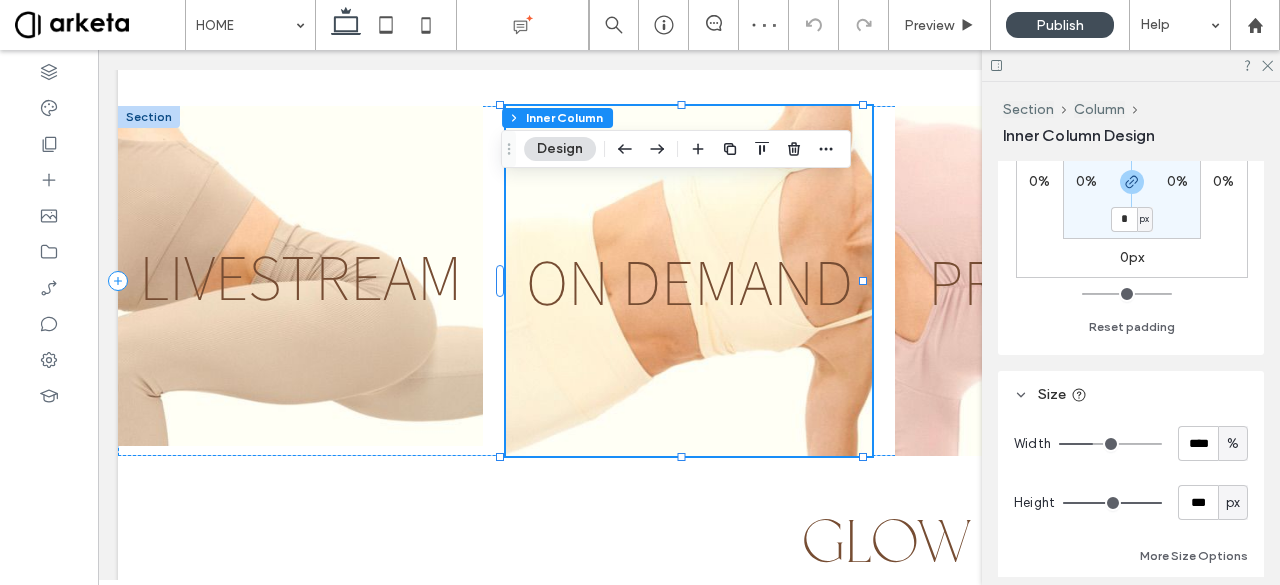 scroll, scrollTop: 639, scrollLeft: 0, axis: vertical 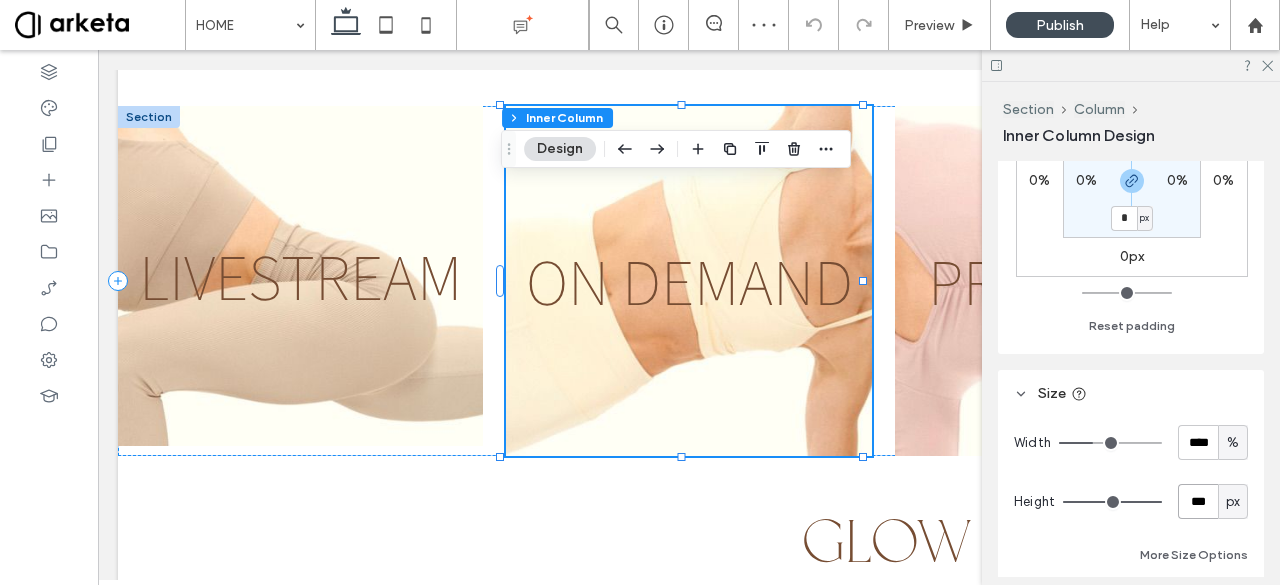 click on "***" at bounding box center [1198, 501] 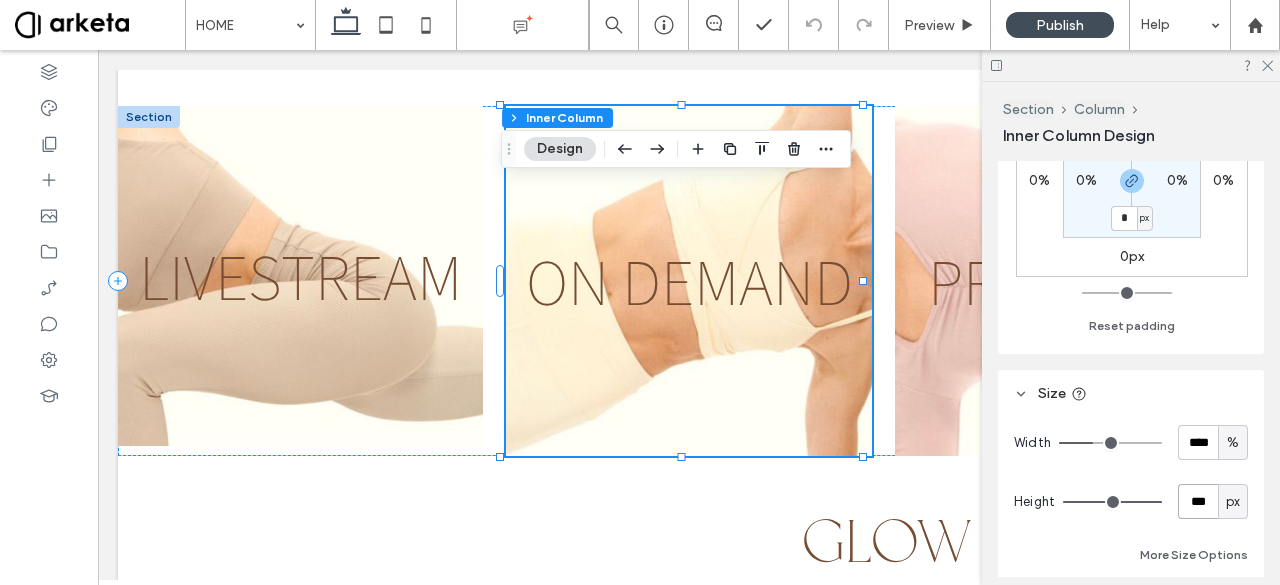 type on "***" 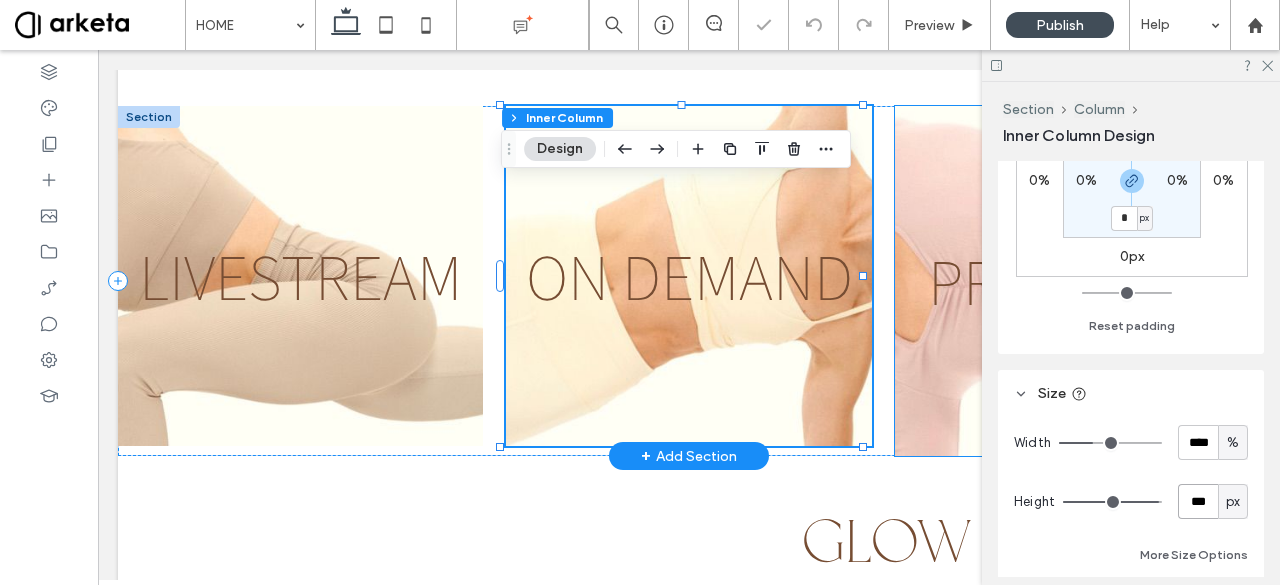 click on "PROGRAMS" at bounding box center [1077, 281] 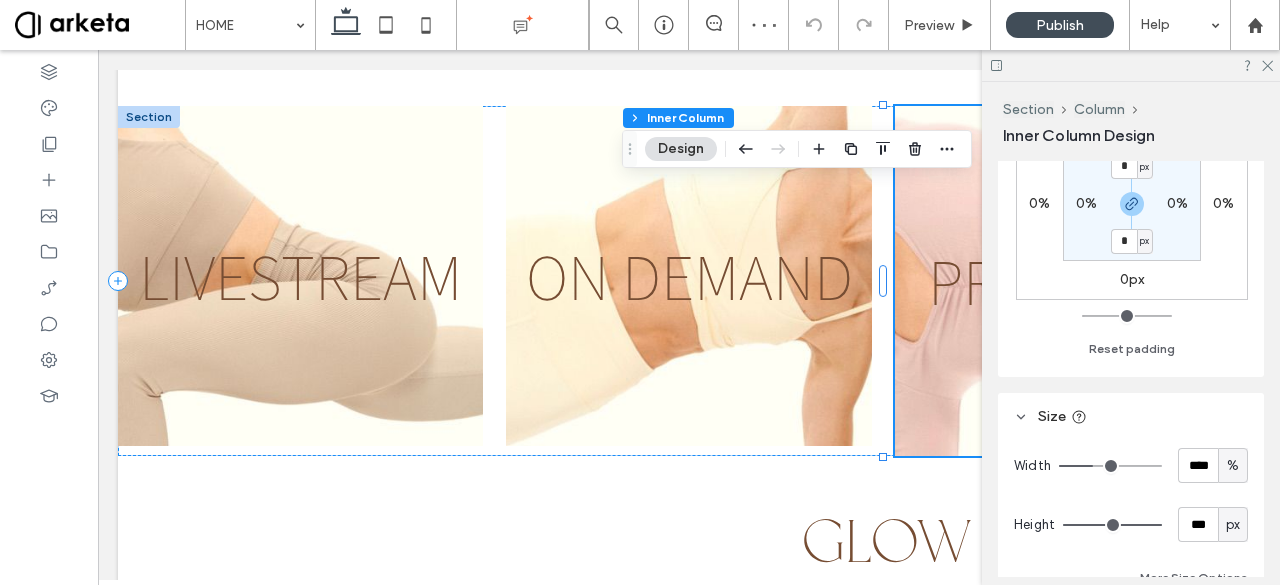 scroll, scrollTop: 620, scrollLeft: 0, axis: vertical 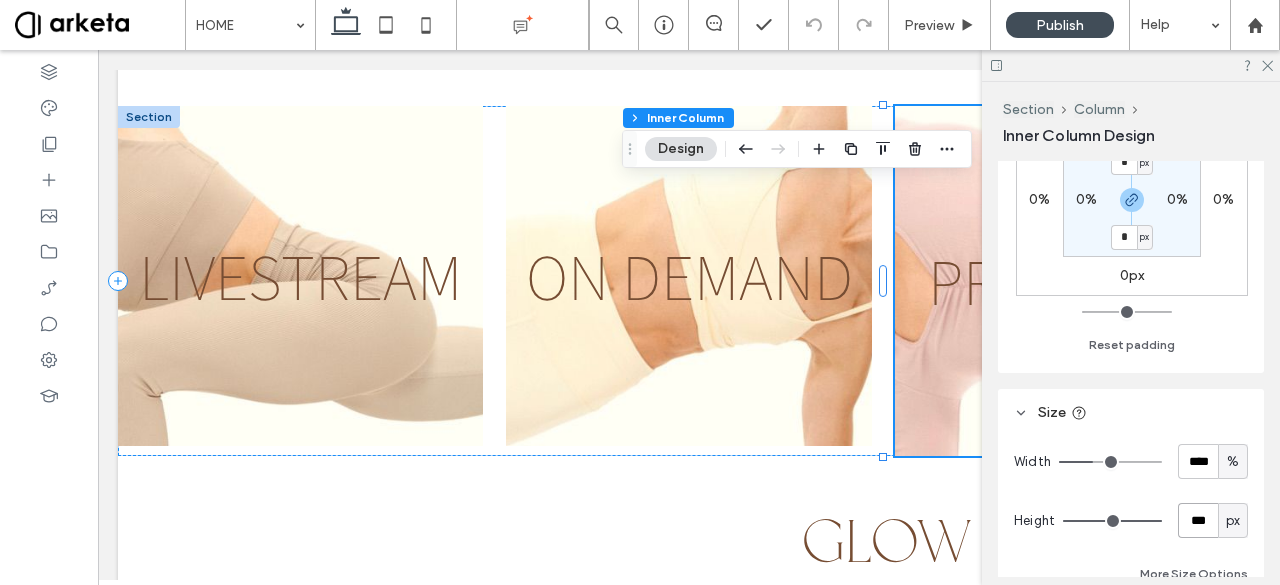 click on "***" at bounding box center (1198, 520) 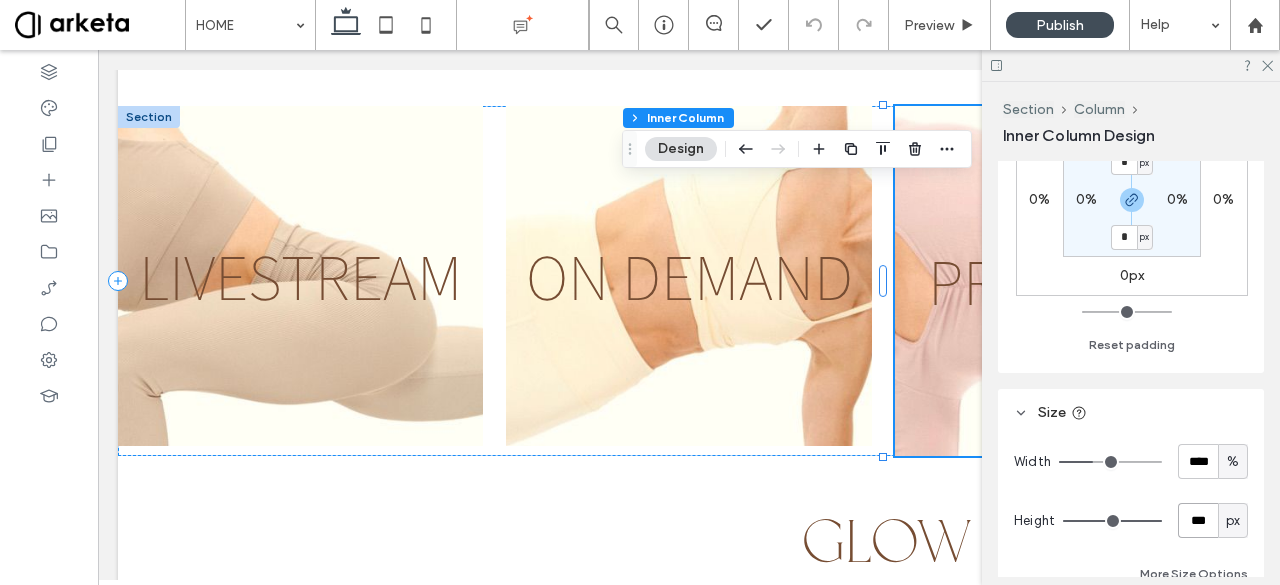 type on "***" 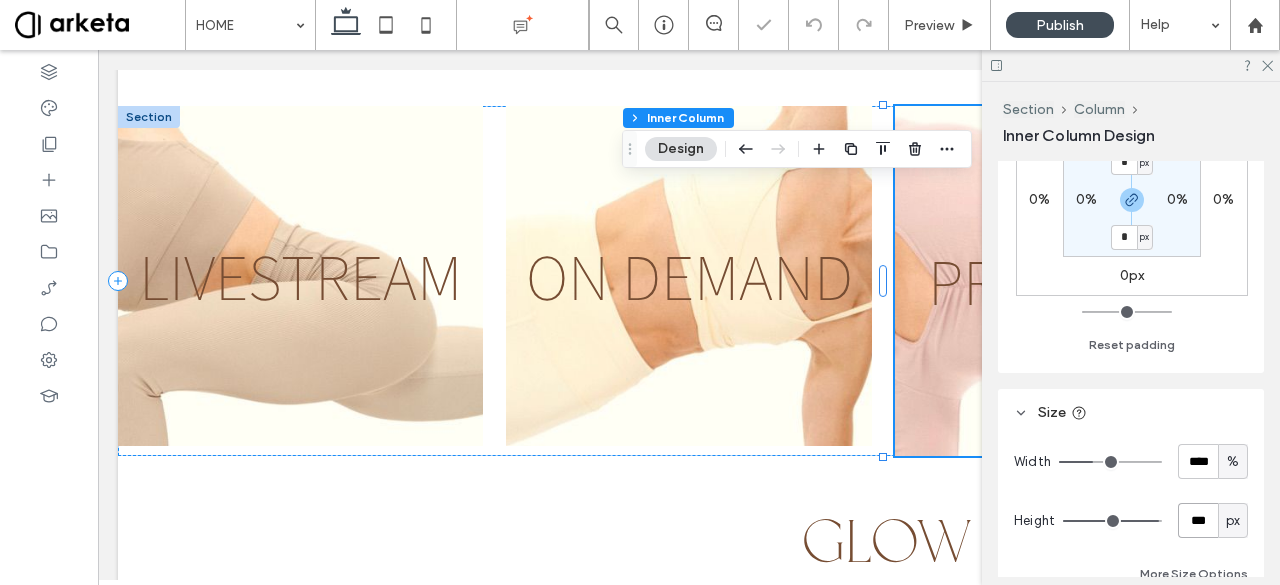 type on "***" 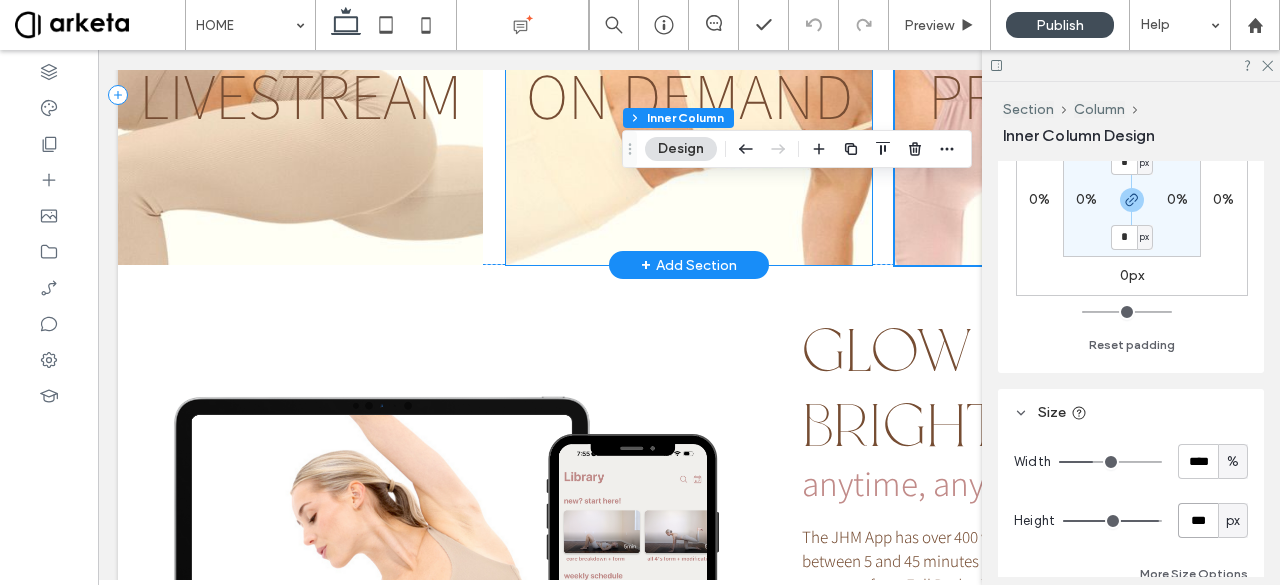 scroll, scrollTop: 934, scrollLeft: 0, axis: vertical 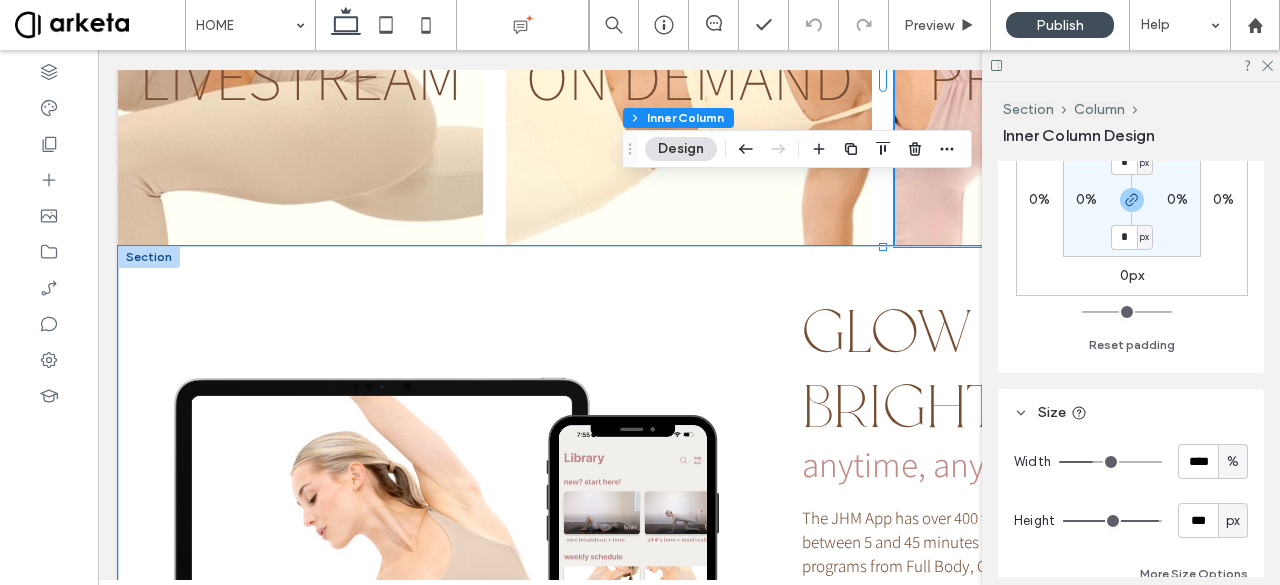 click on "GLOW BRIGHTER
anytime, anywhere
The JHM App has over 400 workouts ranging anywhere between 5 and 45 minutes long. Browse classes and programs from Full Body, Core, Stretch, Upper Body, Prenatal, Postnatal, Lower Body, Cardio and so much more! New on-demand content is added weekly, challenges are offered quarterly, you can follow our on-demand weekly guide or programs, join our live weekly classes and choose from beginner, intermediate and advanced workouts designed to meet you where you are." at bounding box center [689, 560] 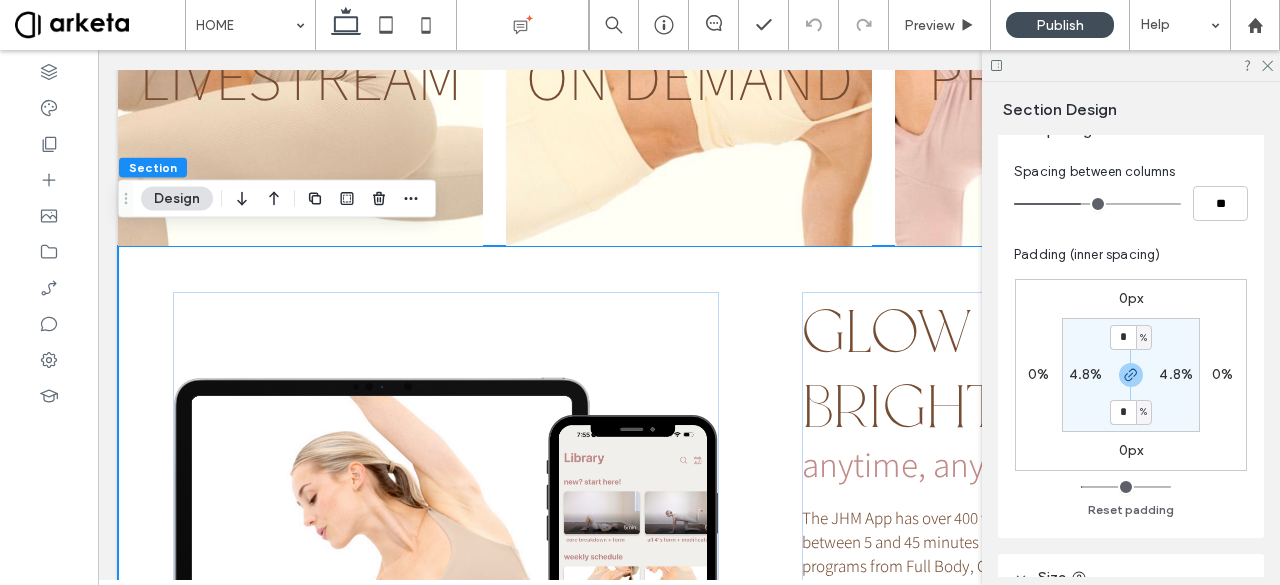 scroll, scrollTop: 262, scrollLeft: 0, axis: vertical 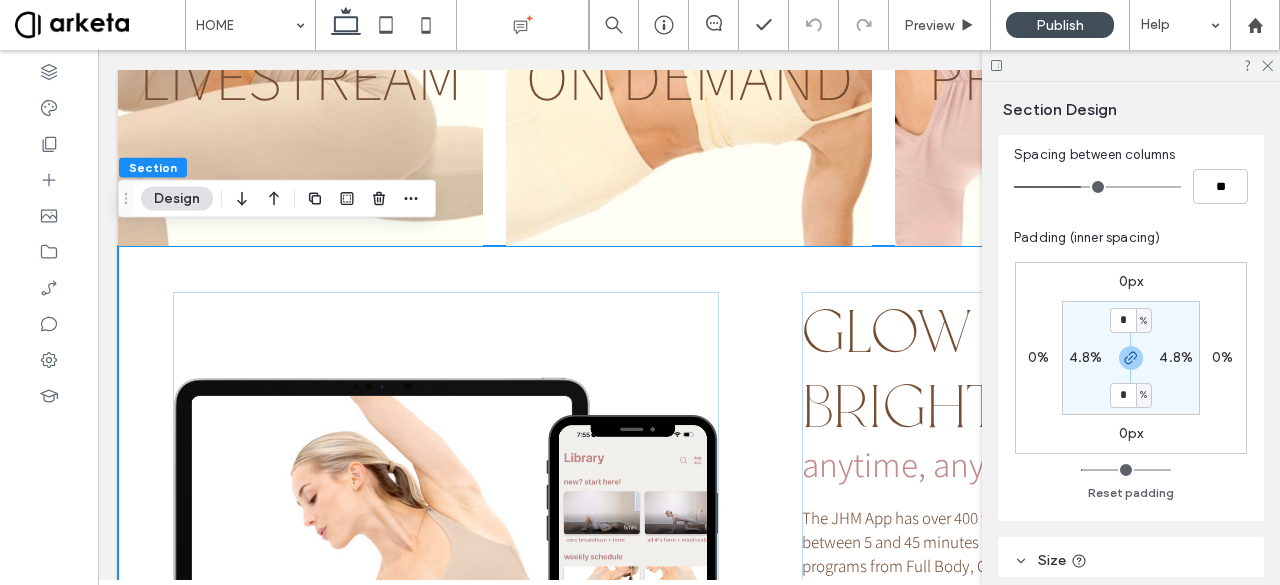 click on "%" at bounding box center [1143, 321] 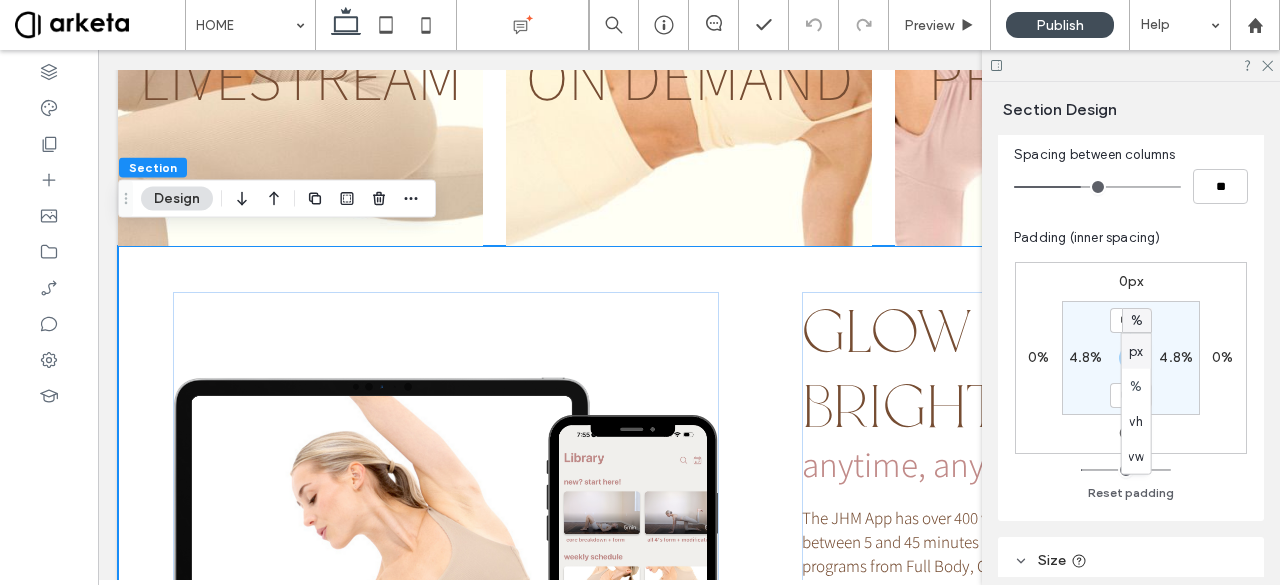 click on "px" at bounding box center [1136, 351] 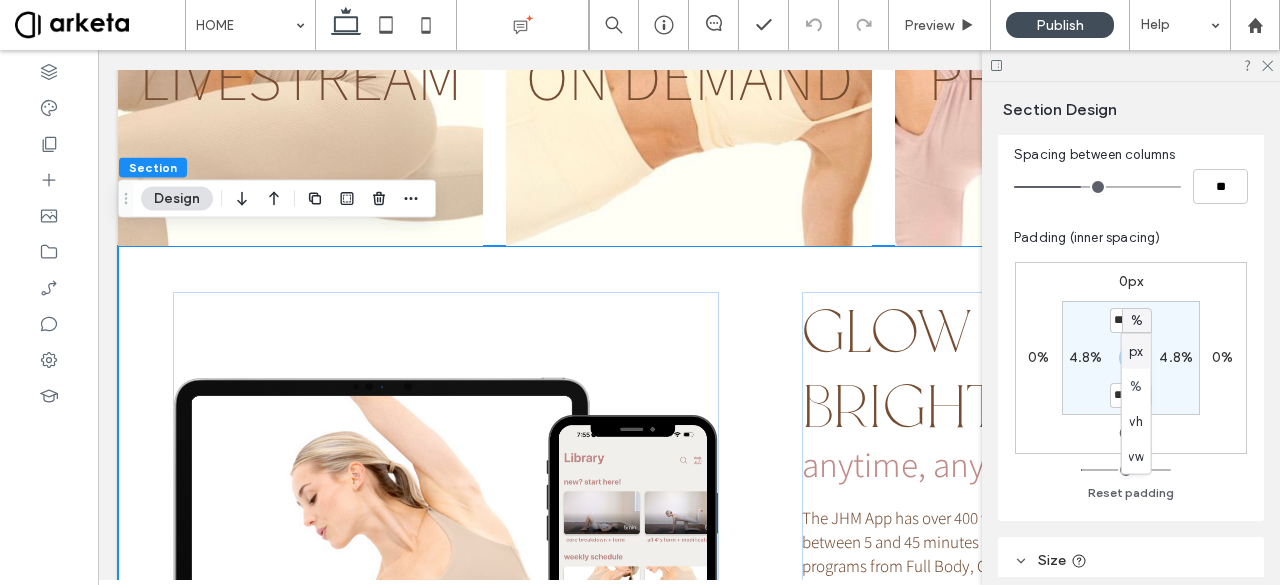 type on "**" 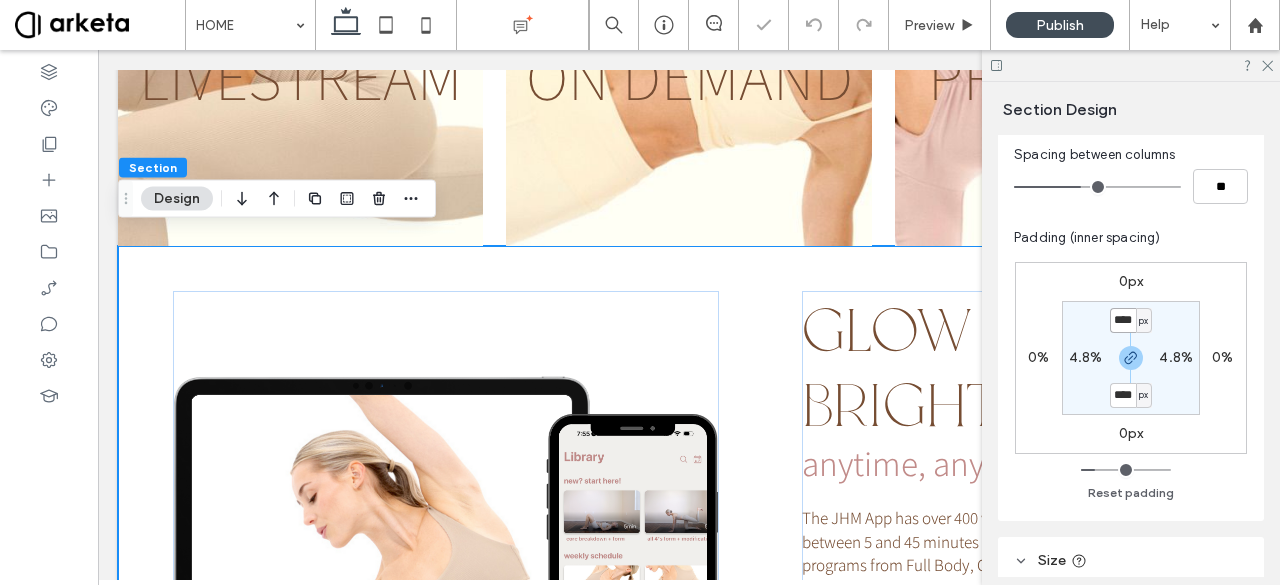 click on "****" at bounding box center (1123, 320) 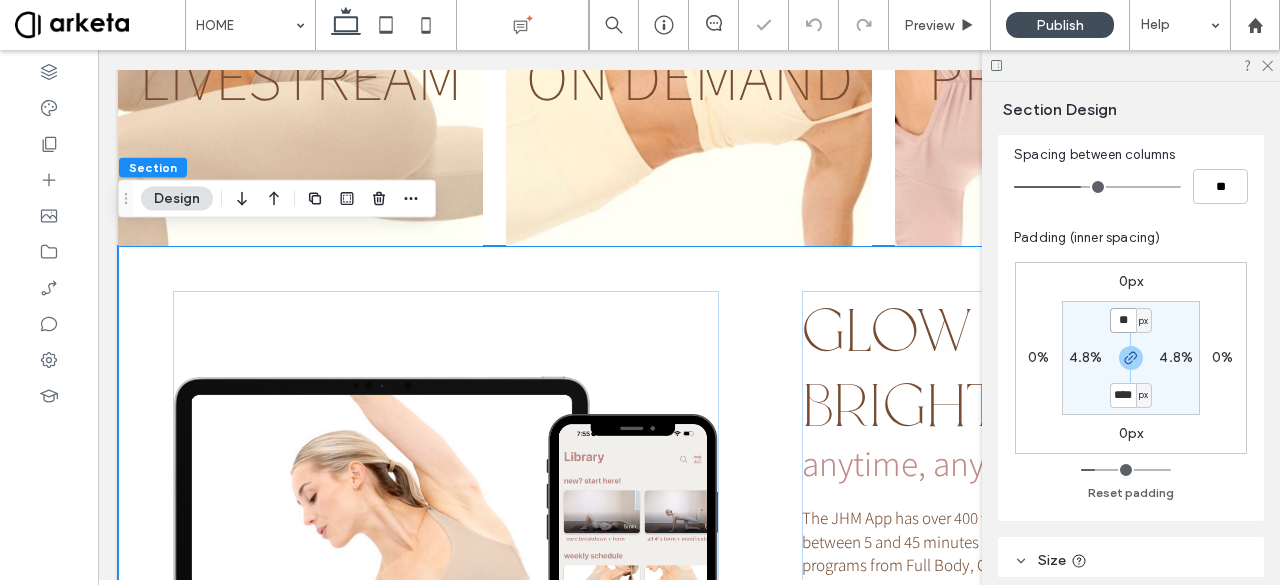 type on "**" 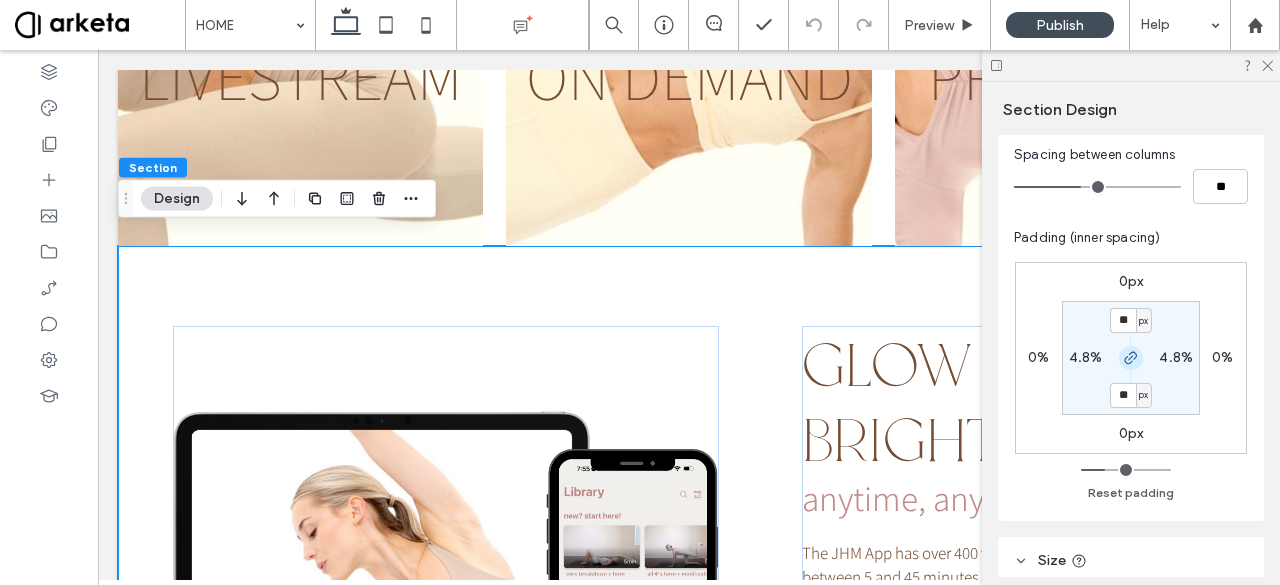 click 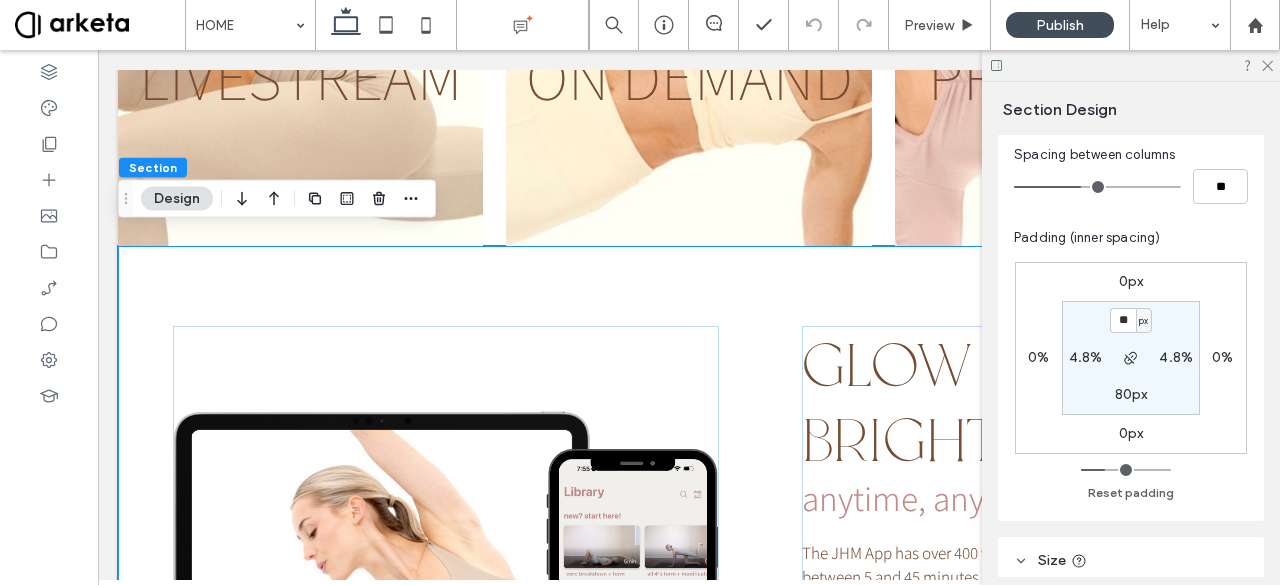 click on "80px" at bounding box center (1131, 394) 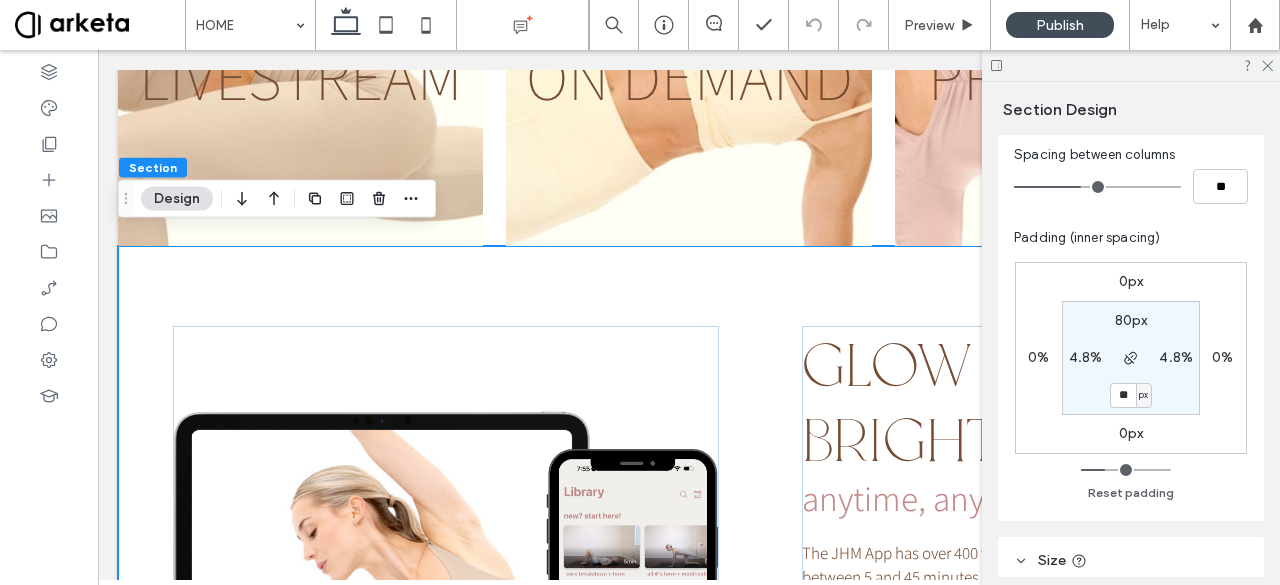 type on "**" 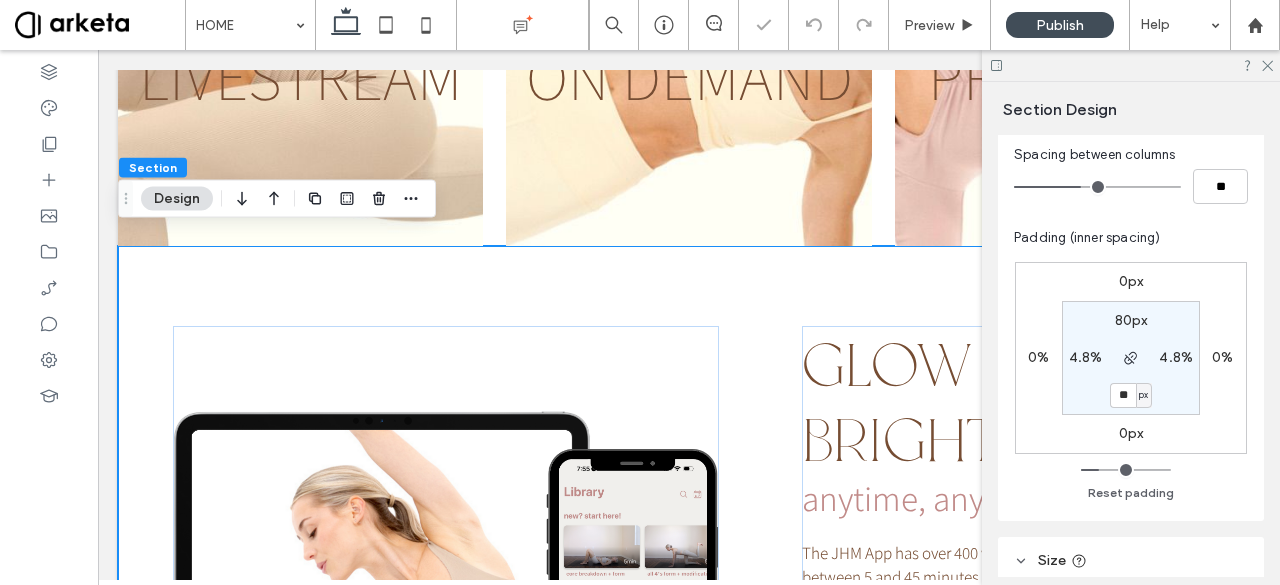 click on "Spacing between columns ** Padding (inner spacing) 0px 0% 0px 0% 80px 4.8% ** px 4.8% Reset padding" at bounding box center [1131, 329] 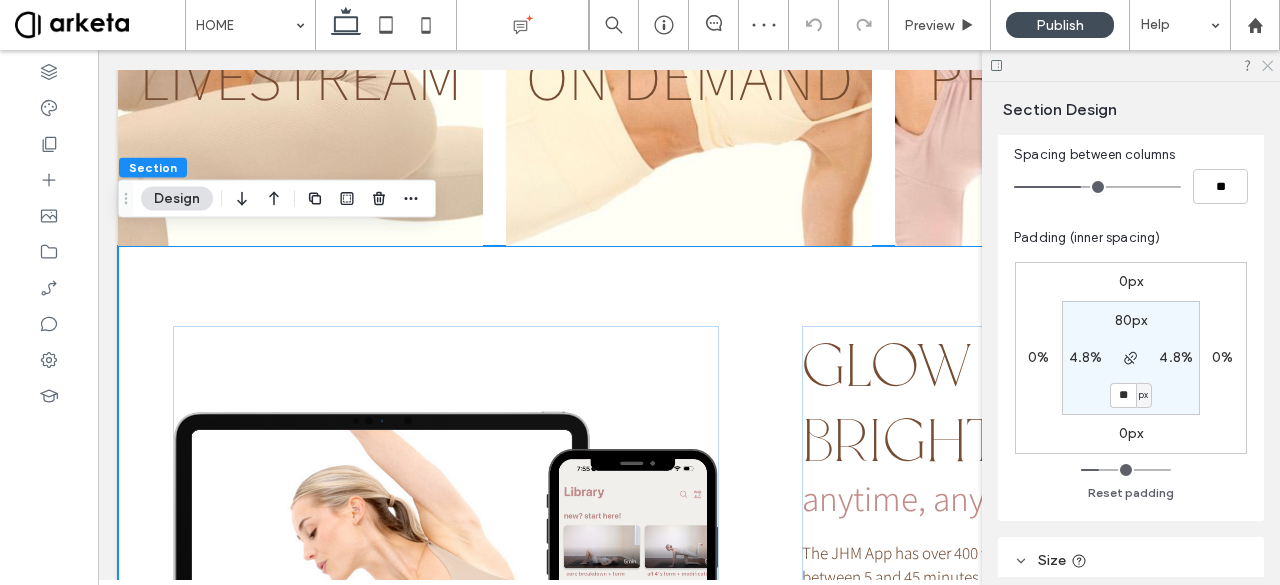 click 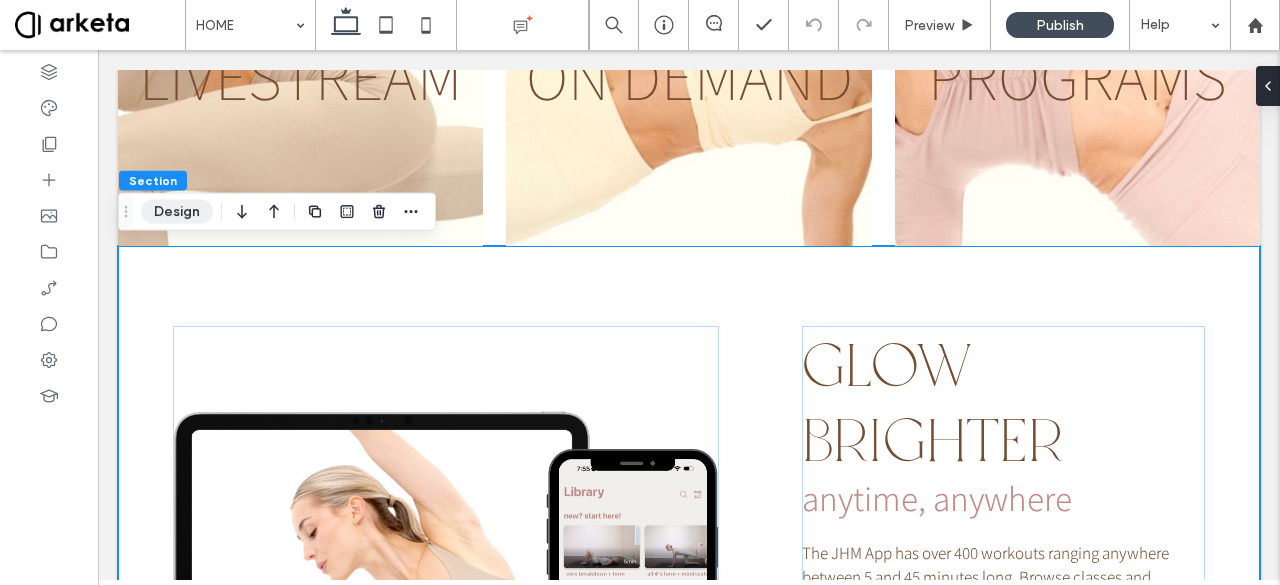 click on "Design" at bounding box center [177, 212] 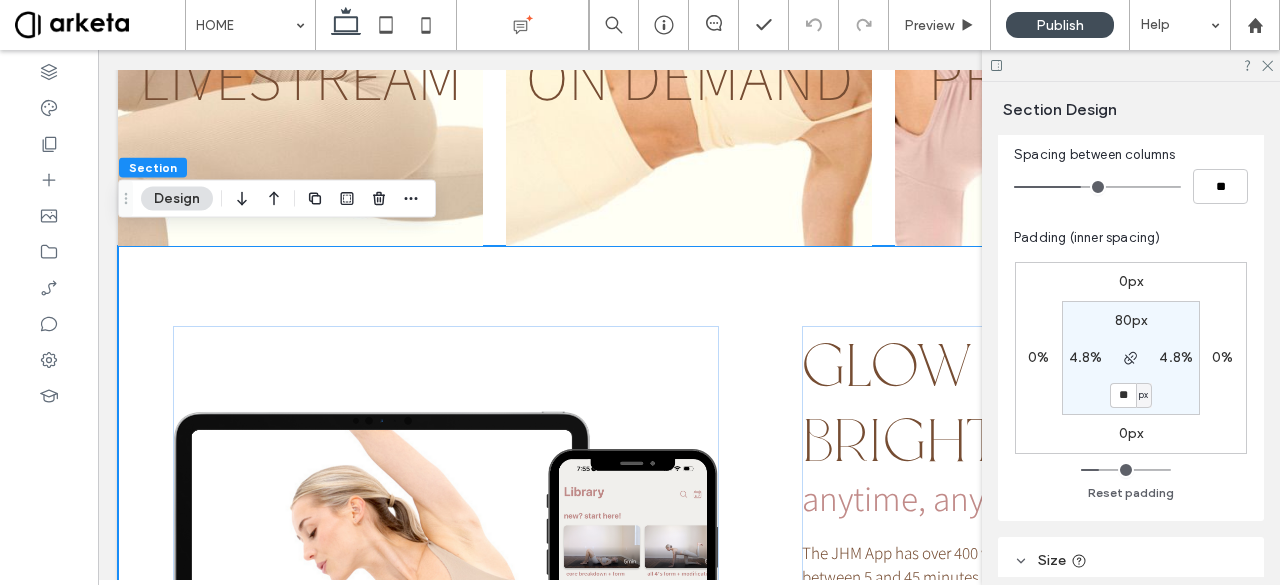 click on "4.8%" at bounding box center [1086, 357] 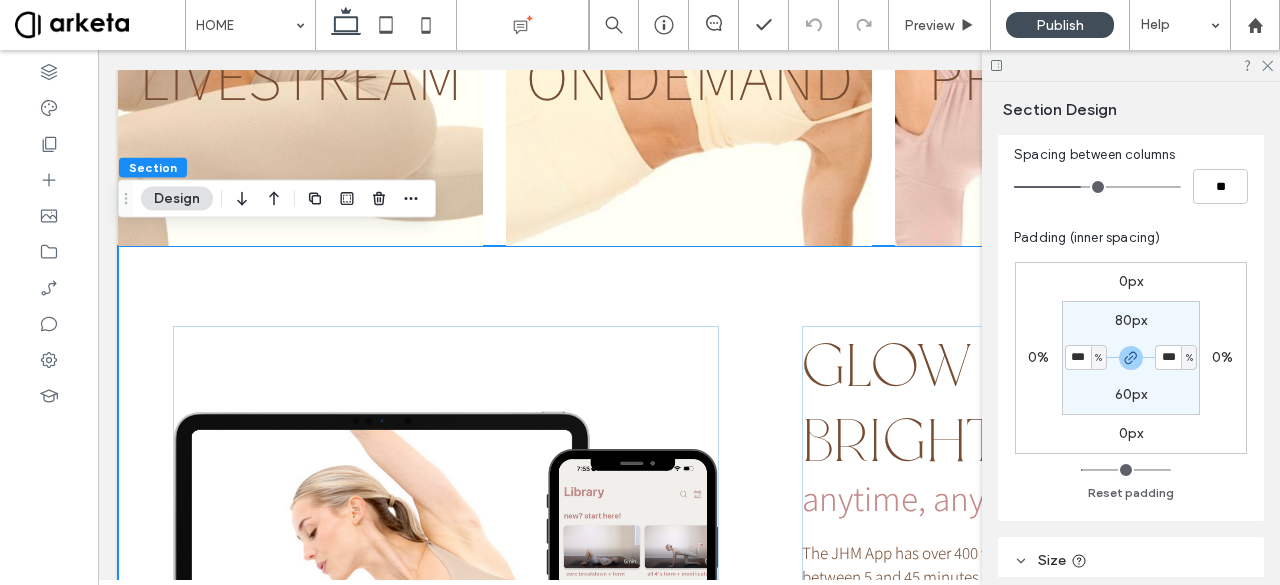 type on "*" 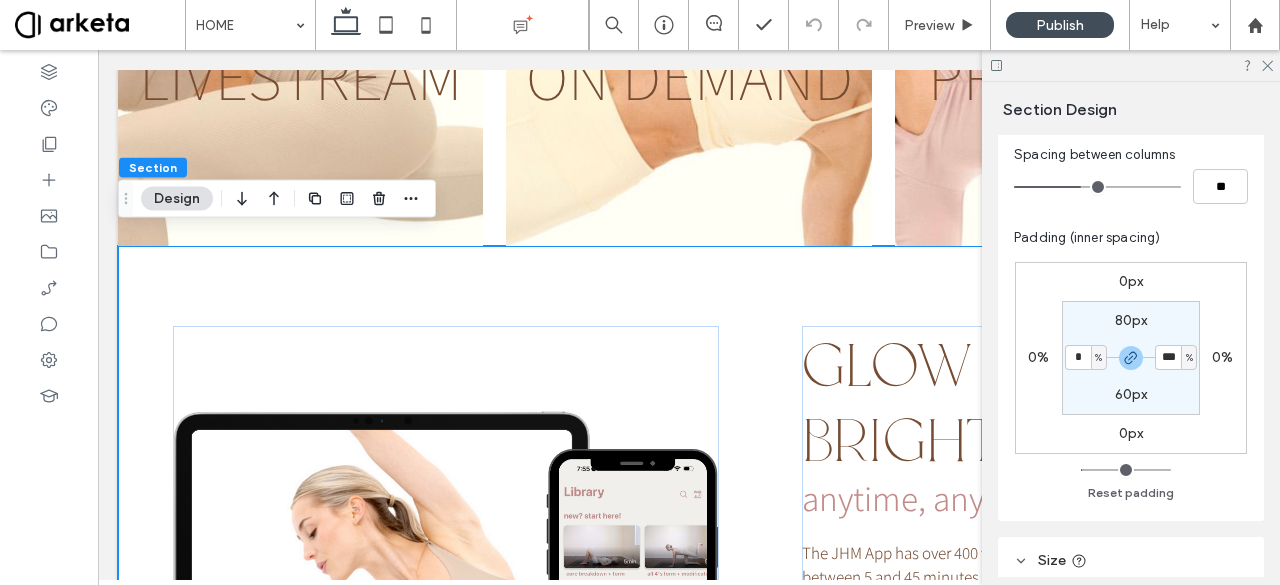 type on "*" 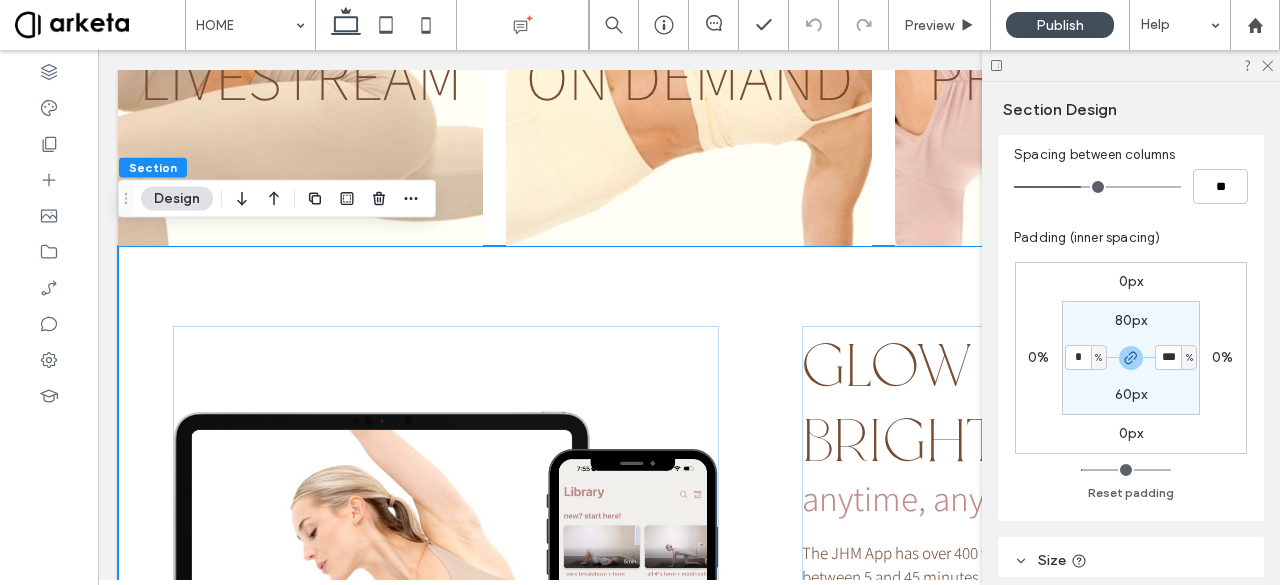 type on "*" 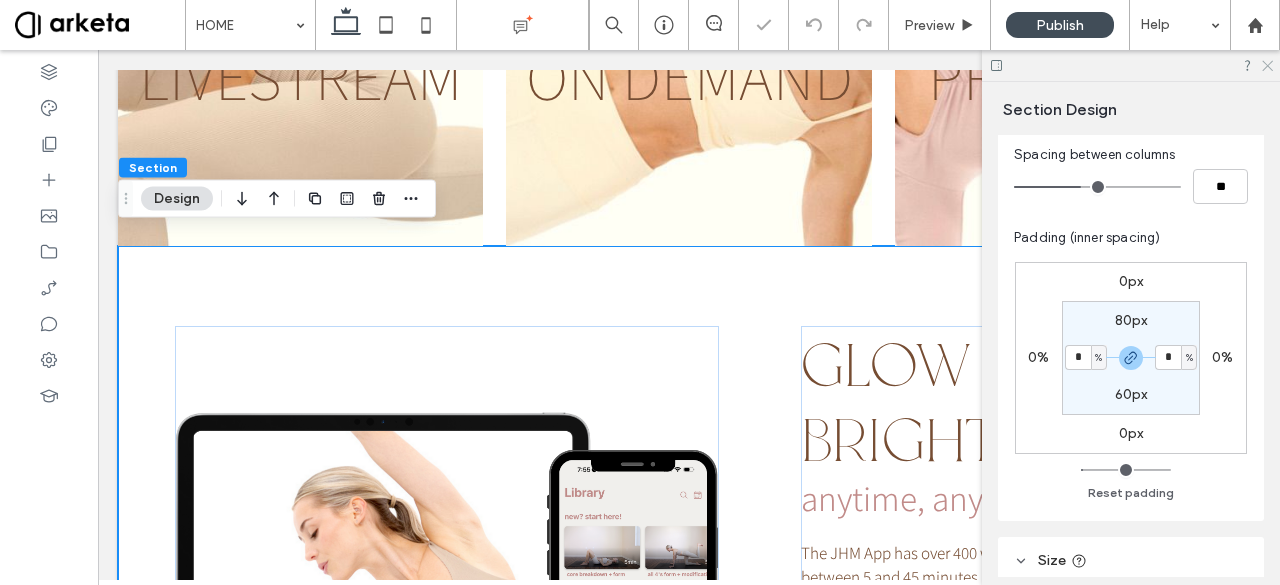click 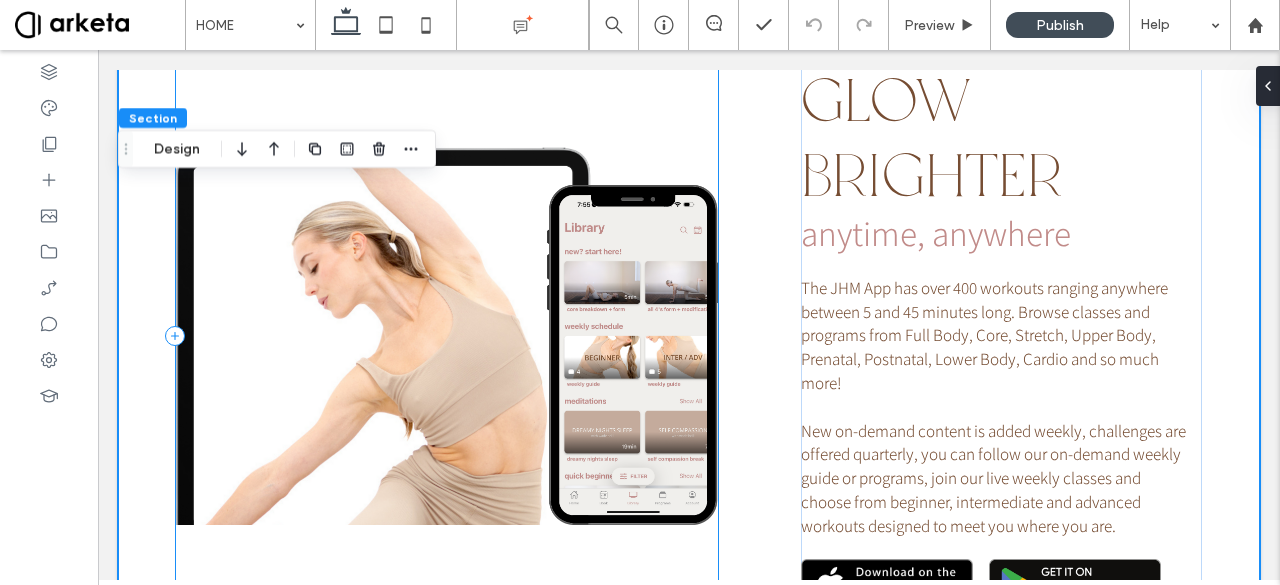 click at bounding box center [447, 335] 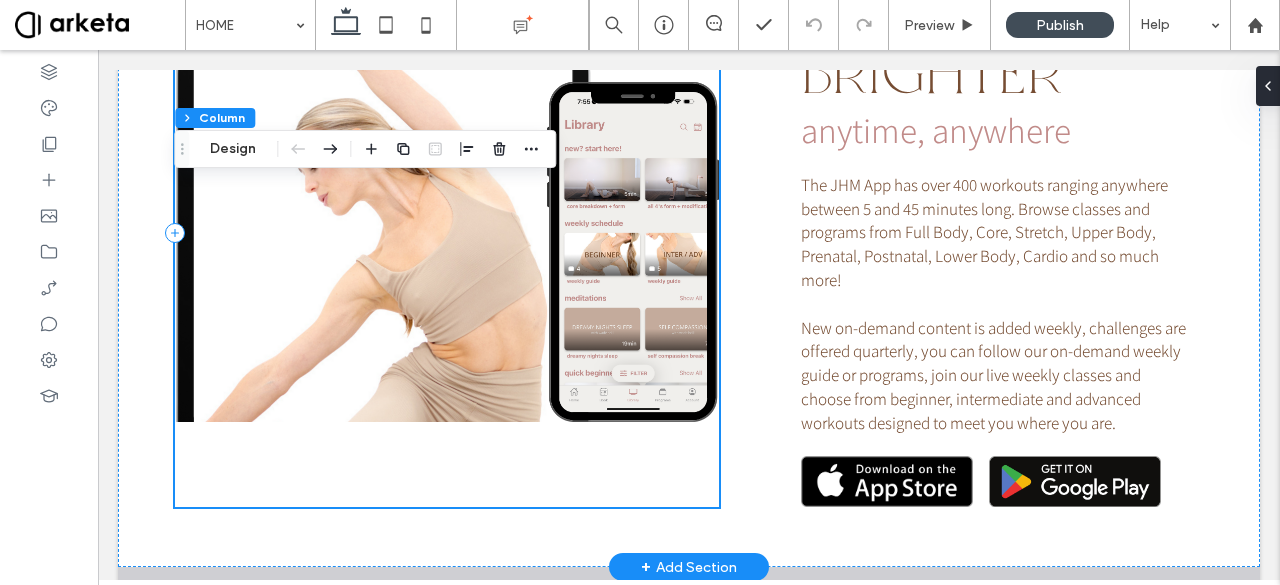 scroll, scrollTop: 1332, scrollLeft: 0, axis: vertical 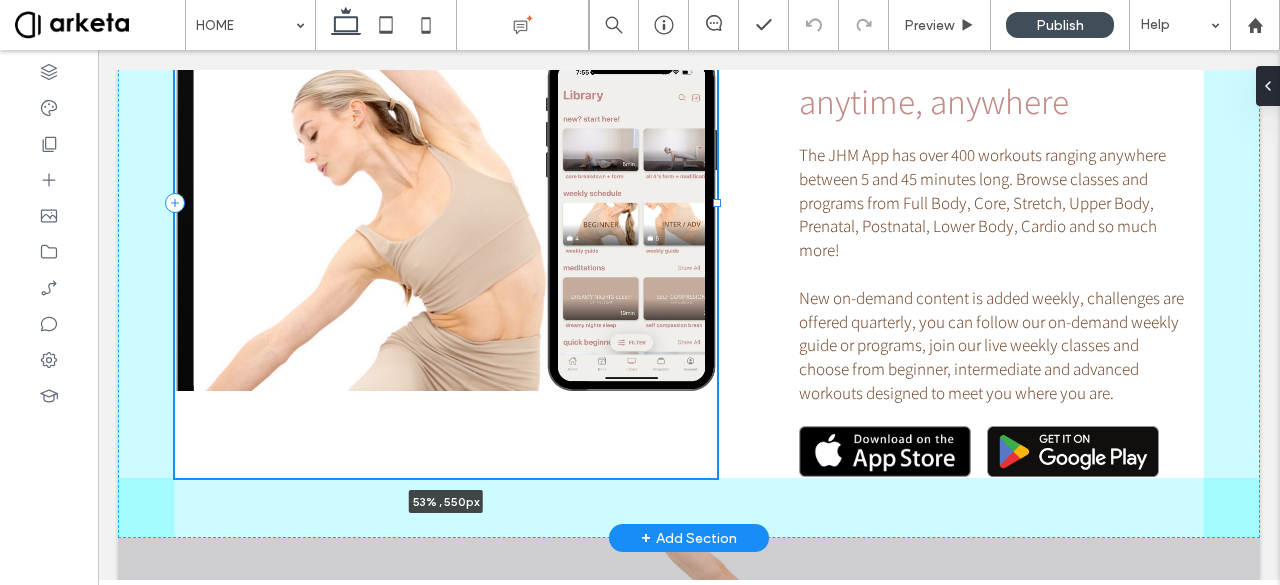 click at bounding box center [717, 203] 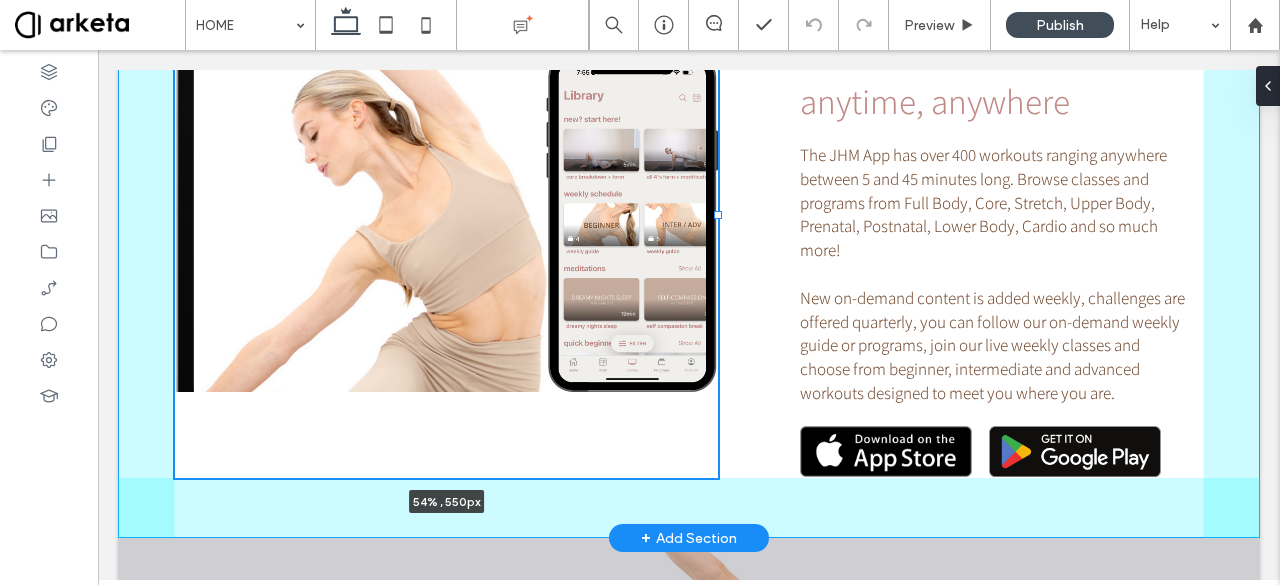 click on "54% , 550px
GLOW BRIGHTER
anytime, anywhere
The JHM App has over 400 workouts ranging anywhere between 5 and 45 minutes long. Browse classes and programs from Full Body, Core, Stretch, Upper Body, Prenatal, Postnatal, Lower Body, Cardio and so much more! New on-demand content is added weekly, challenges are offered quarterly, you can follow our on-demand weekly guide or programs, join our live weekly classes and choose from beginner, intermediate and advanced workouts designed to meet you where you are." at bounding box center [689, 193] 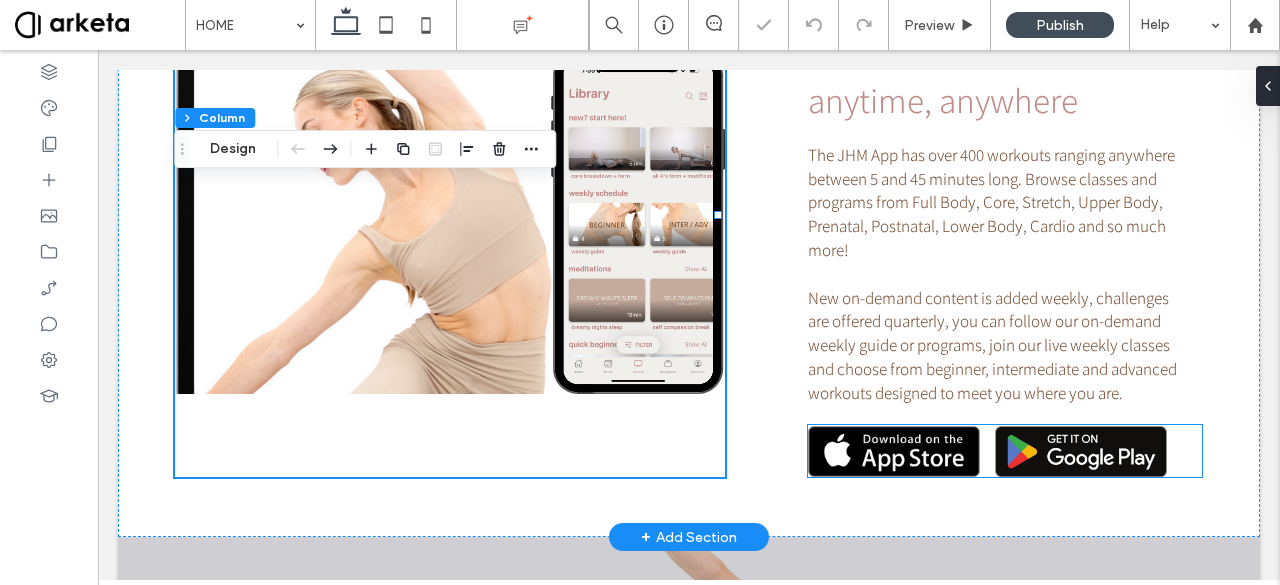 click at bounding box center [894, 451] 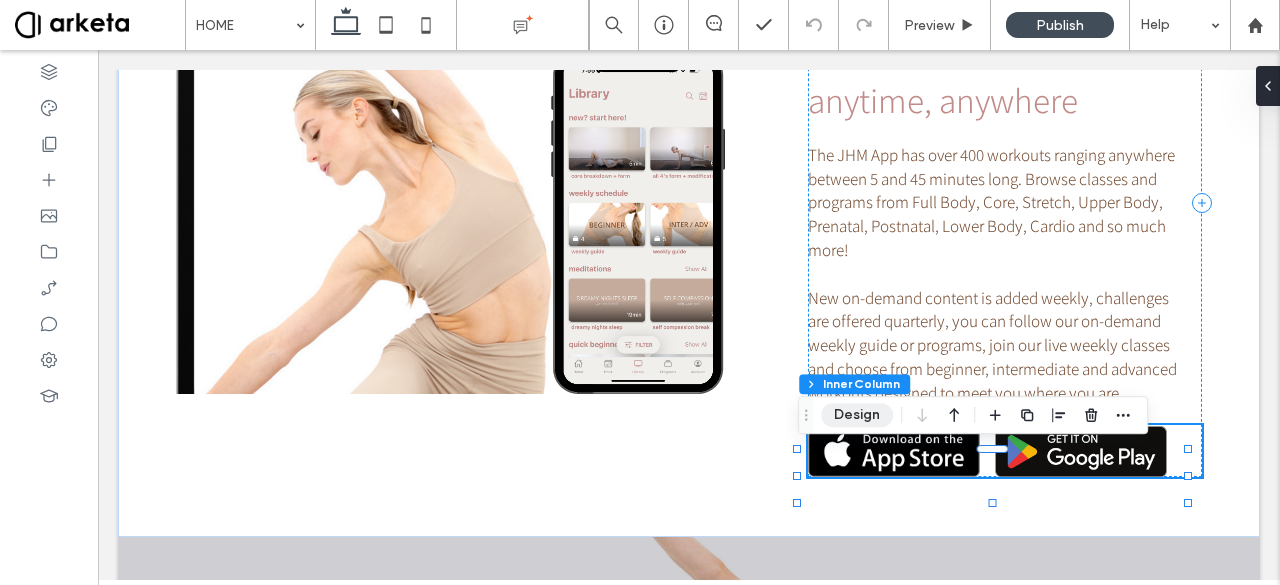 click on "Design" at bounding box center (857, 415) 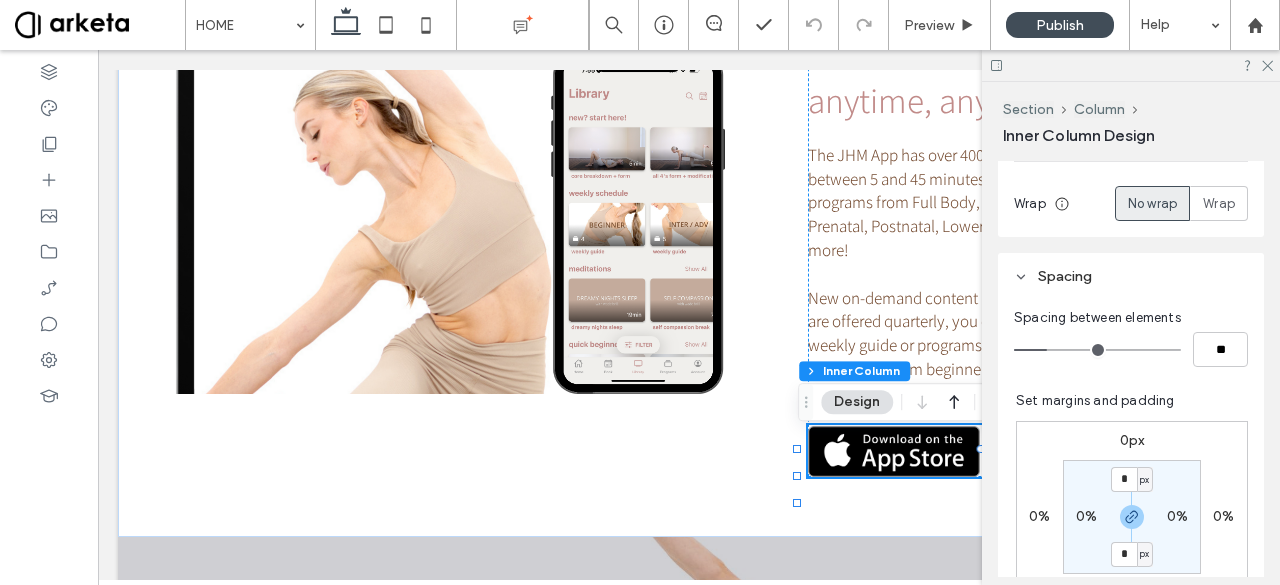 scroll, scrollTop: 388, scrollLeft: 0, axis: vertical 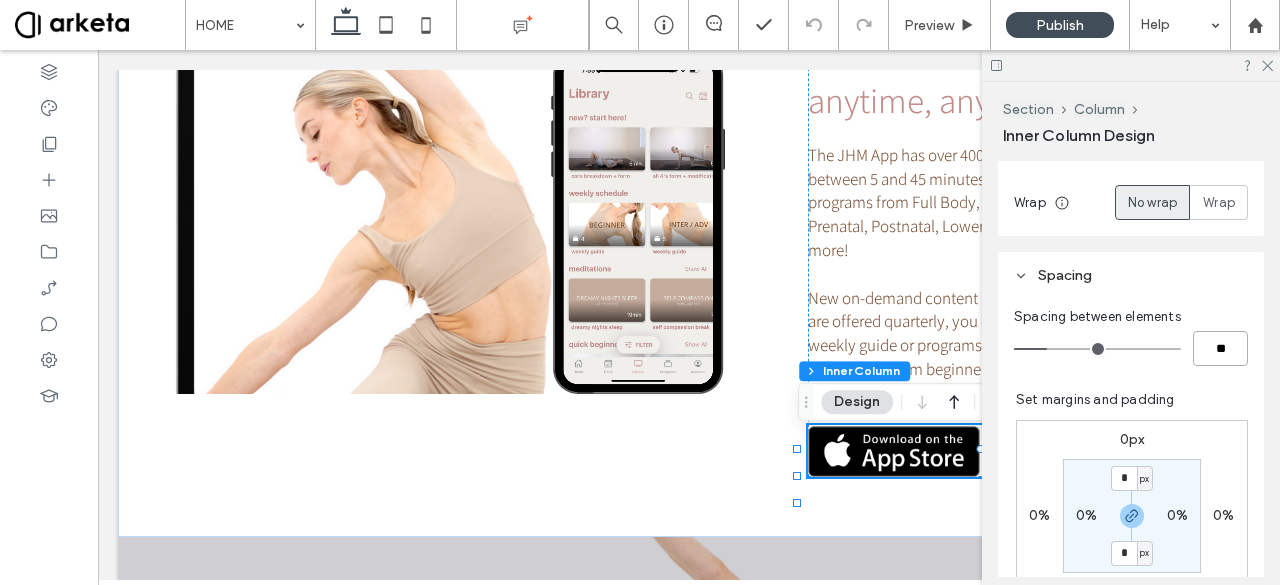 click on "**" at bounding box center [1220, 348] 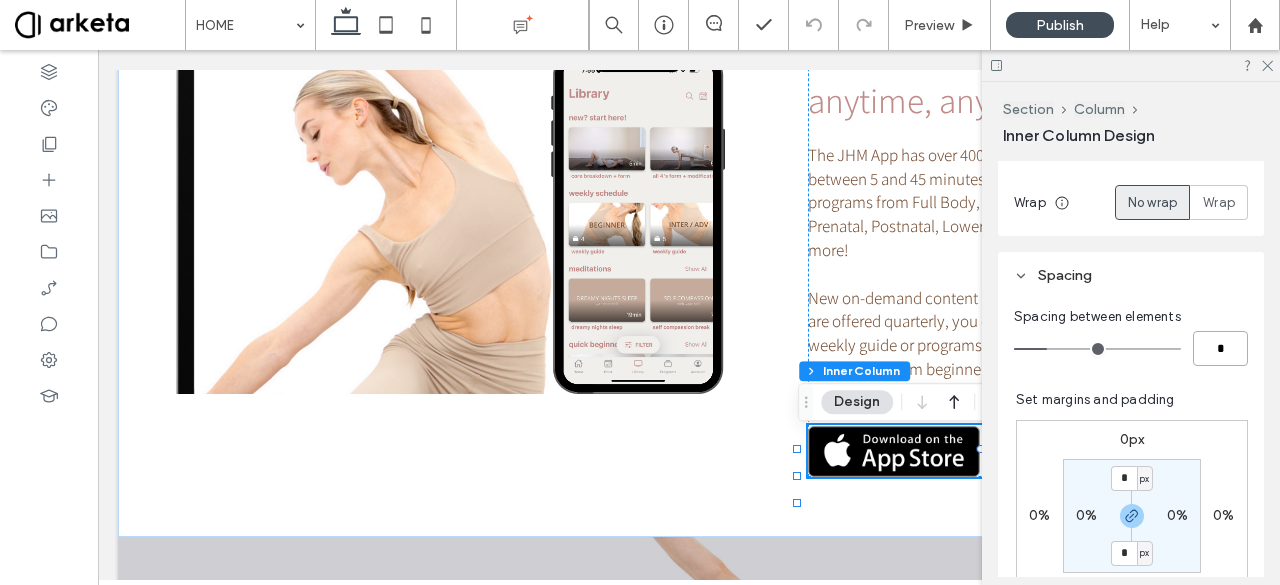 type on "*" 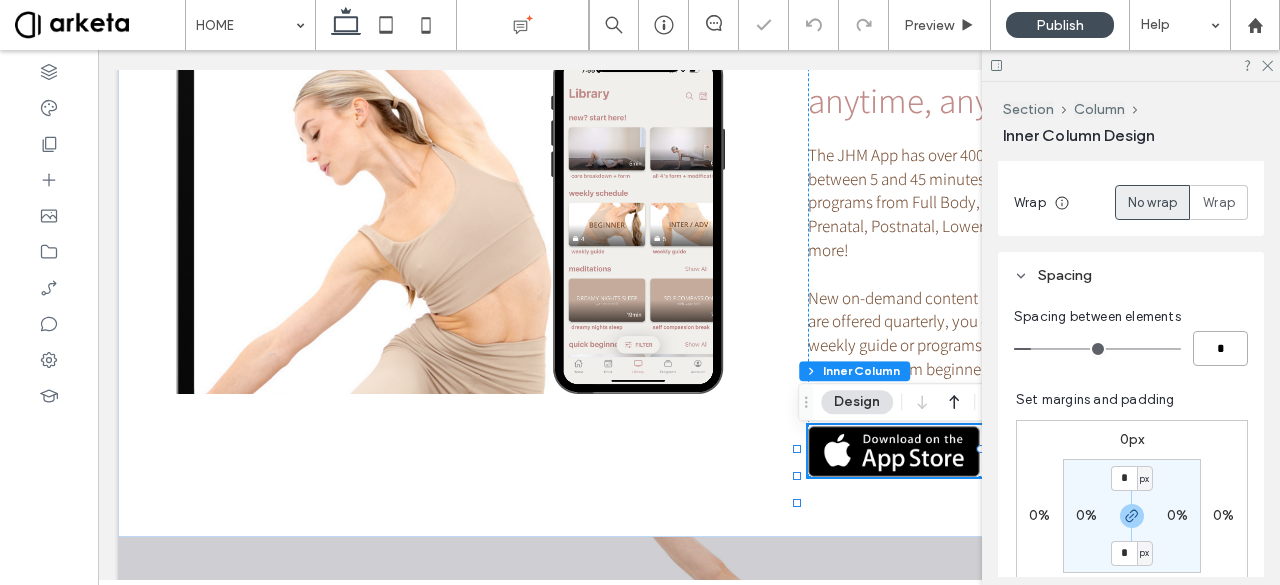 type on "*" 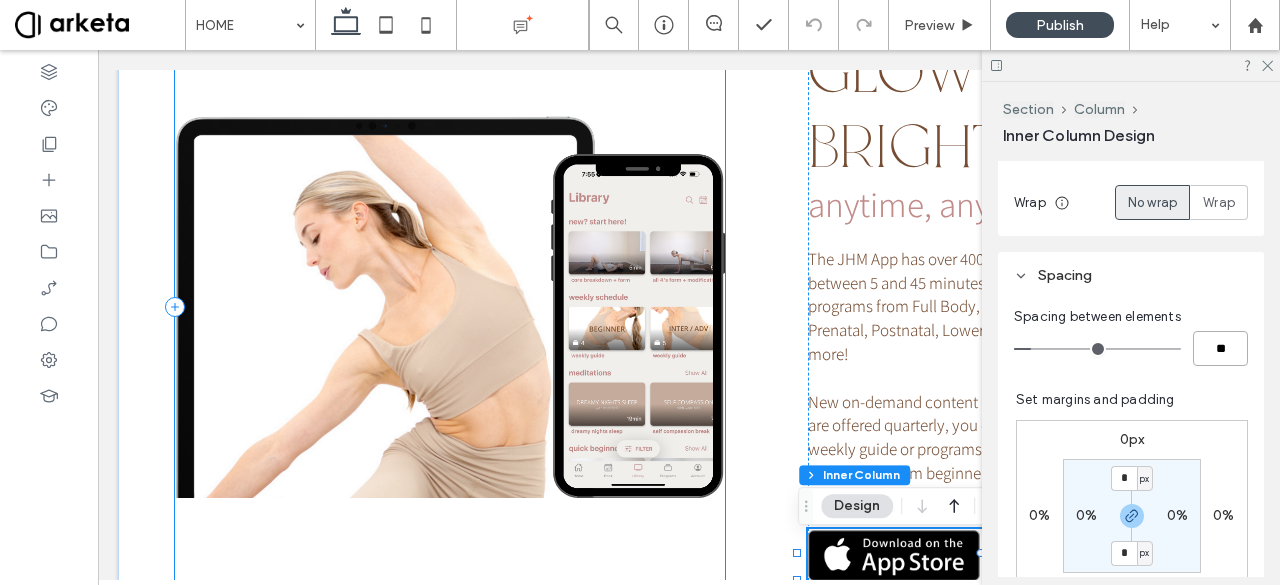 scroll, scrollTop: 1227, scrollLeft: 0, axis: vertical 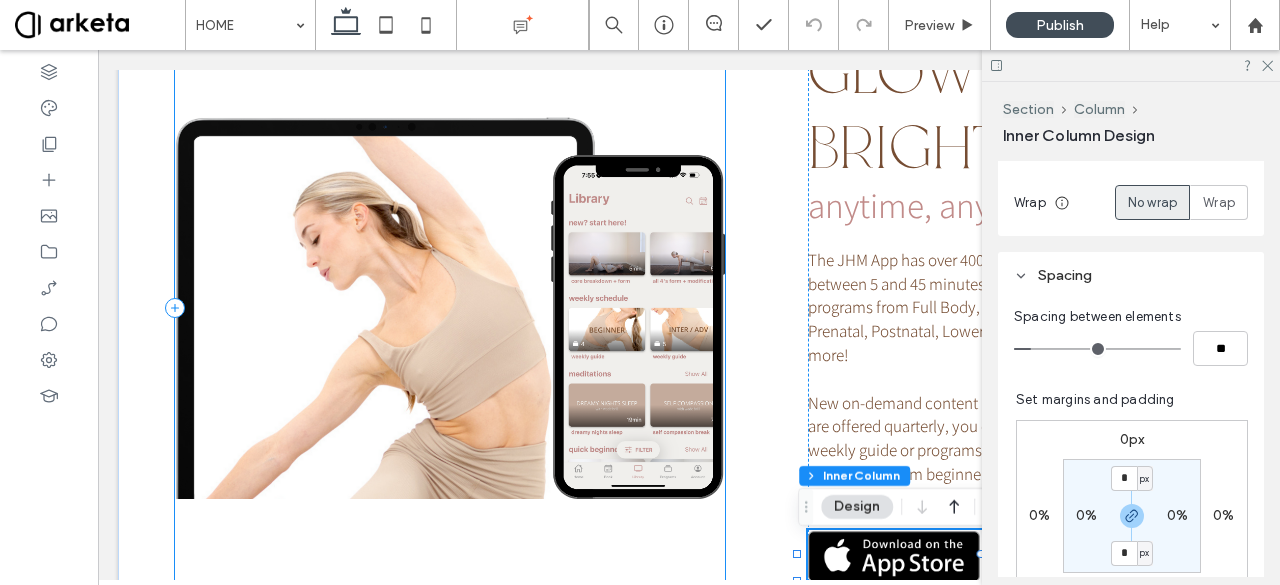 click at bounding box center [450, 307] 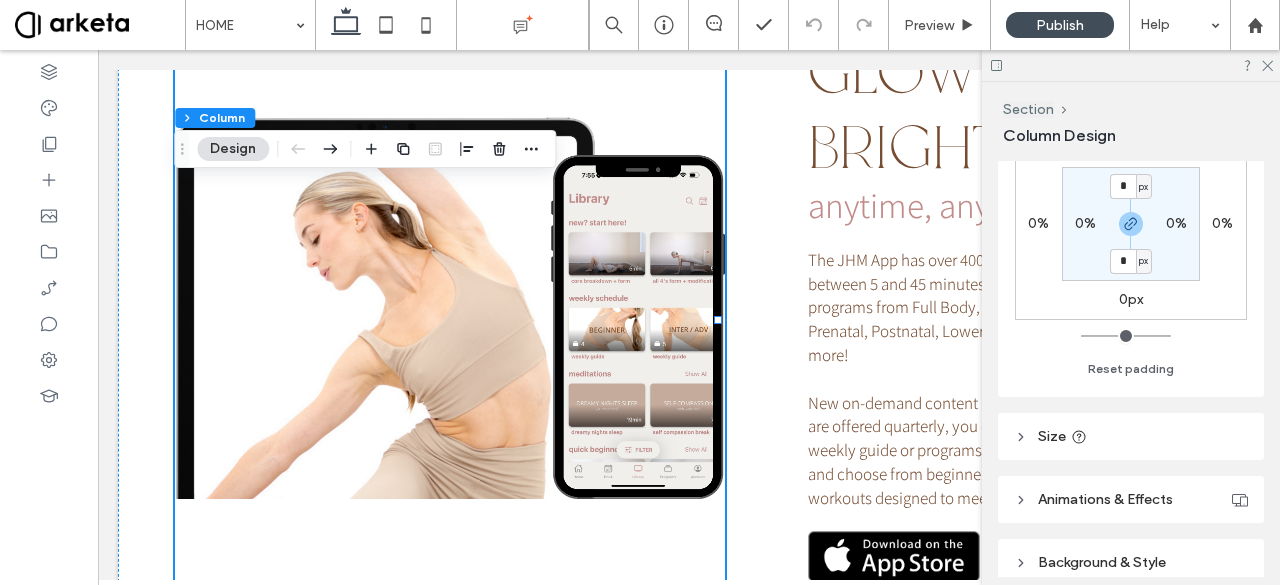 click on "Size" at bounding box center [1131, 436] 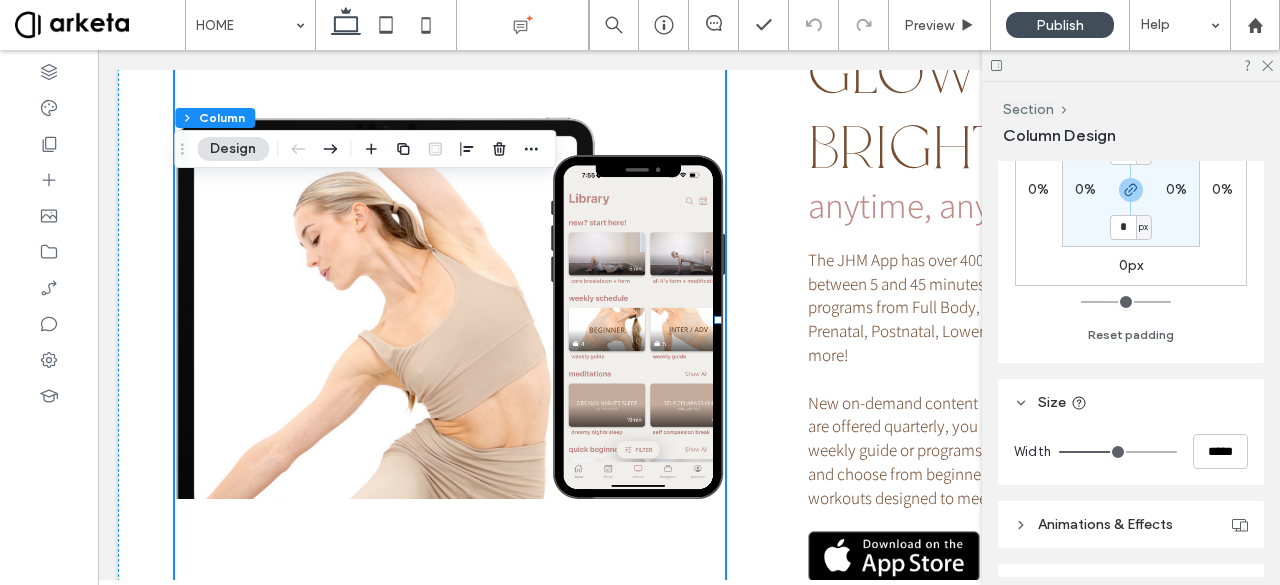 scroll, scrollTop: 565, scrollLeft: 0, axis: vertical 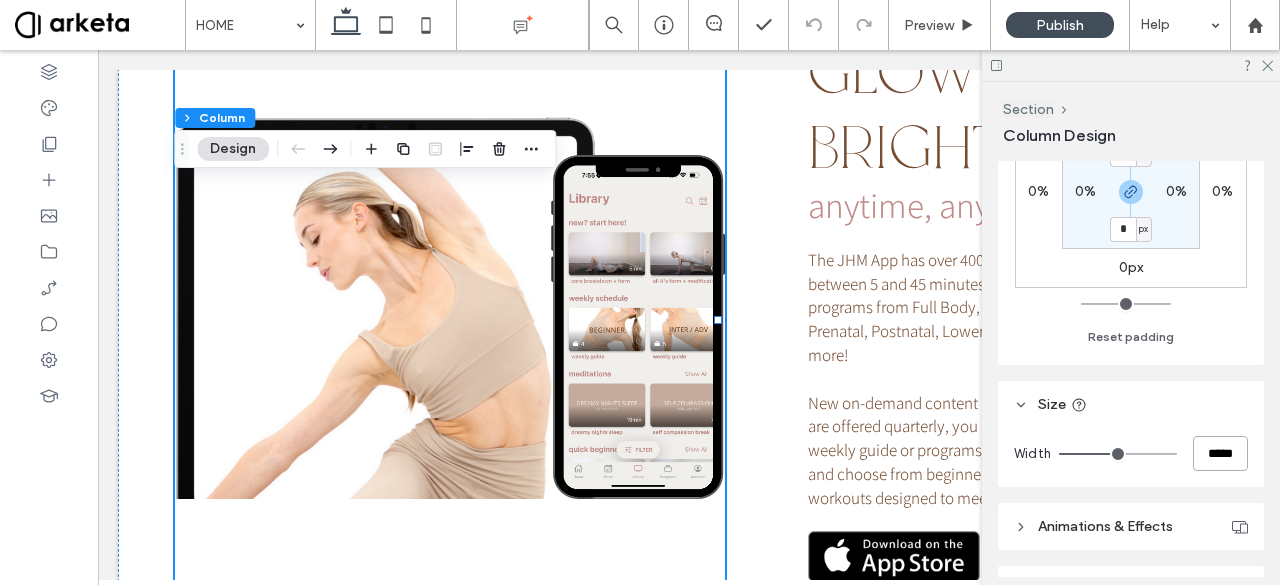 click on "*****" at bounding box center [1220, 453] 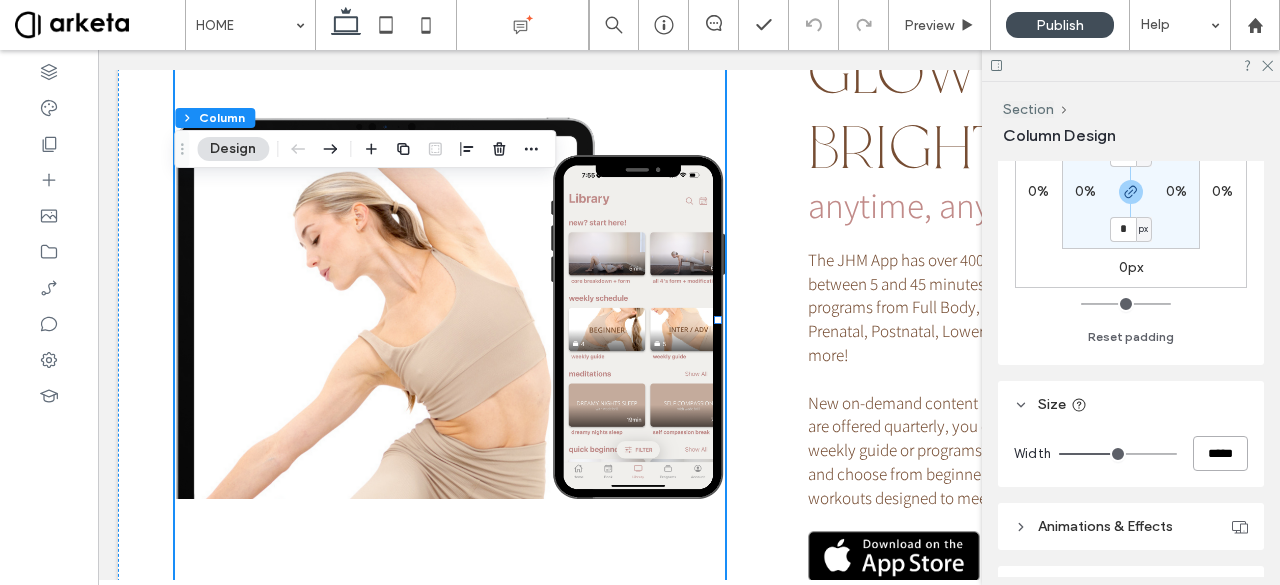 type on "*****" 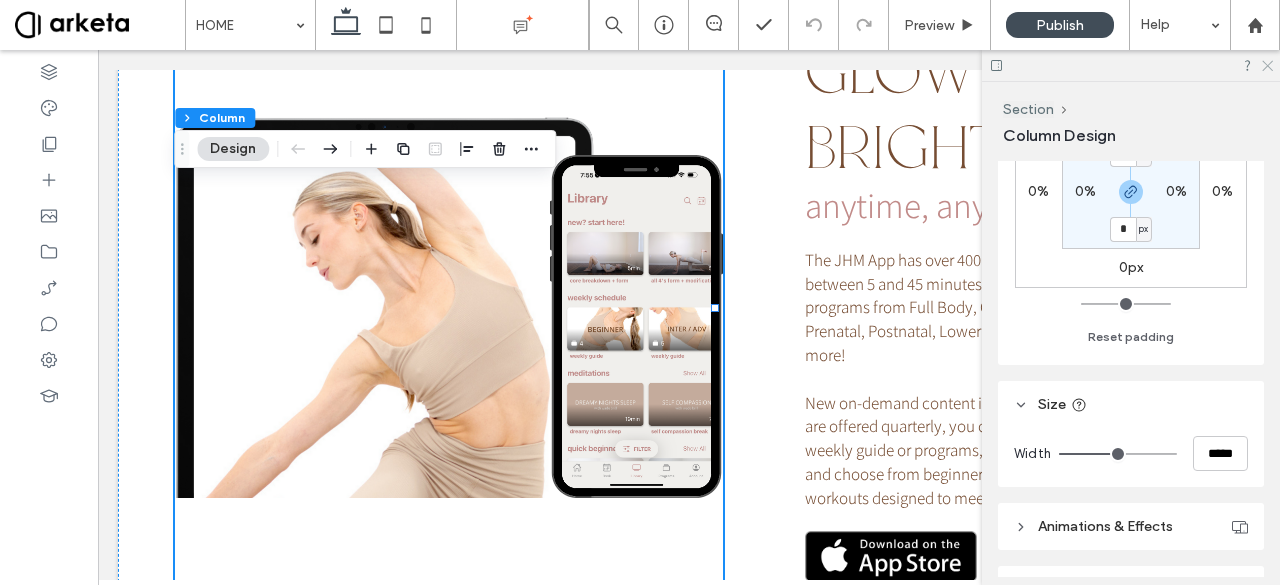 click 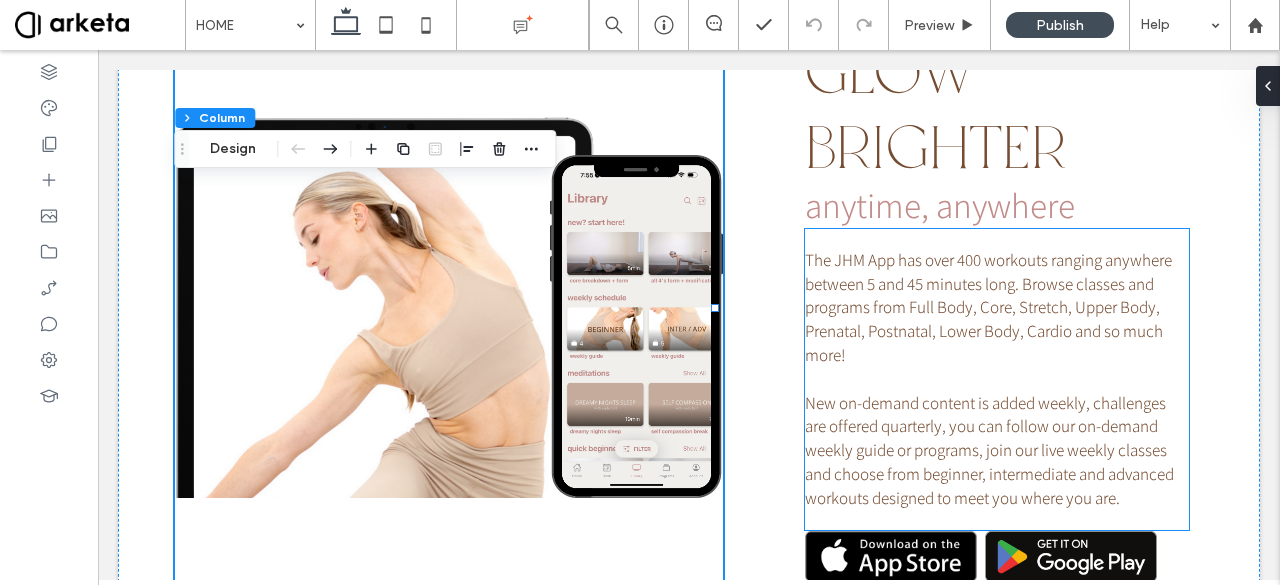 click on "The JHM App has over 400 workouts ranging anywhere between 5 and 45 minutes long. Browse classes and programs from Full Body, Core, Stretch, Upper Body, Prenatal, Postnatal, Lower Body, Cardio and so much more! New on-demand content is added weekly, challenges are offered quarterly, you can follow our on-demand weekly guide or programs, join our live weekly classes and choose from beginner, intermediate and advanced workouts designed to meet you where you are." at bounding box center (989, 379) 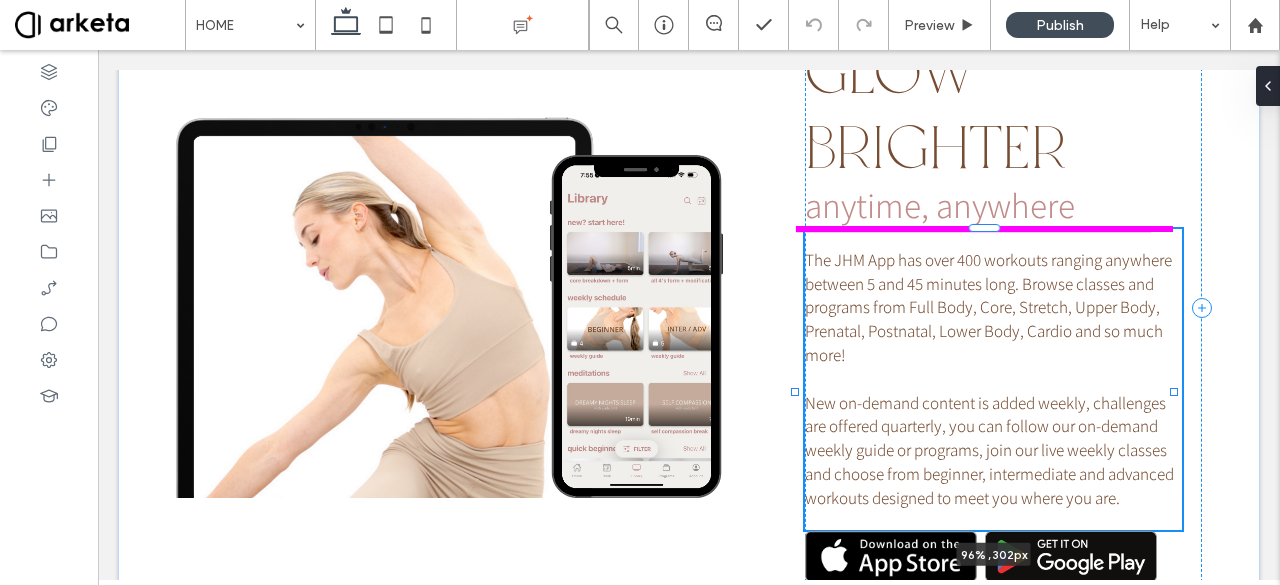 click on "GLOW BRIGHTER
anytime, anywhere
The JHM App has over 400 workouts ranging anywhere between 5 and 45 minutes long. Browse classes and programs from Full Body, Core, Stretch, Upper Body, Prenatal, Postnatal, Lower Body, Cardio and so much more! New on-demand content is added weekly, challenges are offered quarterly, you can follow our on-demand weekly guide or programs, join our live weekly classes and choose from beginner, intermediate and advanced workouts designed to meet you where you are.
96% , 302px" at bounding box center [689, 297] 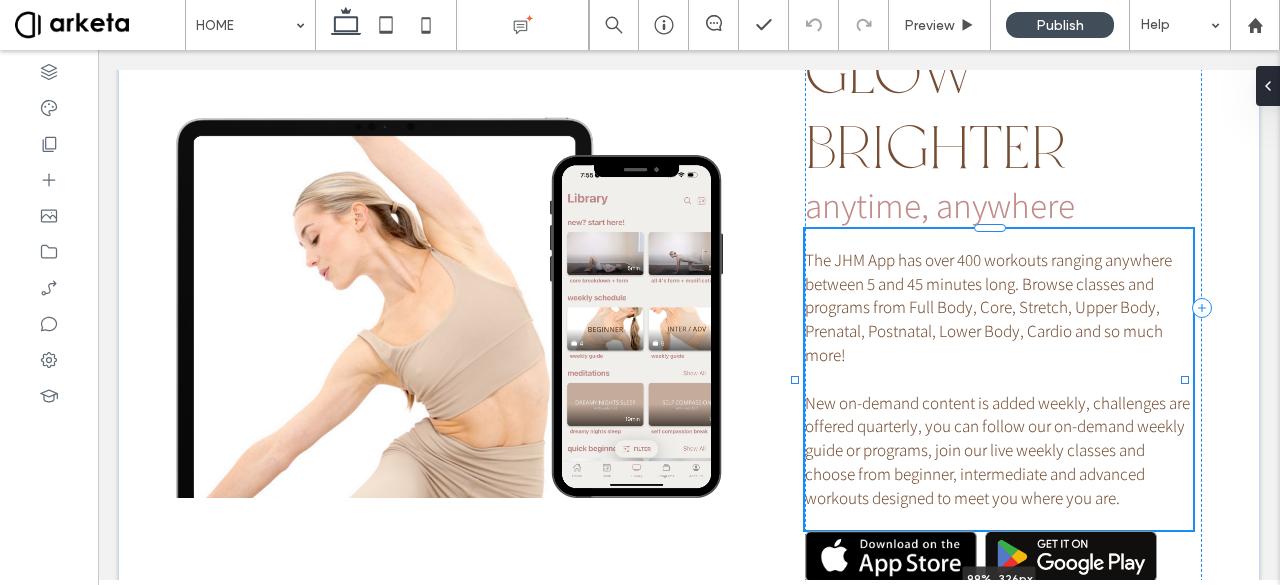 drag, startPoint x: 1173, startPoint y: 394, endPoint x: 1183, endPoint y: 389, distance: 11.18034 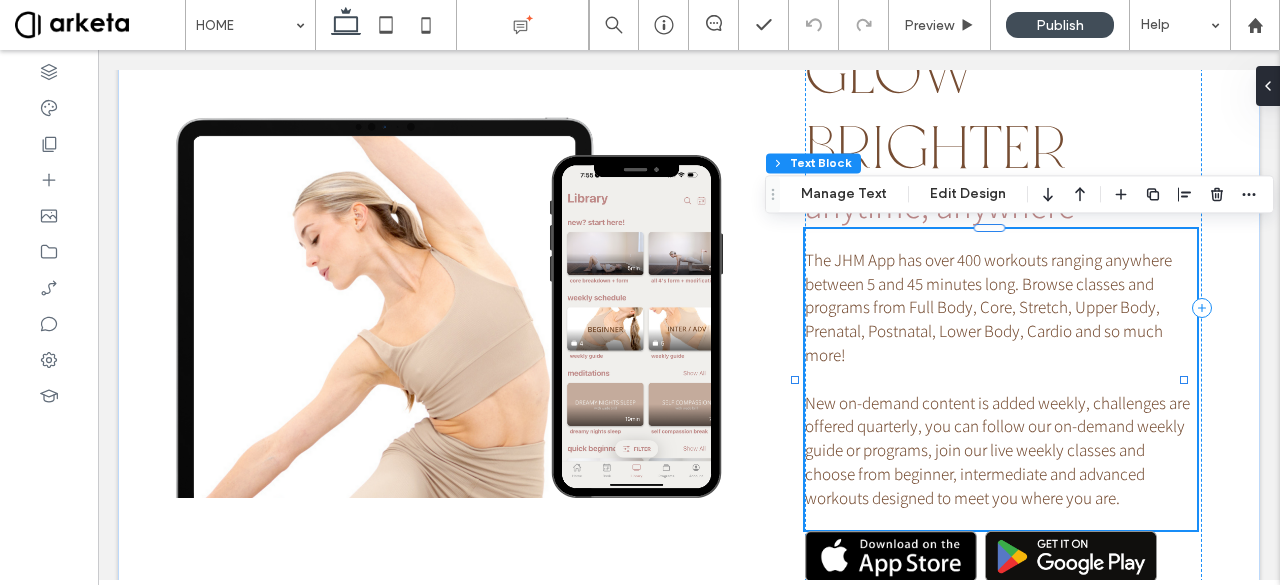 click on "The JHM App has over 400 workouts ranging anywhere between 5 and 45 minutes long. Browse classes and programs from Full Body, Core, Stretch, Upper Body, Prenatal, Postnatal, Lower Body, Cardio and so much more! New on-demand content is added weekly, challenges are offered quarterly, you can follow our on-demand weekly guide or programs, join our live weekly classes and choose from beginner, intermediate and advanced workouts designed to meet you where you are." at bounding box center (997, 379) 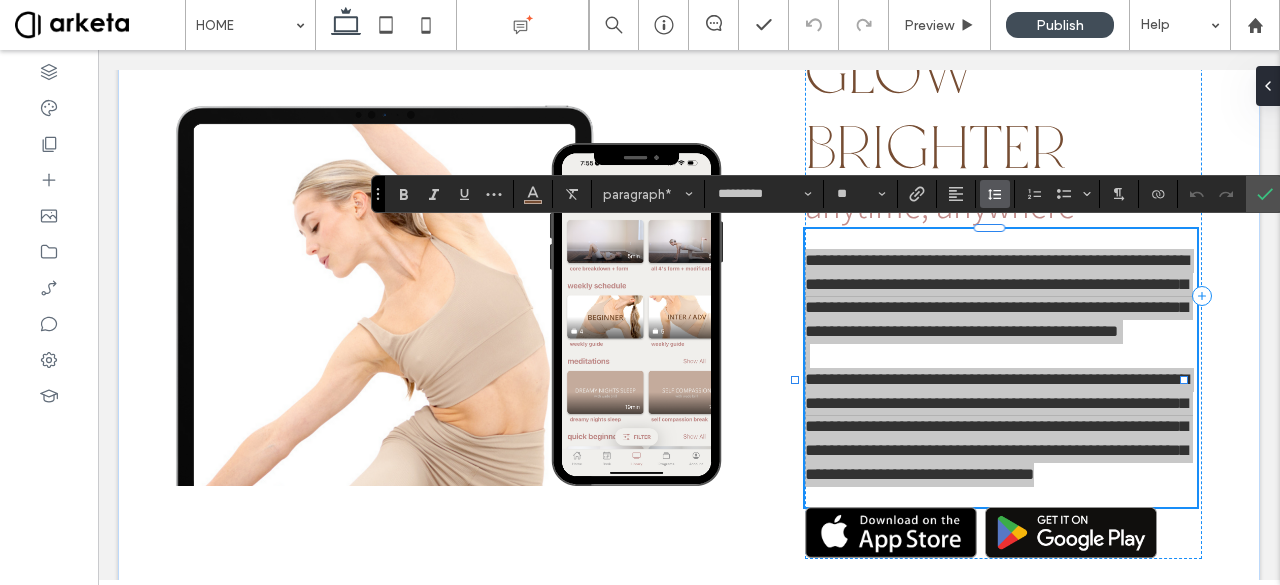 click 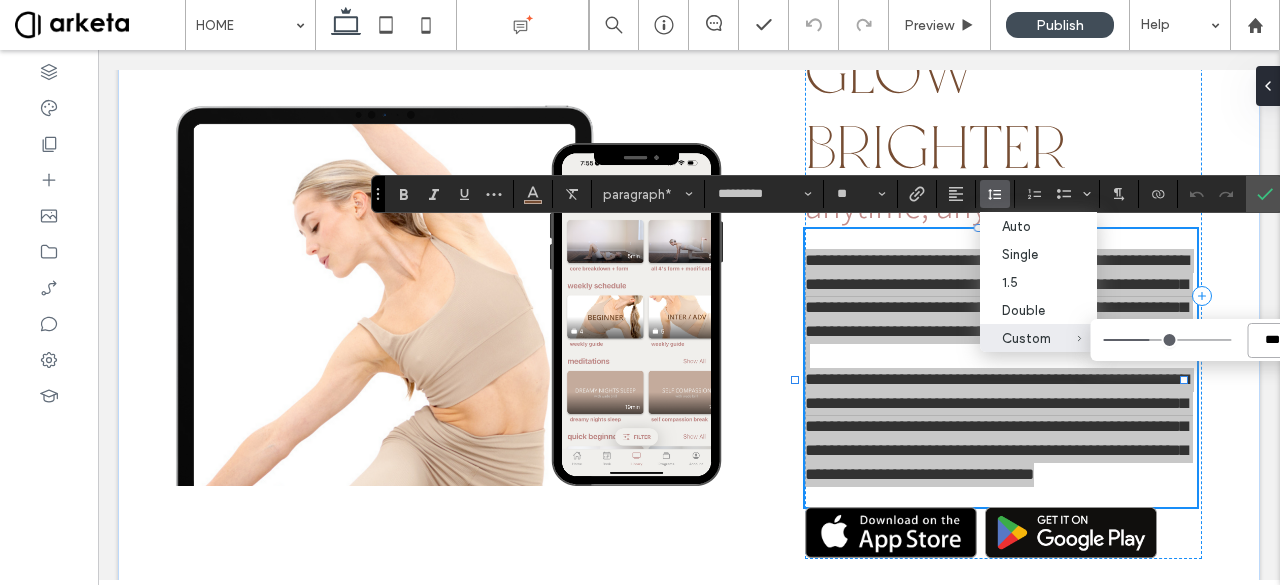 click on "***" at bounding box center [1272, 340] 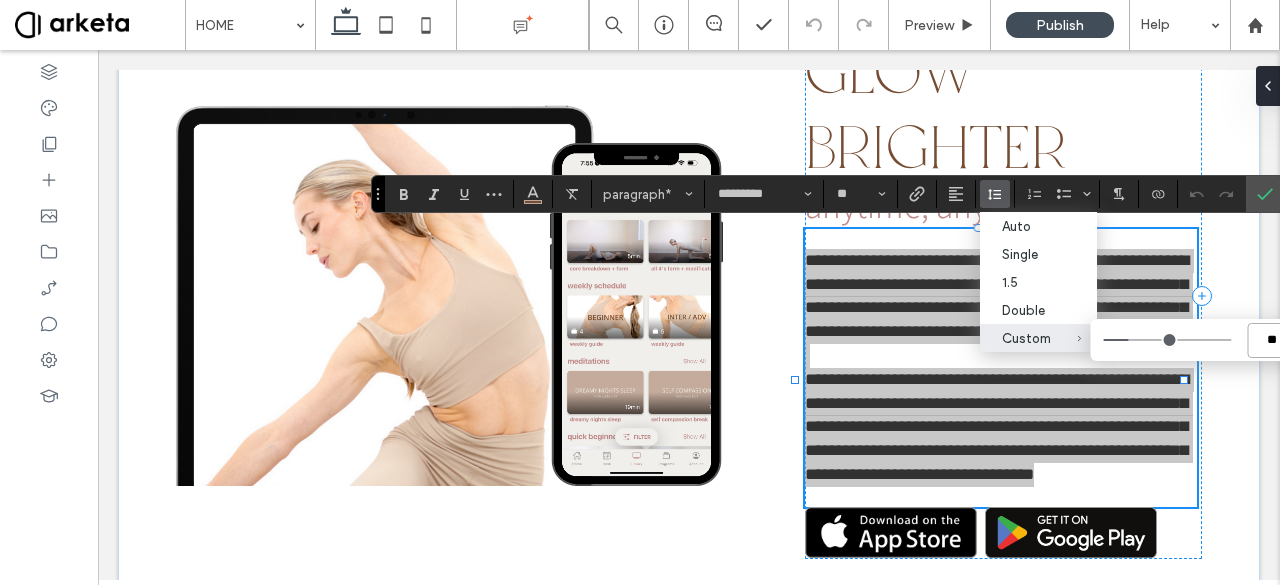 type on "***" 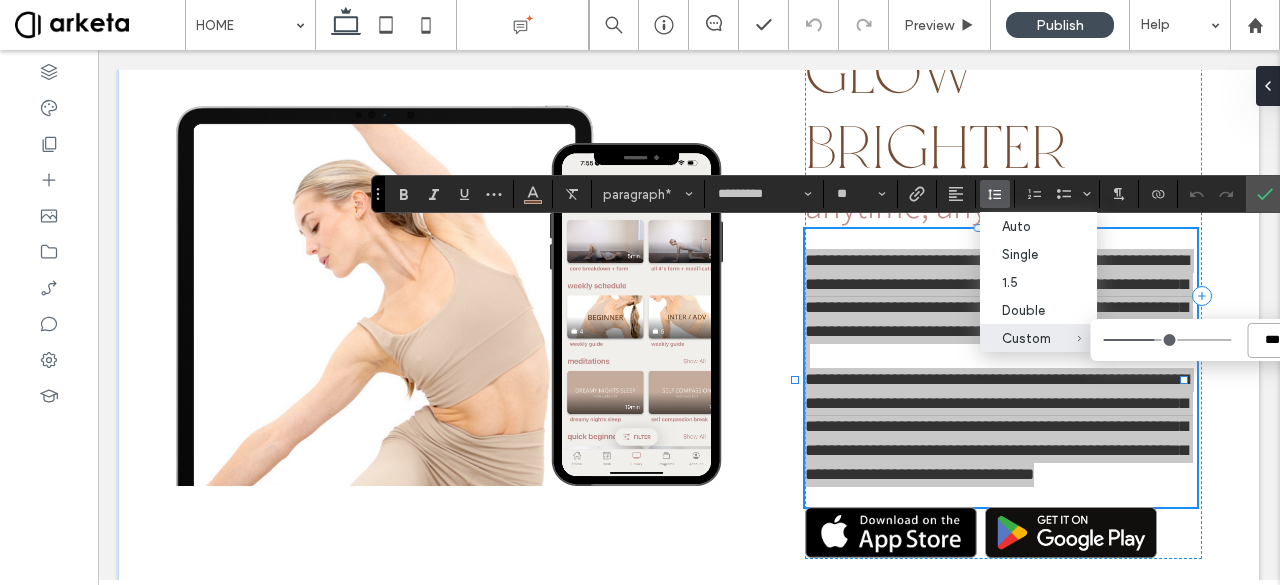 type on "***" 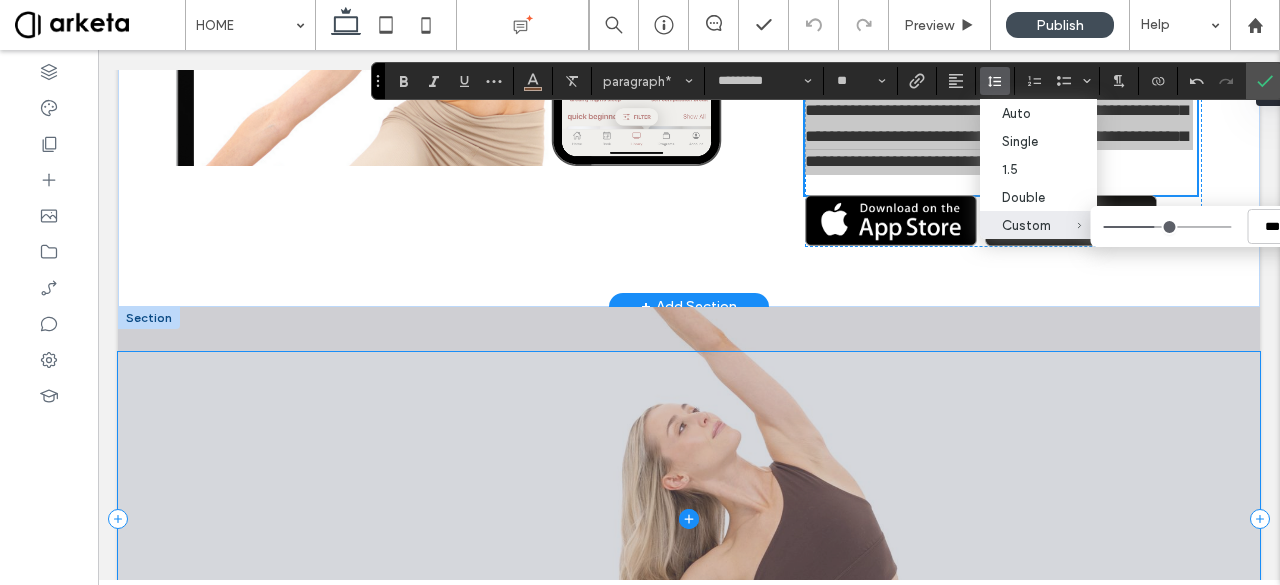 scroll, scrollTop: 1557, scrollLeft: 0, axis: vertical 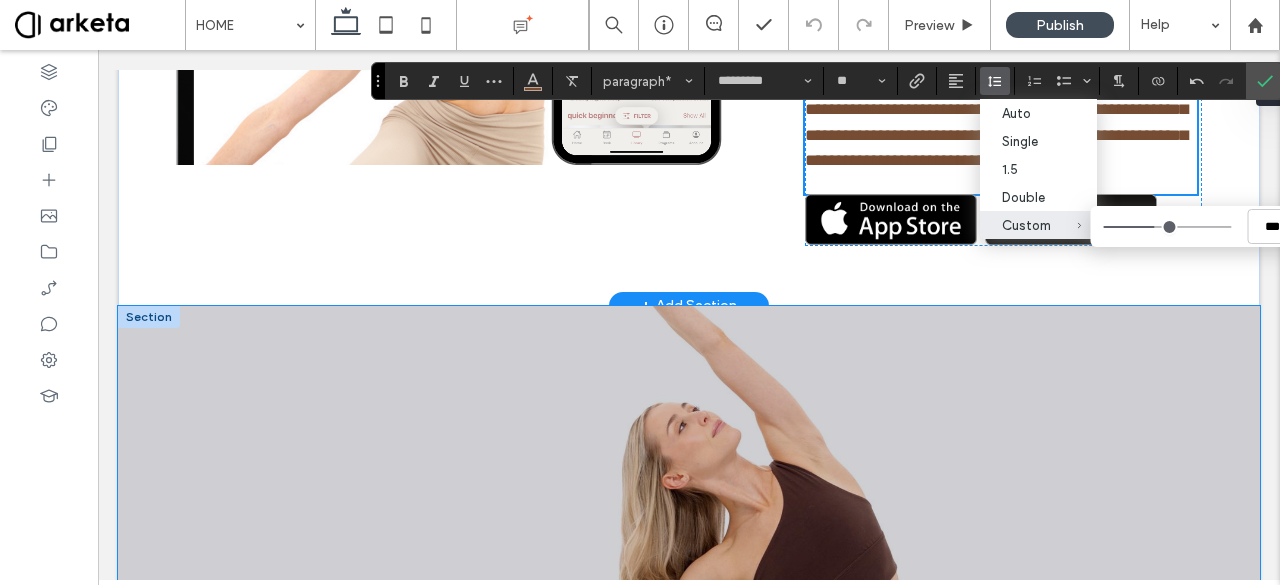 click at bounding box center [689, 518] 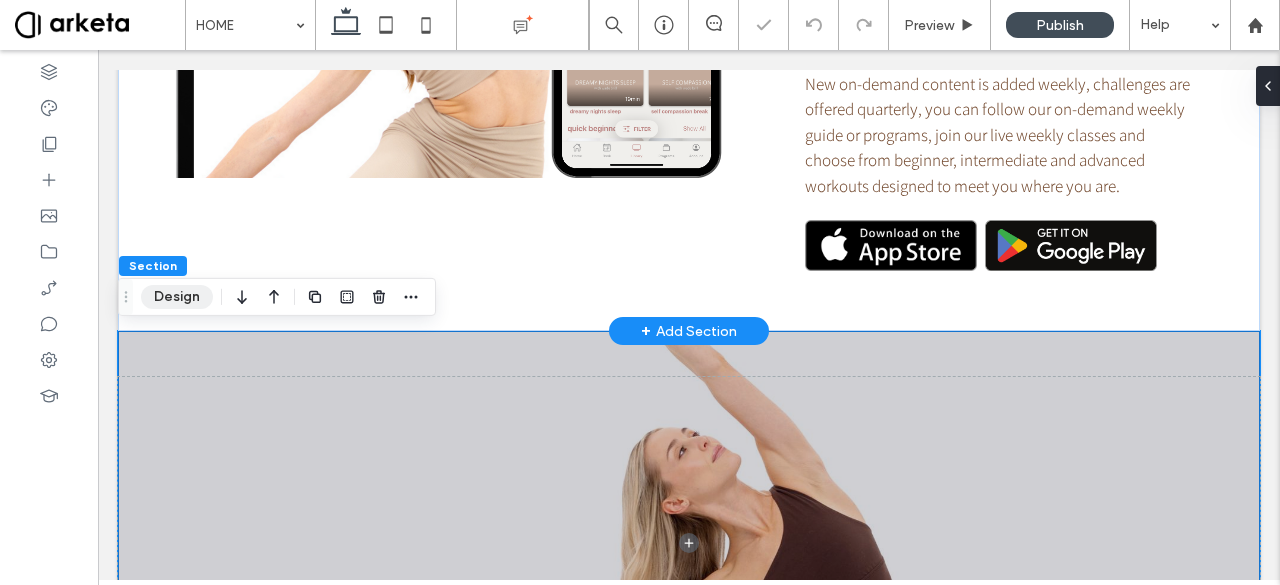 click on "Design" at bounding box center [177, 297] 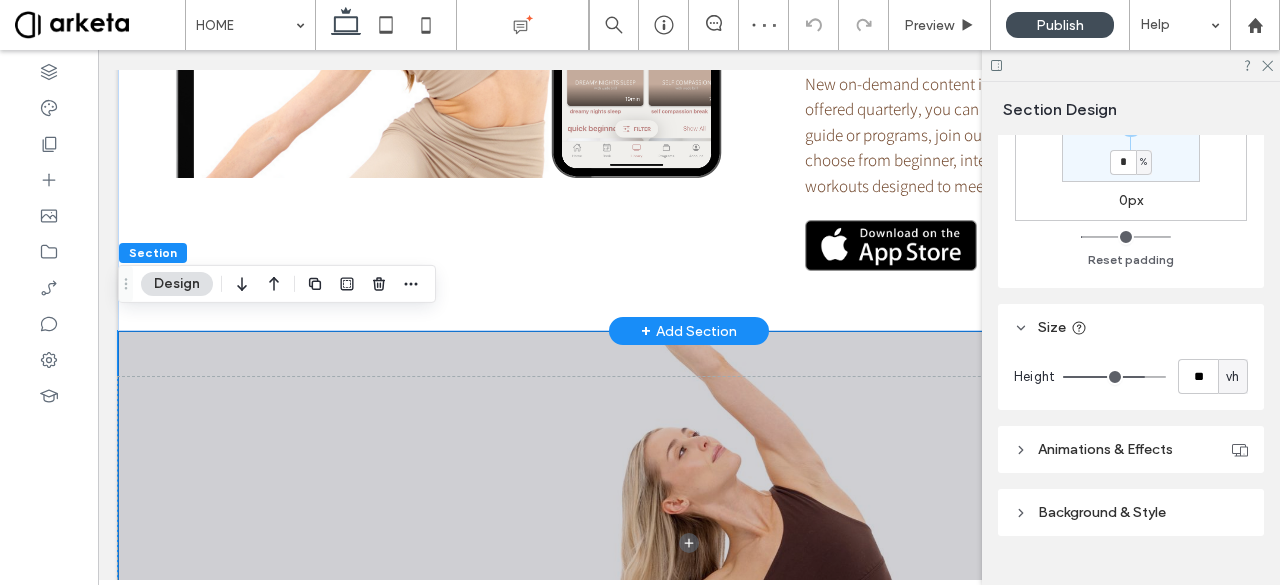 scroll, scrollTop: 533, scrollLeft: 0, axis: vertical 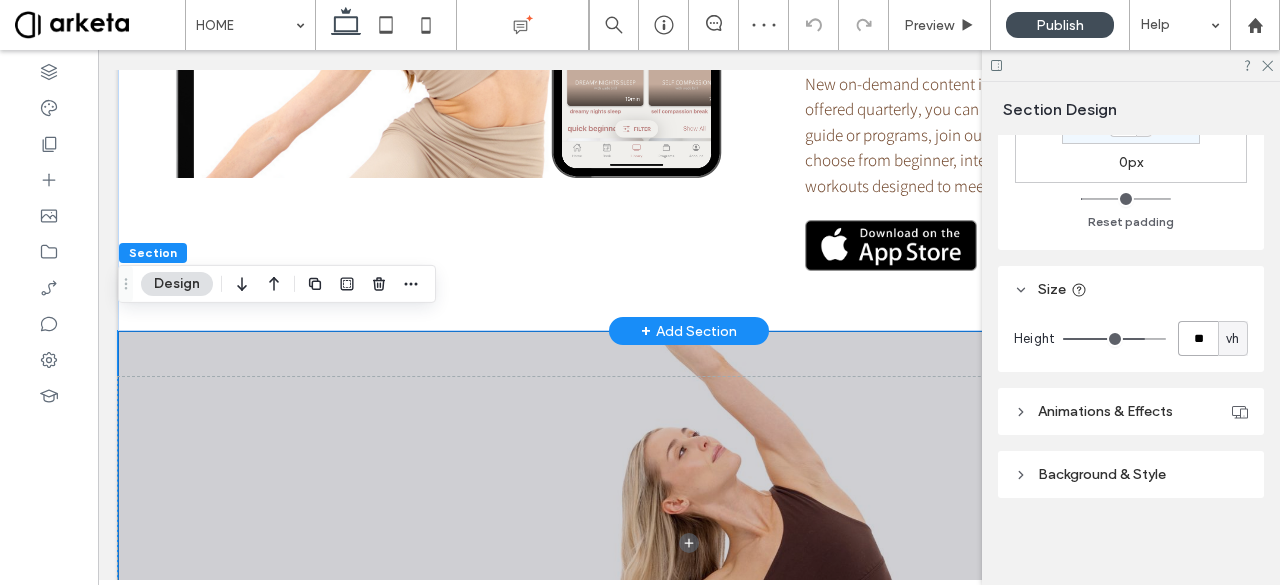 click on "**" at bounding box center [1198, 338] 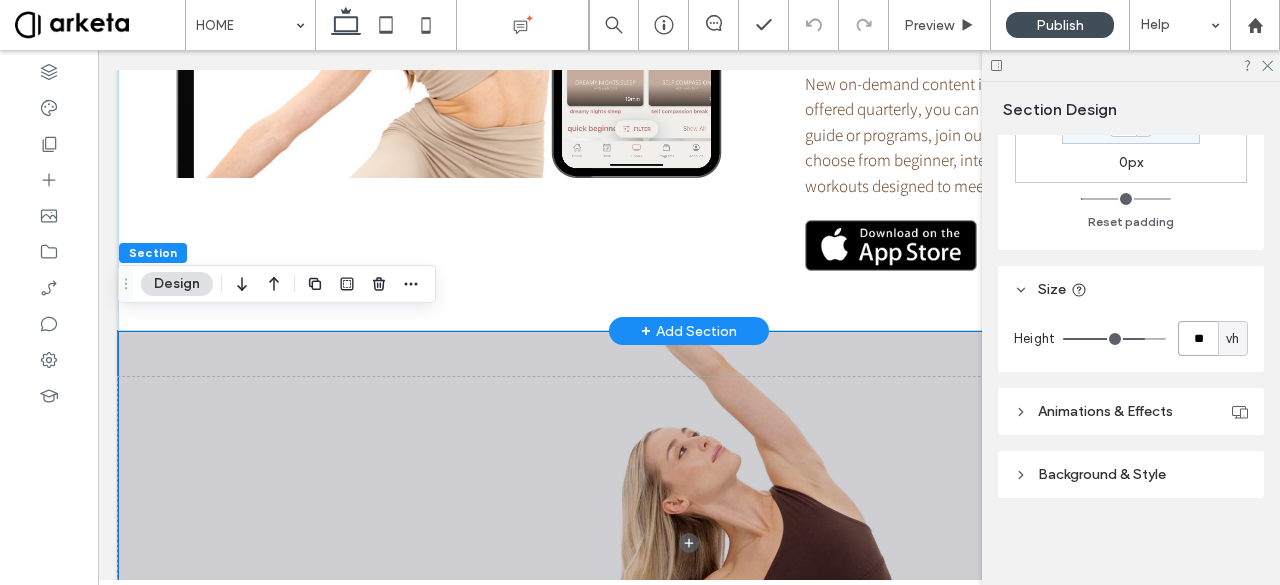 type on "**" 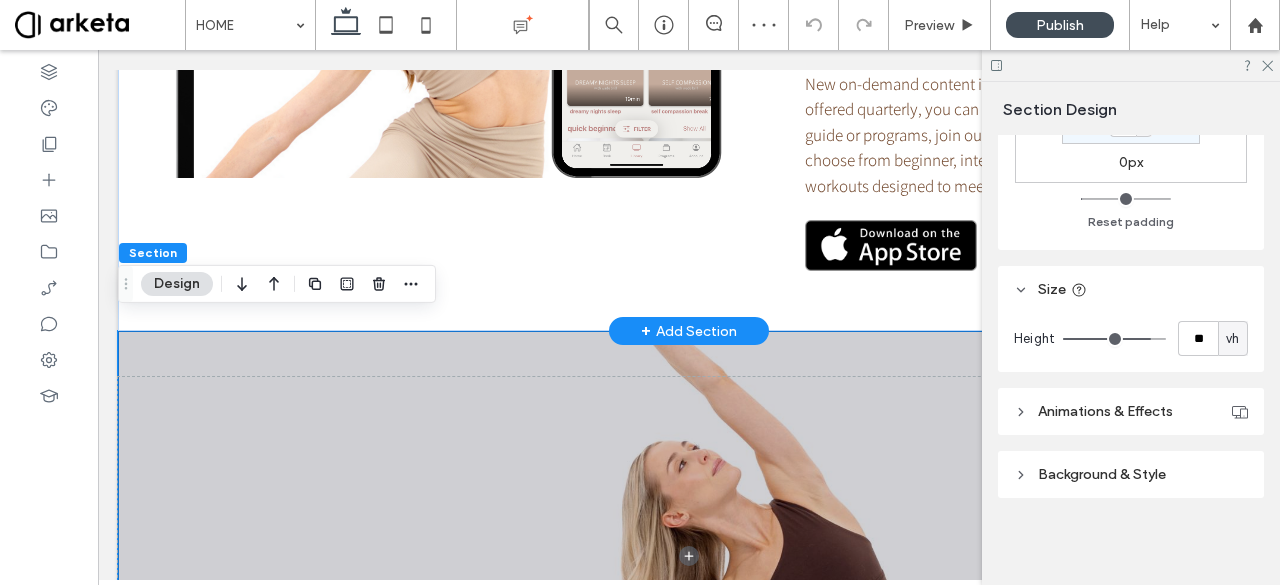 click on "Background & Style" at bounding box center (1102, 474) 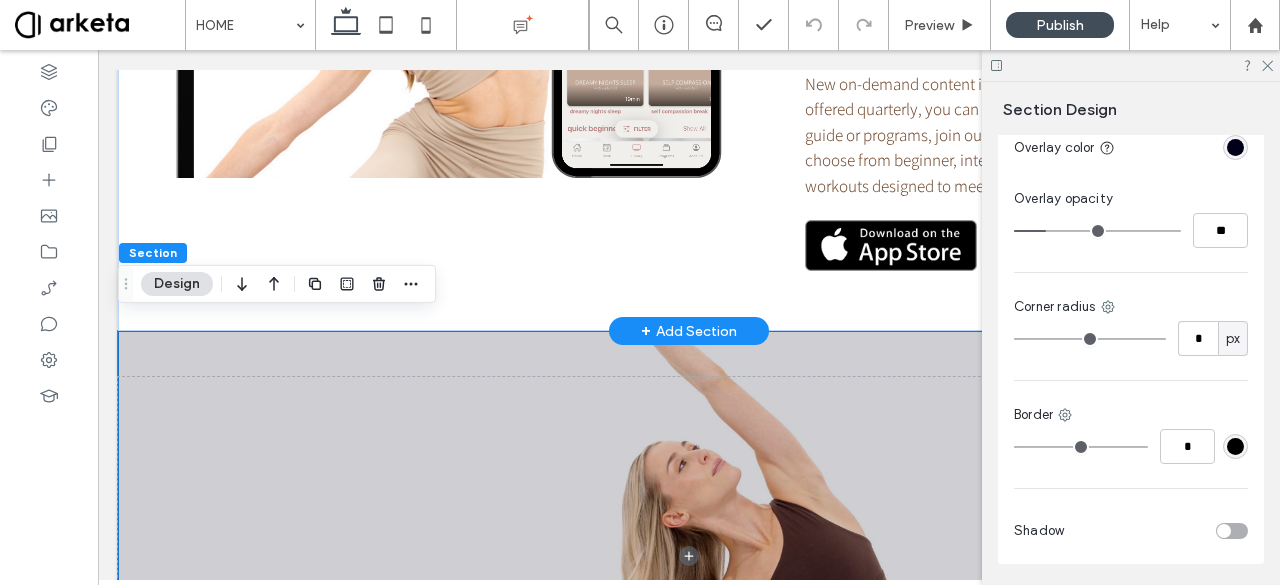 scroll, scrollTop: 1117, scrollLeft: 0, axis: vertical 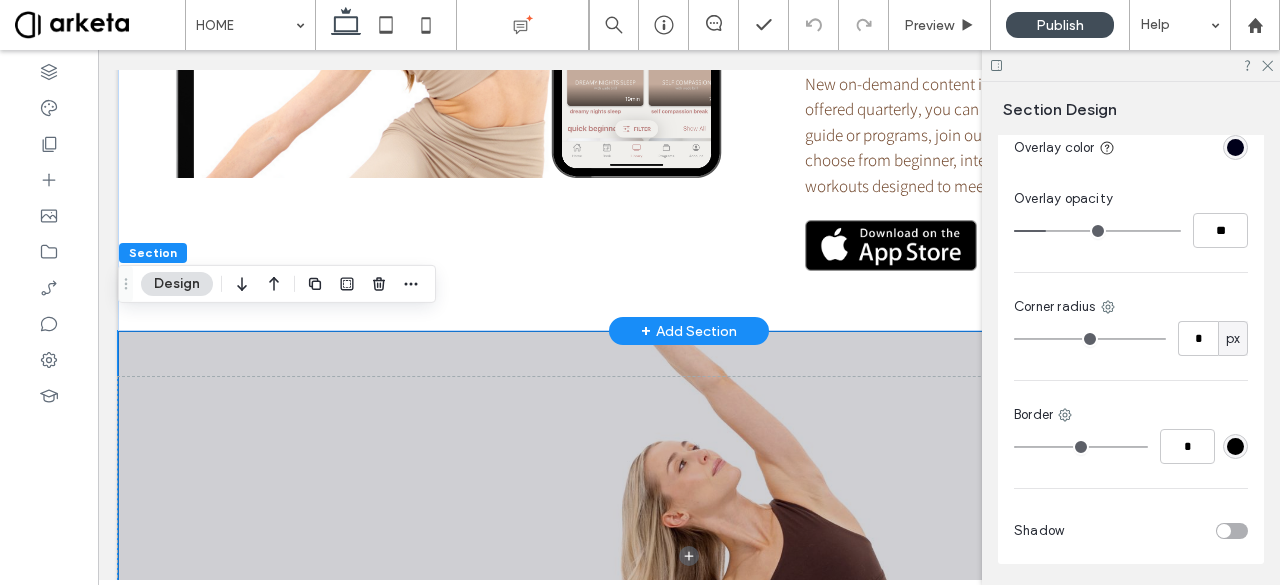 type on "**" 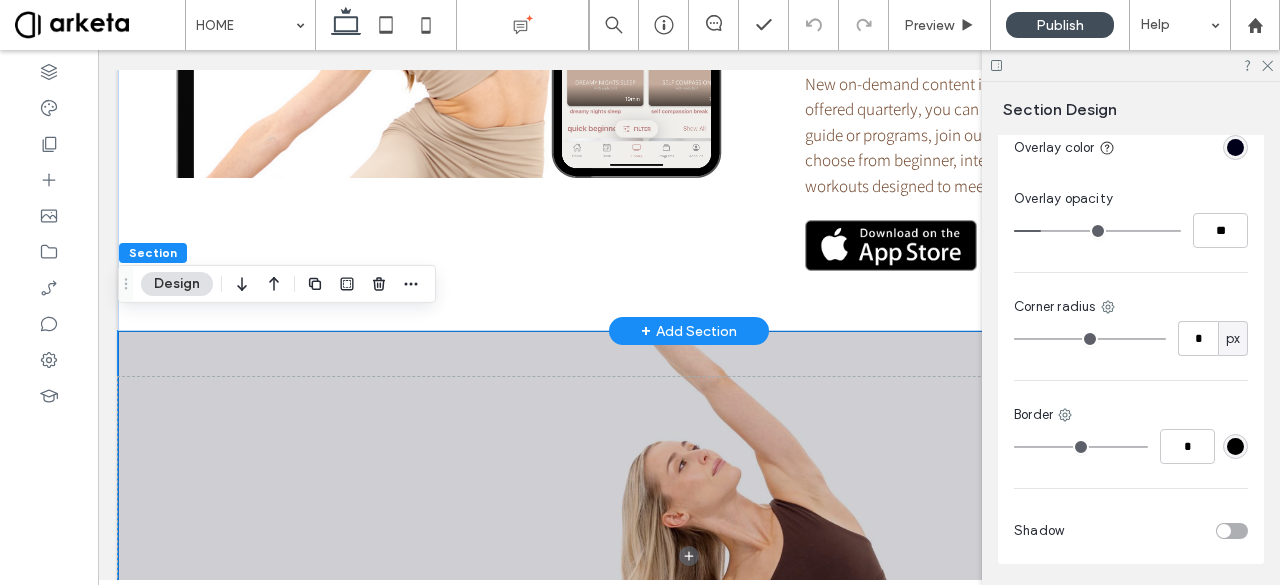 type on "**" 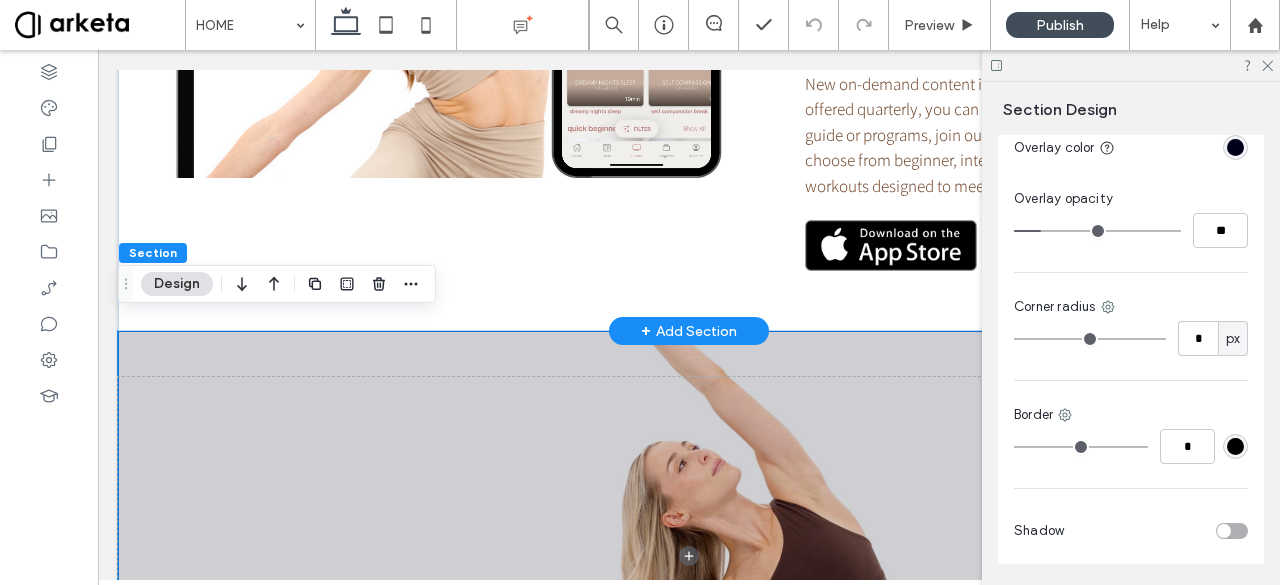type on "**" 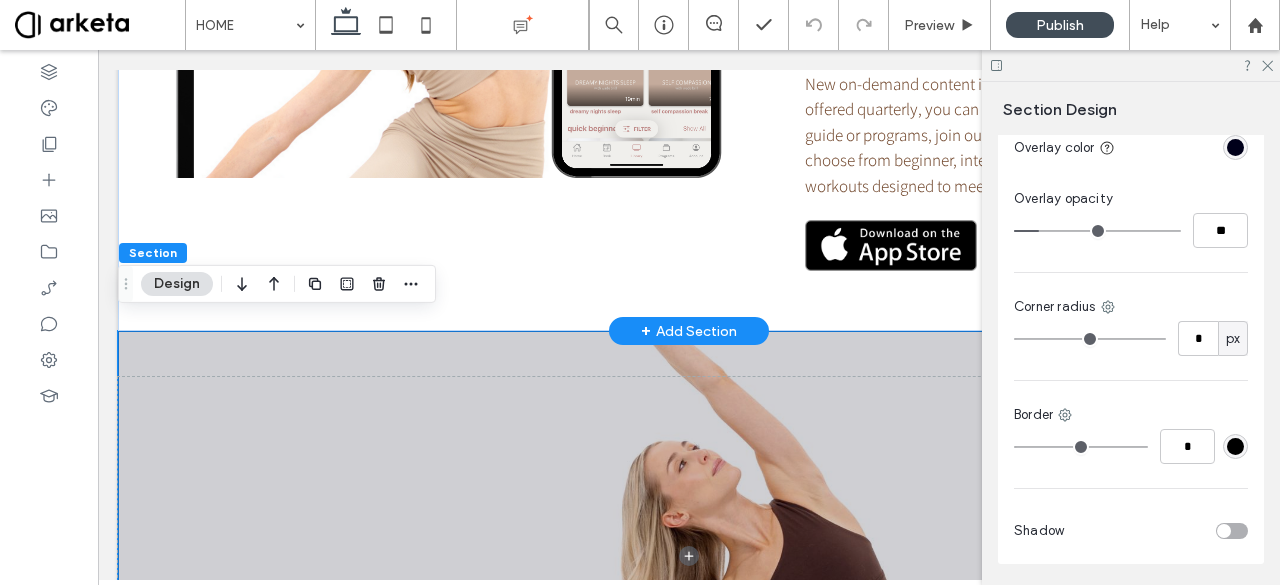 click at bounding box center (1097, 231) 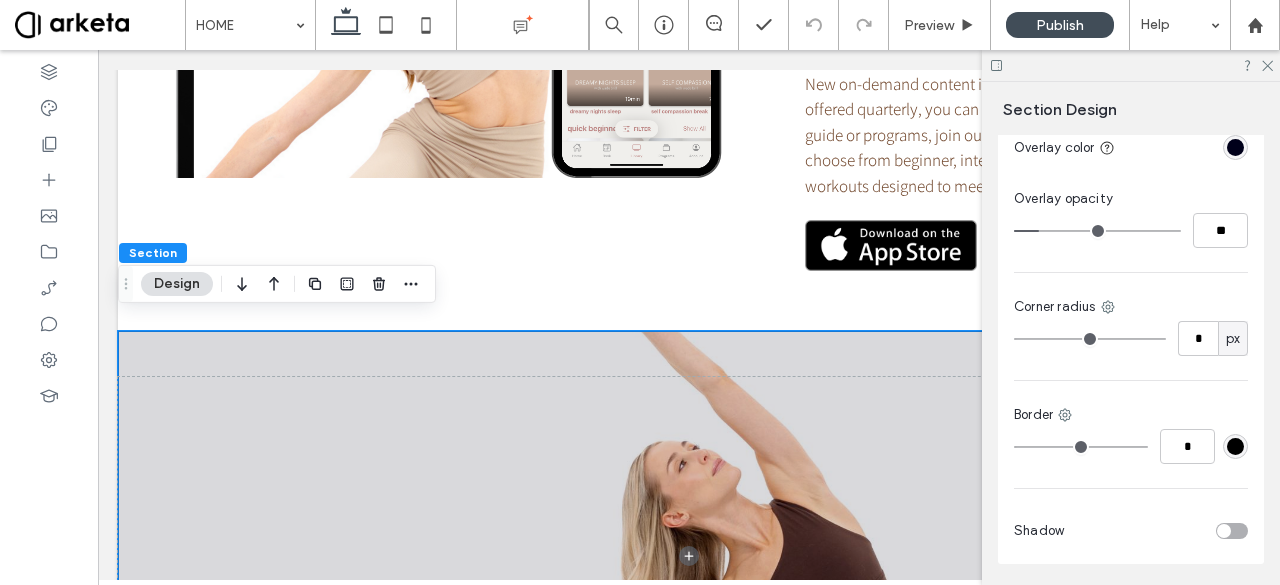 type on "**" 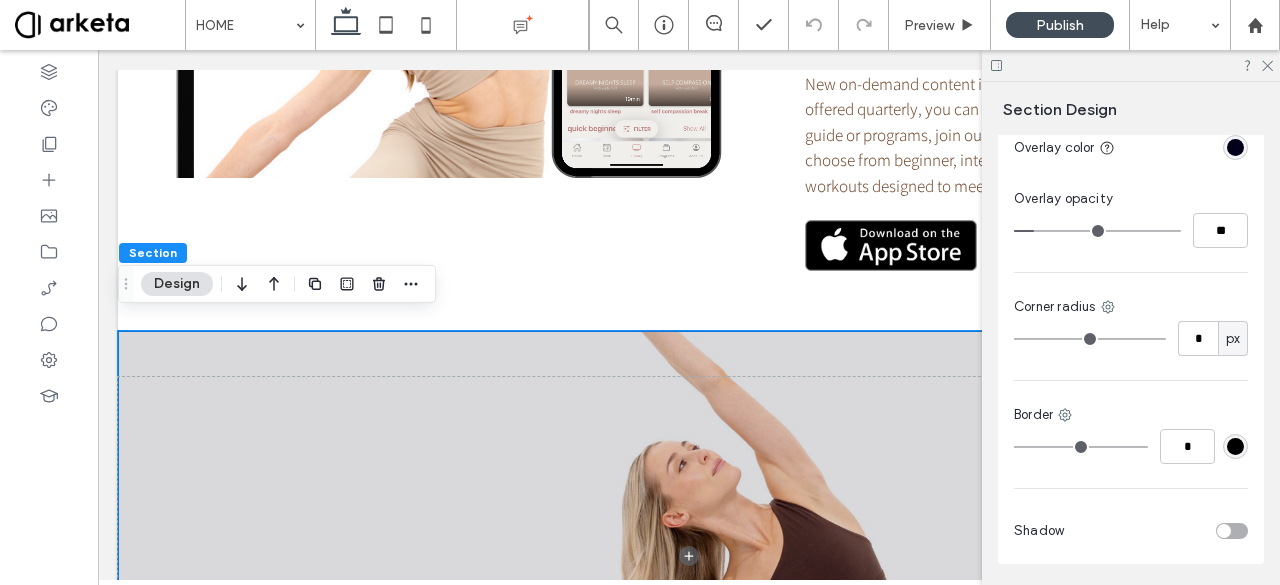 type on "**" 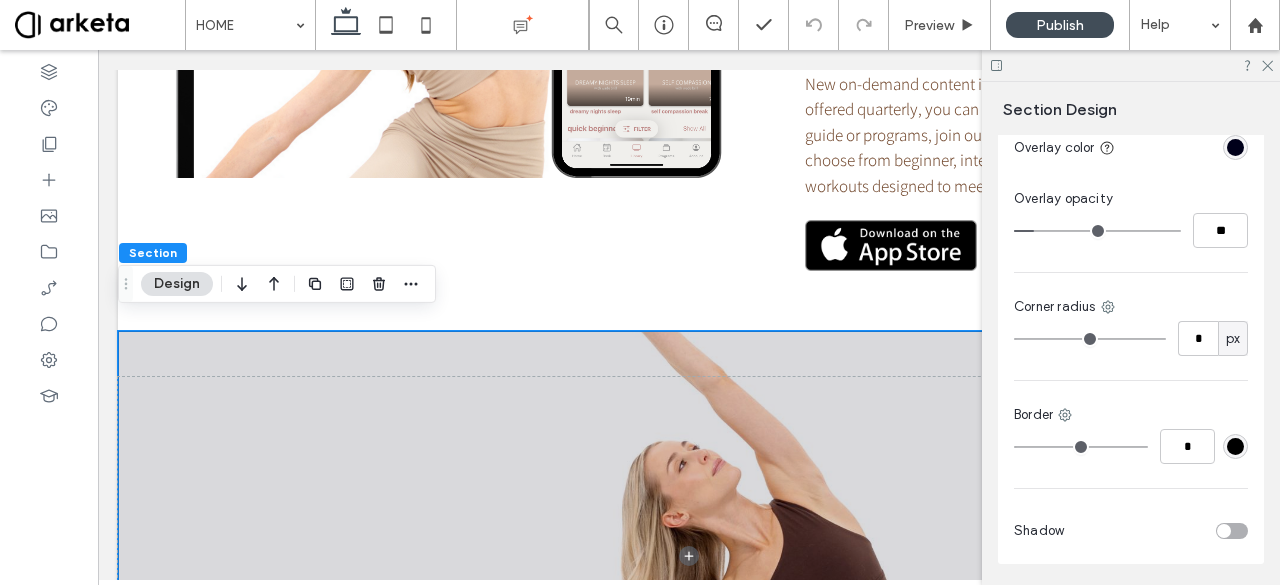 type on "**" 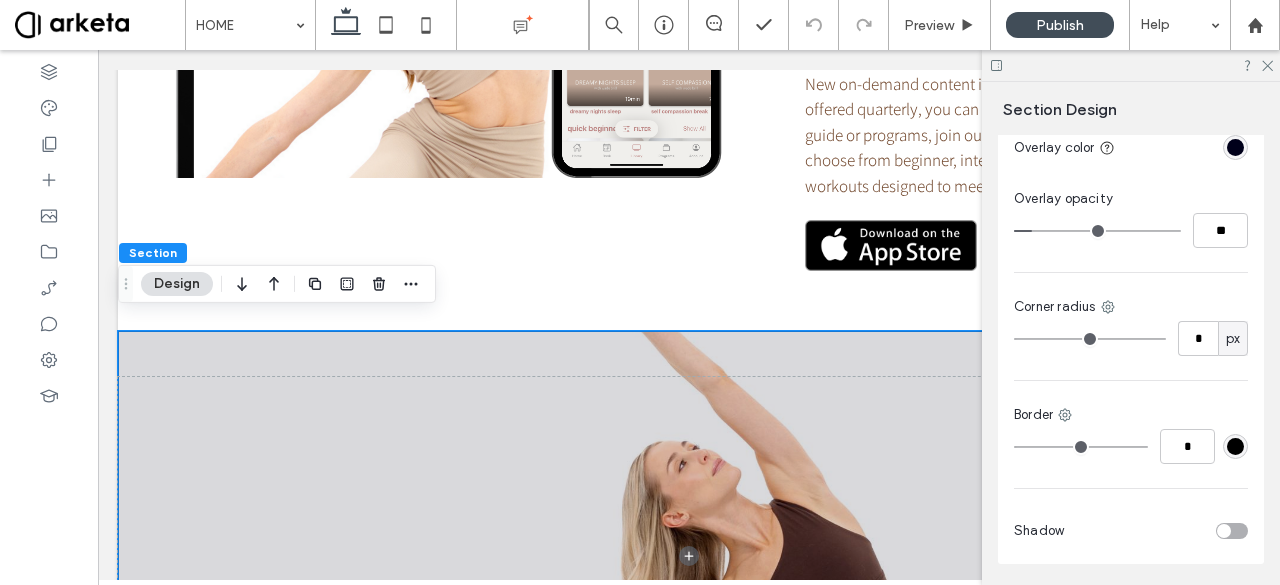 type on "**" 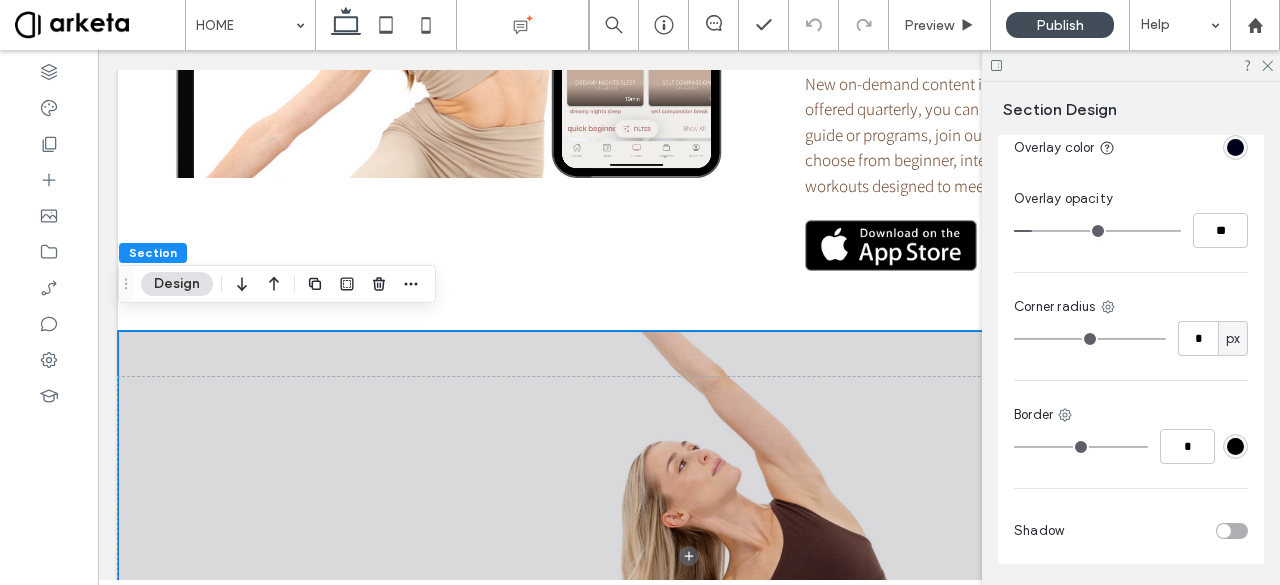 type on "**" 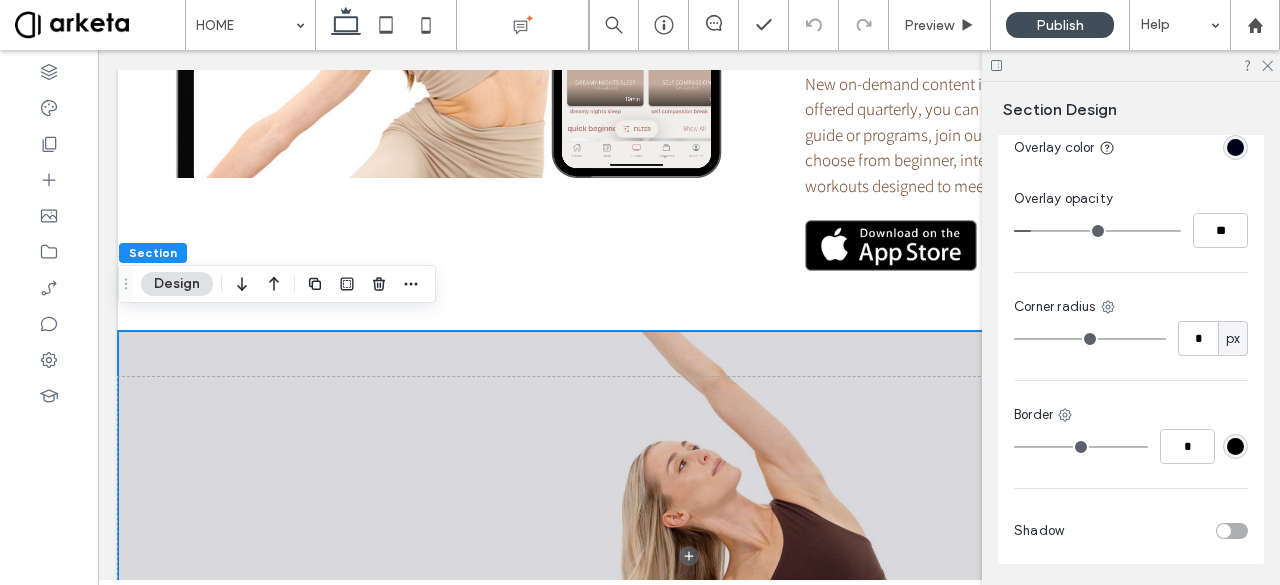 type on "**" 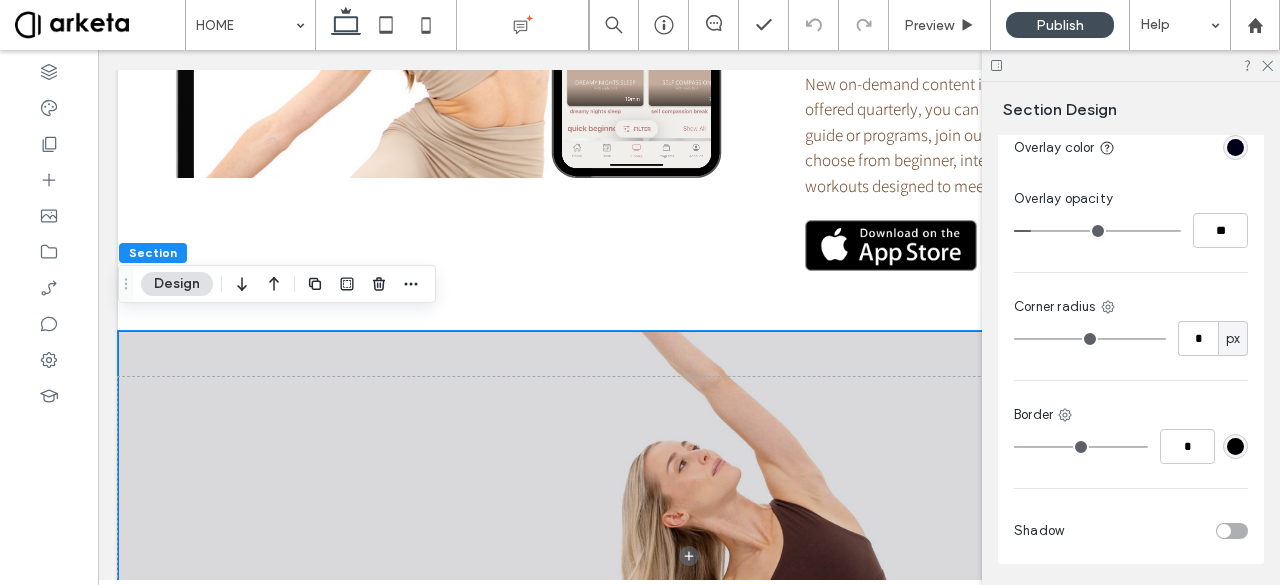 type on "**" 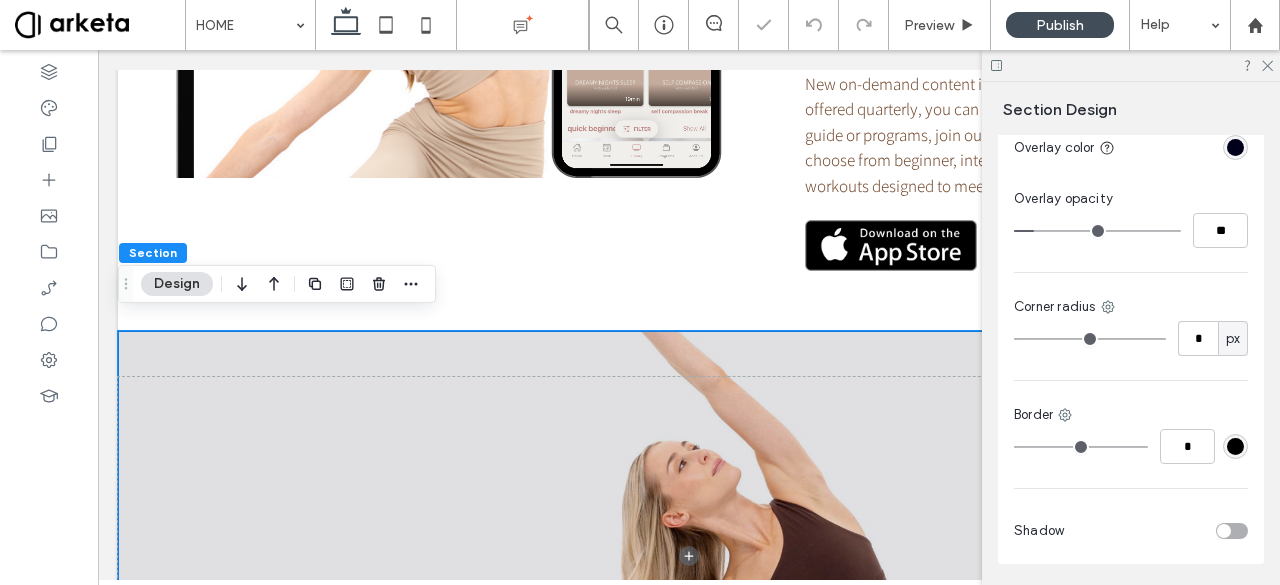 type on "**" 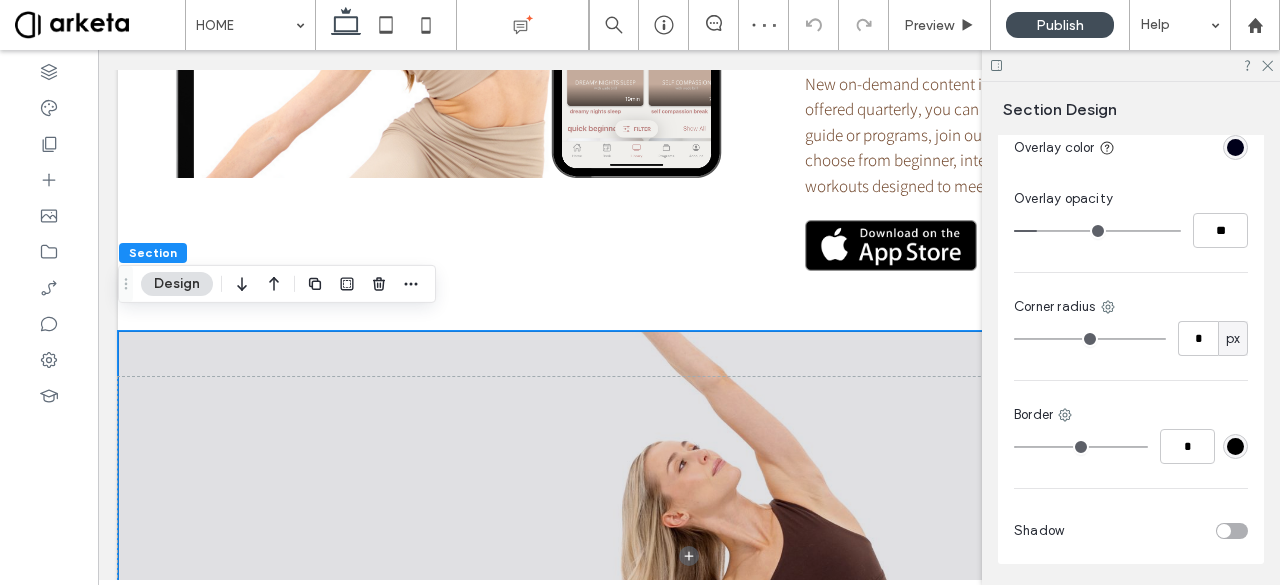 type on "**" 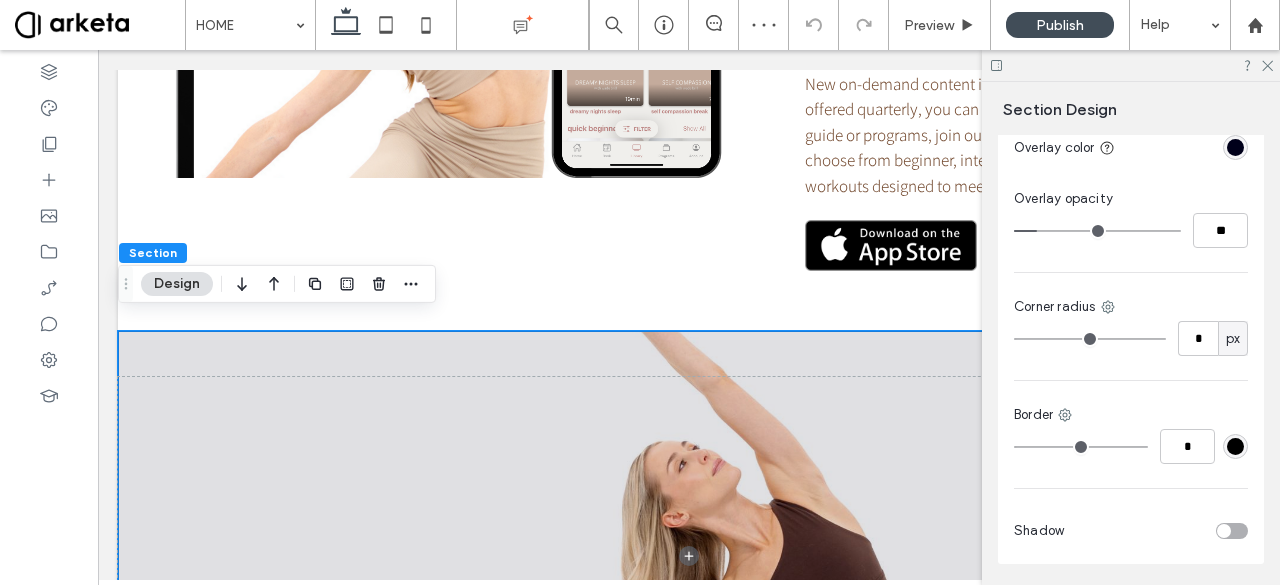 type on "**" 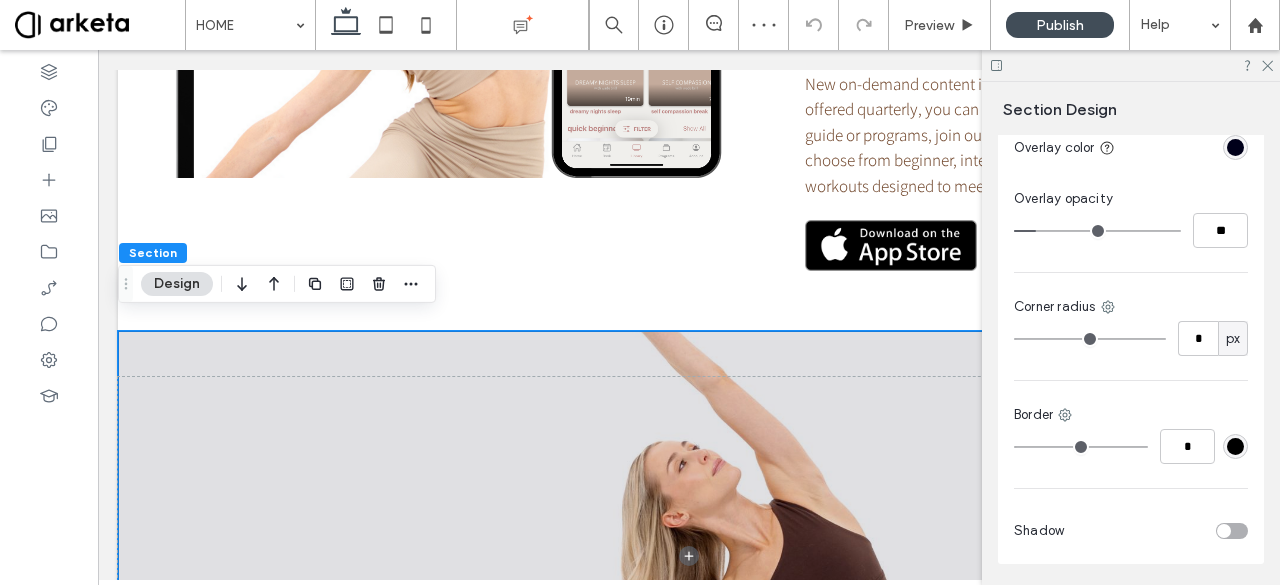 type on "**" 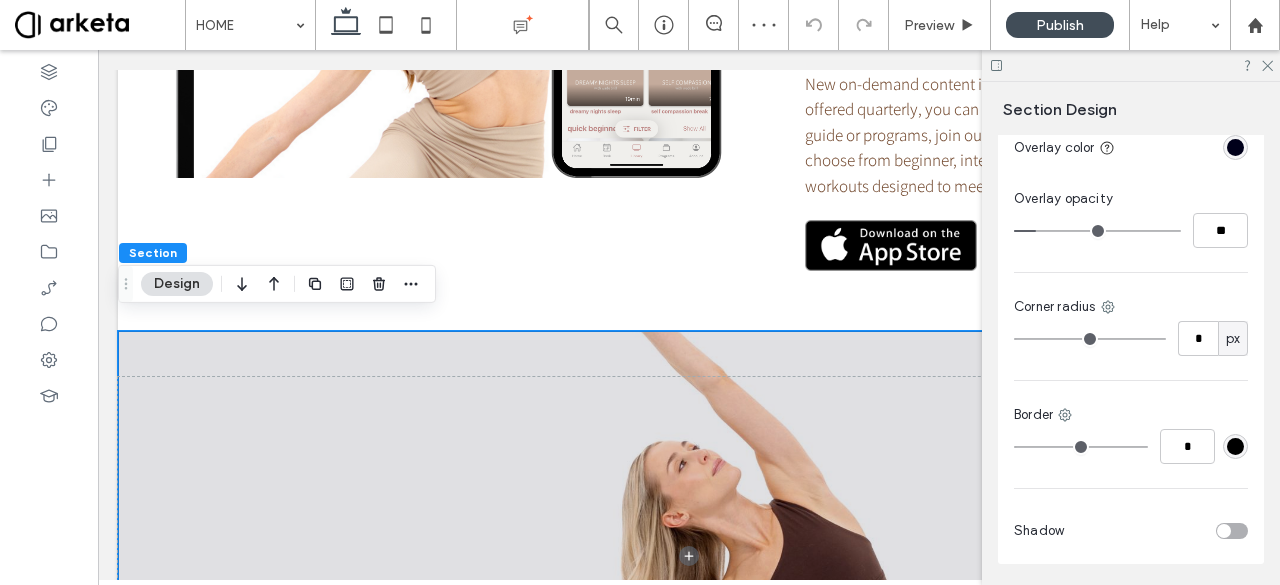 type on "**" 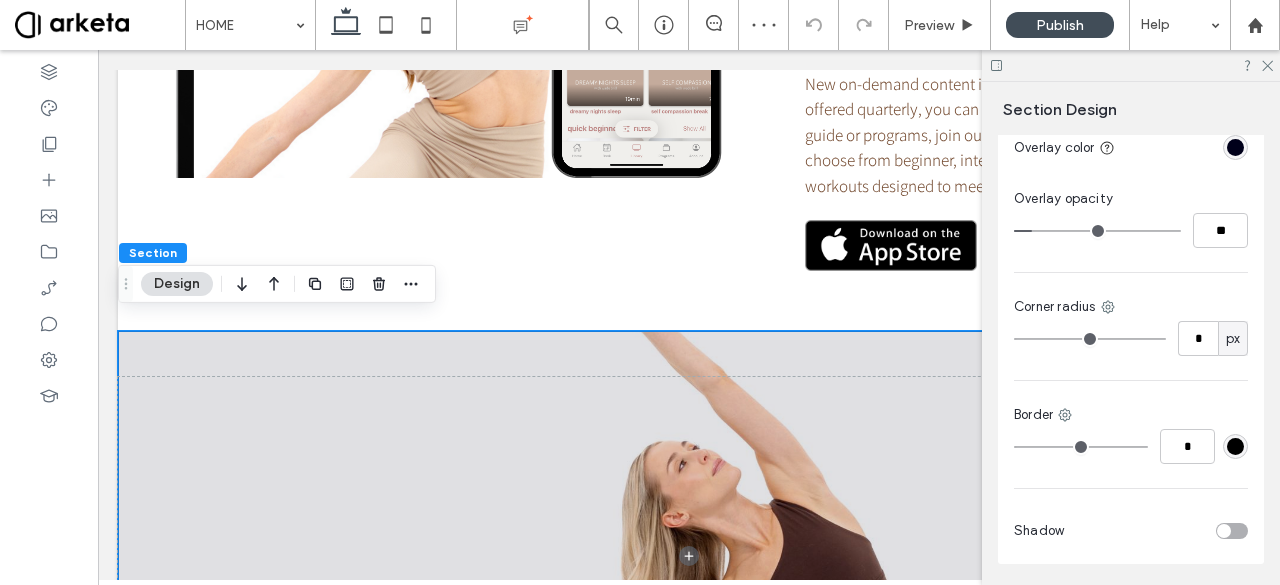 type on "**" 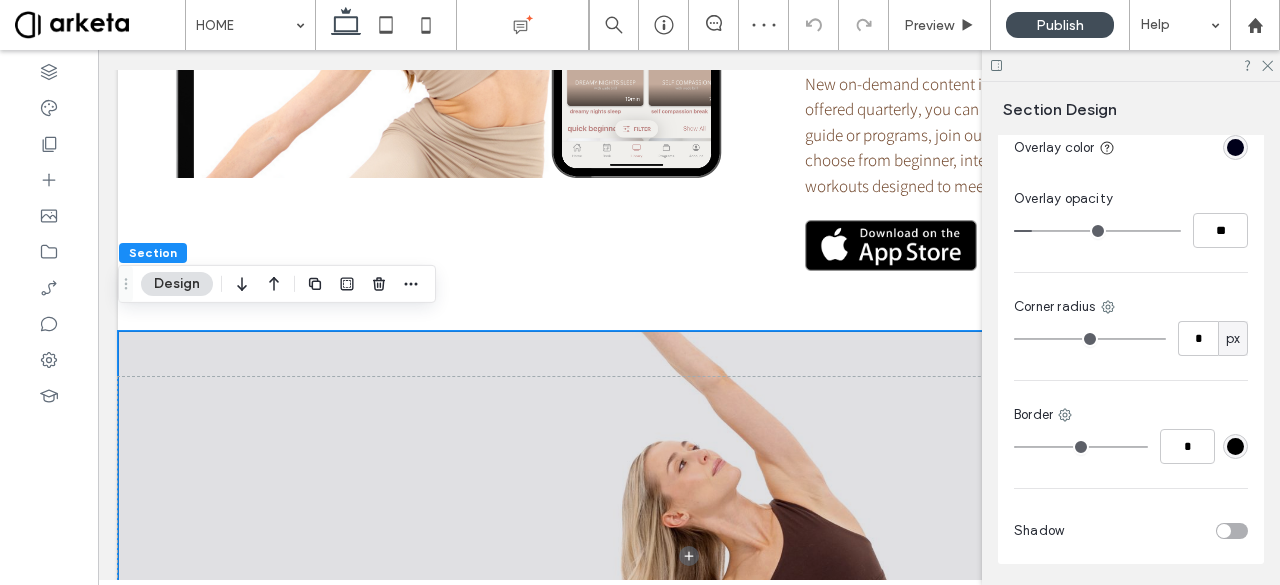 type on "**" 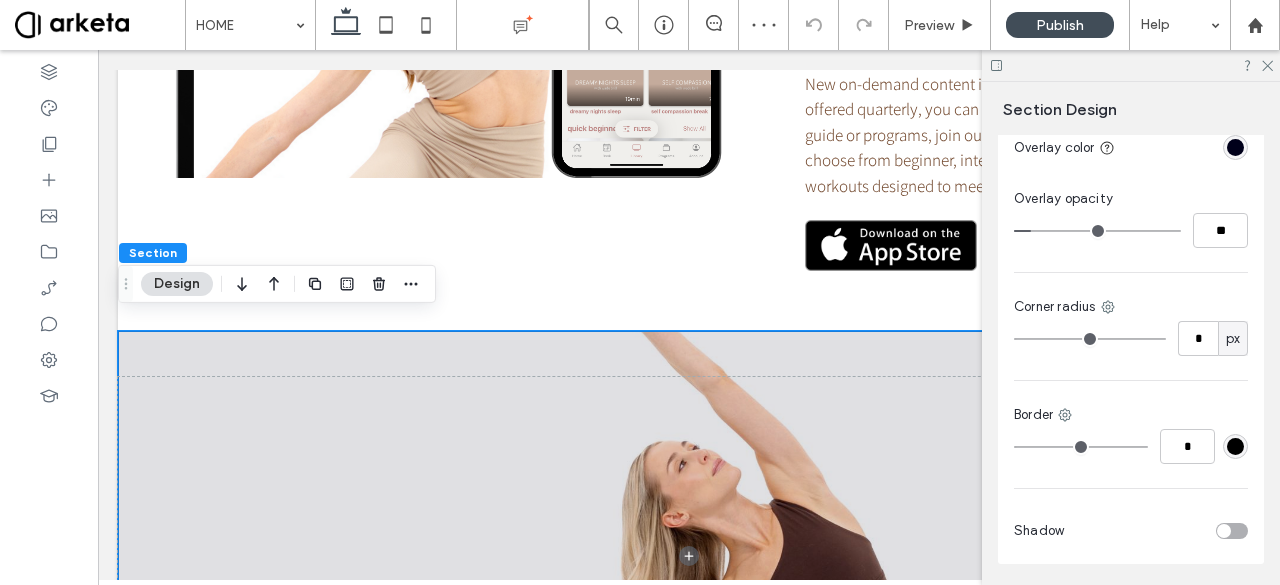 type on "**" 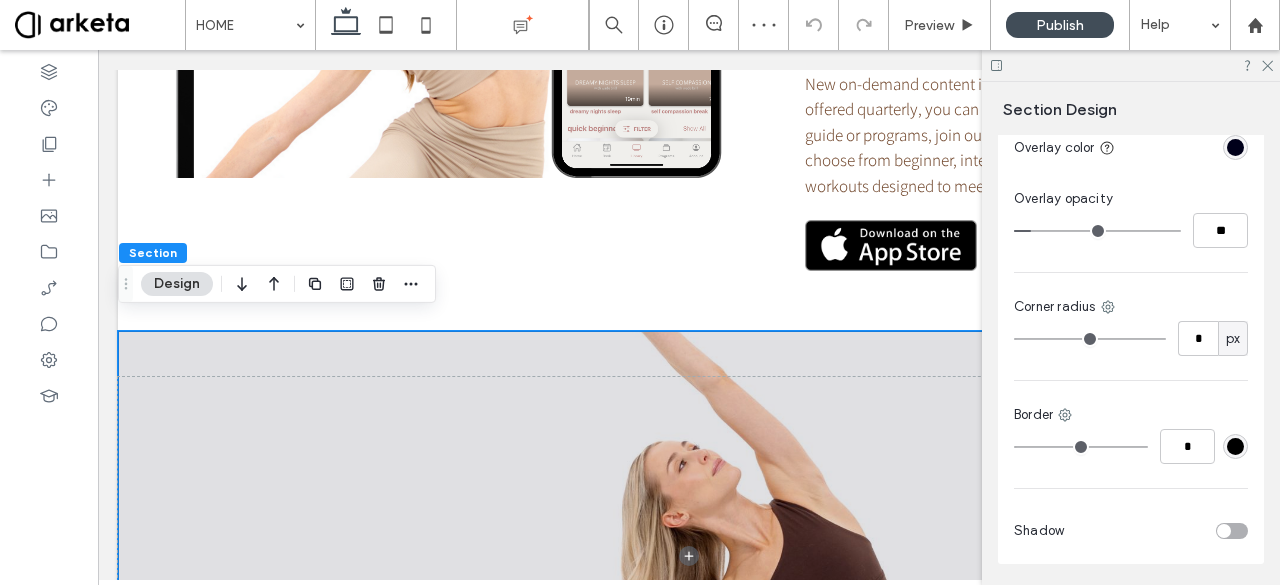 type on "**" 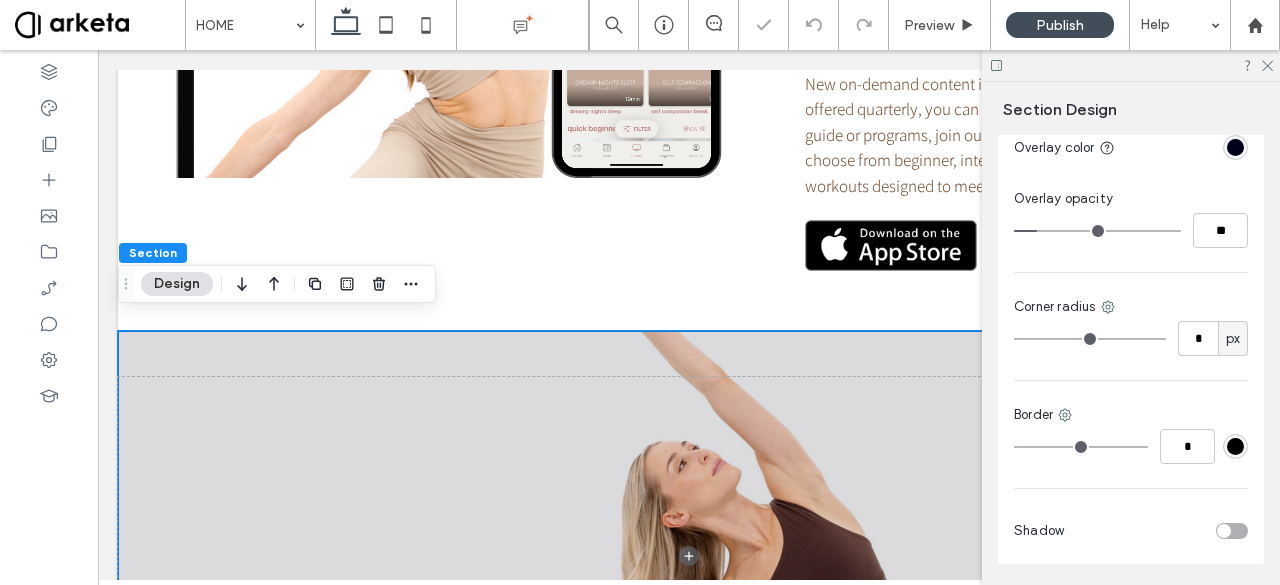 type on "**" 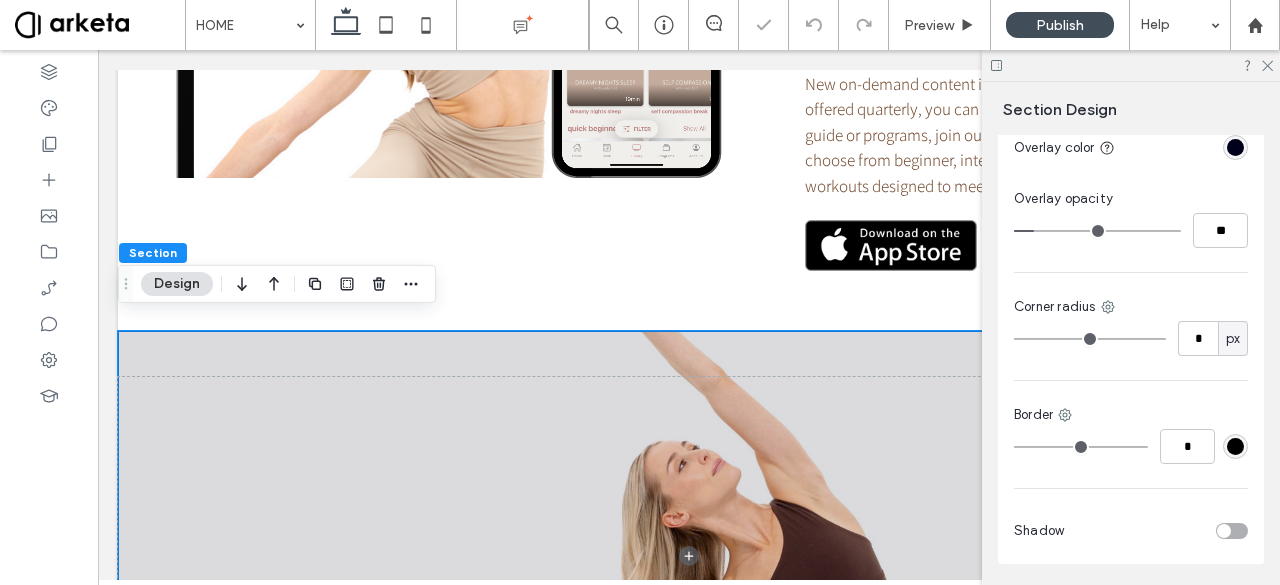 type on "**" 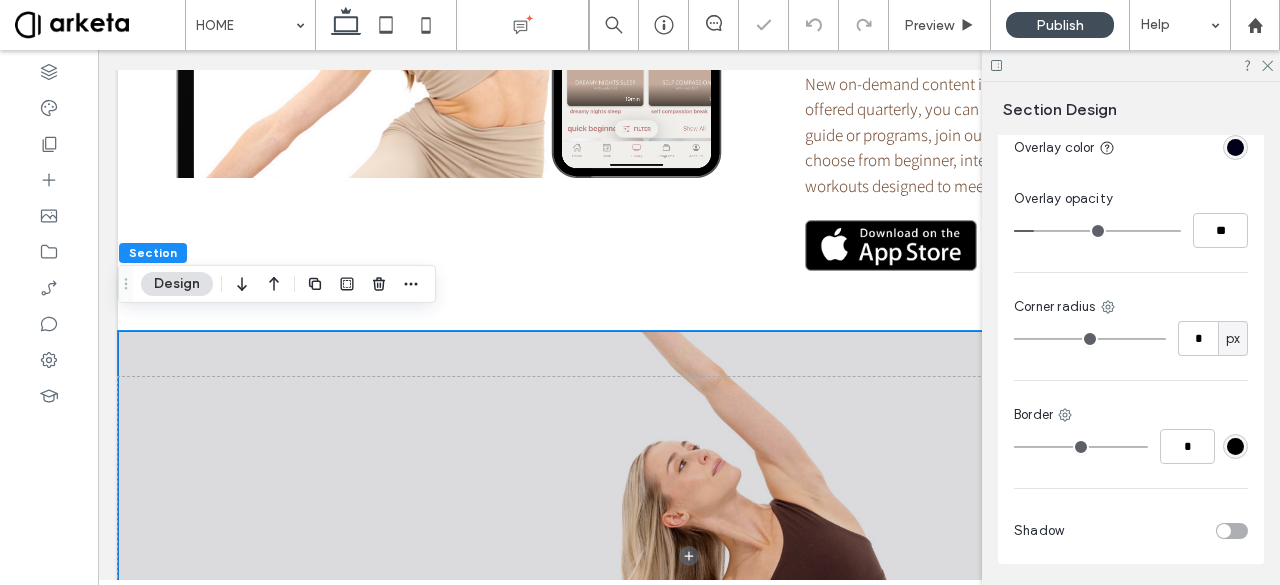type on "**" 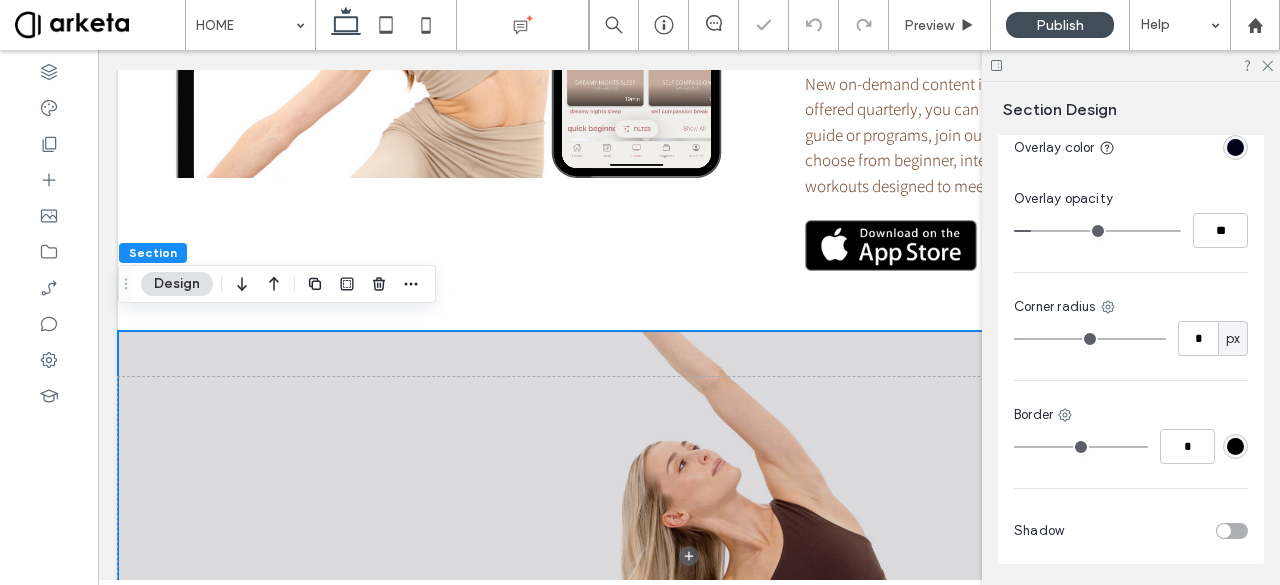 type on "**" 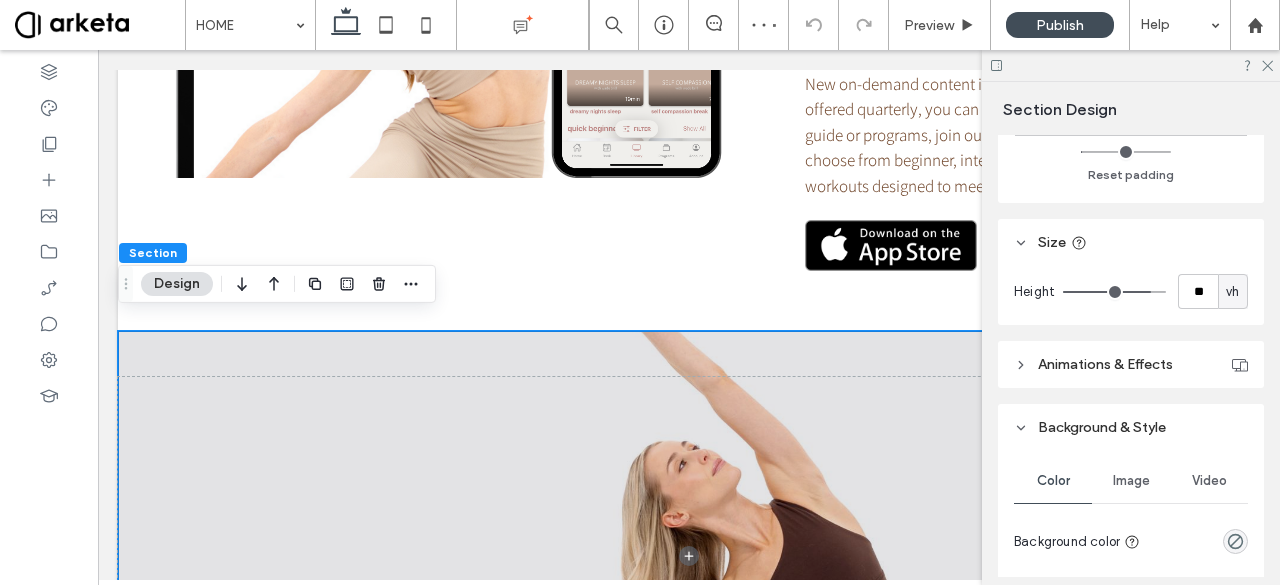 scroll, scrollTop: 577, scrollLeft: 0, axis: vertical 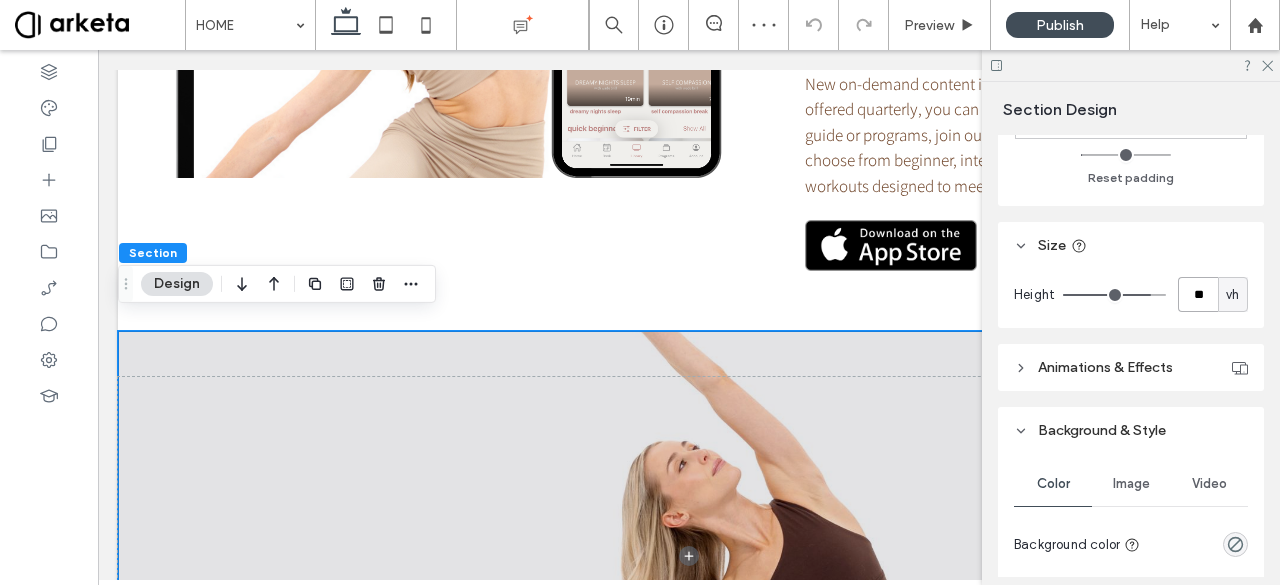 click on "**" at bounding box center (1198, 294) 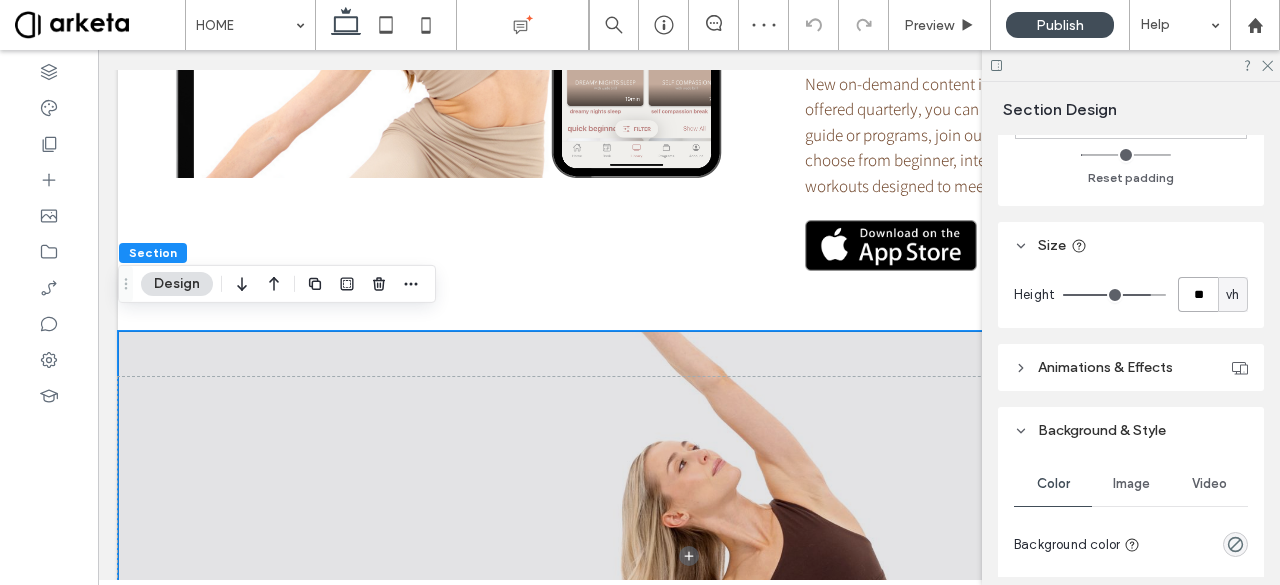 type on "**" 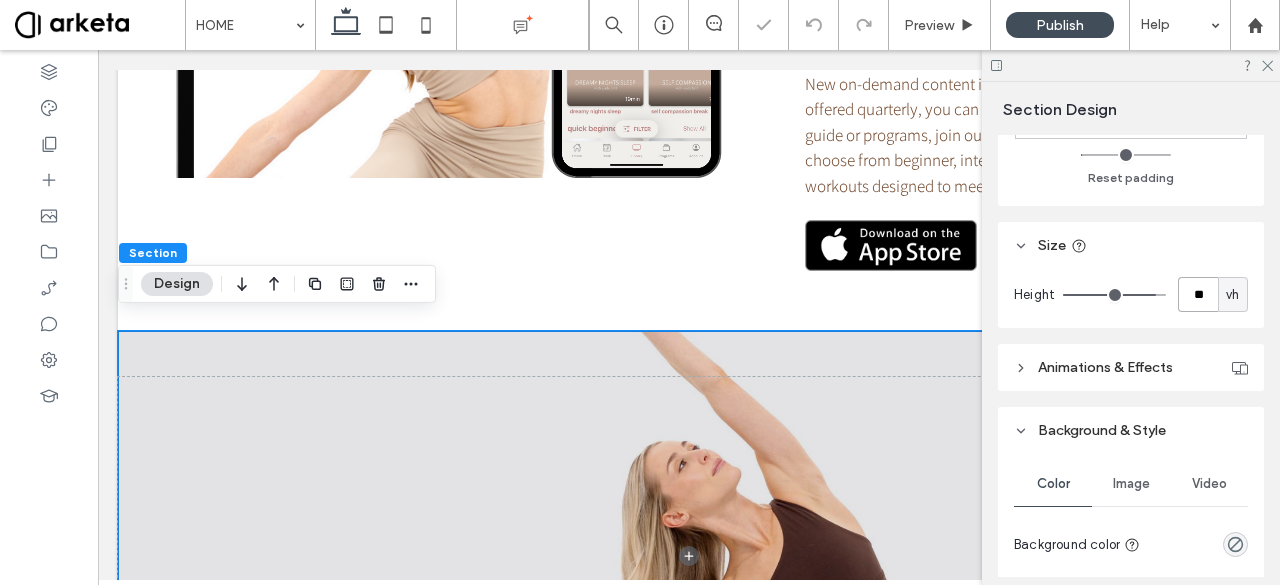 type on "**" 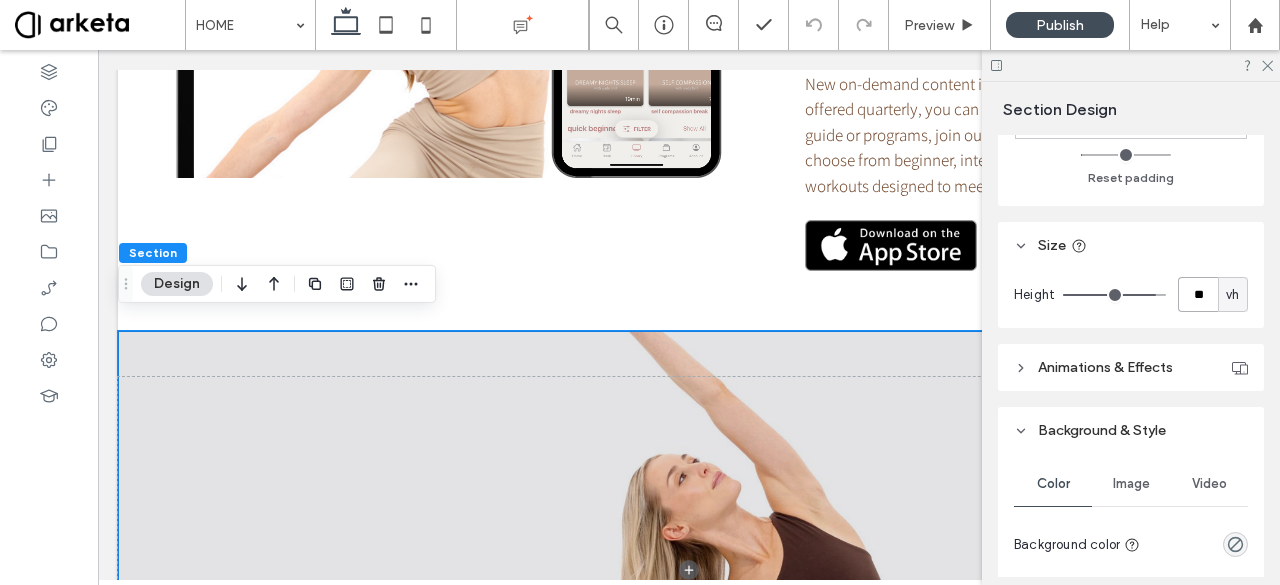 click on "**" at bounding box center (1198, 294) 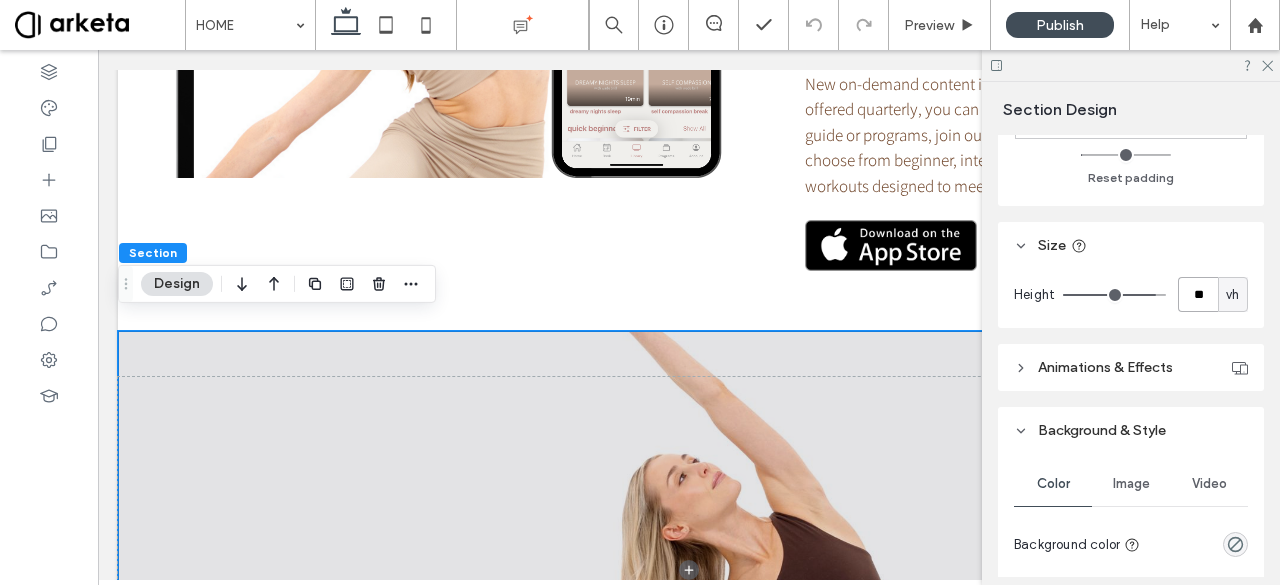 type on "*" 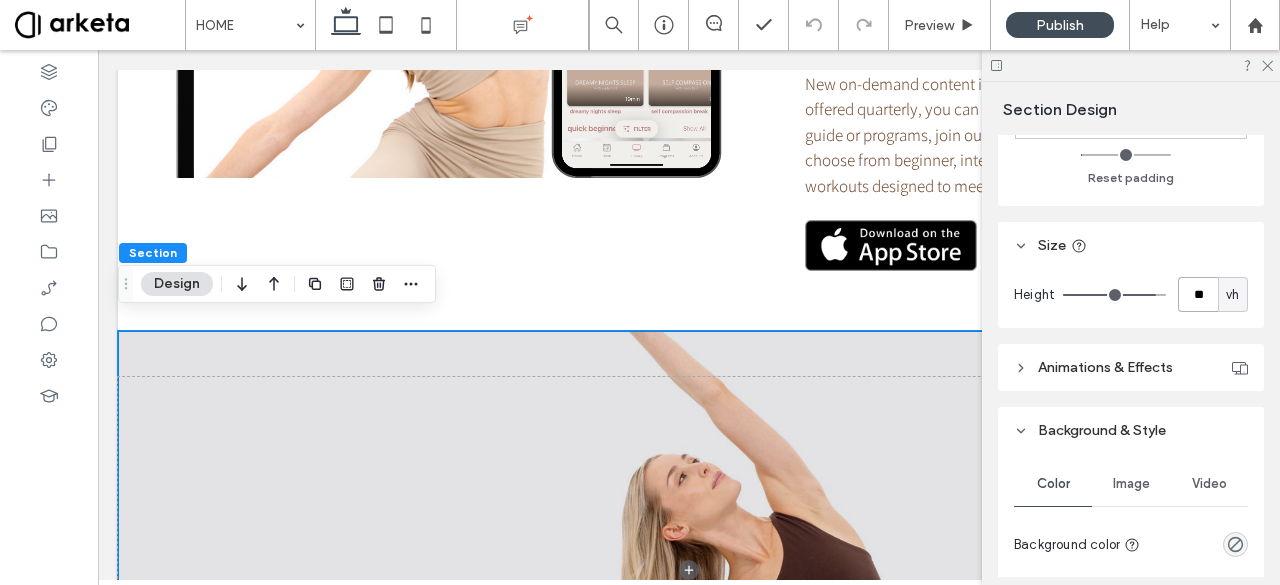 type on "**" 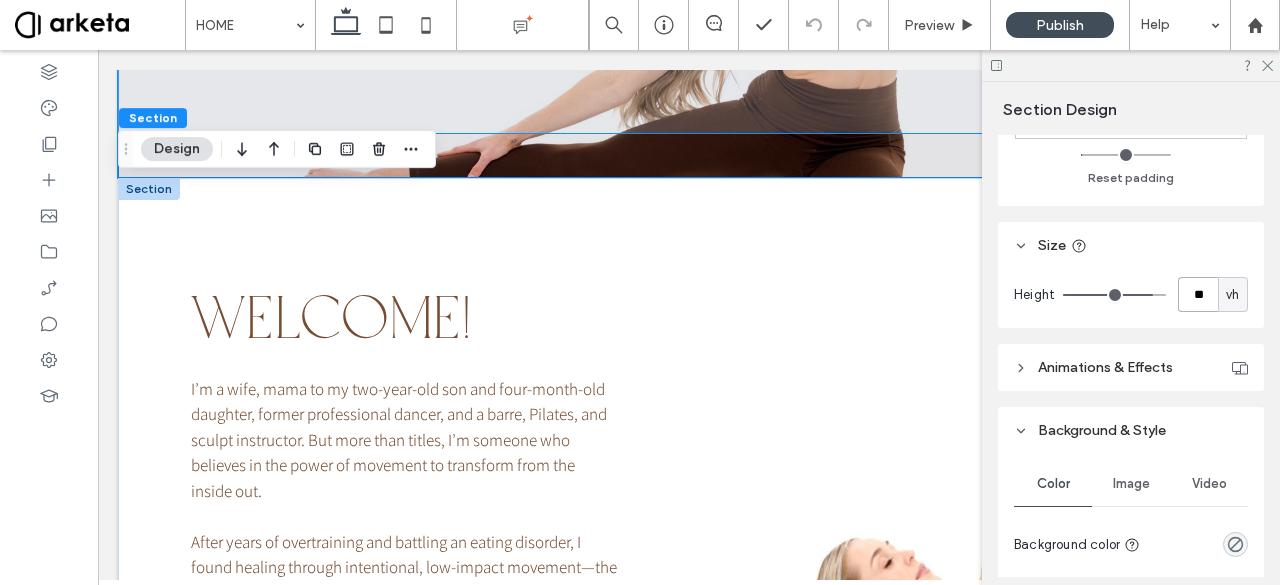 scroll, scrollTop: 2189, scrollLeft: 0, axis: vertical 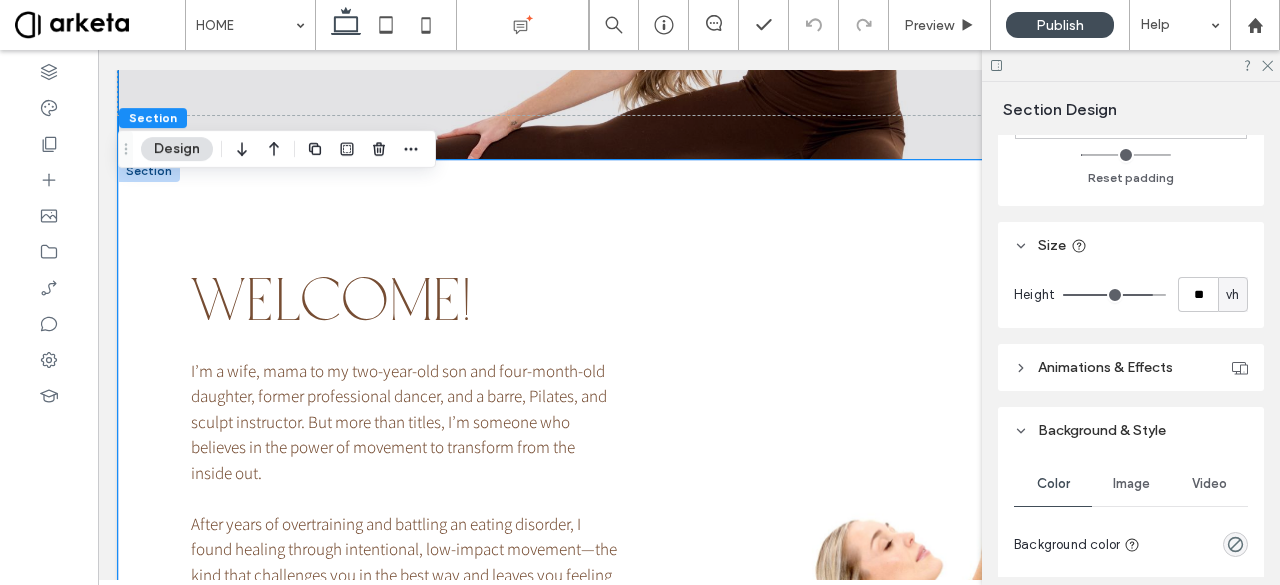 click on "WELCOME!
I’m a wife, mama to my two-year-old son and four-month-old daughter, former professional dancer, and a barre, Pilates, and sculpt instructor. But more than titles, I’m someone who believes in the power of movement to transform from the inside out.
After years of overtraining and battling an eating disorder, I found healing through intentional, low-impact movement—the kind that challenges you in the best way and leaves you feeling grounded, strong, and energized. That’s why I created JHM, to help women reconnect with their bodies and fall in love with movement again. JHM is all about showing up for you—finding joy in movement, honoring your body, and moving with purpose. It’s about embracing the mental and physical challenge of each class and feeling proud of yourself for doing it. Whether you have 10 minutes or 30, you’ll feel an energetic shift that will impact how you show up in every part of your life.‍
xo Jadyn
Founder, JHMovement" at bounding box center (689, 636) 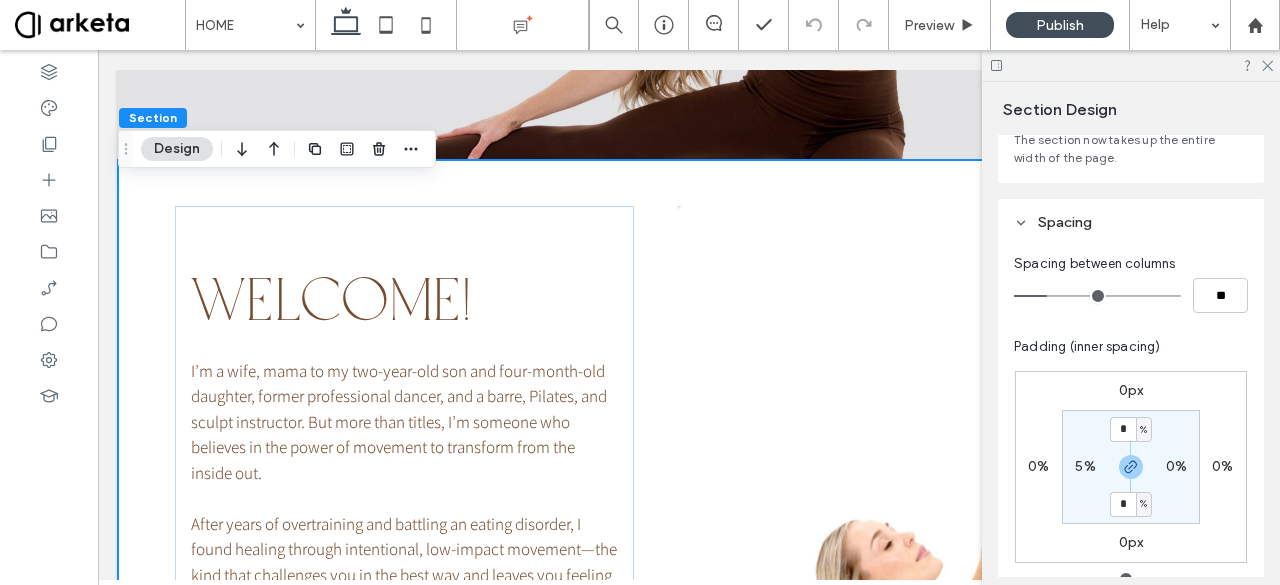 scroll, scrollTop: 155, scrollLeft: 0, axis: vertical 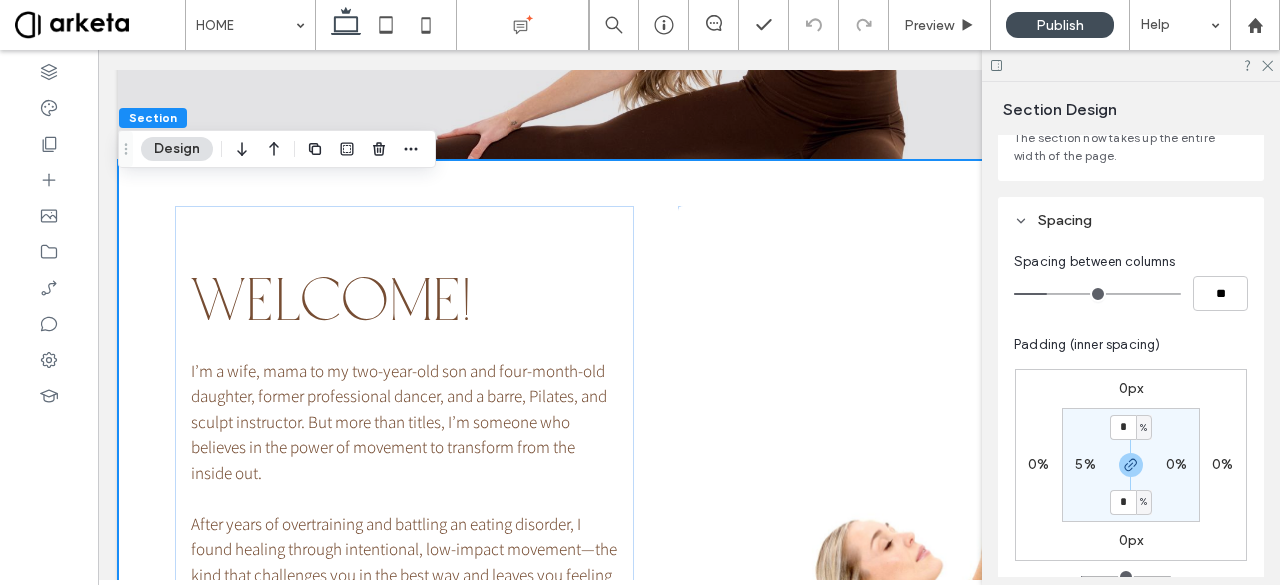 click on "Spacing between columns ** Padding (inner spacing) 0px 0% 0px 0% * % 0% * % 5% Reset padding" at bounding box center [1131, 436] 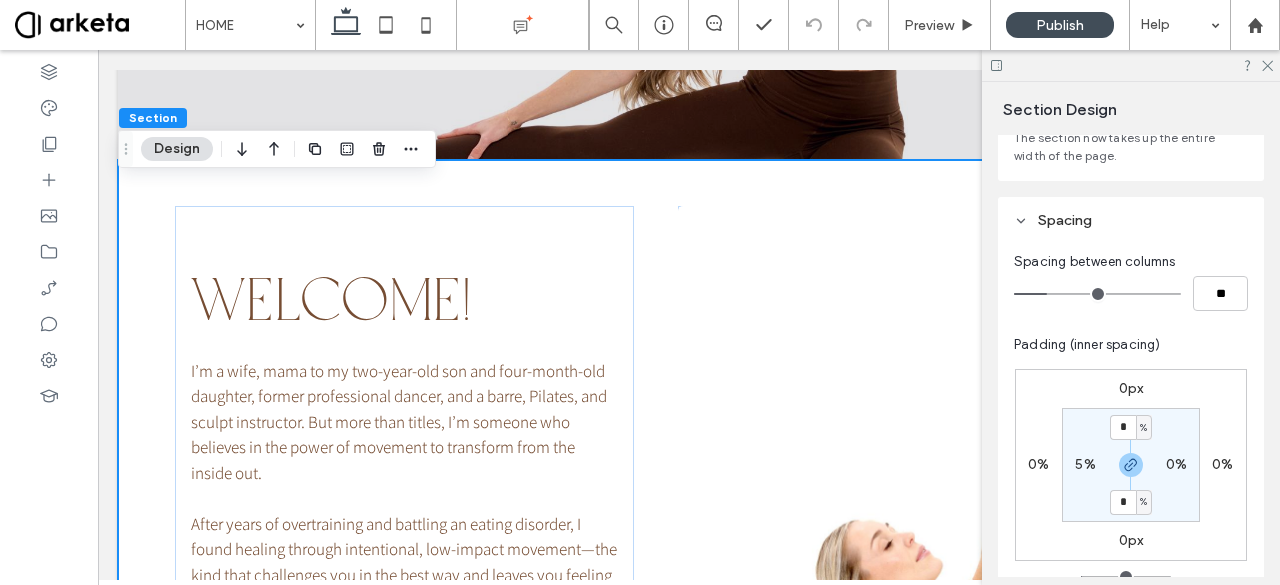 click on "WELCOME!
I’m a wife, mama to my two-year-old son and four-month-old daughter, former professional dancer, and a barre, Pilates, and sculpt instructor. But more than titles, I’m someone who believes in the power of movement to transform from the inside out.
After years of overtraining and battling an eating disorder, I found healing through intentional, low-impact movement—the kind that challenges you in the best way and leaves you feeling grounded, strong, and energized. That’s why I created JHM, to help women reconnect with their bodies and fall in love with movement again. JHM is all about showing up for you—finding joy in movement, honoring your body, and moving with purpose. It’s about embracing the mental and physical challenge of each class and feeling proud of yourself for doing it. Whether you have 10 minutes or 30, you’ll feel an energetic shift that will impact how you show up in every part of your life.‍
xo Jadyn
Founder, JHMovement" at bounding box center [689, 636] 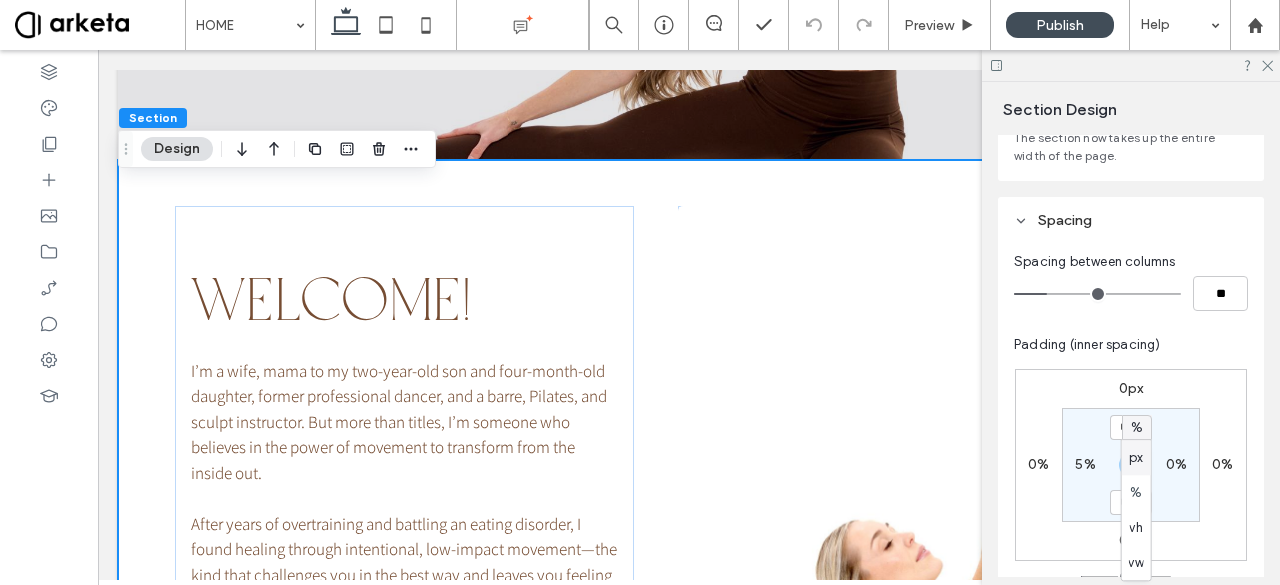 click on "px" at bounding box center (1136, 458) 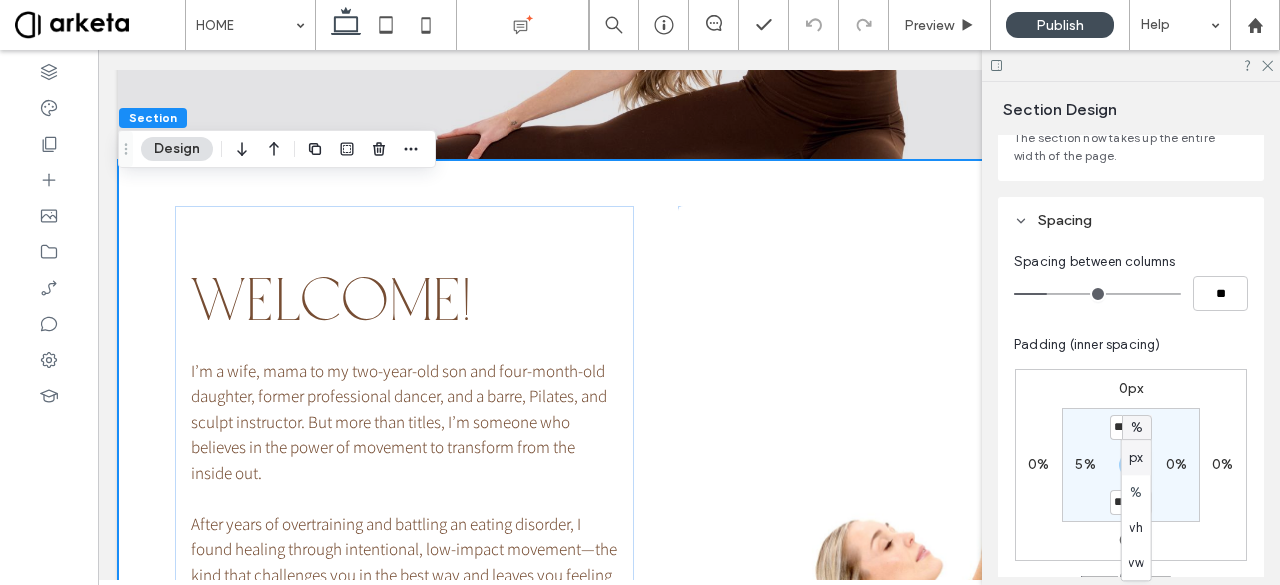 type on "**" 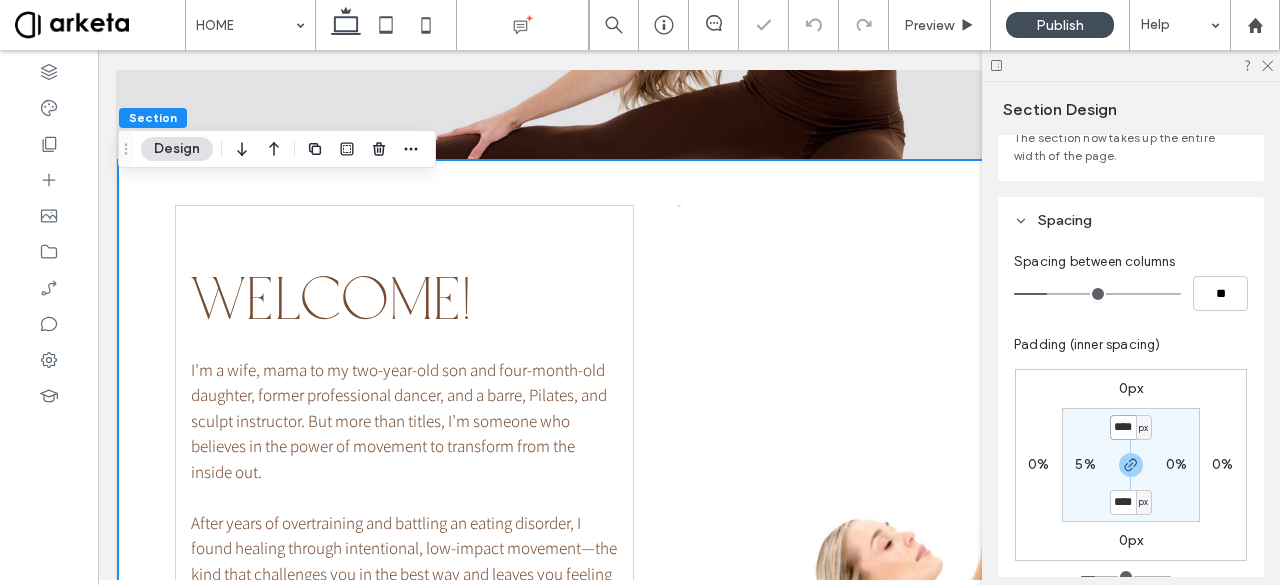 click on "****" at bounding box center [1123, 427] 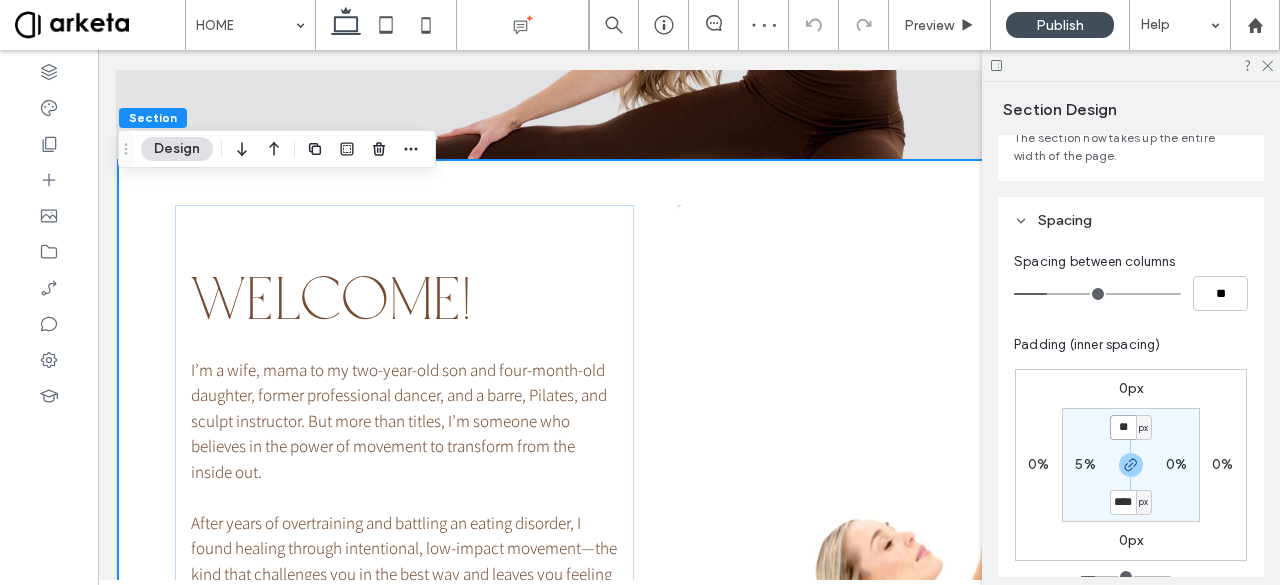 type on "**" 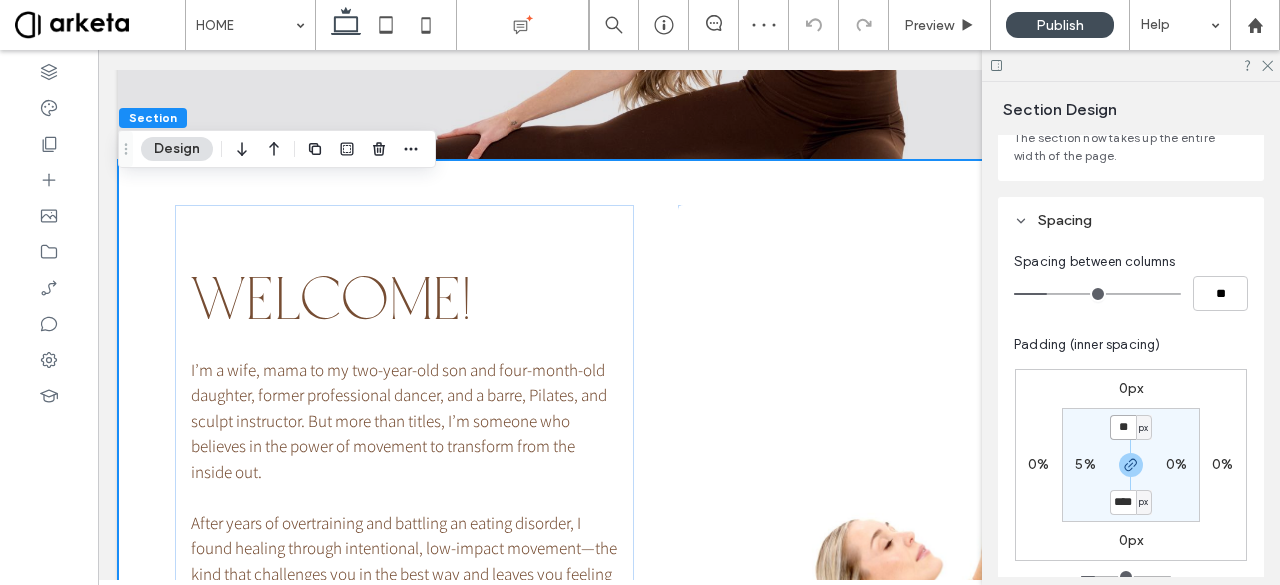 type on "**" 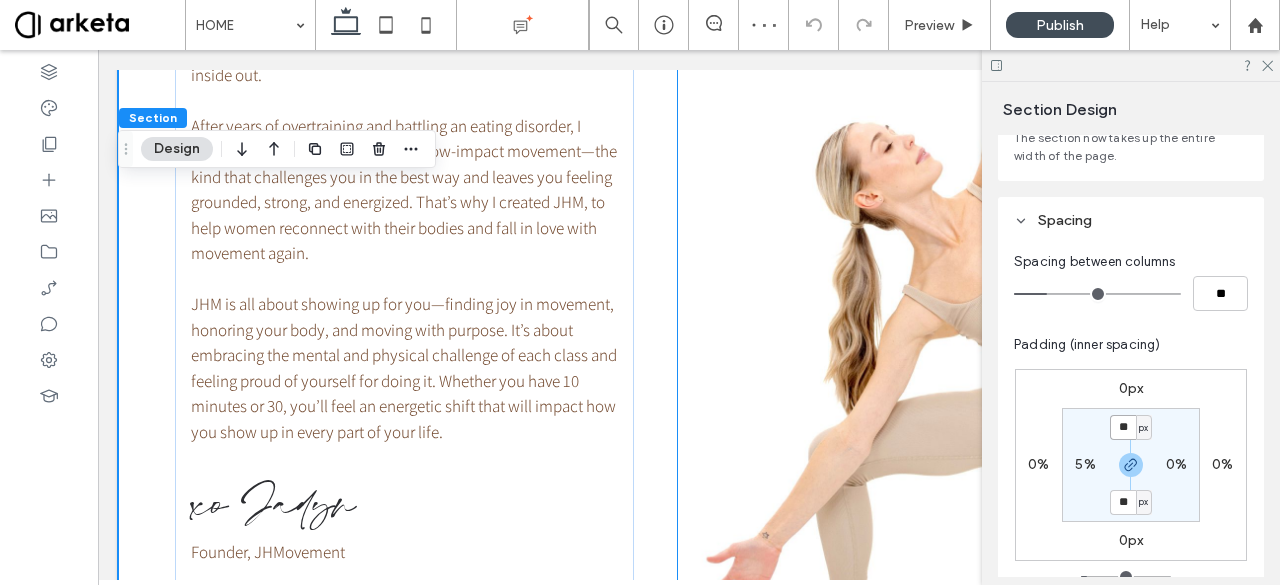 scroll, scrollTop: 2564, scrollLeft: 0, axis: vertical 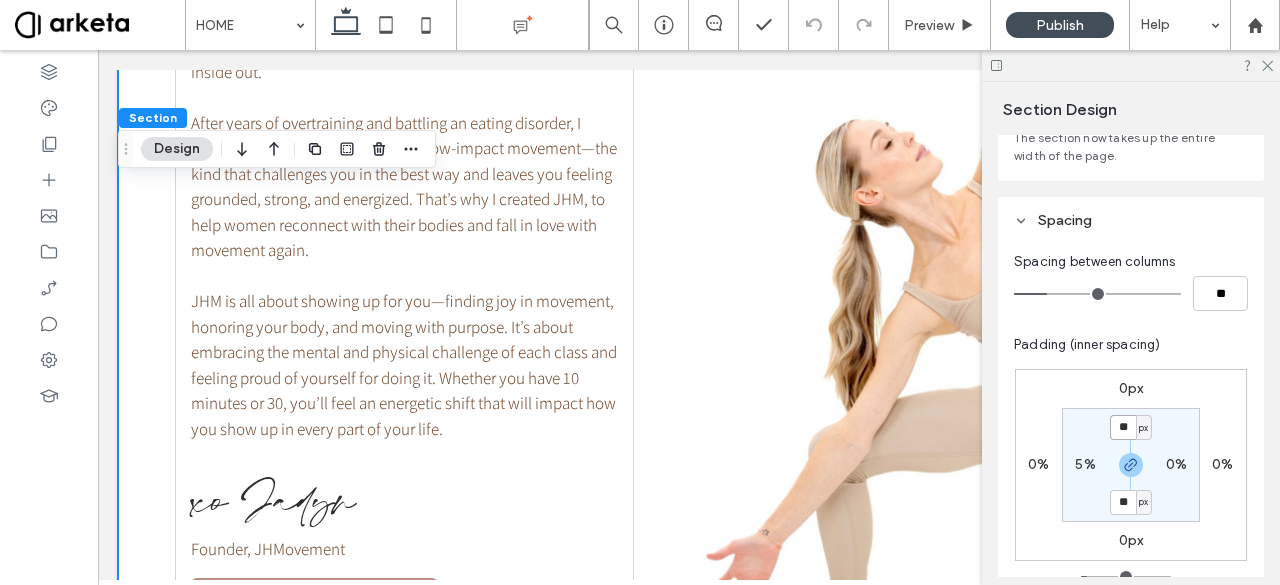 type on "*" 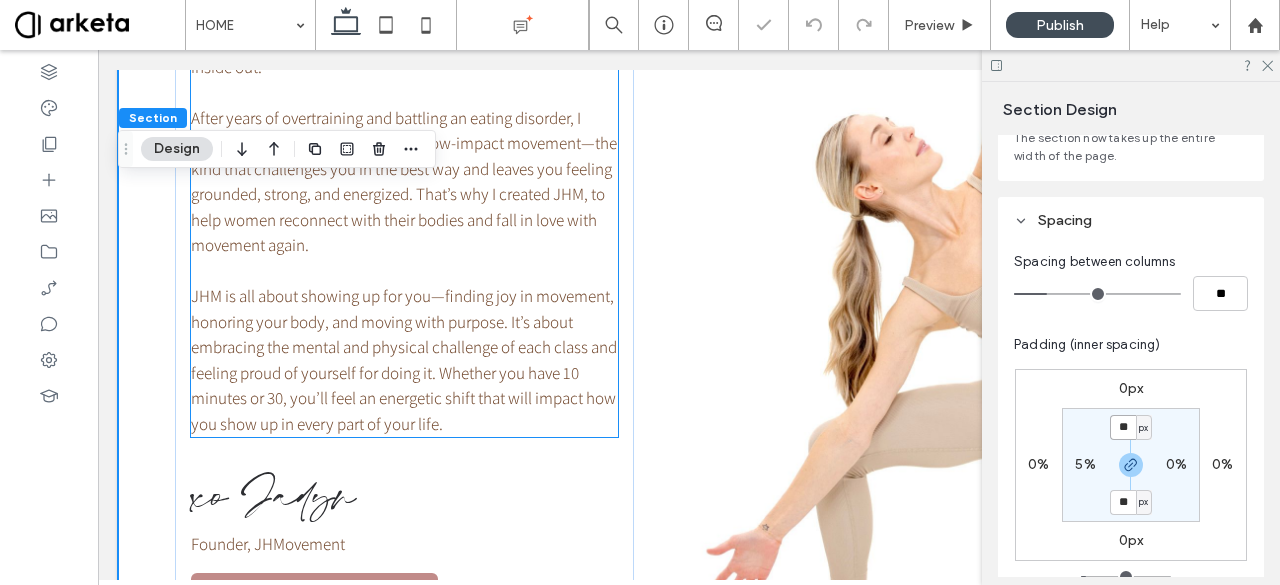 click on "After years of overtraining and battling an eating disorder, I found healing through intentional, low-impact movement—the kind that challenges you in the best way and leaves you feeling grounded, strong, and energized. That’s why I created JHM, to help women reconnect with their bodies and fall in love with movement again. JHM is all about showing up for you—finding joy in movement, honoring your body, and moving with purpose. It’s about embracing the mental and physical challenge of each class and feeling proud of yourself for doing it. Whether you have 10 minutes or 30, you’ll feel an energetic shift that will impact how you show up in every part of your life.‍" at bounding box center (404, 272) 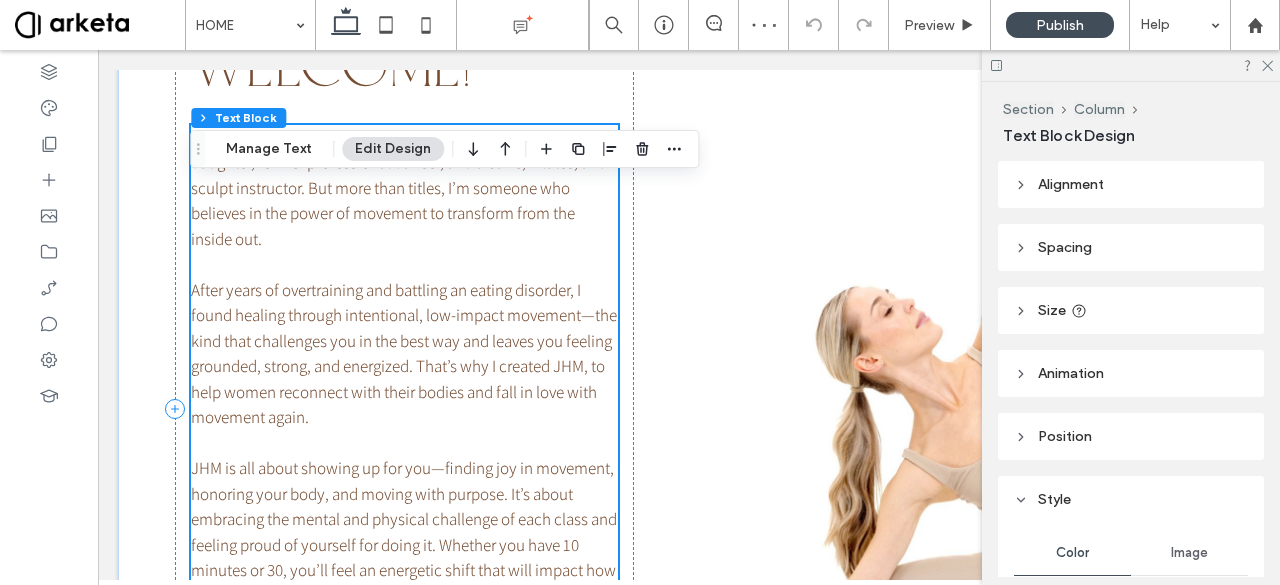 scroll, scrollTop: 2391, scrollLeft: 0, axis: vertical 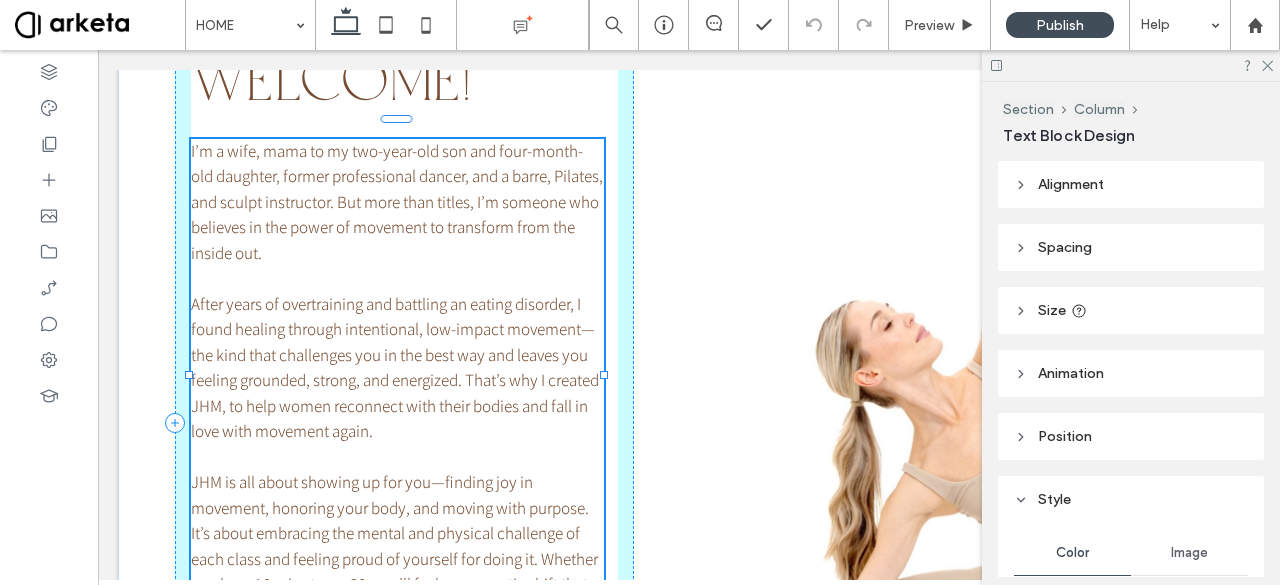 click at bounding box center (190, 120) 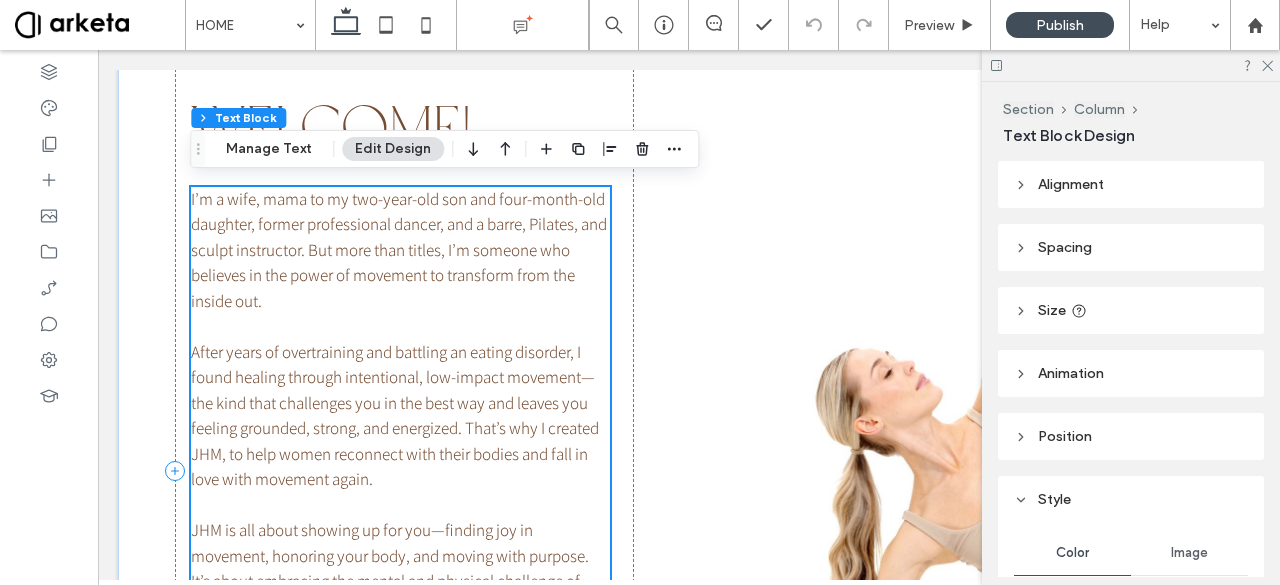 scroll, scrollTop: 2329, scrollLeft: 0, axis: vertical 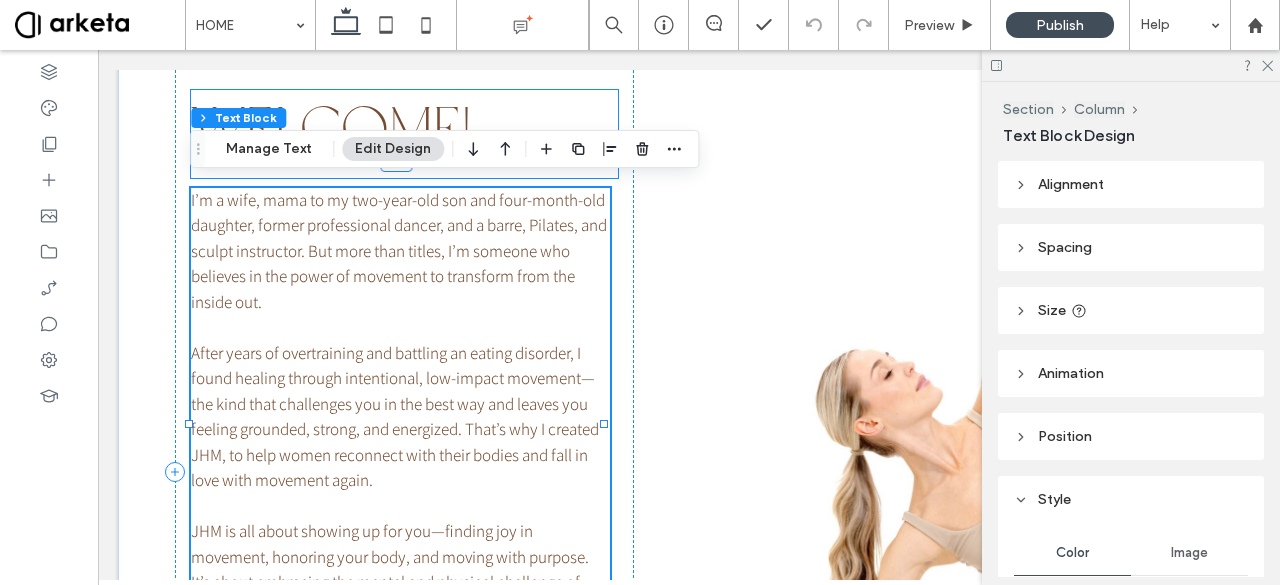 click on "WELCOME!" at bounding box center [404, 126] 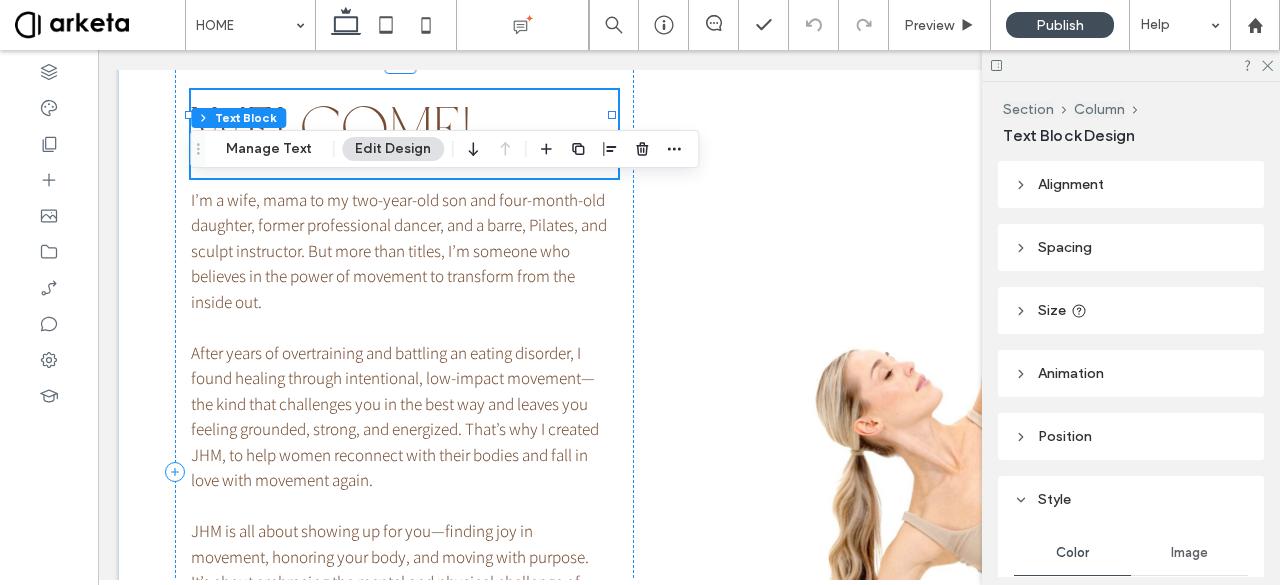 click on "WELCOME!" at bounding box center (404, 126) 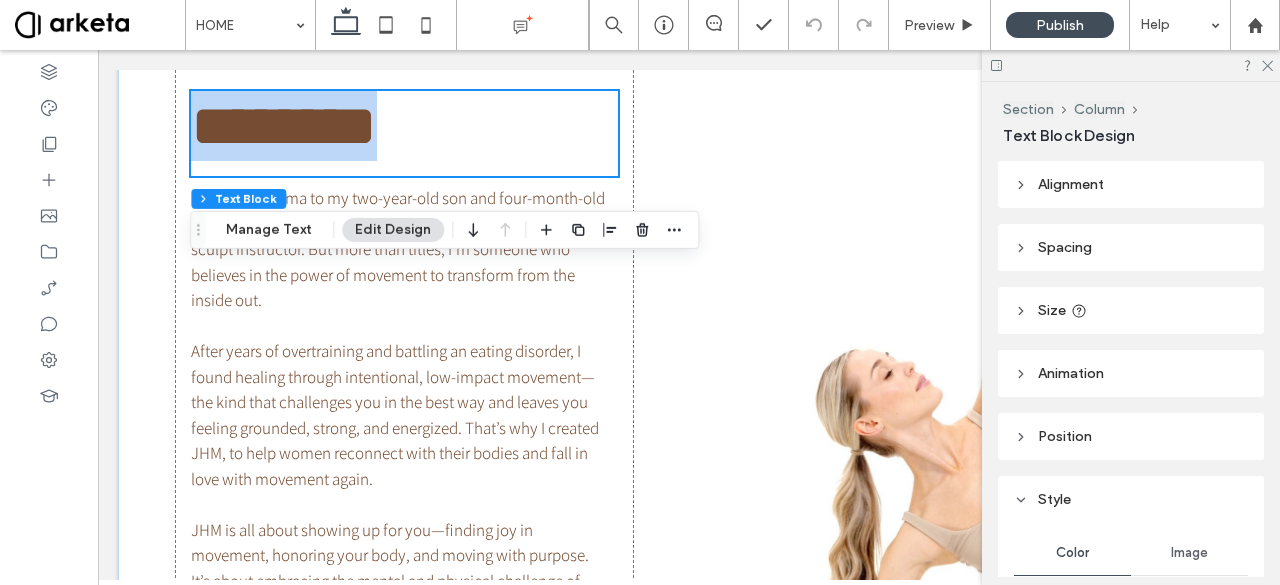 type on "**********" 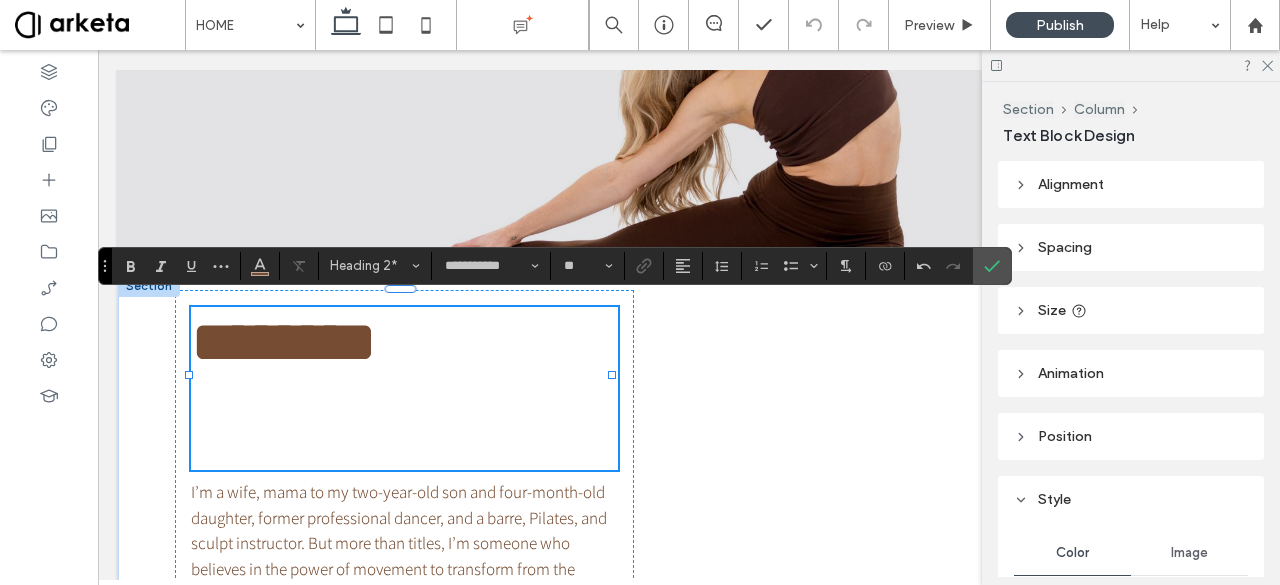 scroll, scrollTop: 2110, scrollLeft: 0, axis: vertical 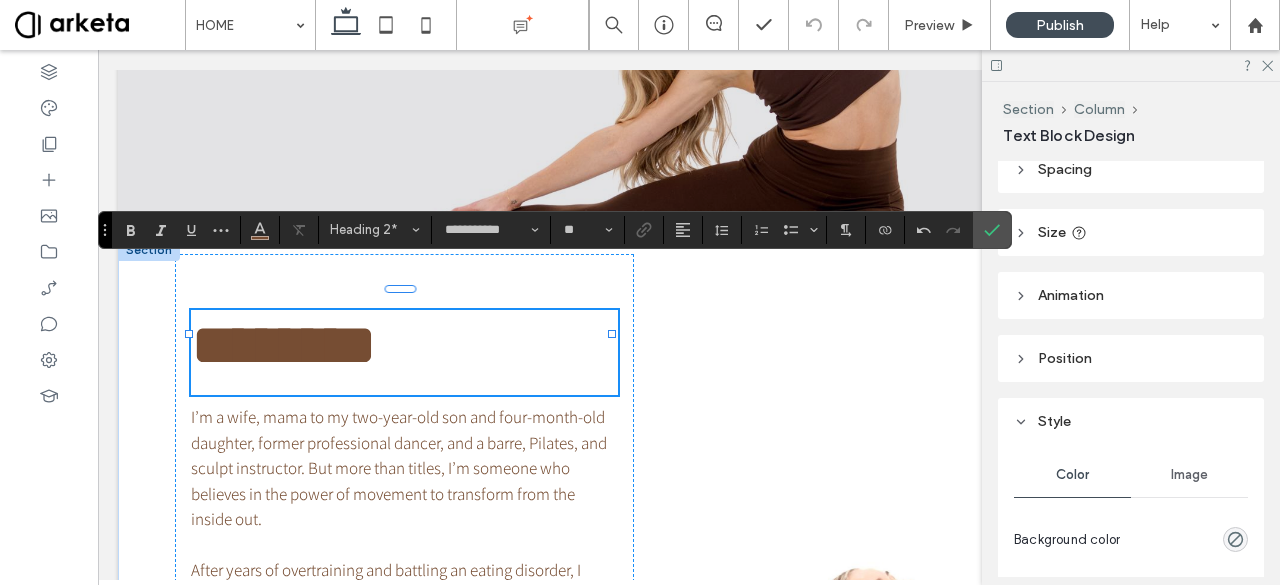 click on "Spacing" at bounding box center (1131, 169) 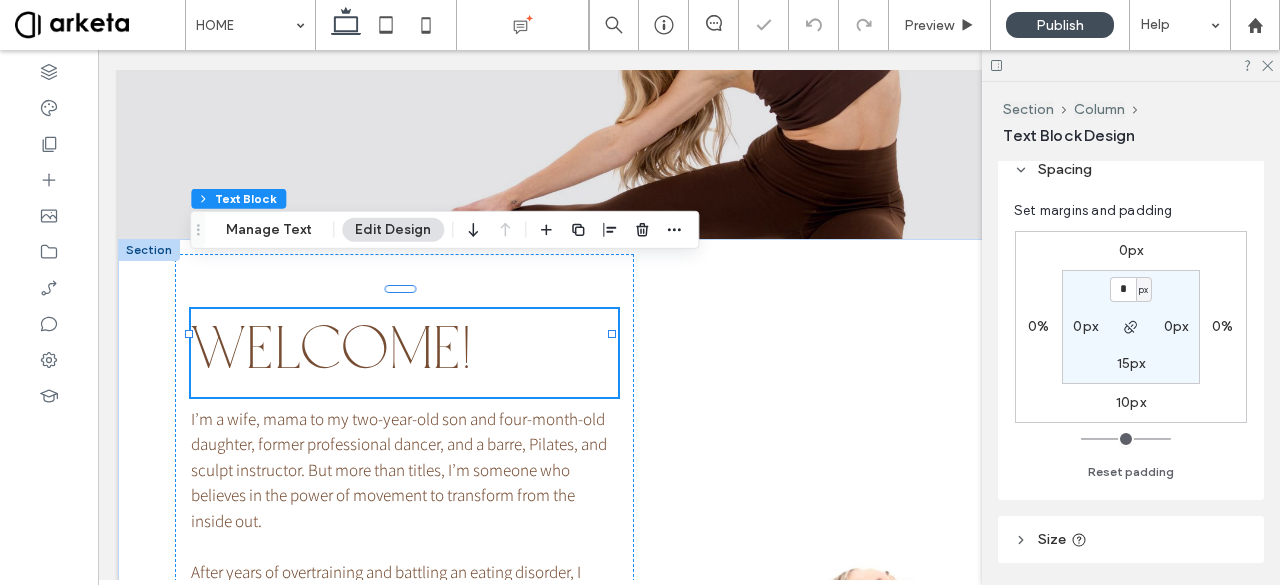 click on "15px" at bounding box center (1131, 363) 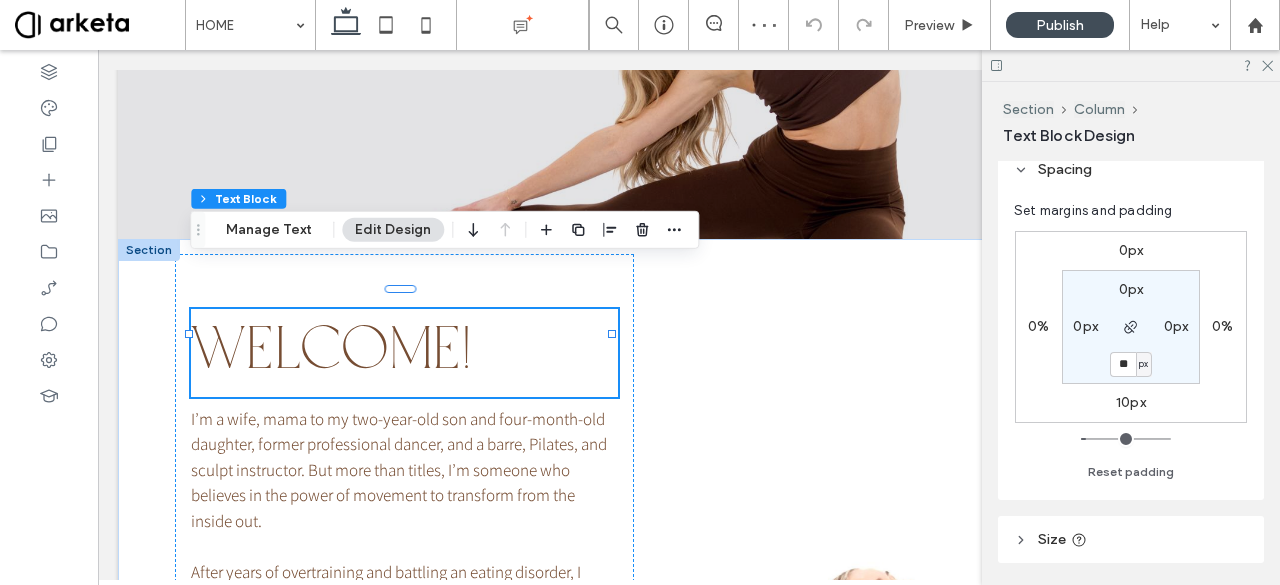 type on "**" 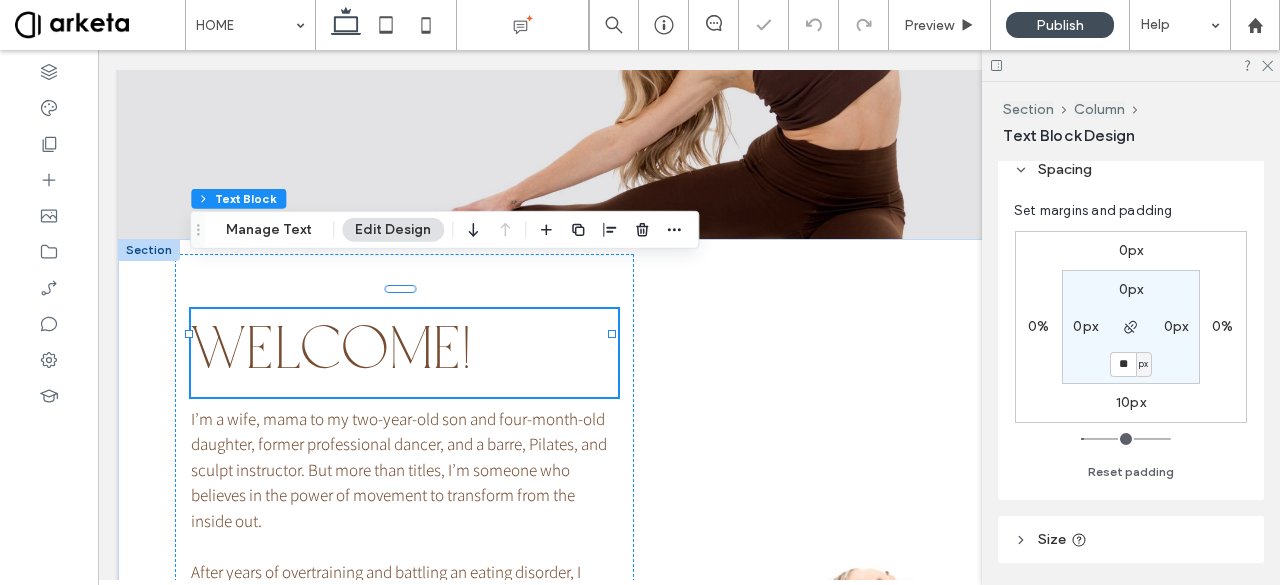 type on "**" 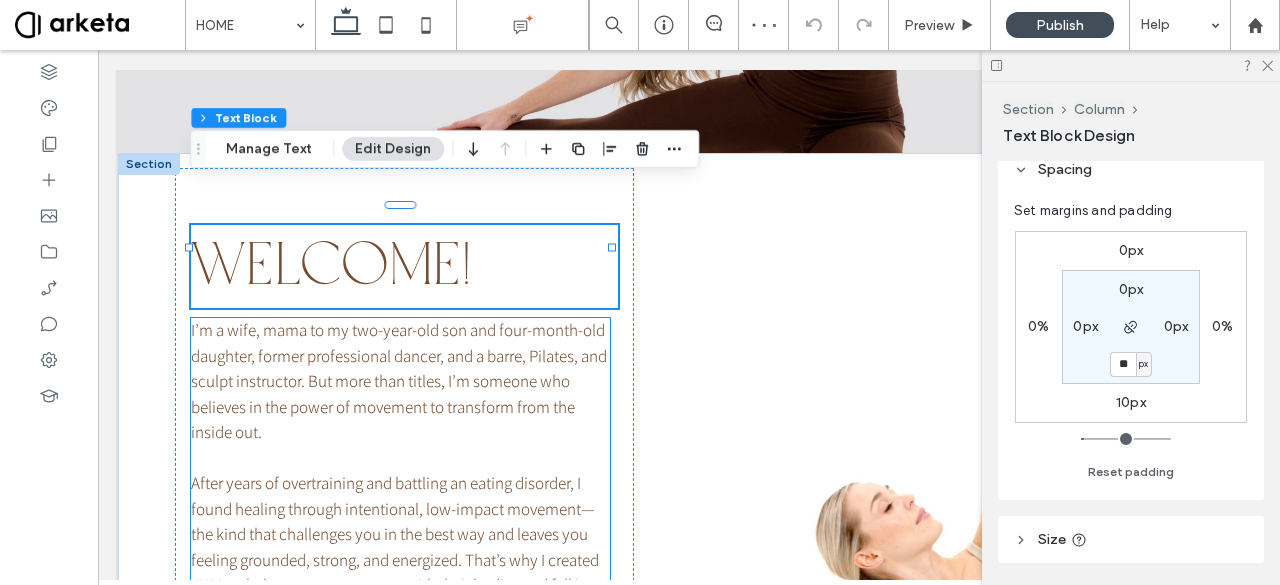 scroll, scrollTop: 2198, scrollLeft: 0, axis: vertical 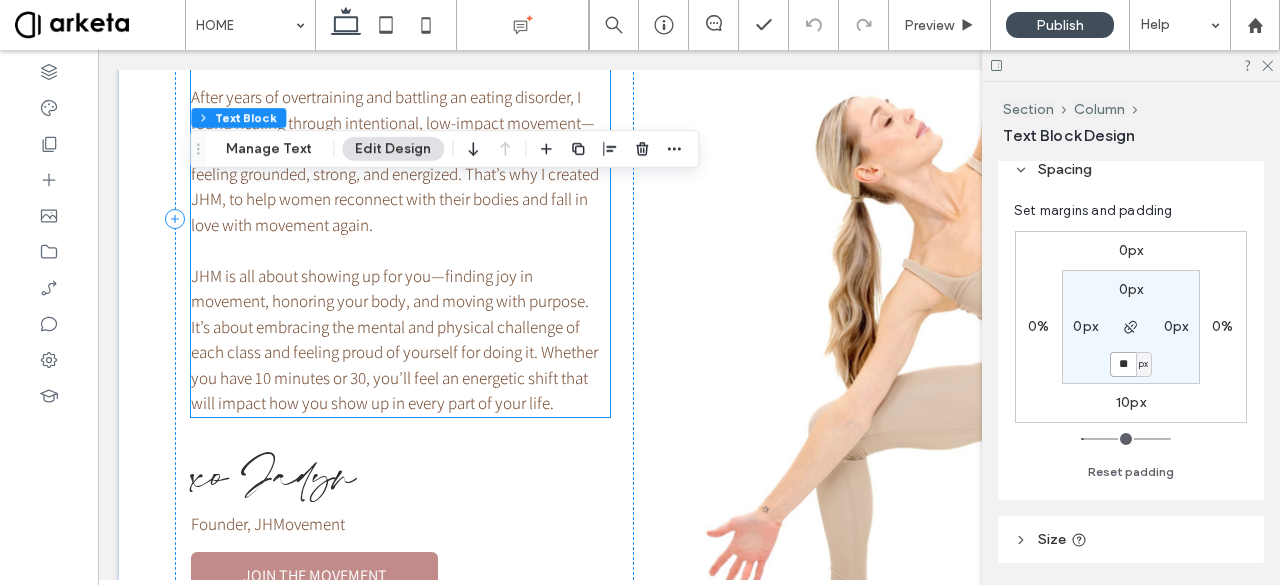 click on "After years of overtraining and battling an eating disorder, I found healing through intentional, low-impact movement—the kind that challenges you in the best way and leaves you feeling grounded, strong, and energized. That’s why I created JHM, to help women reconnect with their bodies and fall in love with movement again. JHM is all about showing up for you—finding joy in movement, honoring your body, and moving with purpose. It’s about embracing the mental and physical challenge of each class and feeling proud of yourself for doing it. Whether you have 10 minutes or 30, you’ll feel an energetic shift that will impact how you show up in every part of your life.‍" at bounding box center [395, 250] 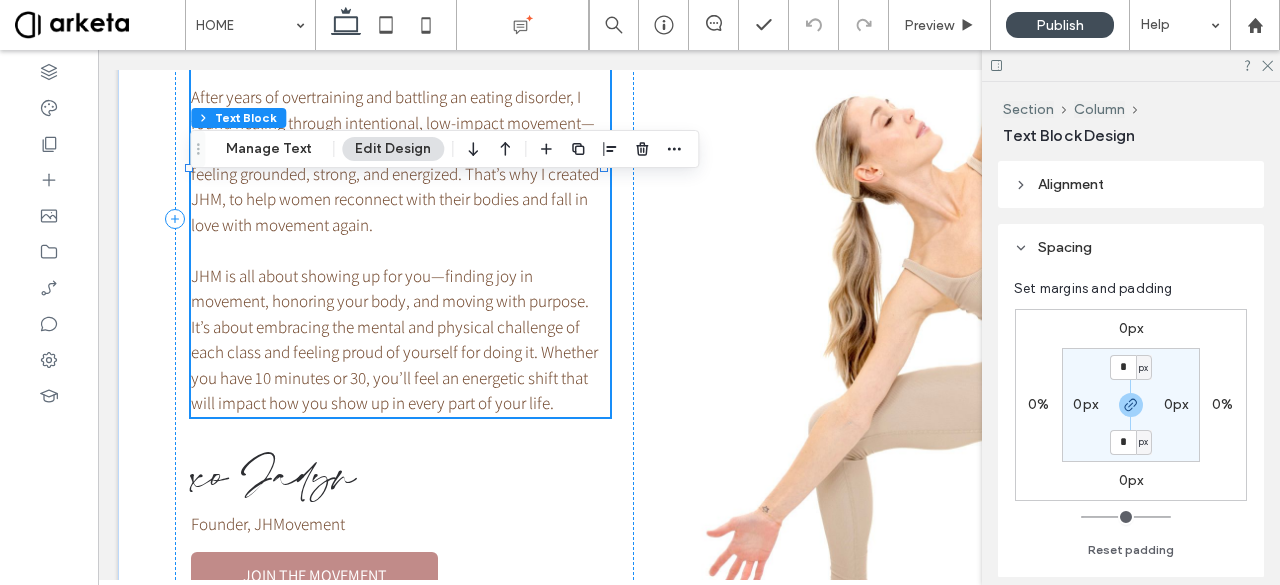 click on "After years of overtraining and battling an eating disorder, I found healing through intentional, low-impact movement—the kind that challenges you in the best way and leaves you feeling grounded, strong, and energized. That’s why I created JHM, to help women reconnect with their bodies and fall in love with movement again. JHM is all about showing up for you—finding joy in movement, honoring your body, and moving with purpose. It’s about embracing the mental and physical challenge of each class and feeling proud of yourself for doing it. Whether you have 10 minutes or 30, you’ll feel an energetic shift that will impact how you show up in every part of your life.‍" at bounding box center (395, 250) 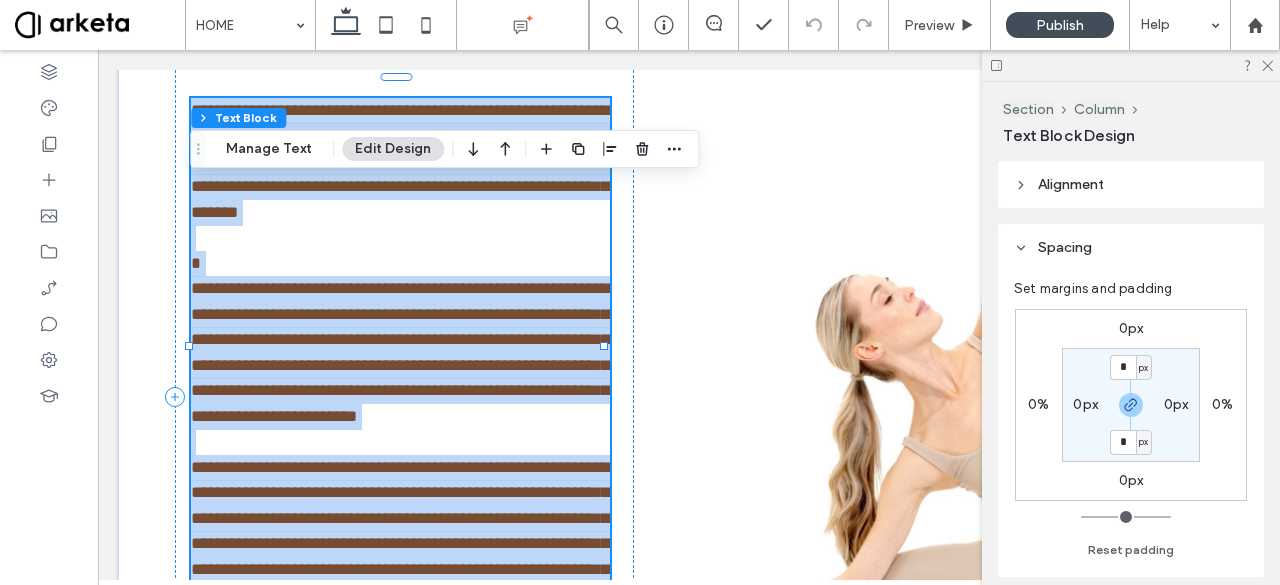 type on "*********" 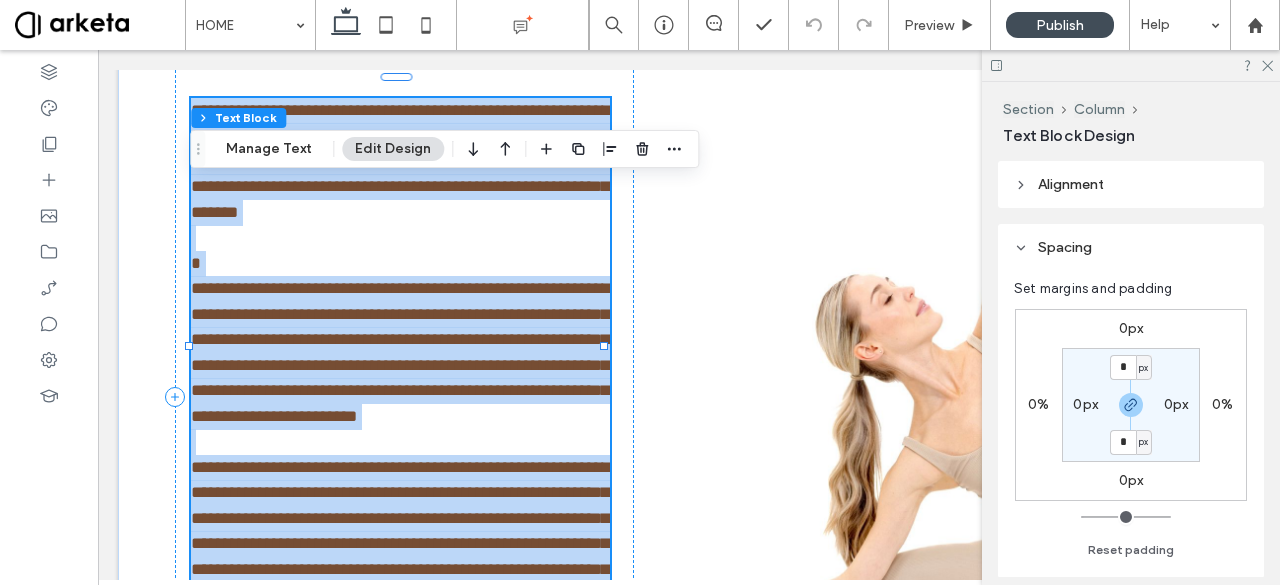 type on "**" 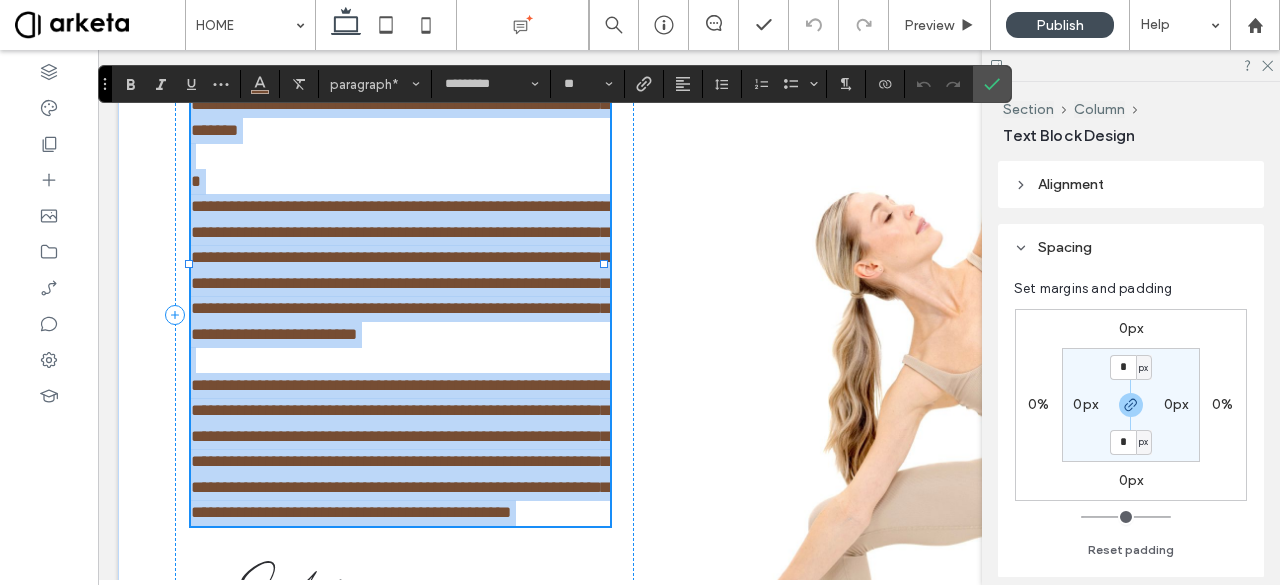 scroll, scrollTop: 2488, scrollLeft: 0, axis: vertical 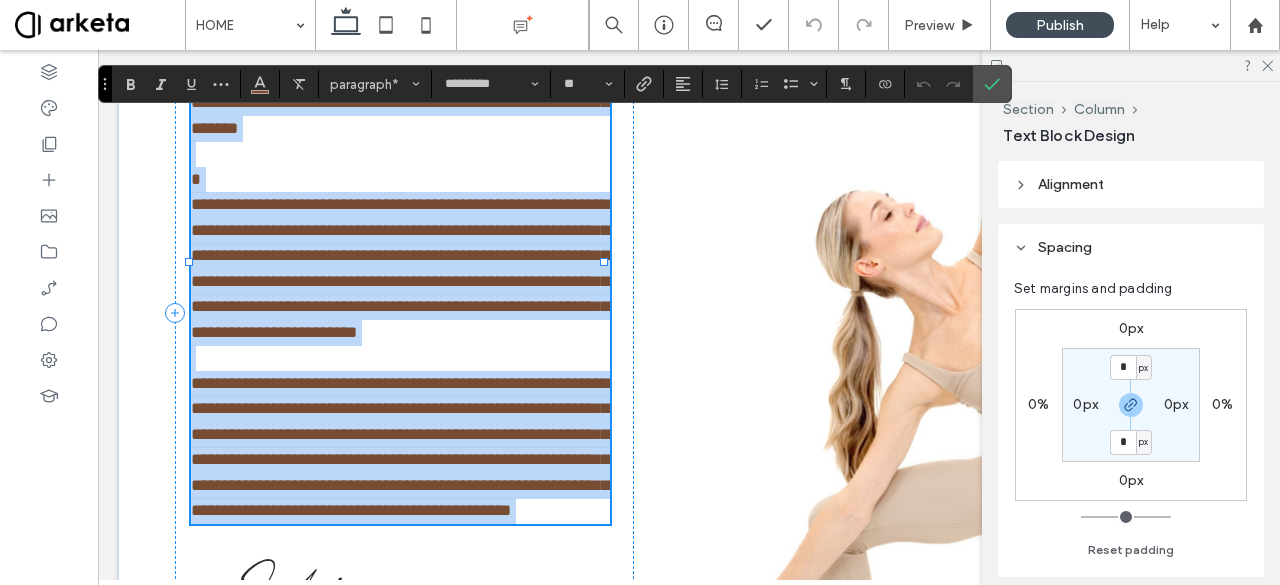 click on "**********" at bounding box center (400, 358) 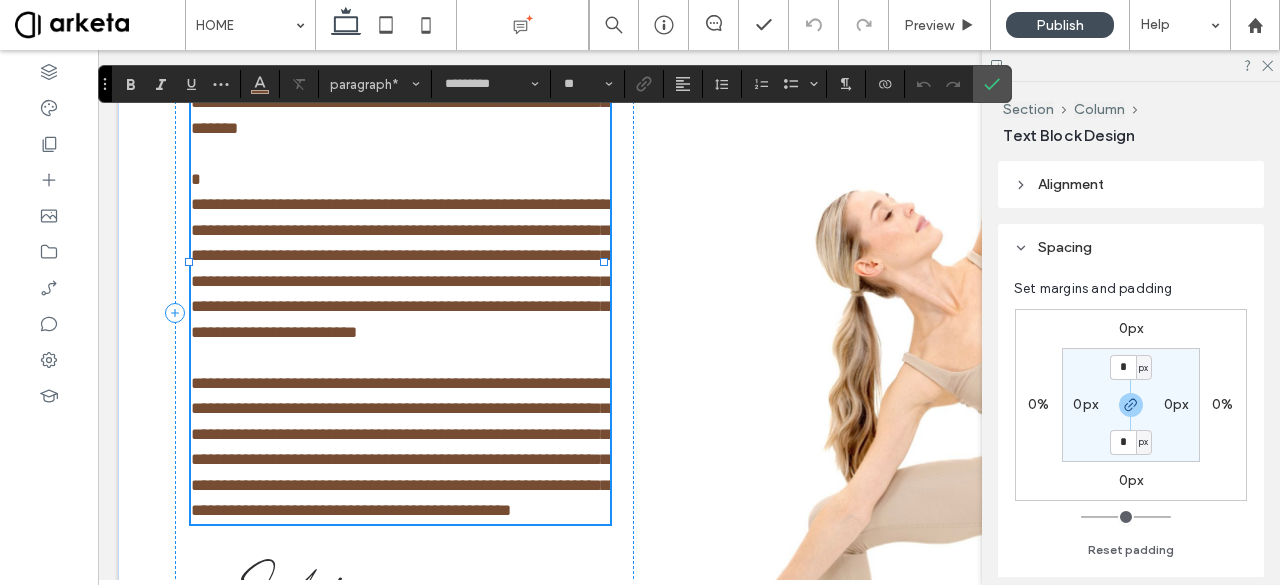 click on "**********" at bounding box center (400, 357) 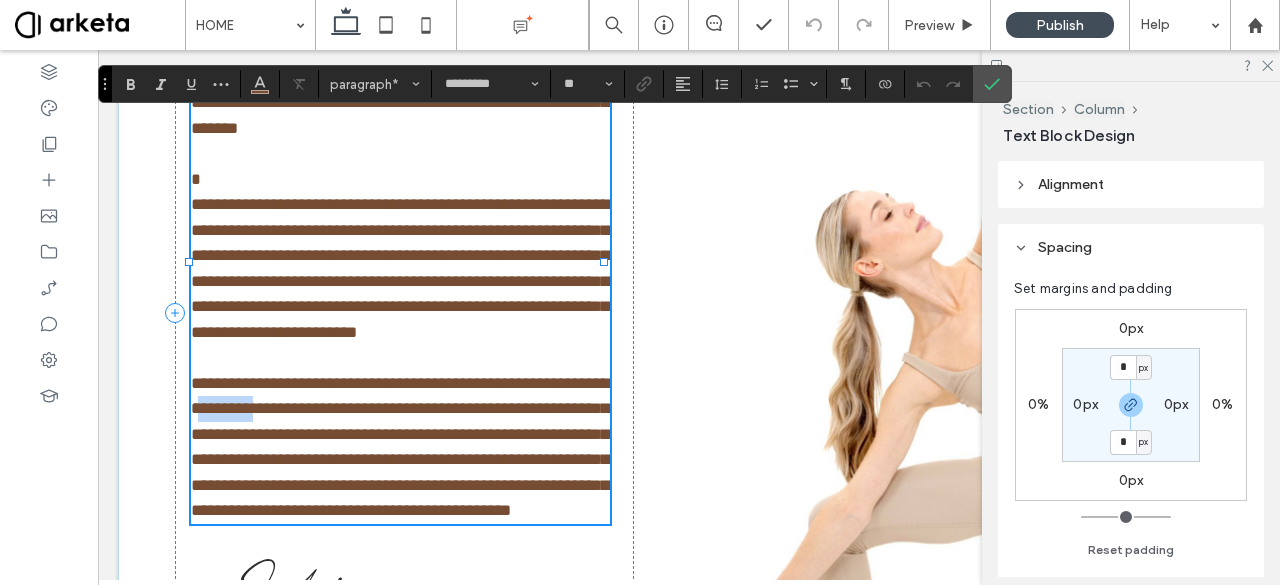 click on "**********" at bounding box center [400, 357] 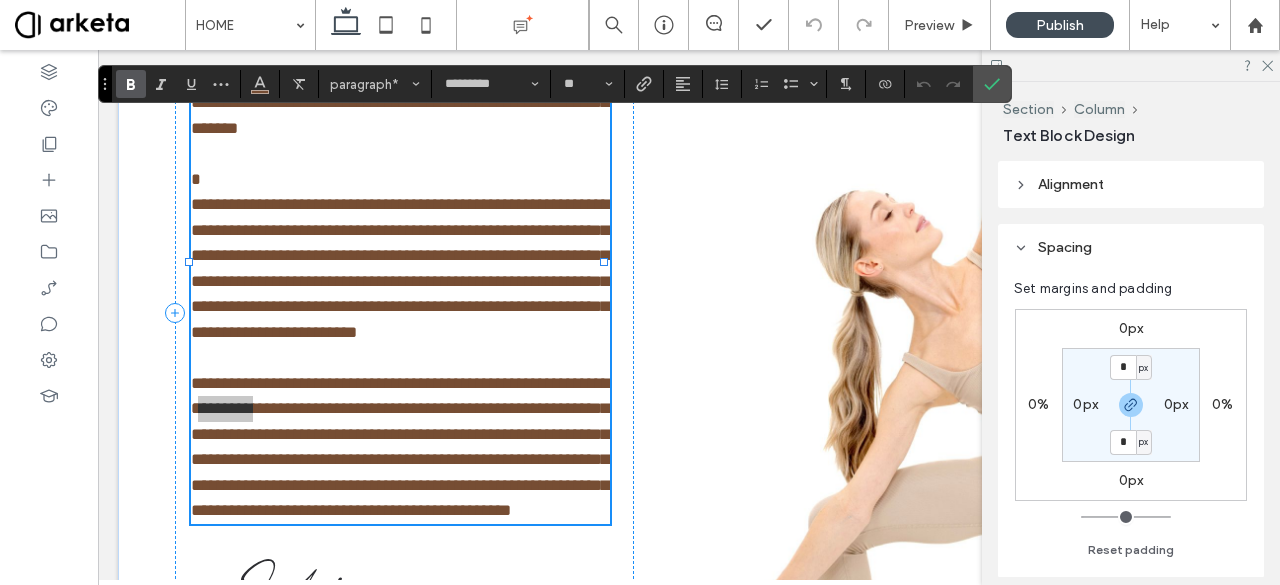click 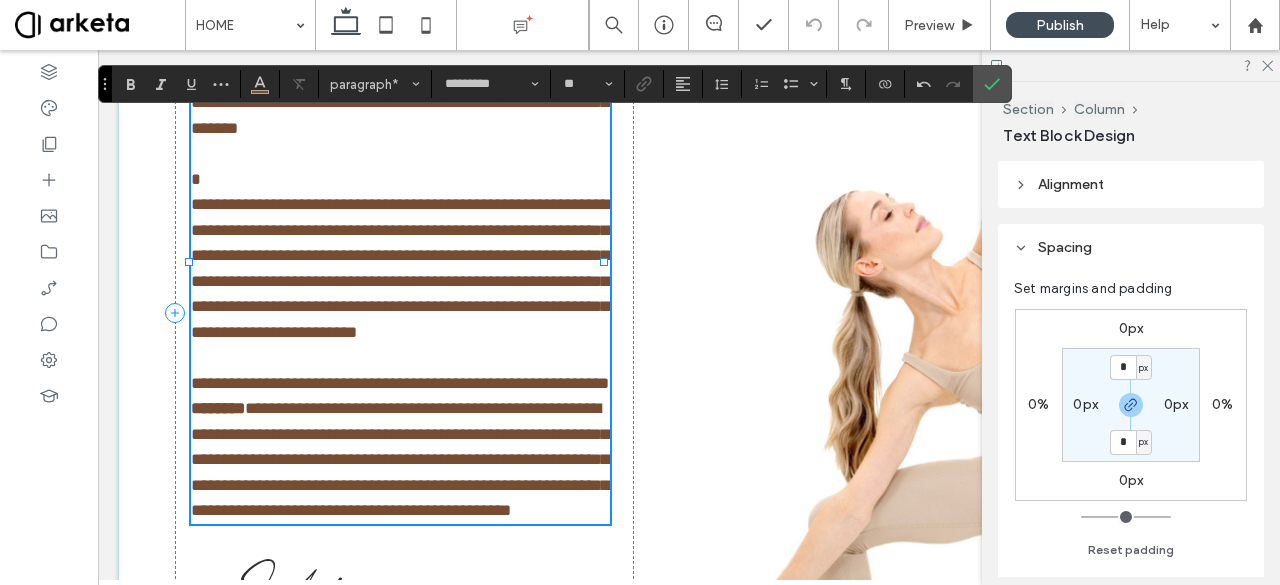 click on "**********" at bounding box center (400, 294) 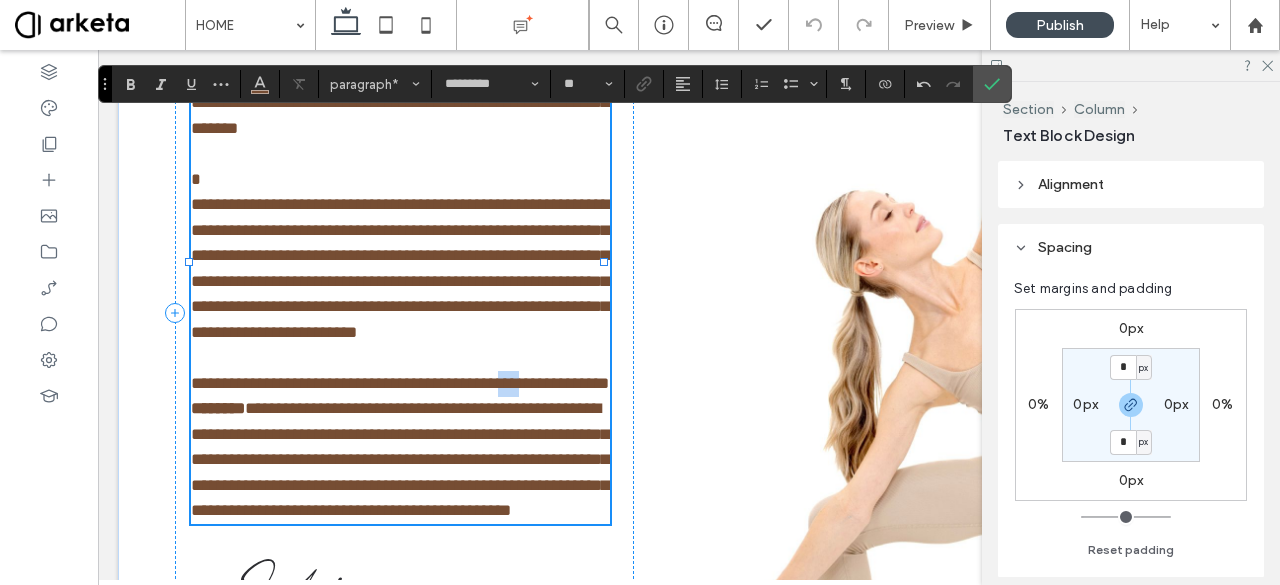 click on "**********" at bounding box center (400, 294) 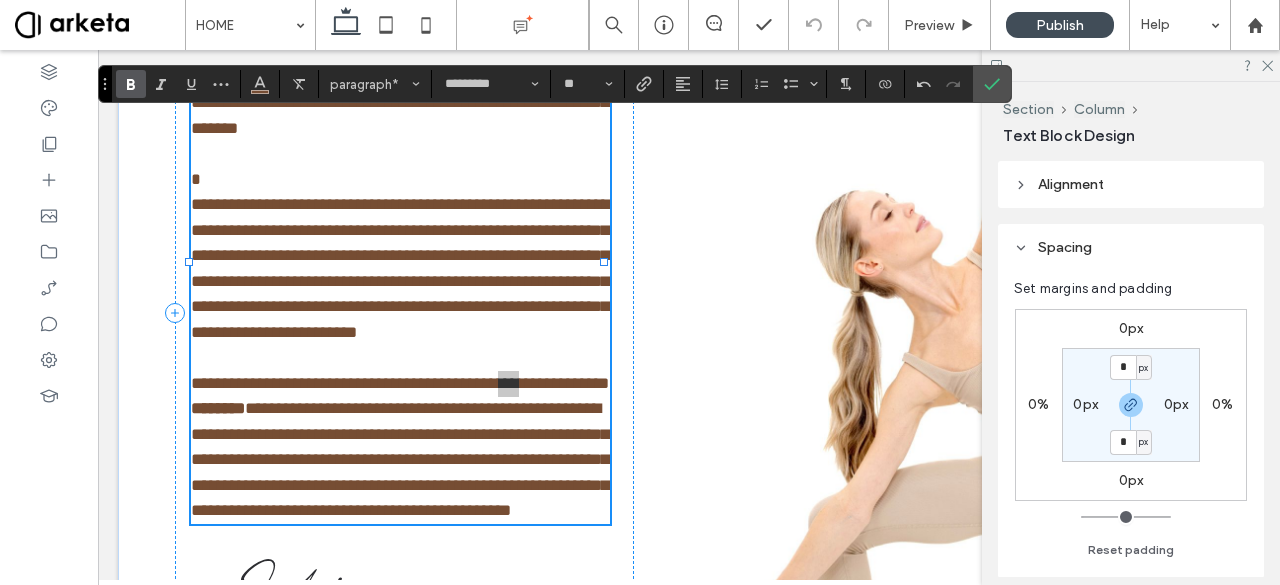 click 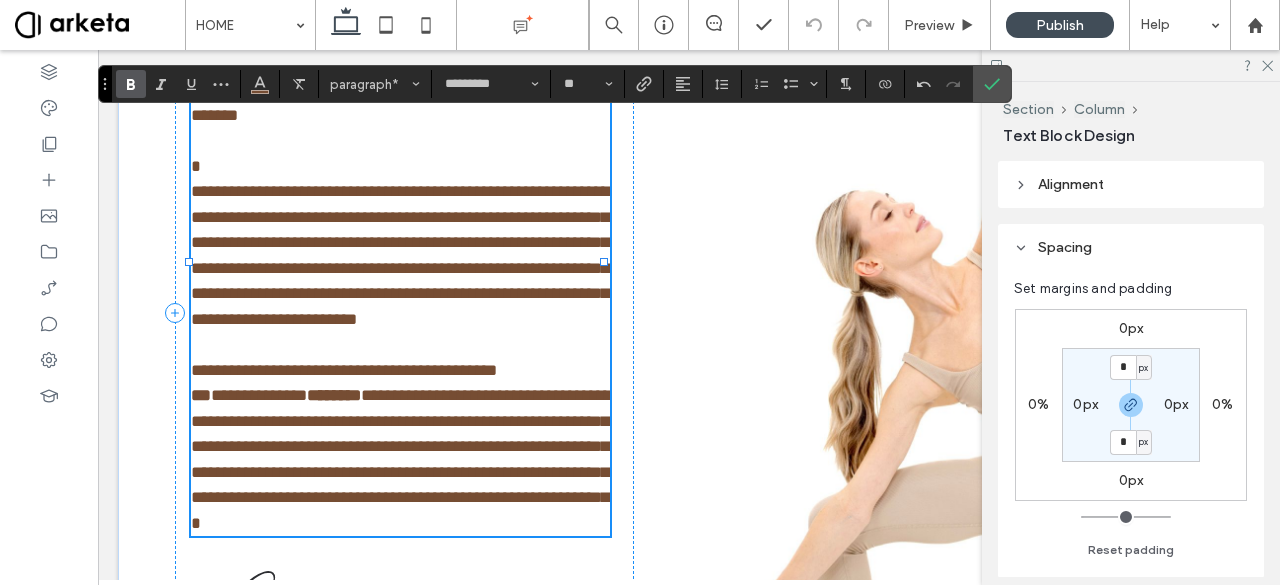 click on "**********" at bounding box center [403, 459] 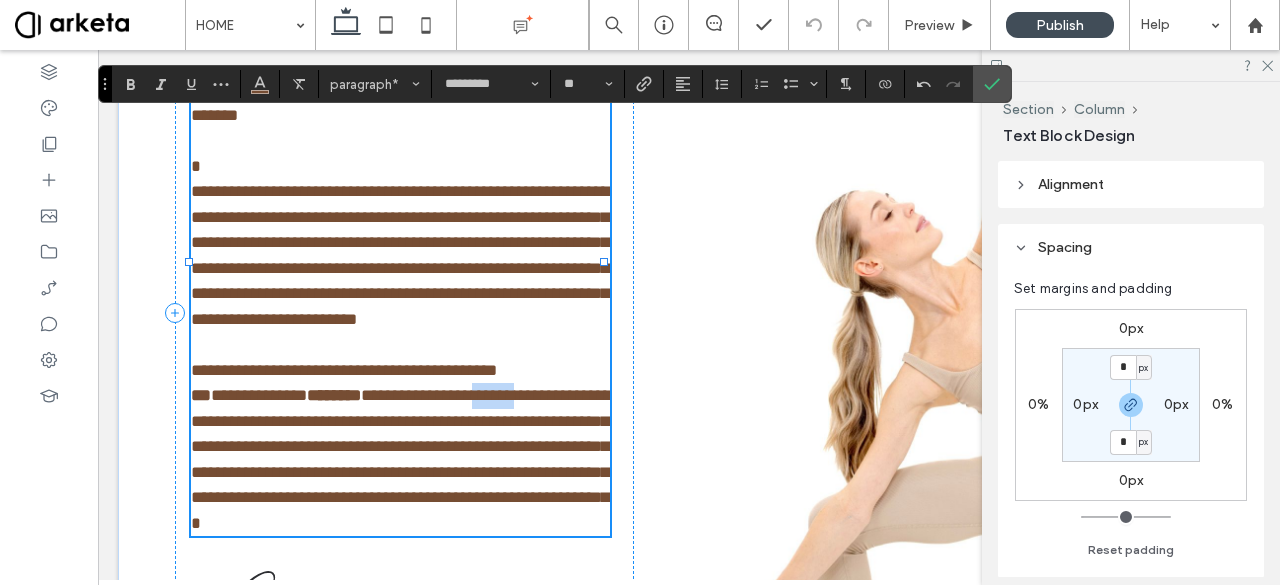 click on "**********" at bounding box center [403, 459] 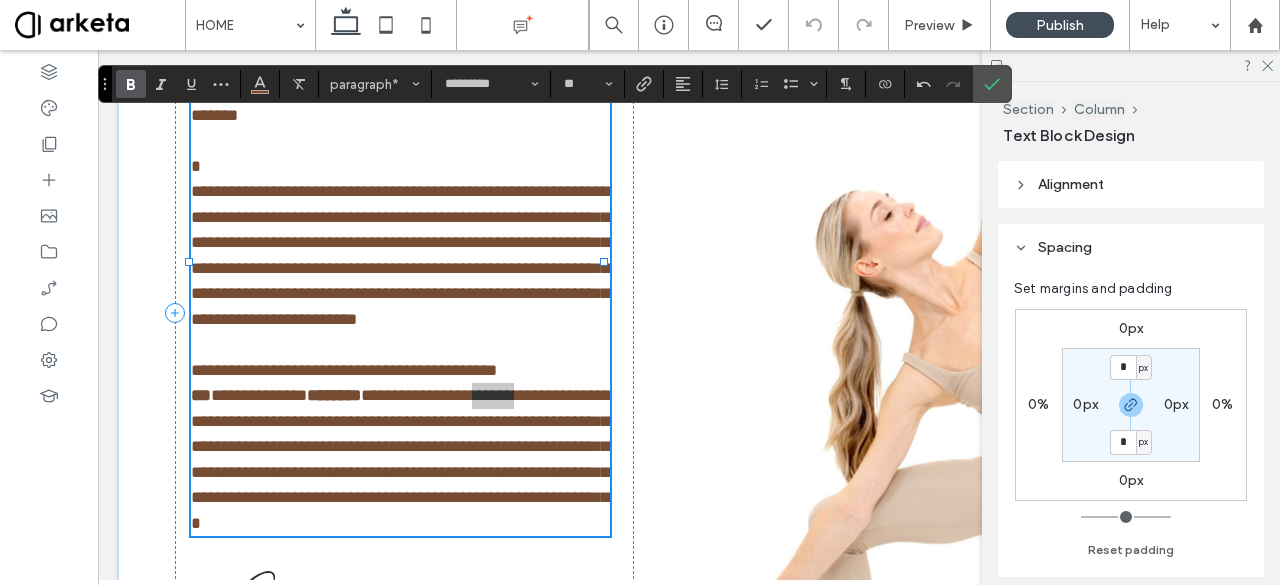 click at bounding box center [131, 84] 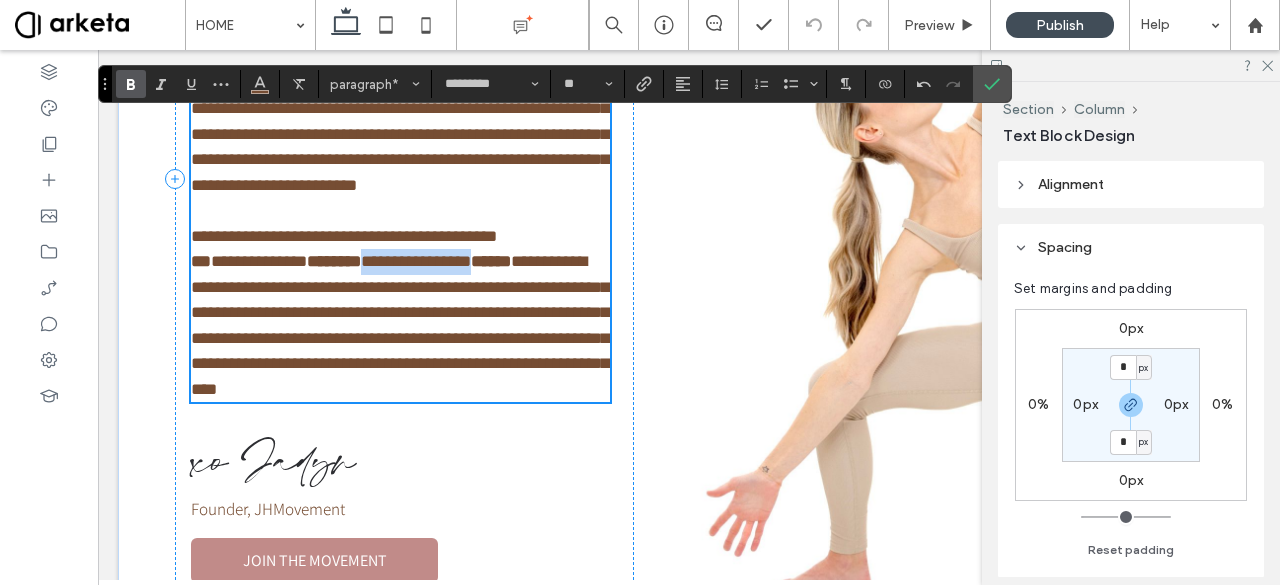 scroll, scrollTop: 2626, scrollLeft: 0, axis: vertical 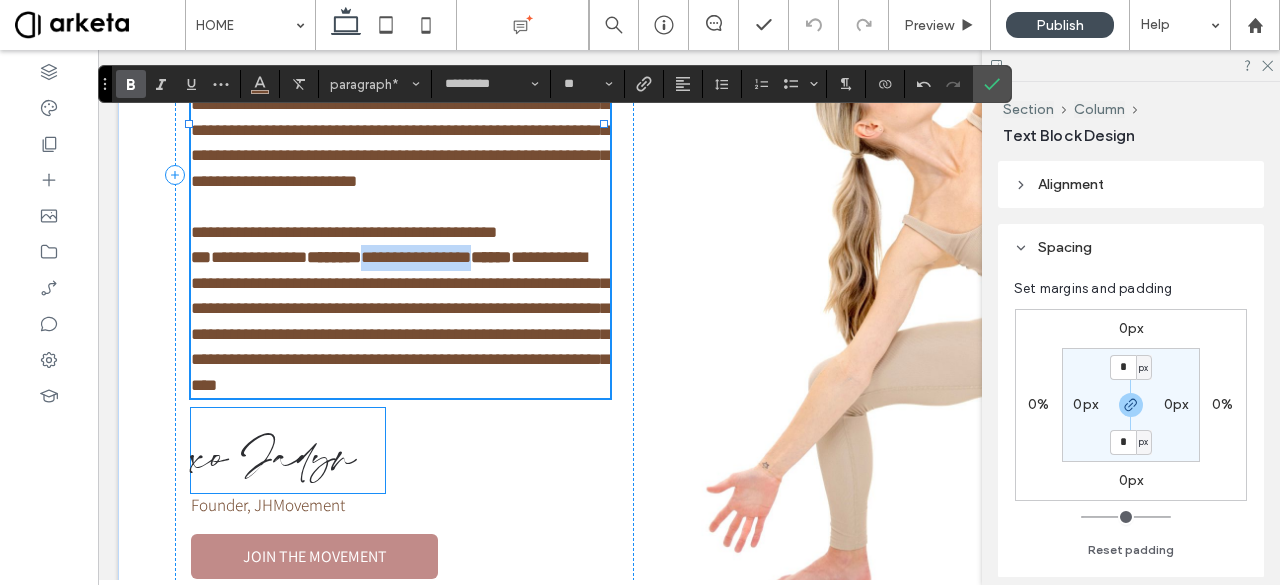 click on "xo Jadyn" at bounding box center (274, 453) 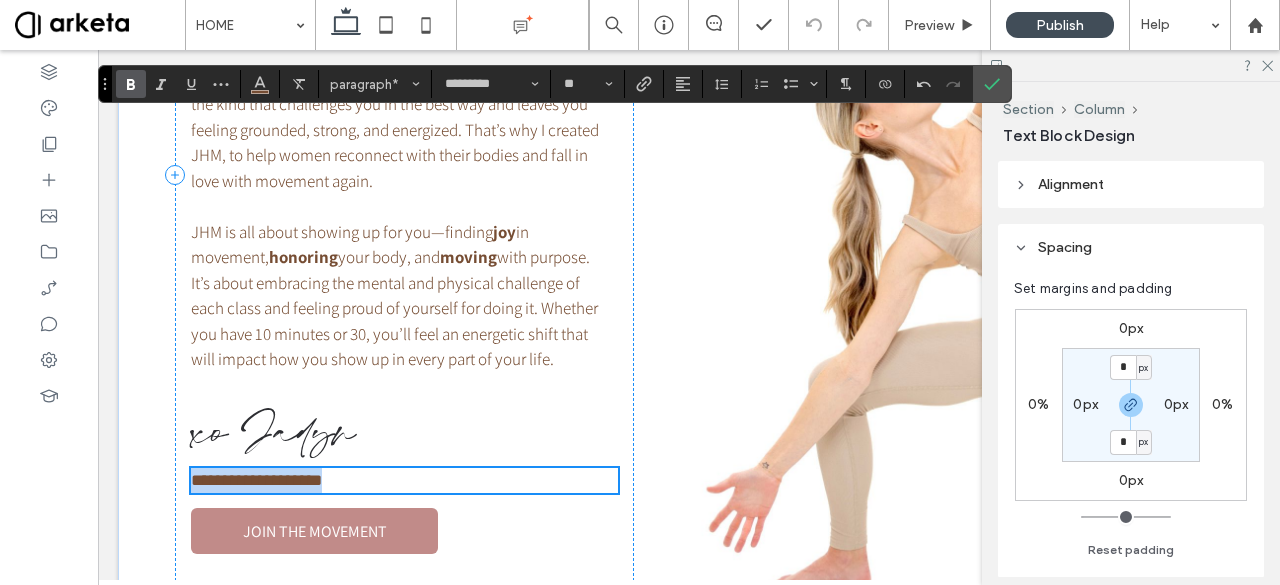 scroll, scrollTop: 2639, scrollLeft: 0, axis: vertical 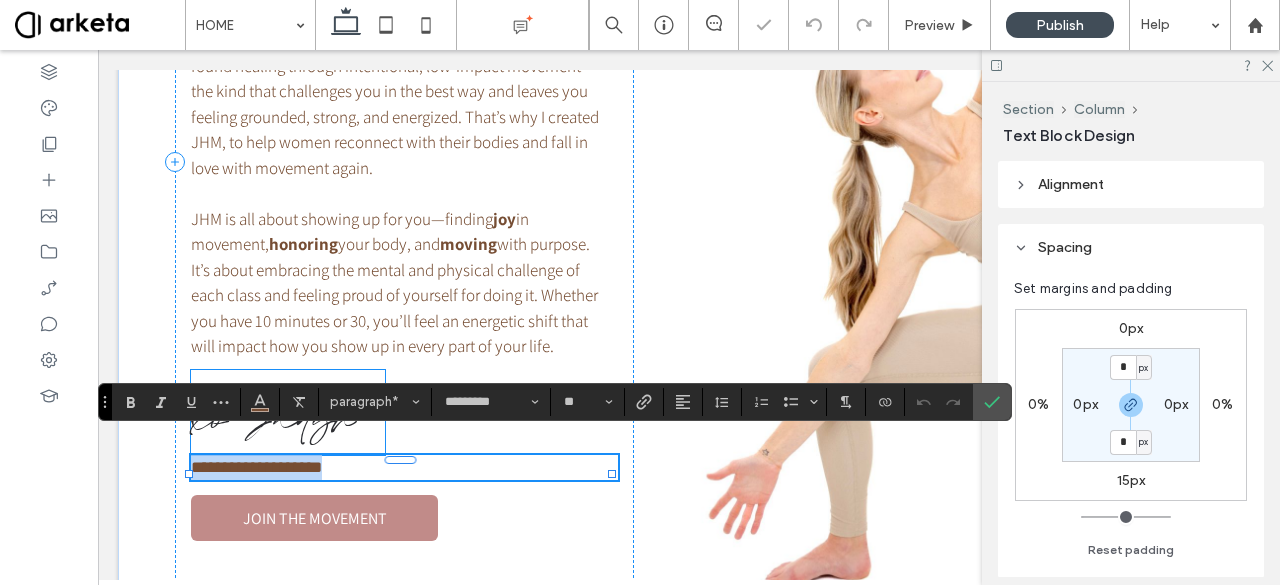 click on "xo Jadyn" at bounding box center (274, 415) 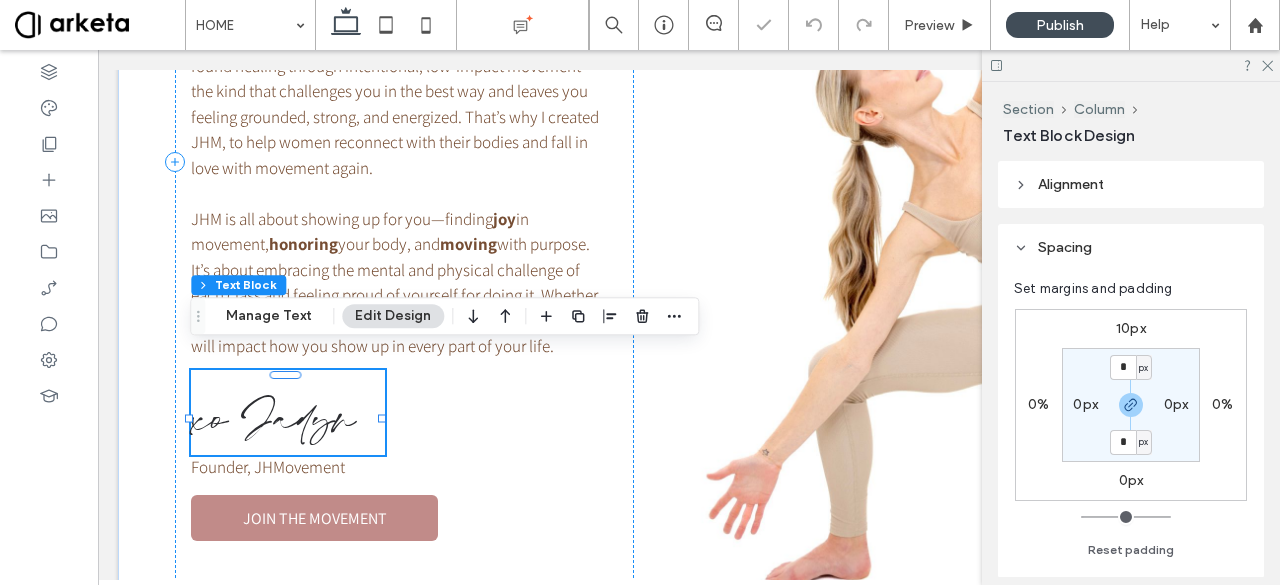 click on "xo Jadyn" at bounding box center [274, 415] 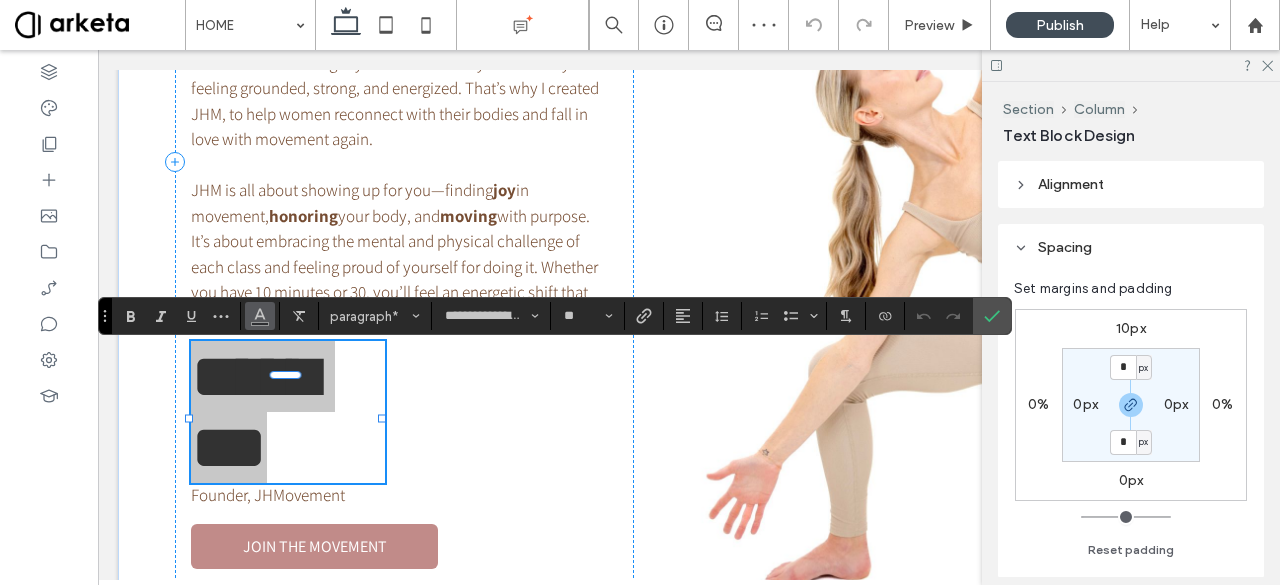 click 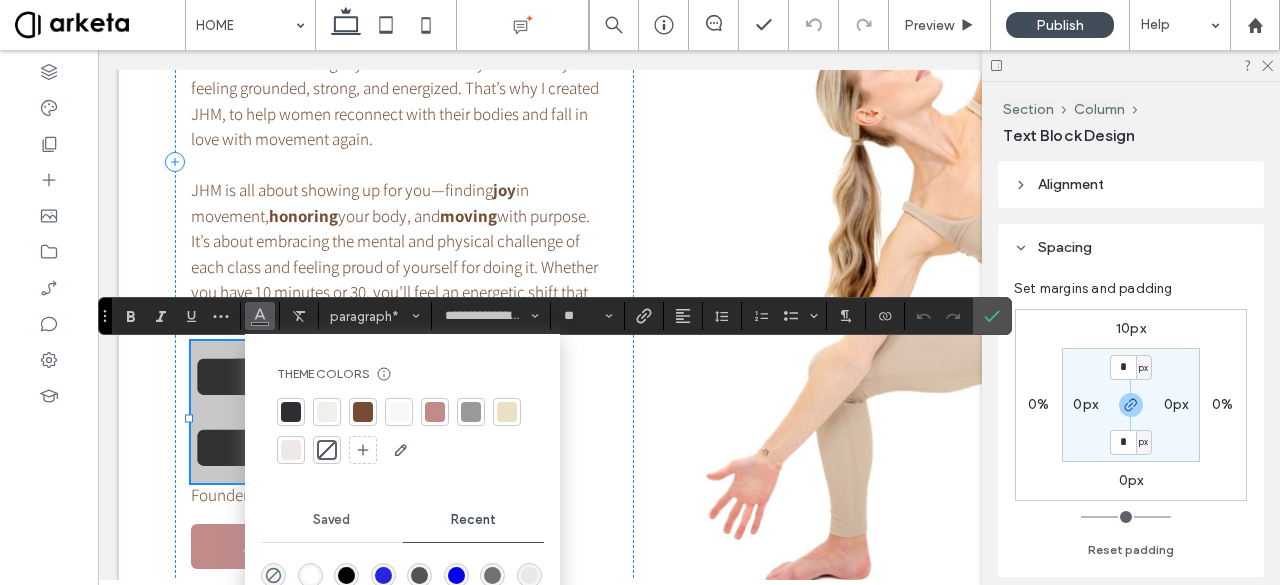 click at bounding box center (363, 412) 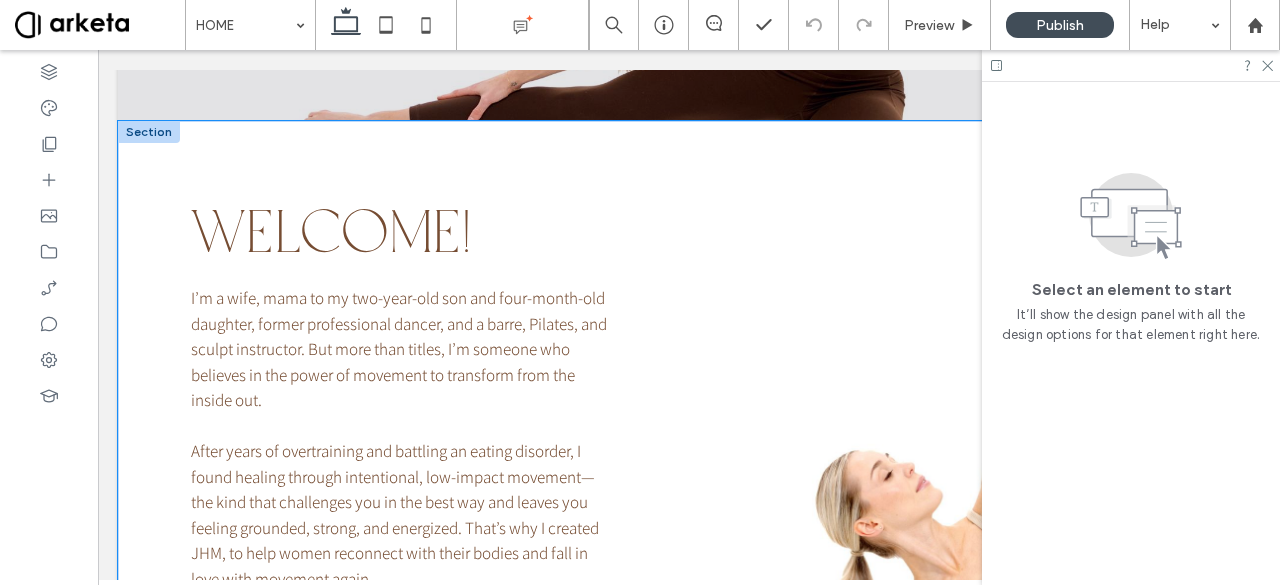 scroll, scrollTop: 2229, scrollLeft: 0, axis: vertical 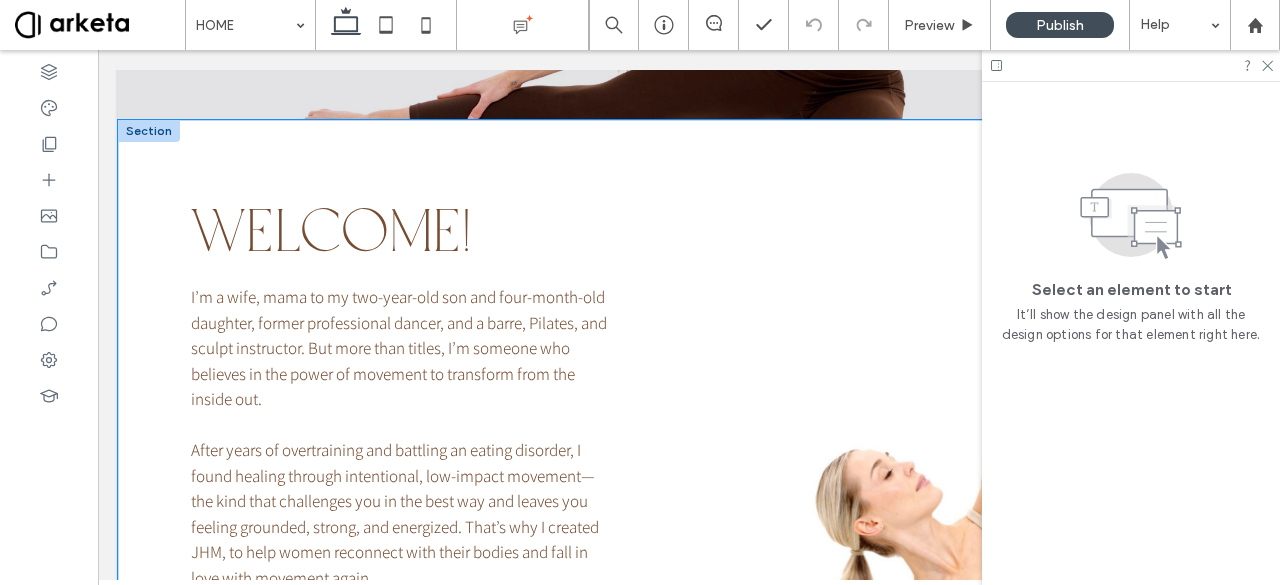 click on "WELCOME! ﻿
I’m a wife, mama to my two-year-old son and four-month-old daughter, former professional dancer, and a barre, Pilates, and sculpt instructor. But more than titles, I’m someone who believes in the power of movement to transform from the inside out.   After years of overtraining and battling an eating disorder, I found healing through intentional, low-impact movement—the kind that challenges you in the best way and leaves you feeling grounded, strong, and energized. That’s why I created JHM, to help women reconnect with their bodies and fall in love with movement again. JHM is all about showing up for you—finding  joy  in movement,  honoring  your body, and  moving  with purpose. It’s about embracing the mental and physical challenge of each class and feeling proud of yourself for doing it. Whether you have 10 minutes or 30, you’ll feel an energetic shift that will impact how you show up in every part of your life.‍
xo Jadyn
Founder, JHMovement" at bounding box center [689, 571] 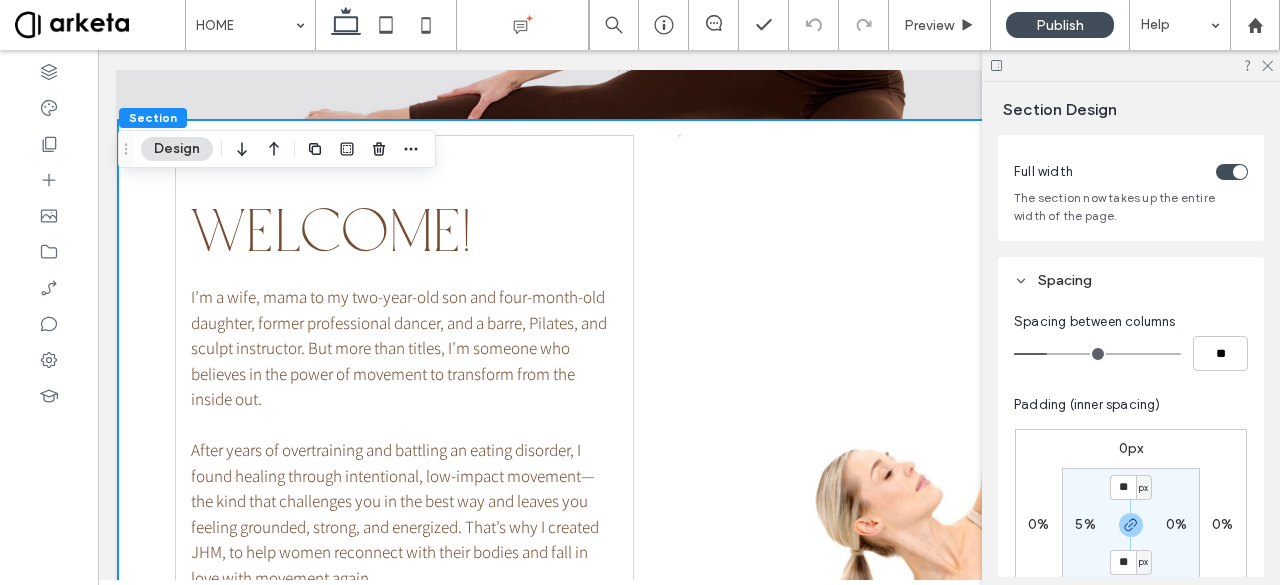 scroll, scrollTop: 94, scrollLeft: 0, axis: vertical 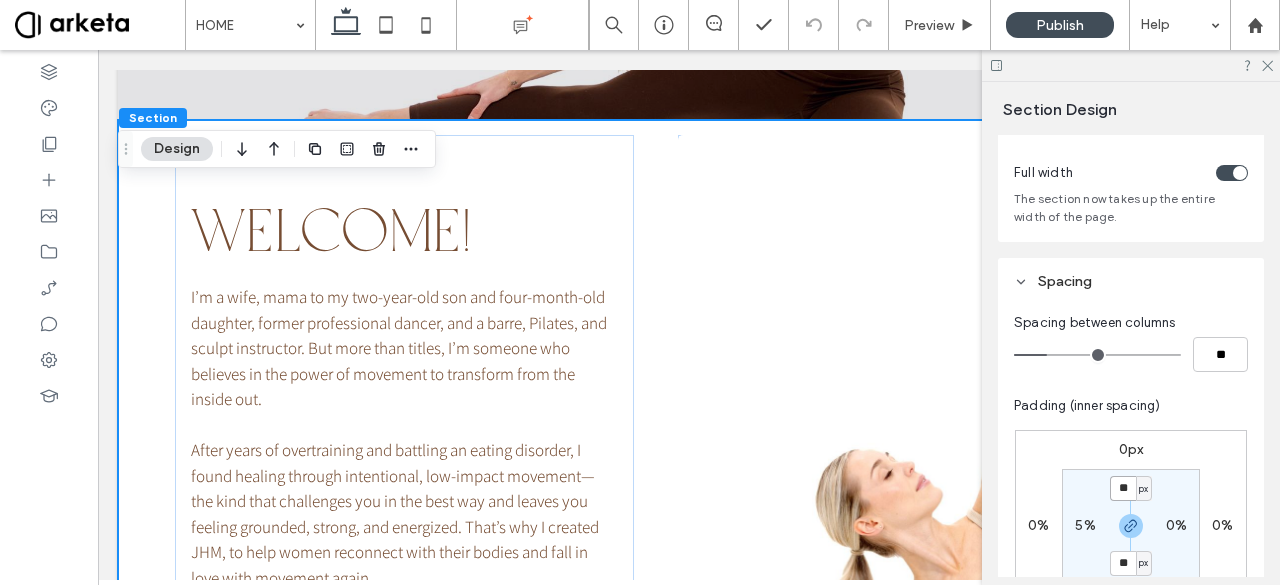 click on "**" at bounding box center [1123, 488] 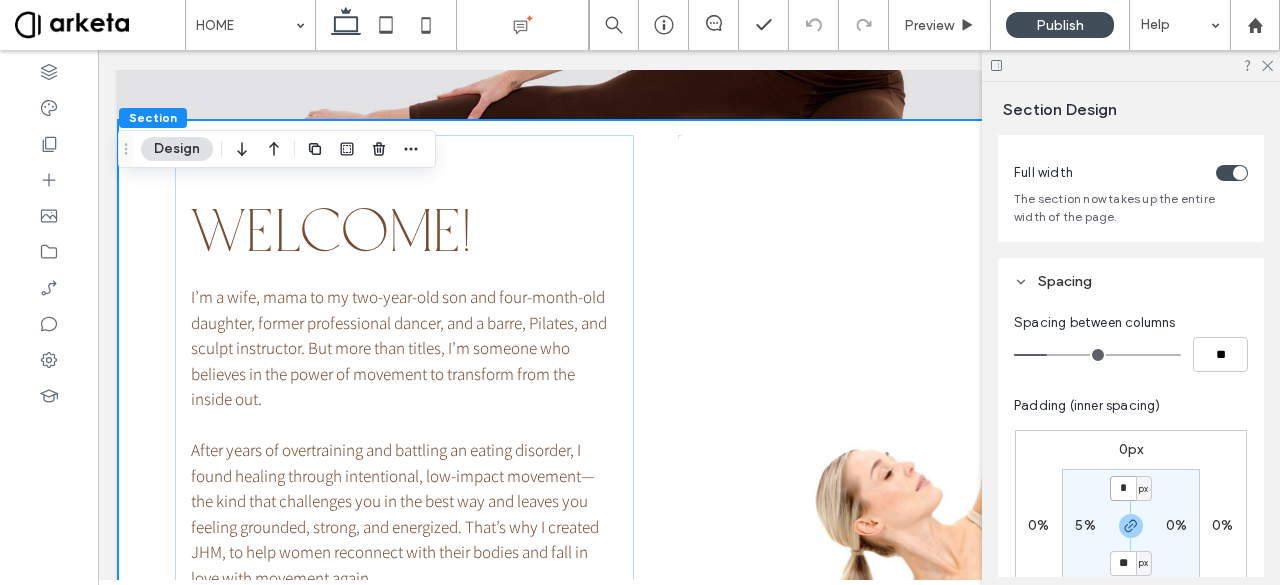 type on "*" 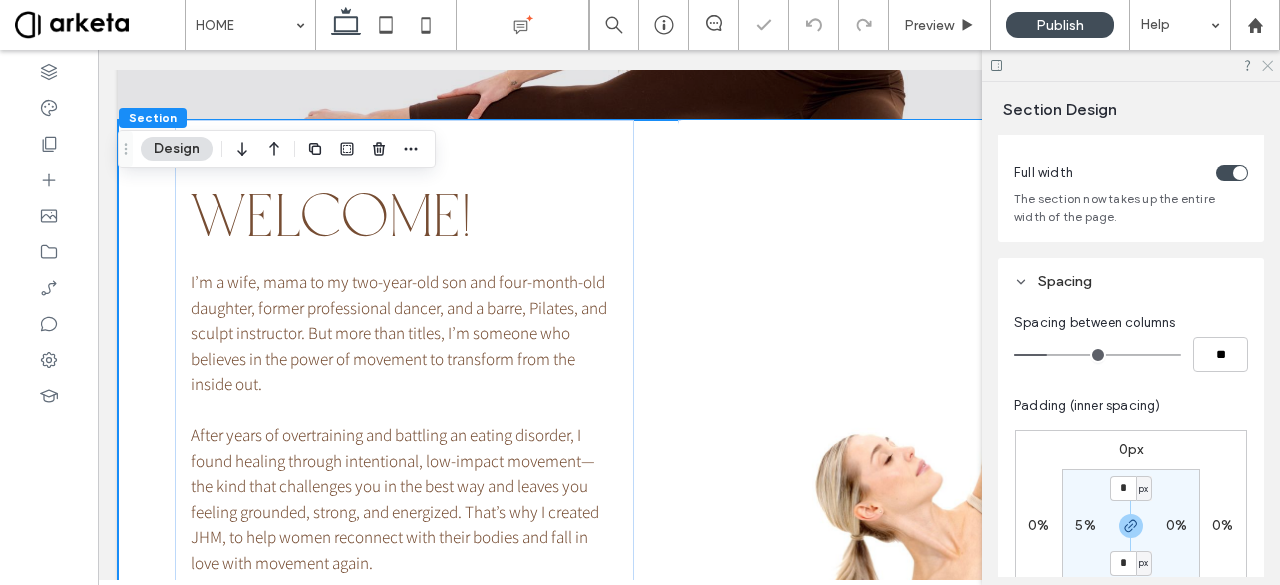 click 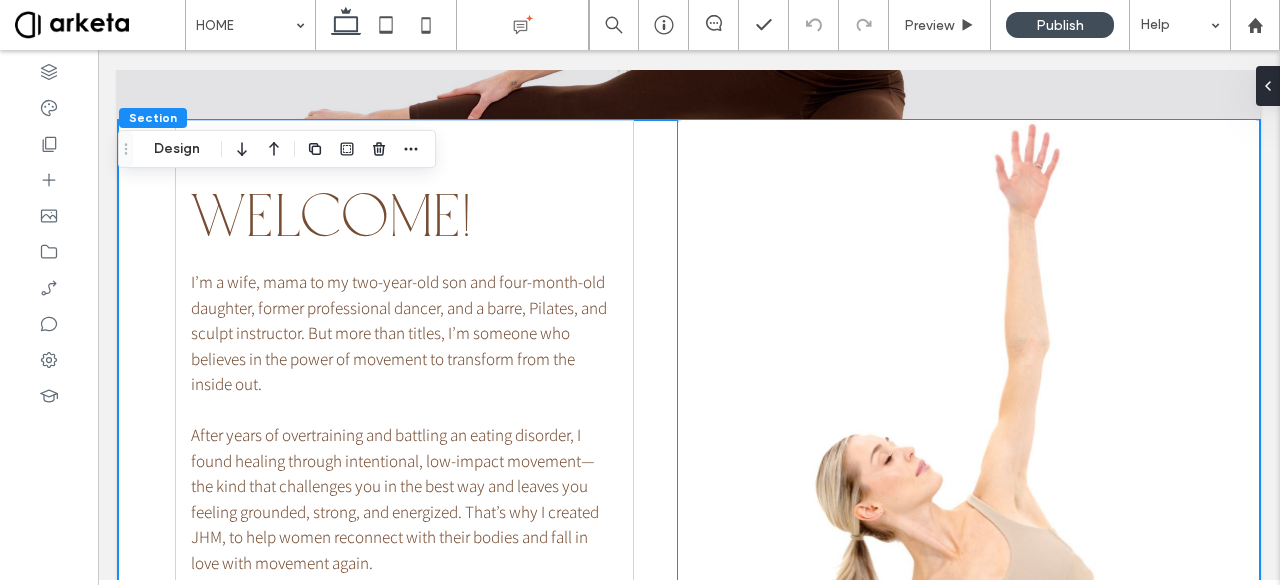 click at bounding box center (968, 556) 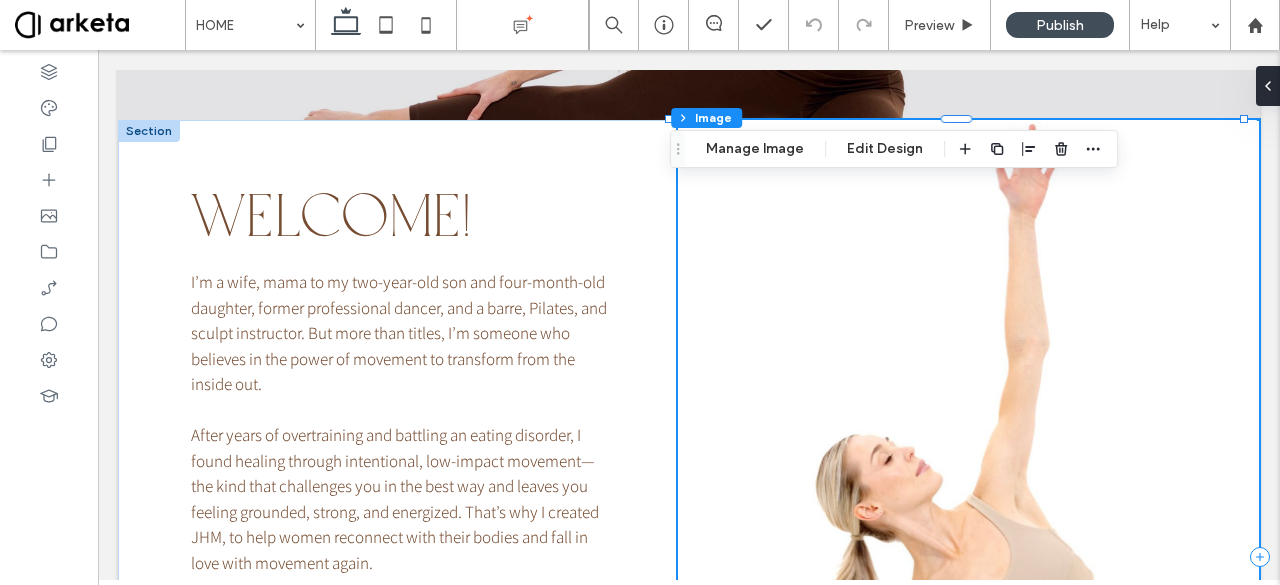 type on "*" 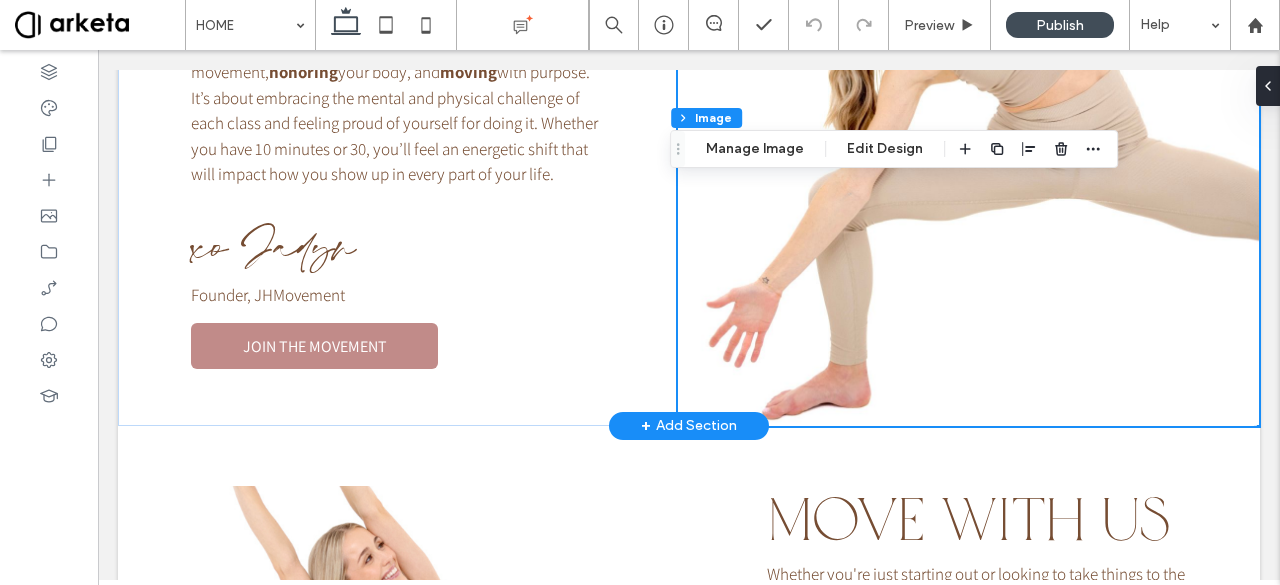 scroll, scrollTop: 2795, scrollLeft: 0, axis: vertical 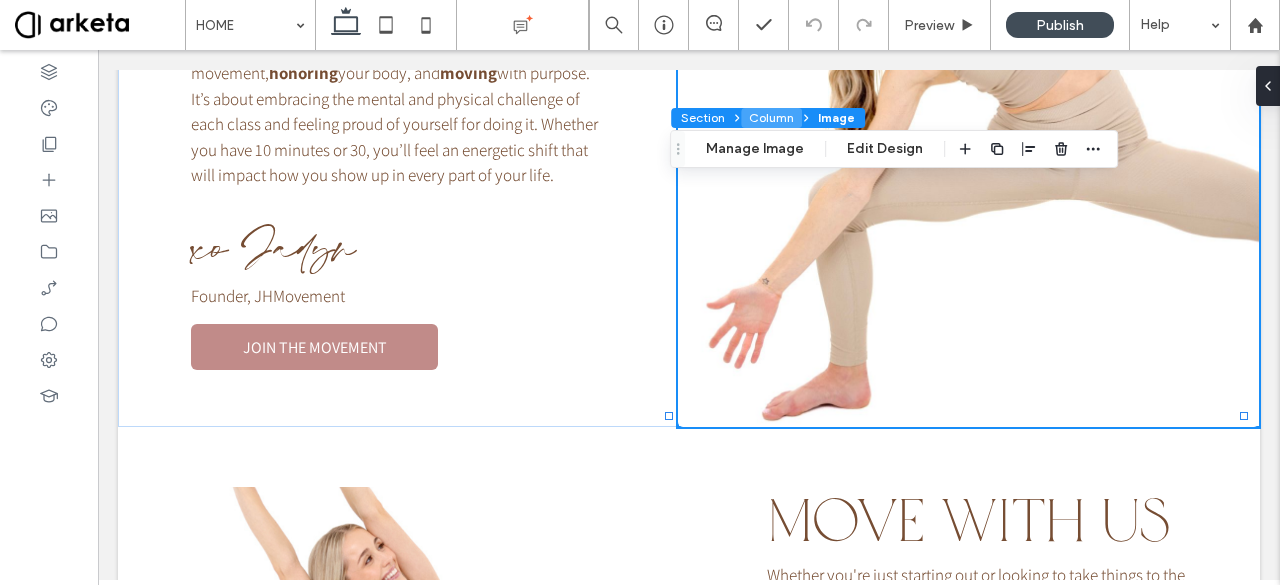 click on "Column" at bounding box center (771, 118) 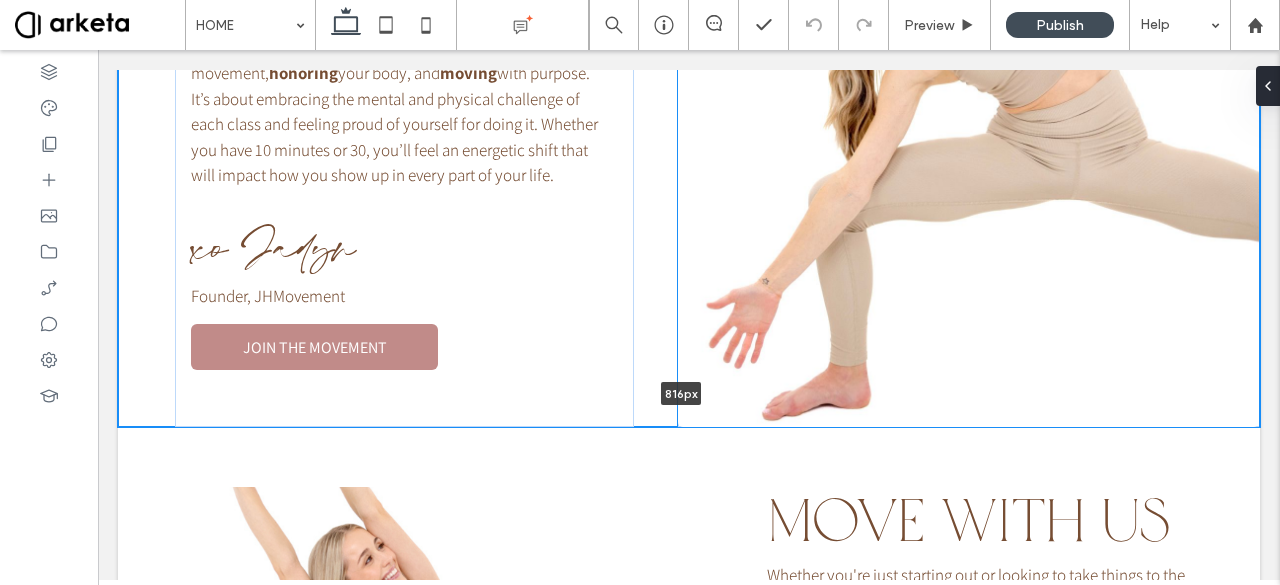 drag, startPoint x: 960, startPoint y: 417, endPoint x: 963, endPoint y: 375, distance: 42.107006 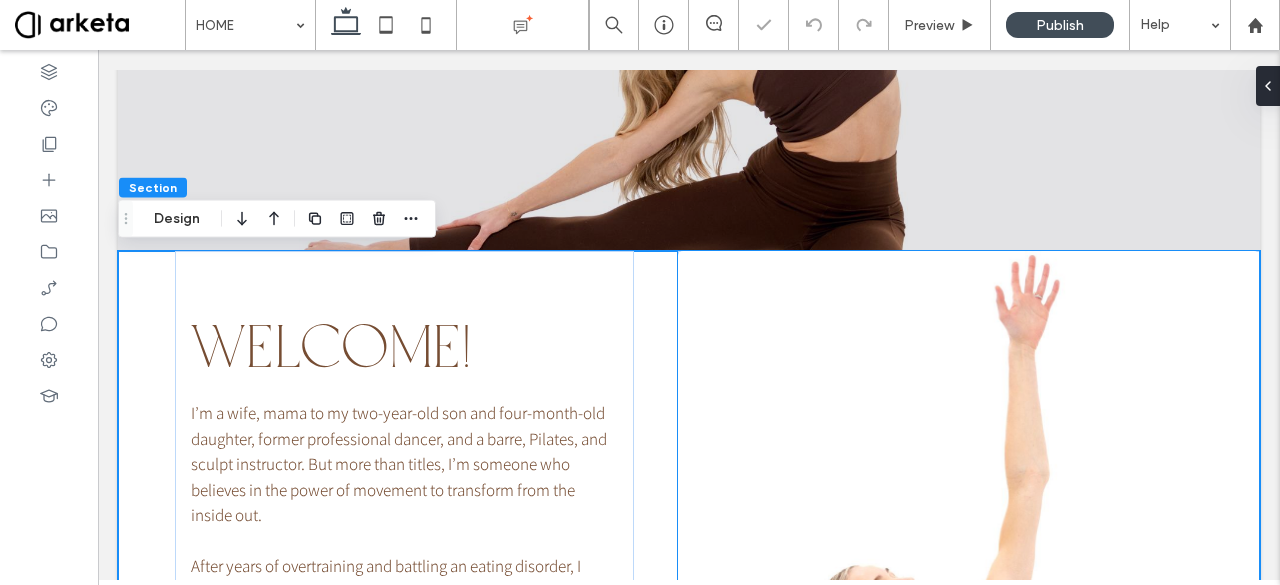scroll, scrollTop: 2097, scrollLeft: 0, axis: vertical 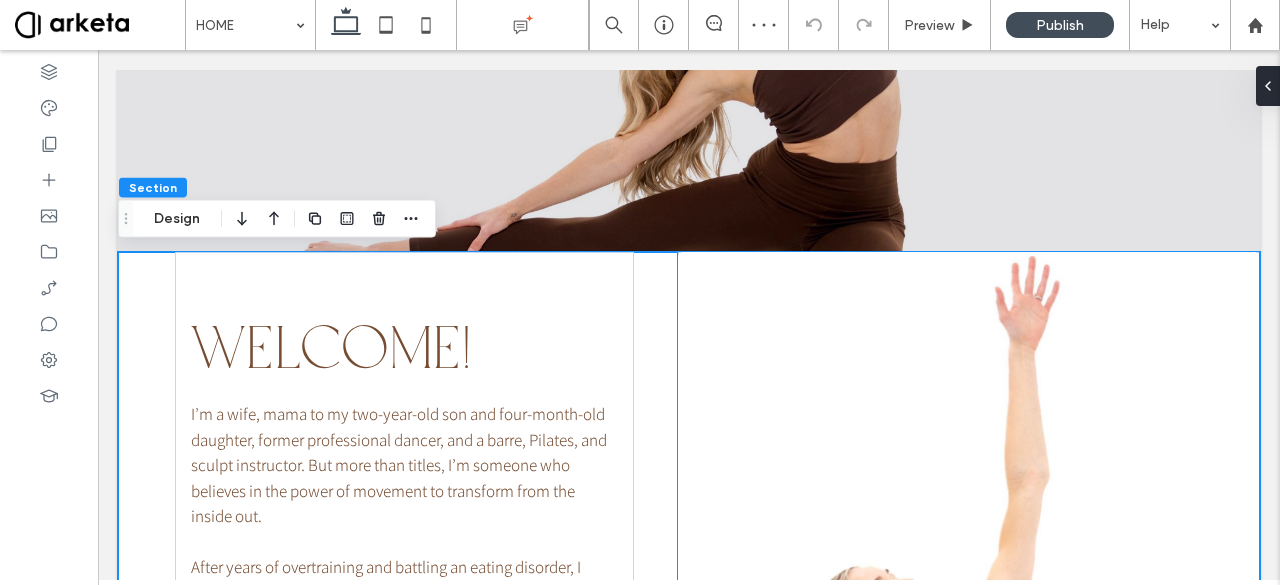 click at bounding box center [968, 688] 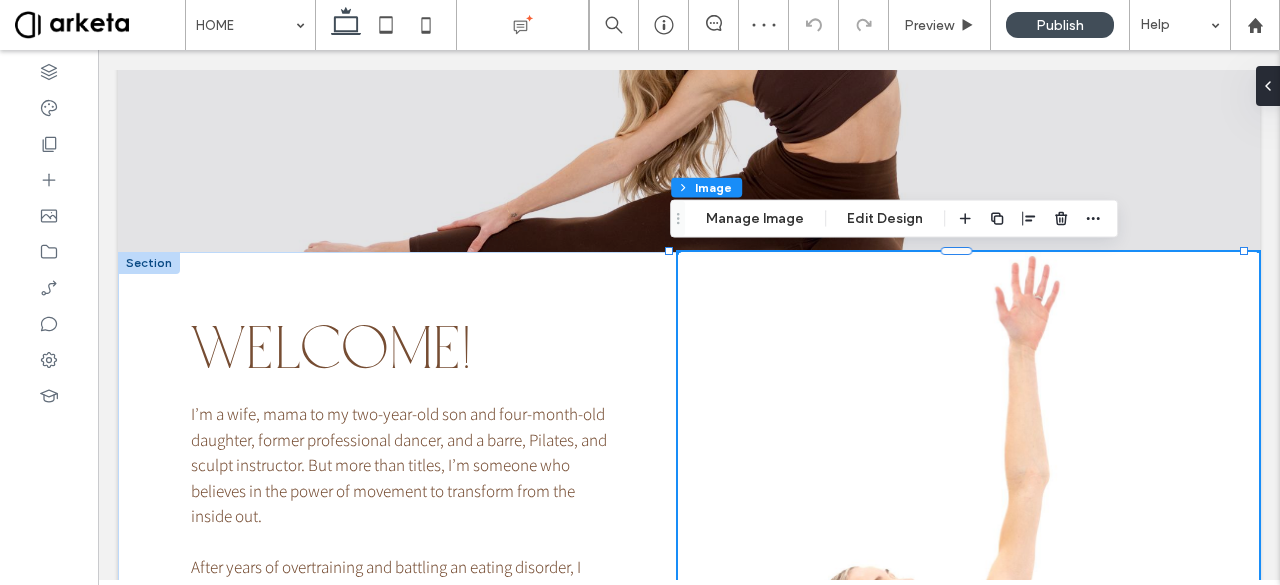 type on "*" 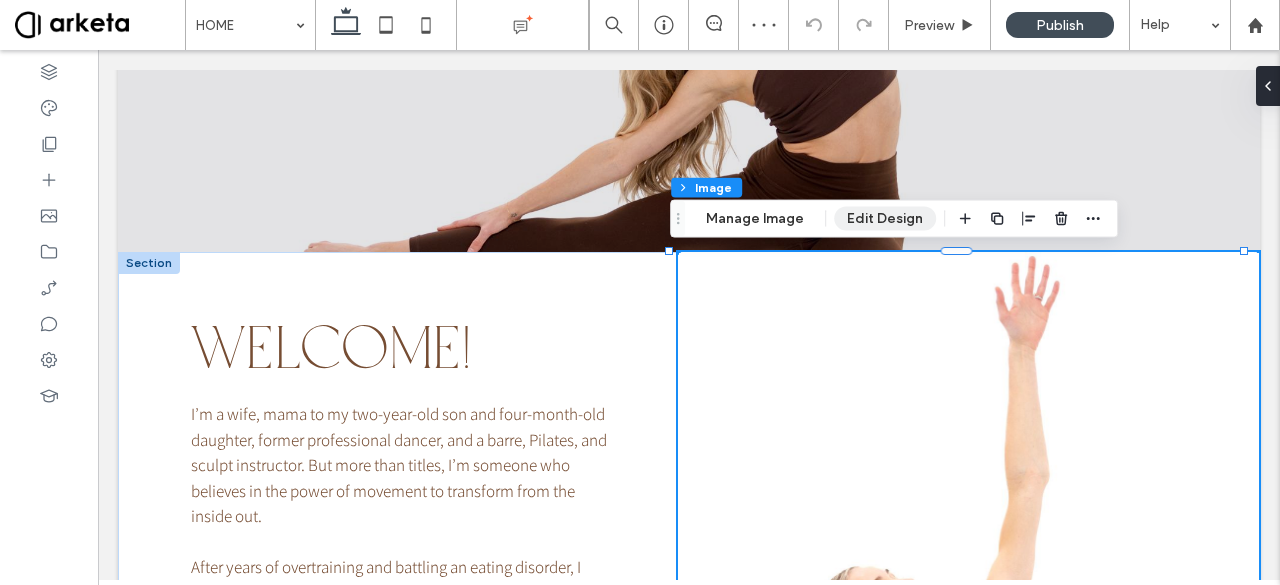 click on "Edit Design" at bounding box center (885, 219) 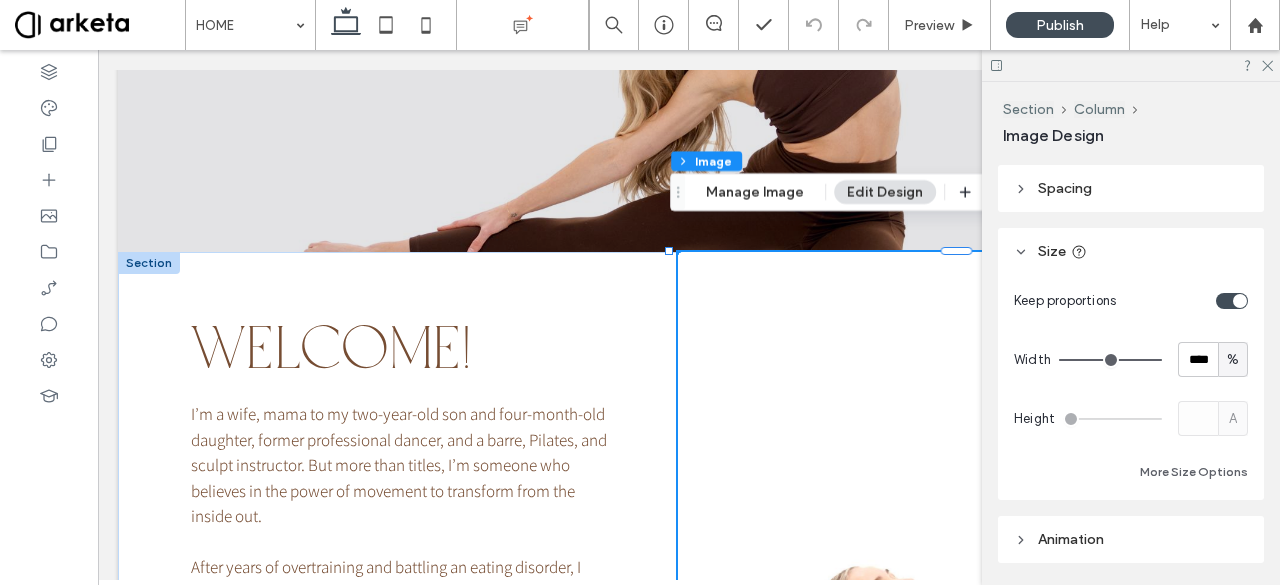 scroll, scrollTop: 60, scrollLeft: 0, axis: vertical 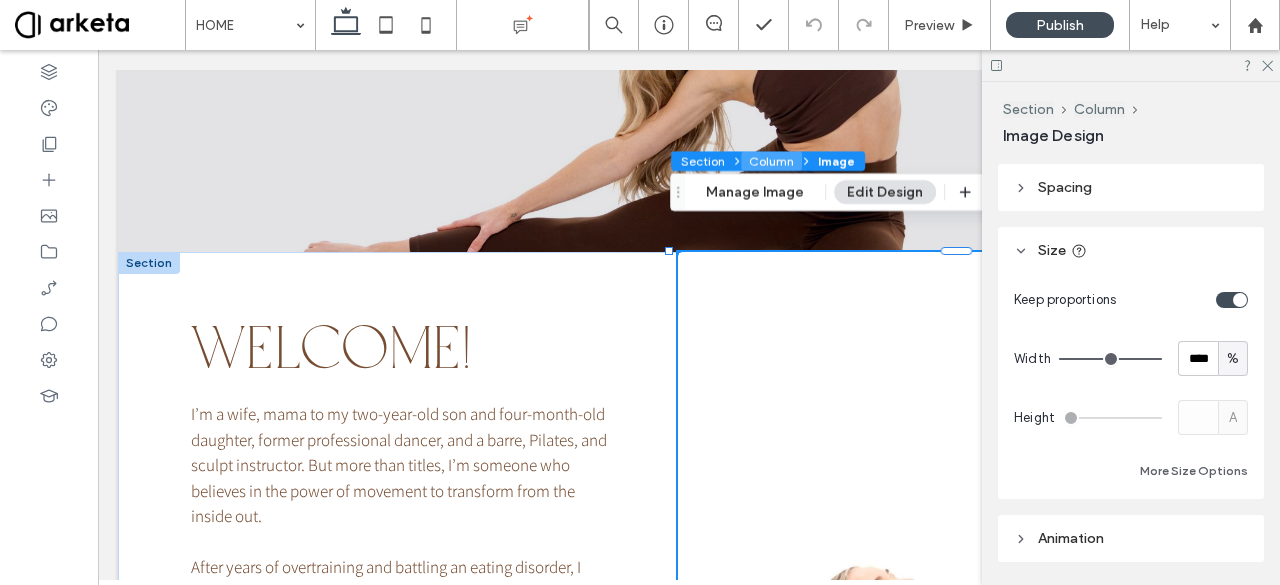 click on "Column" at bounding box center [771, 161] 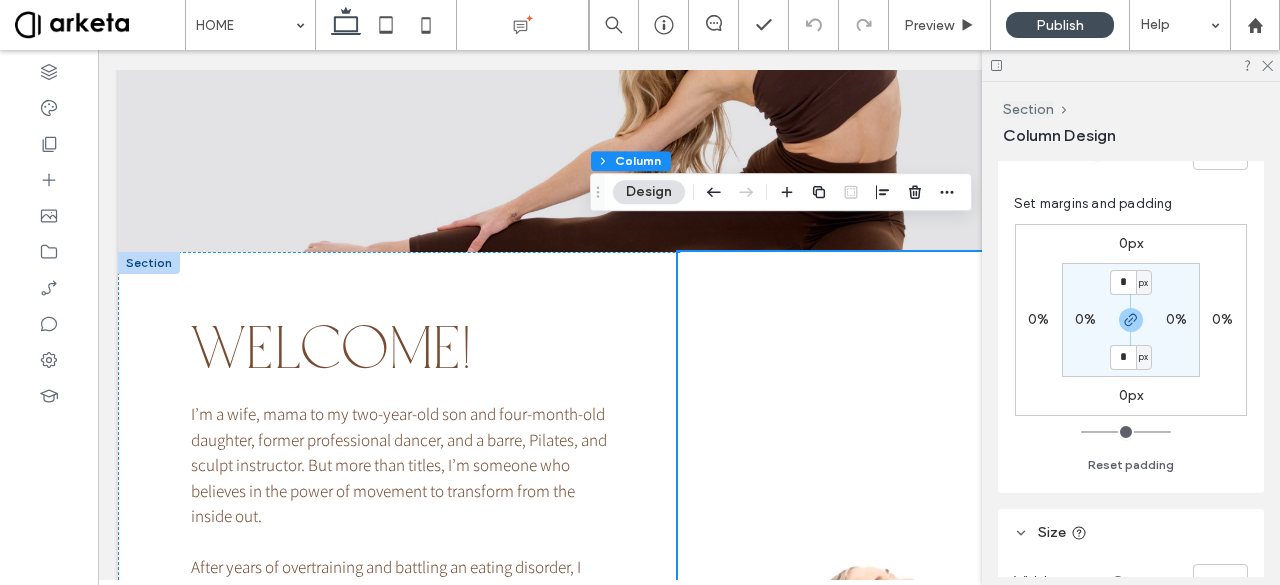scroll, scrollTop: 678, scrollLeft: 0, axis: vertical 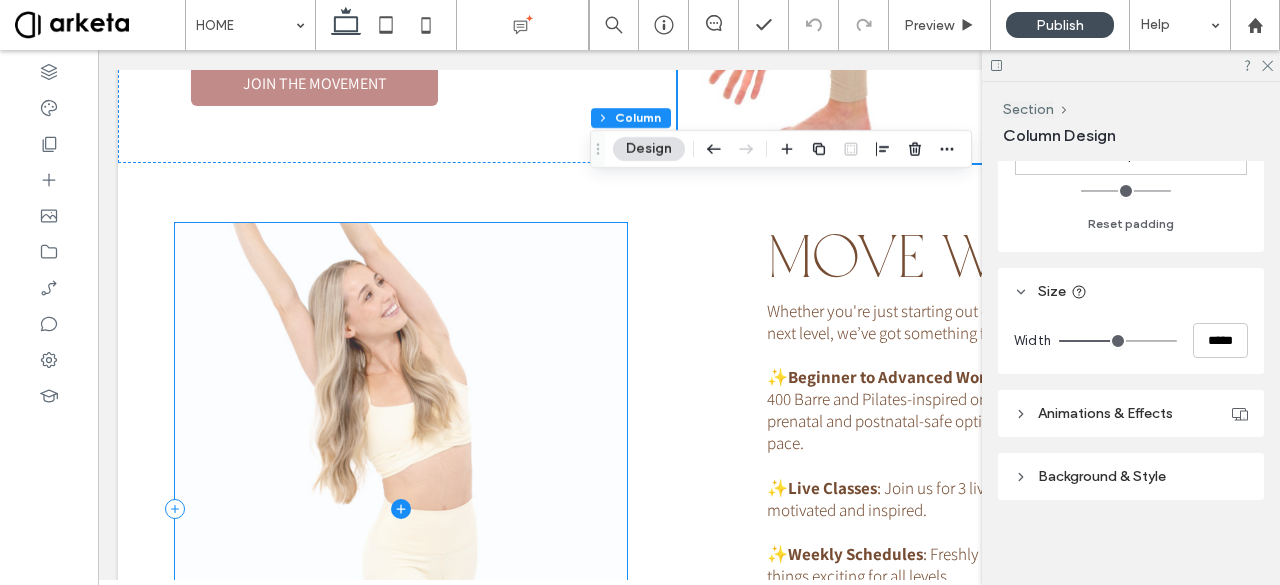 click at bounding box center [401, 509] 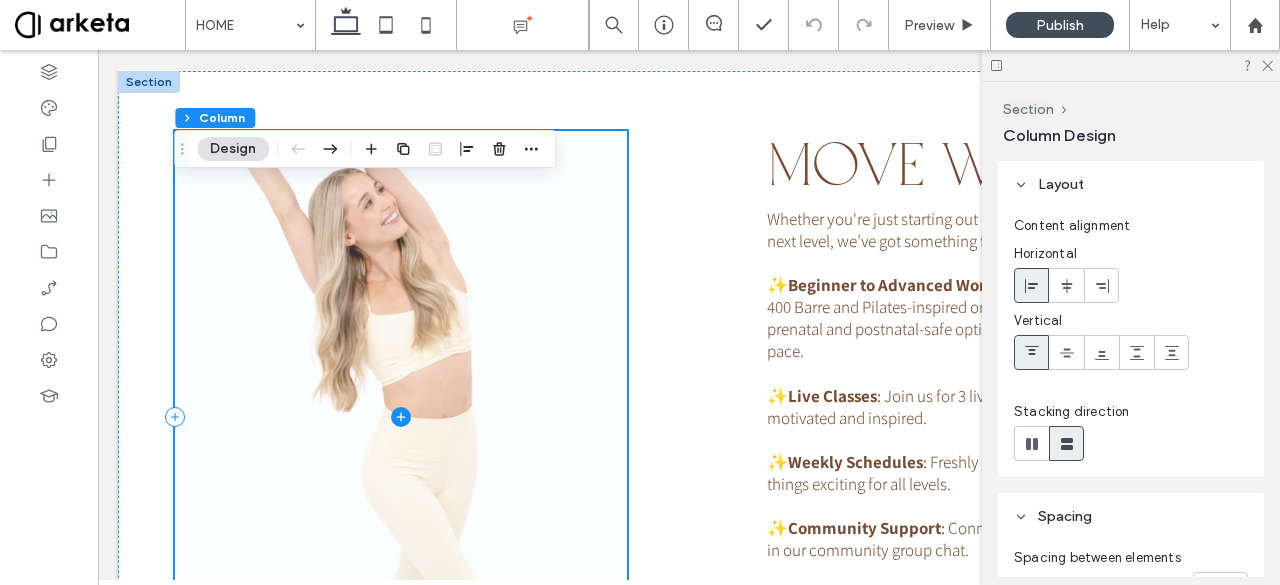 scroll, scrollTop: 3183, scrollLeft: 0, axis: vertical 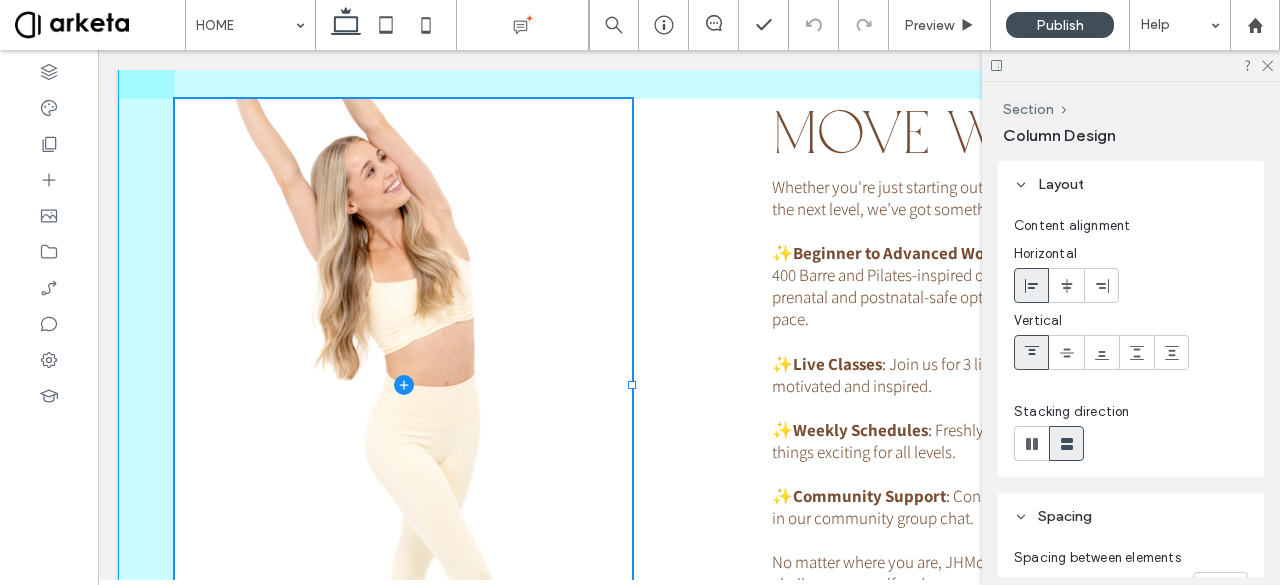 drag, startPoint x: 618, startPoint y: 344, endPoint x: 628, endPoint y: 341, distance: 10.440307 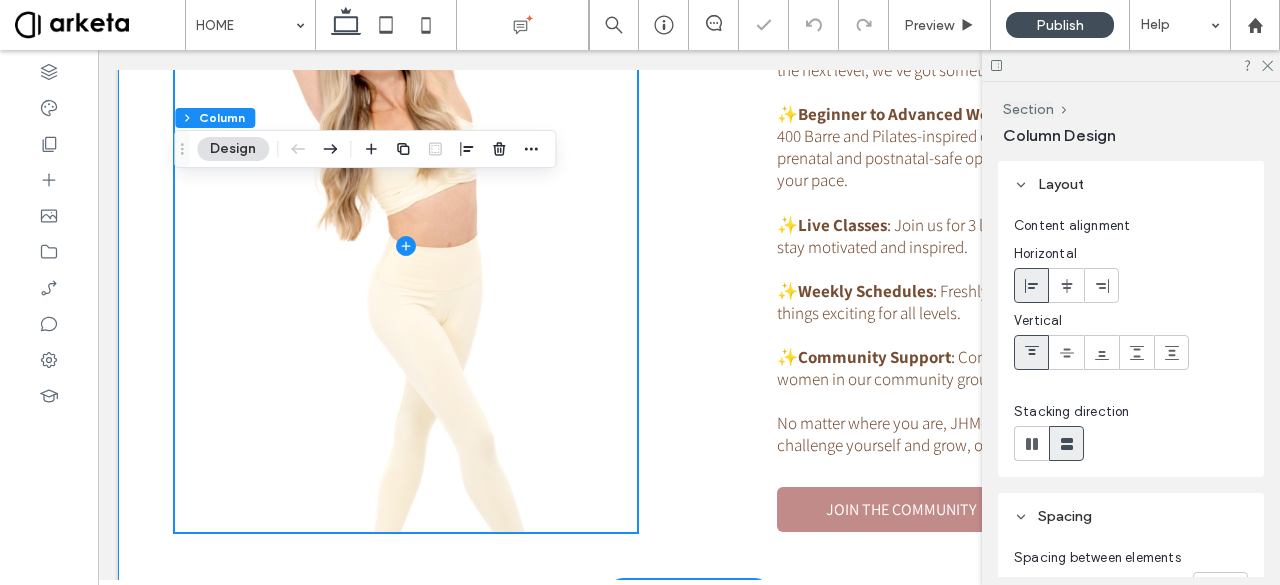 scroll, scrollTop: 3323, scrollLeft: 0, axis: vertical 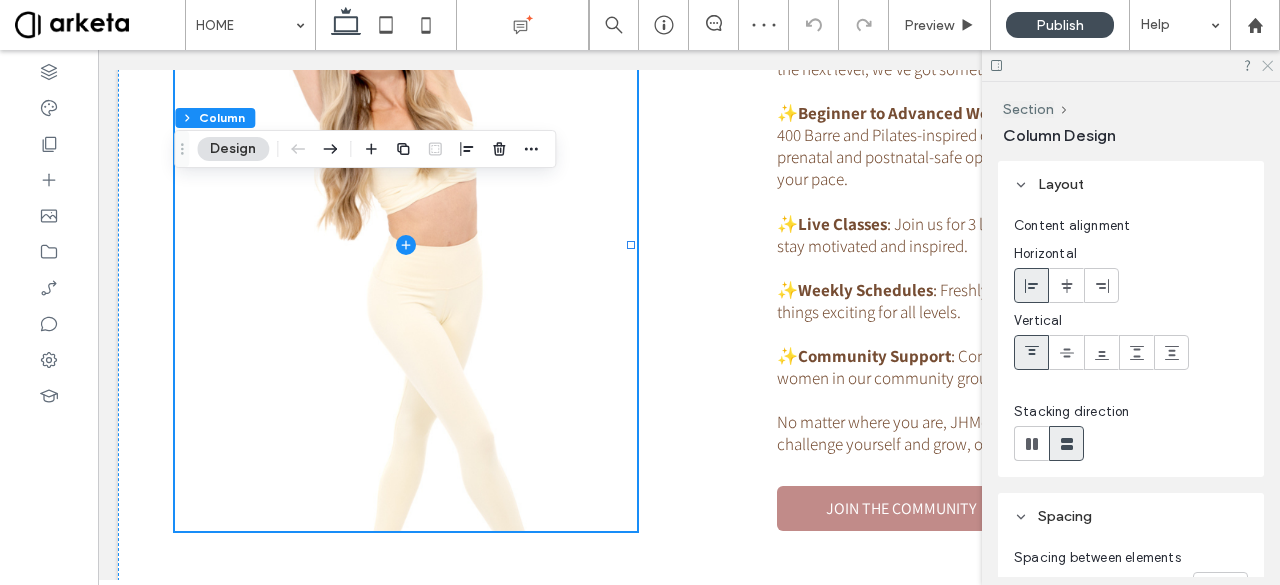click 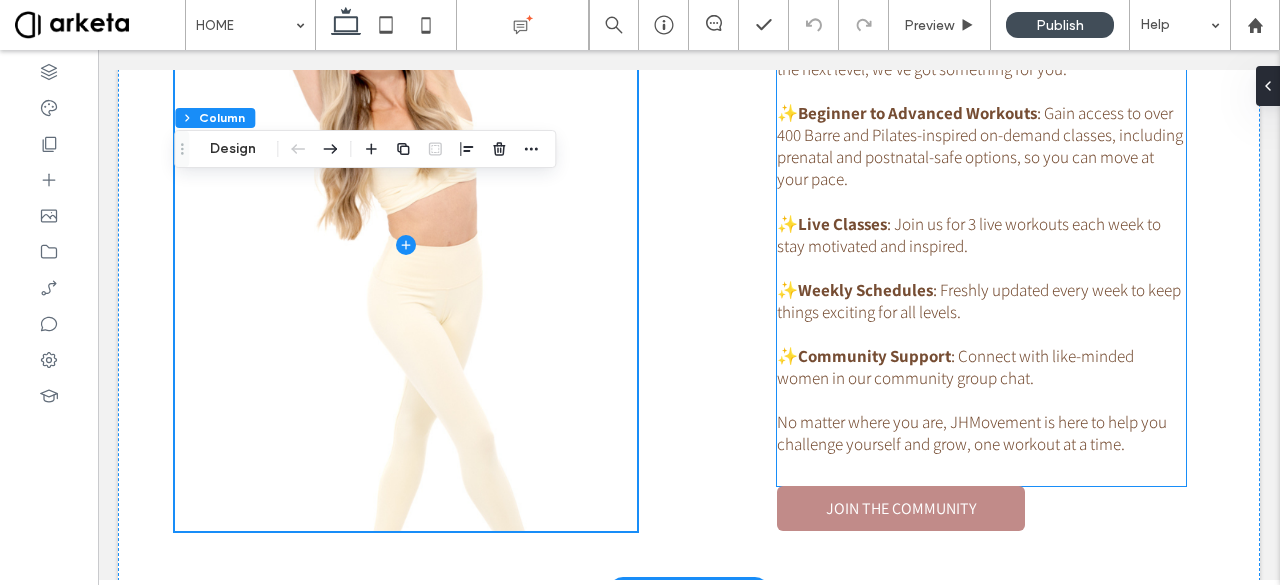 scroll, scrollTop: 3233, scrollLeft: 0, axis: vertical 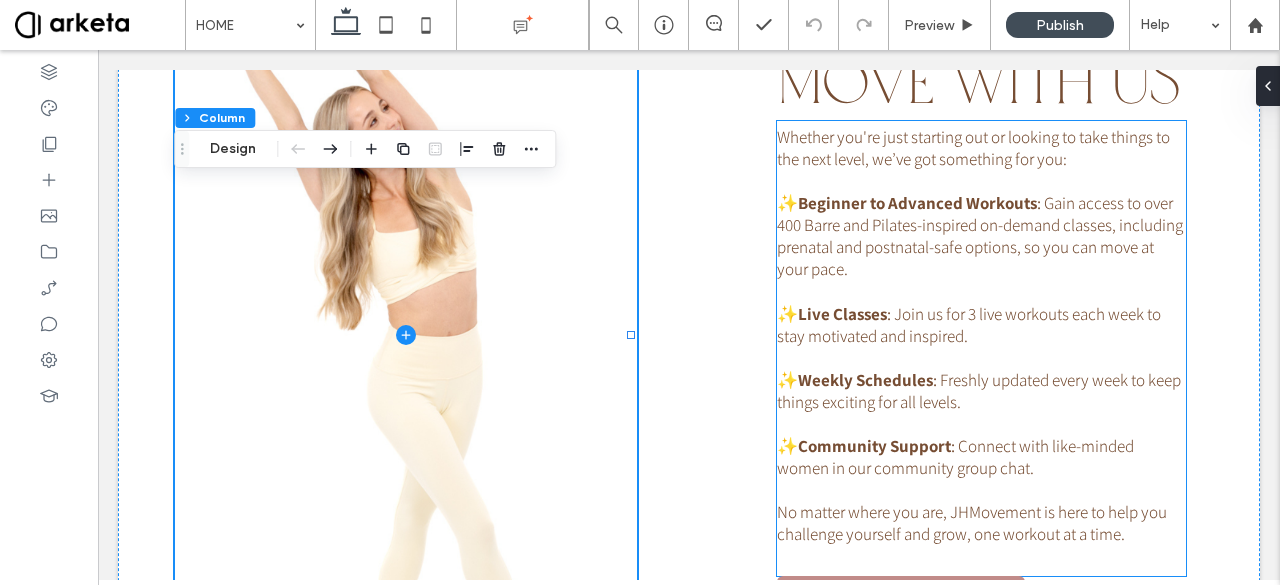 click on "Whether you're just starting out or looking to take things to the next level, we’ve got something for you: ✨  Beginner to Advanced Workouts :
Gain access to over 400 Barre and Pilates-inspired on-demand classes, including prenatal and postnatal-safe options, so you can move at your pace. ‍ ✨  Live Classes :
Join us for 3 live workouts each week to stay motivated and inspired. ‍ ✨  Weekly Schedules :
Freshly updated every week to keep things exciting for all levels. ‍ ✨  Community Support :
Connect with like-minded women in our community group chat. No matter where you are, JHMovement is here to help you challenge yourself and grow, one workout at a time." at bounding box center [982, 336] 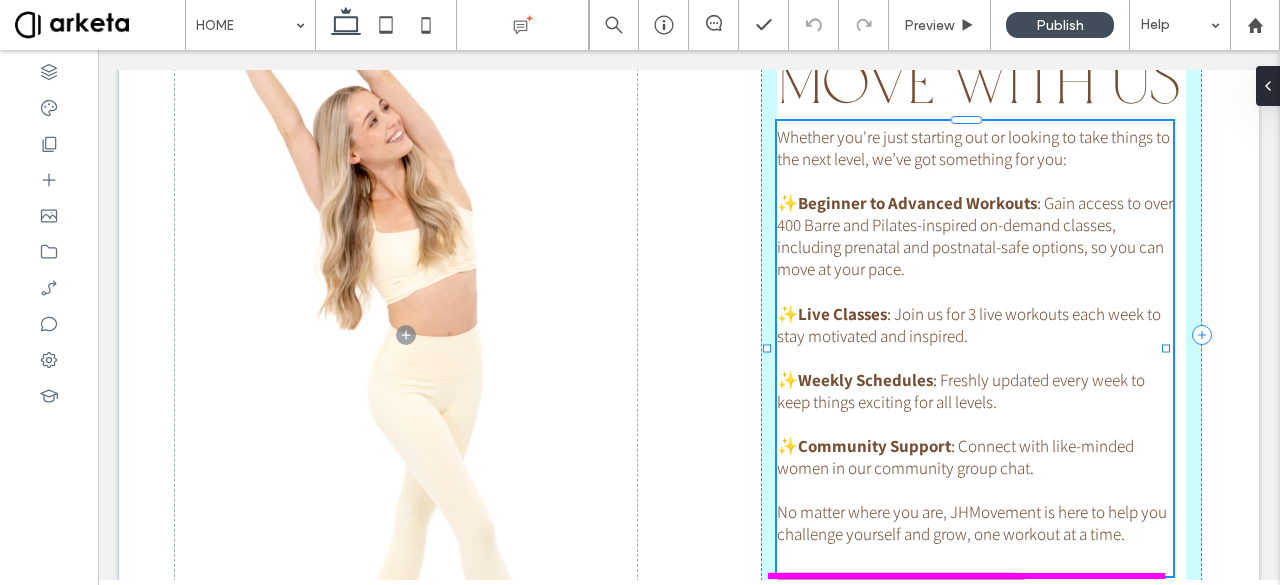 click on "MOVE WITH US
Whether you're just starting out or looking to take things to the next level, we’ve got something for you: ✨  Beginner to Advanced Workouts :
Gain access to over 400 Barre and Pilates-inspired on-demand classes, including prenatal and postnatal-safe options, so you can move at your pace. ‍ ✨  Live Classes :
Join us for 3 live workouts each week to stay motivated and inspired. ‍ ✨  Weekly Schedules :
Freshly updated every week to keep things exciting for all levels. ‍ ✨  Community Support :
Connect with like-minded women in our community group chat. No matter where you are, JHMovement is here to help you challenge yourself and grow, one workout at a time.
98% , 455px
JOIN THE COMMUNITY" at bounding box center [689, 335] 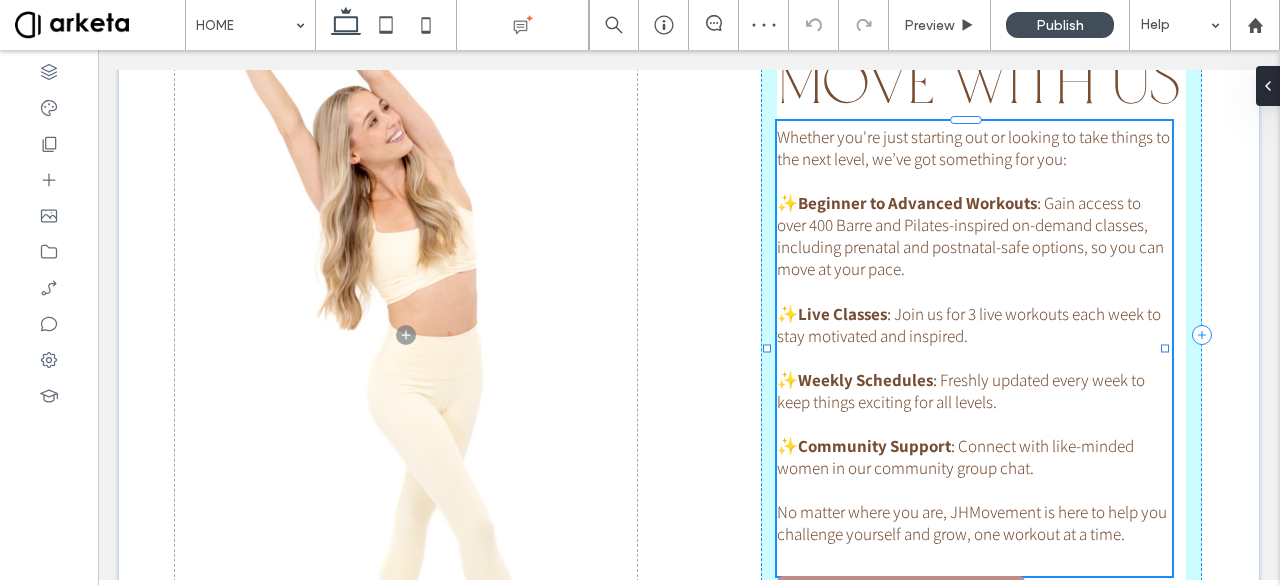 click at bounding box center (1165, 348) 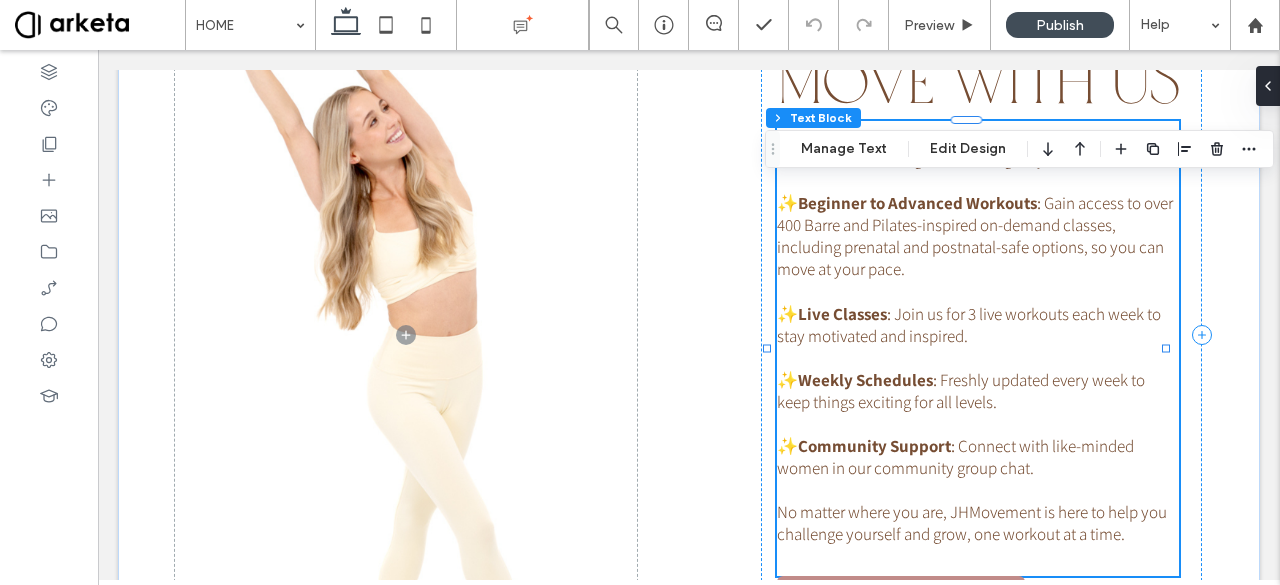 click on "Join us for 3 live workouts each week to stay motivated and inspired." at bounding box center [969, 325] 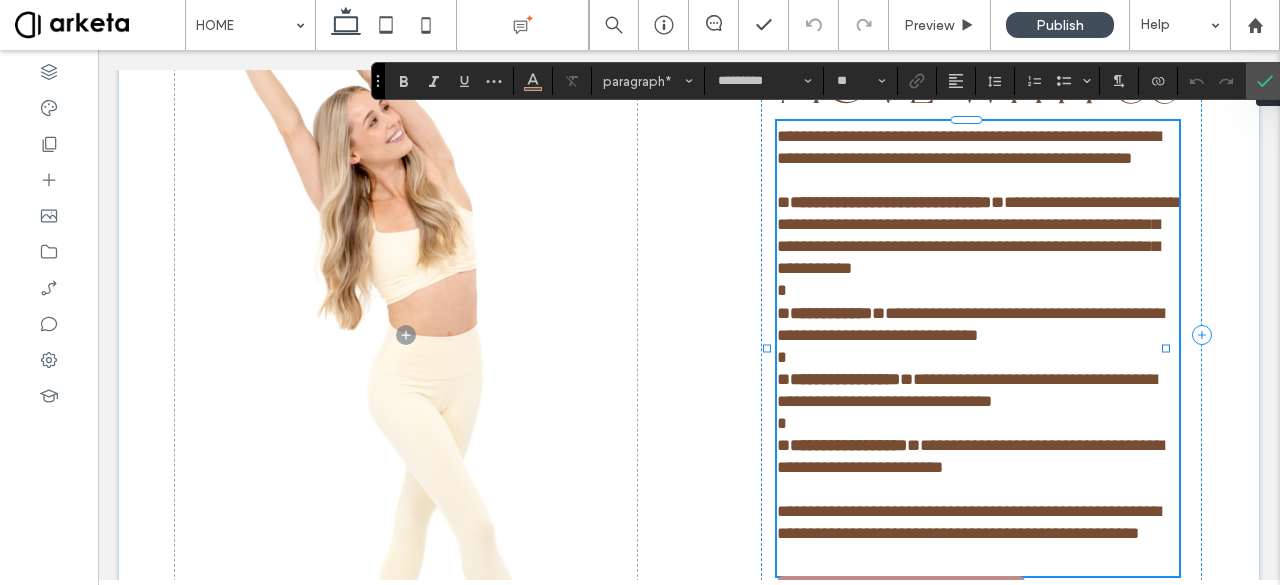 click on "**********" at bounding box center [970, 489] 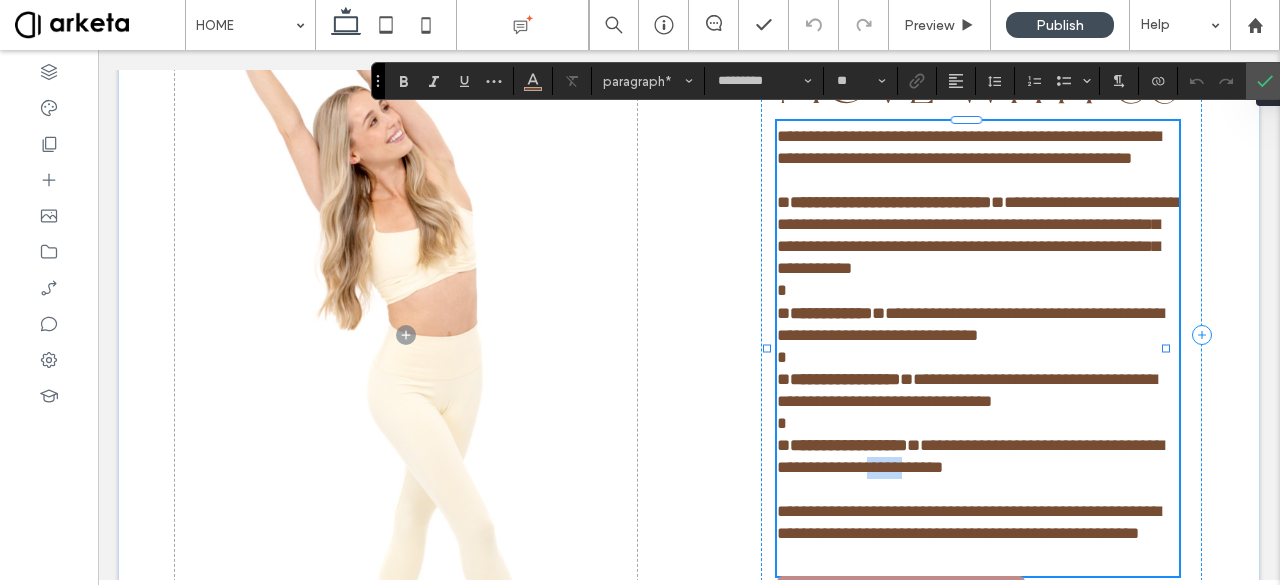 click on "**********" at bounding box center [970, 489] 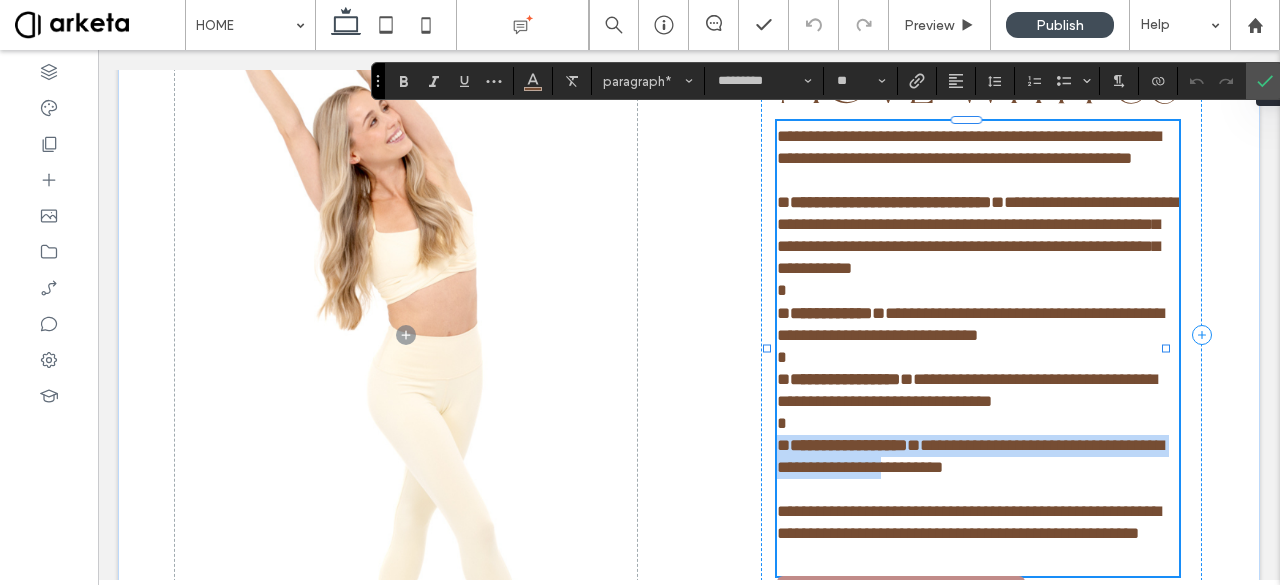 click on "**********" at bounding box center [970, 489] 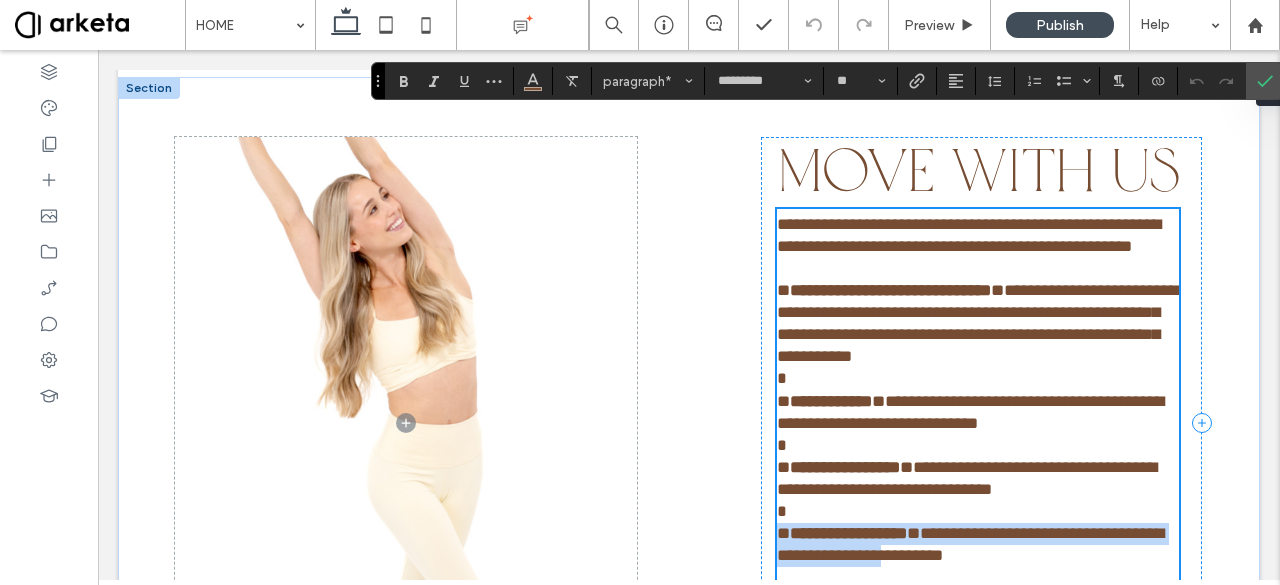 scroll, scrollTop: 3125, scrollLeft: 0, axis: vertical 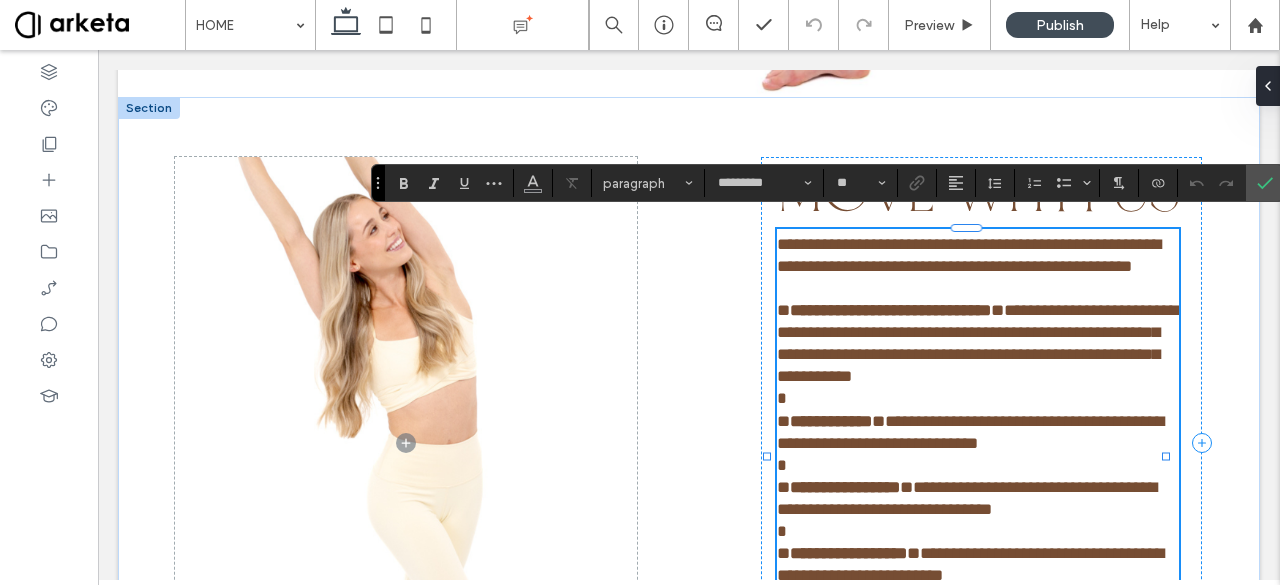 click on "**********" at bounding box center (978, 444) 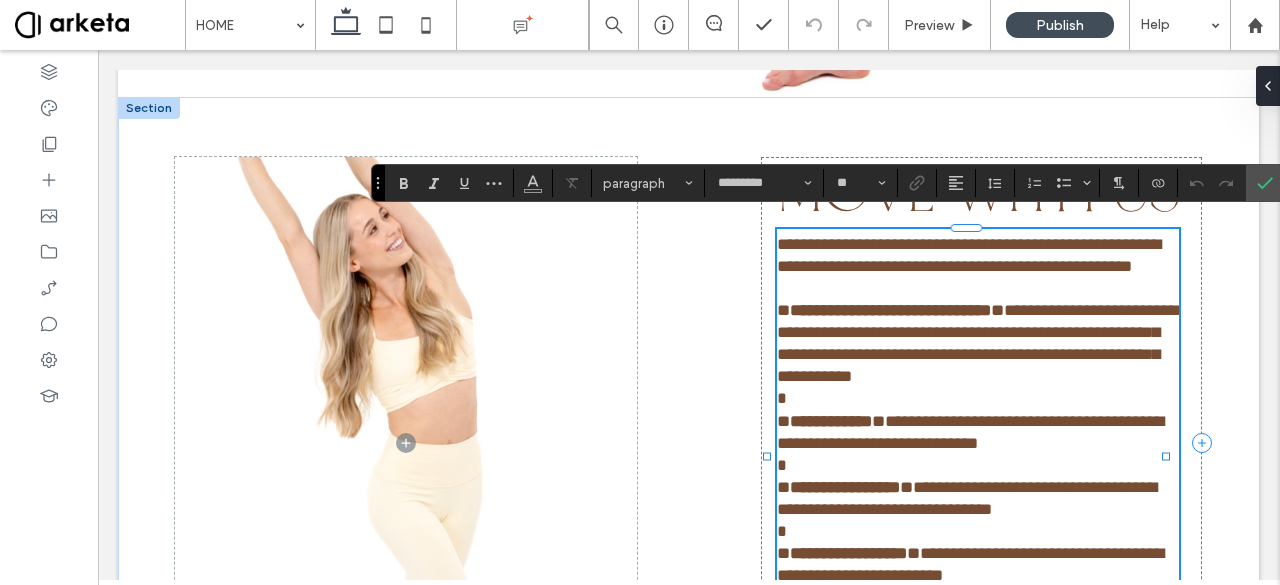 click on "**********" at bounding box center (977, 343) 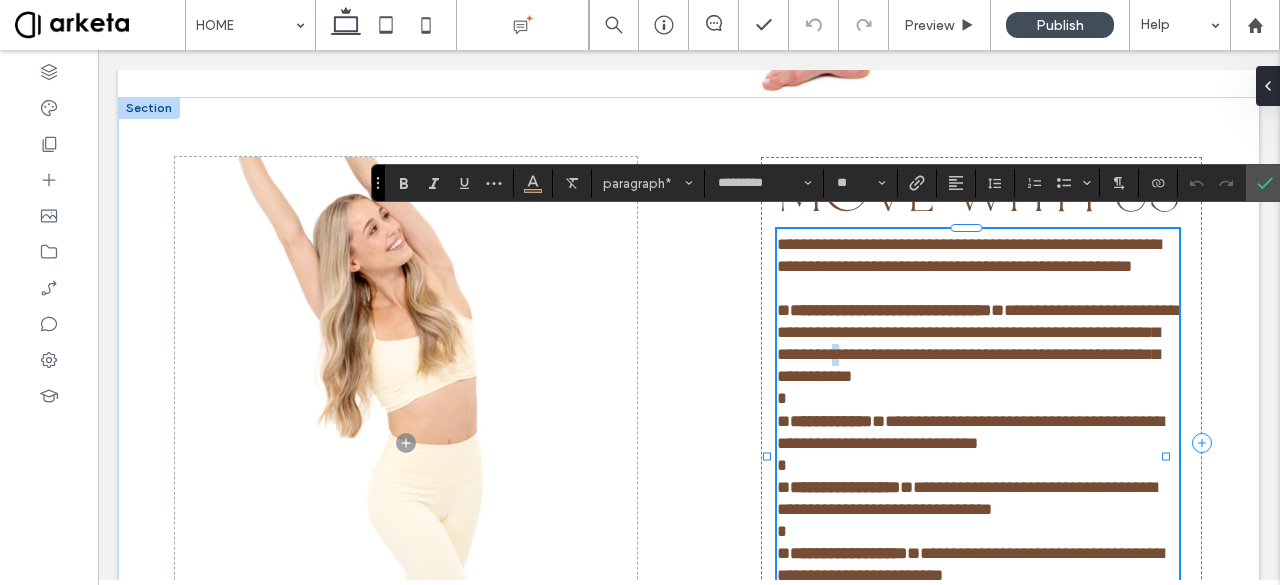 click on "**********" at bounding box center (977, 343) 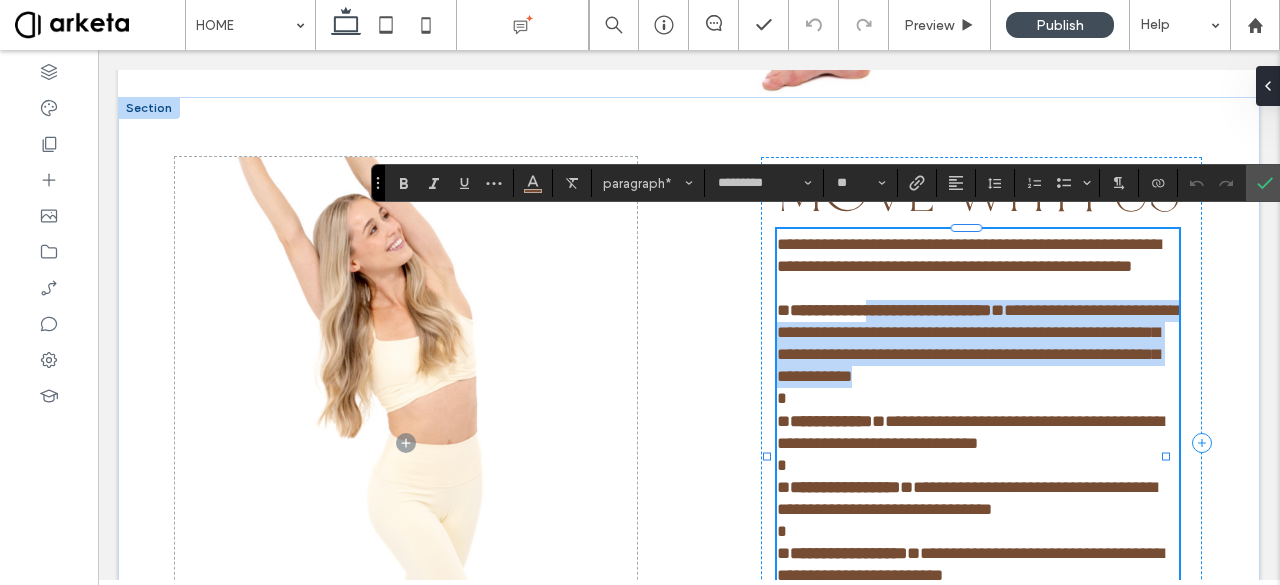 drag, startPoint x: 903, startPoint y: 370, endPoint x: 880, endPoint y: 310, distance: 64.25729 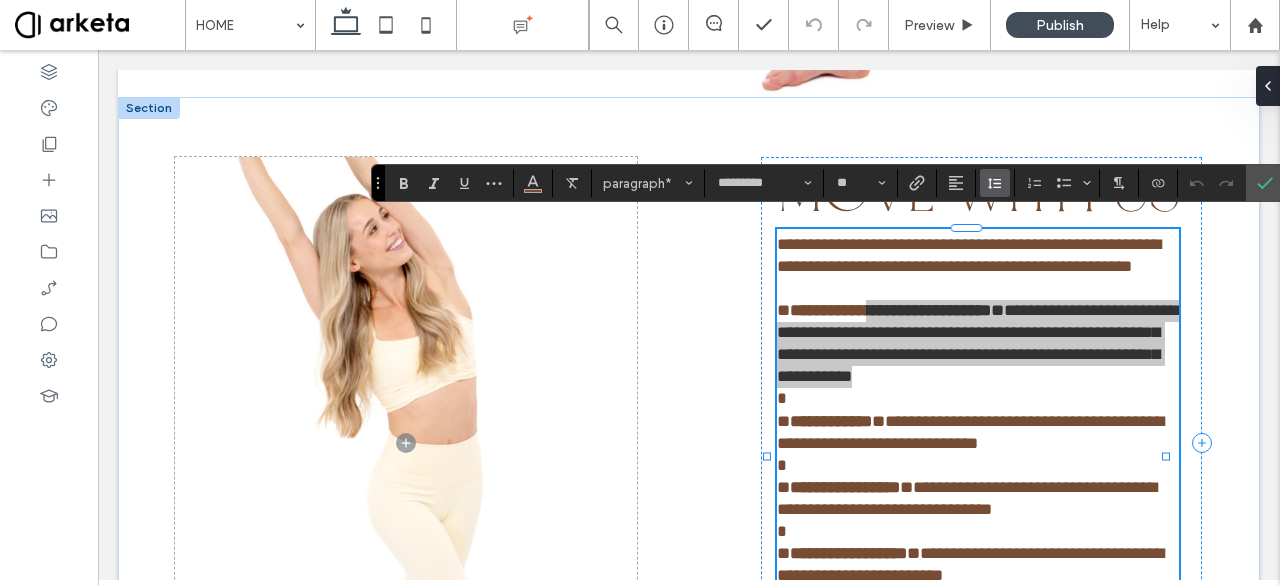 click 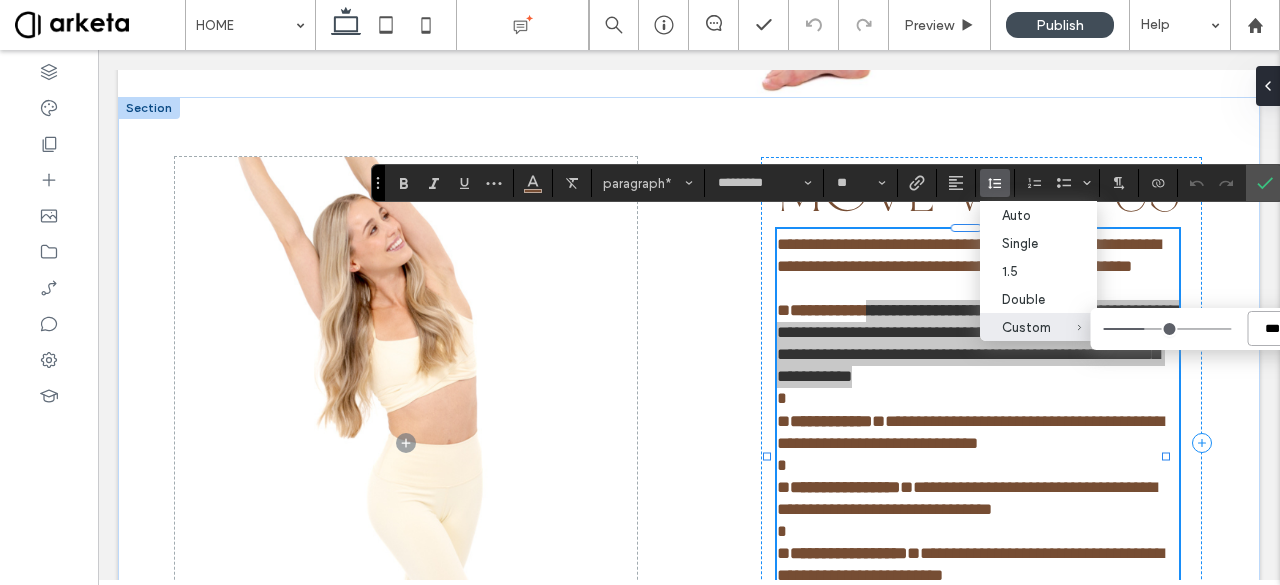 click on "***" at bounding box center [1272, 328] 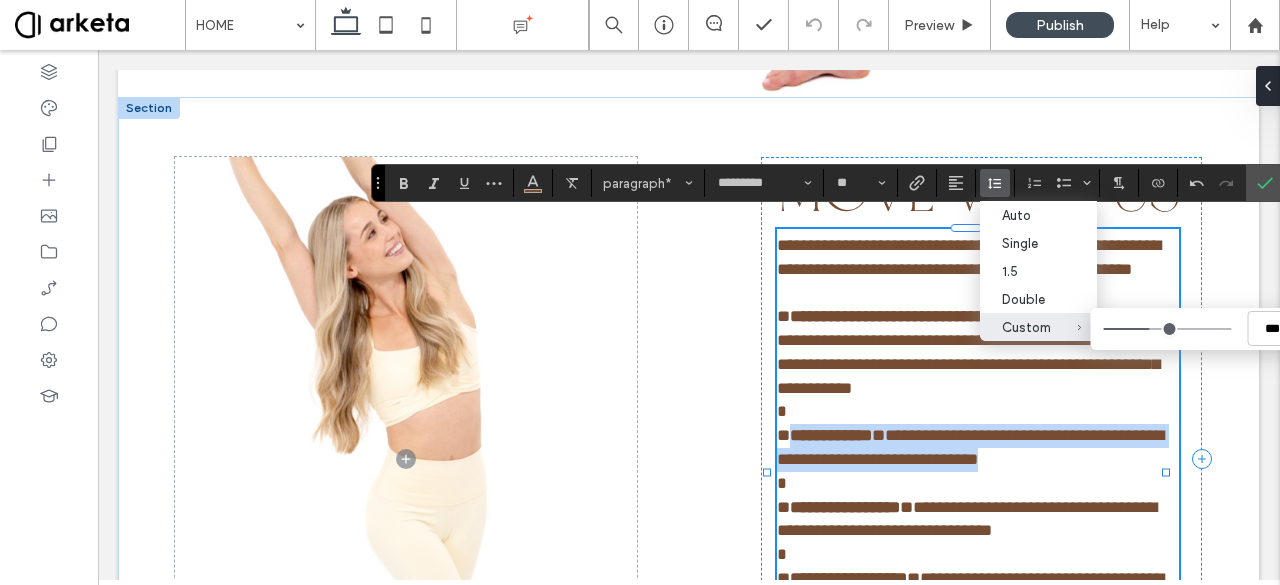 drag, startPoint x: 993, startPoint y: 445, endPoint x: 794, endPoint y: 421, distance: 200.44202 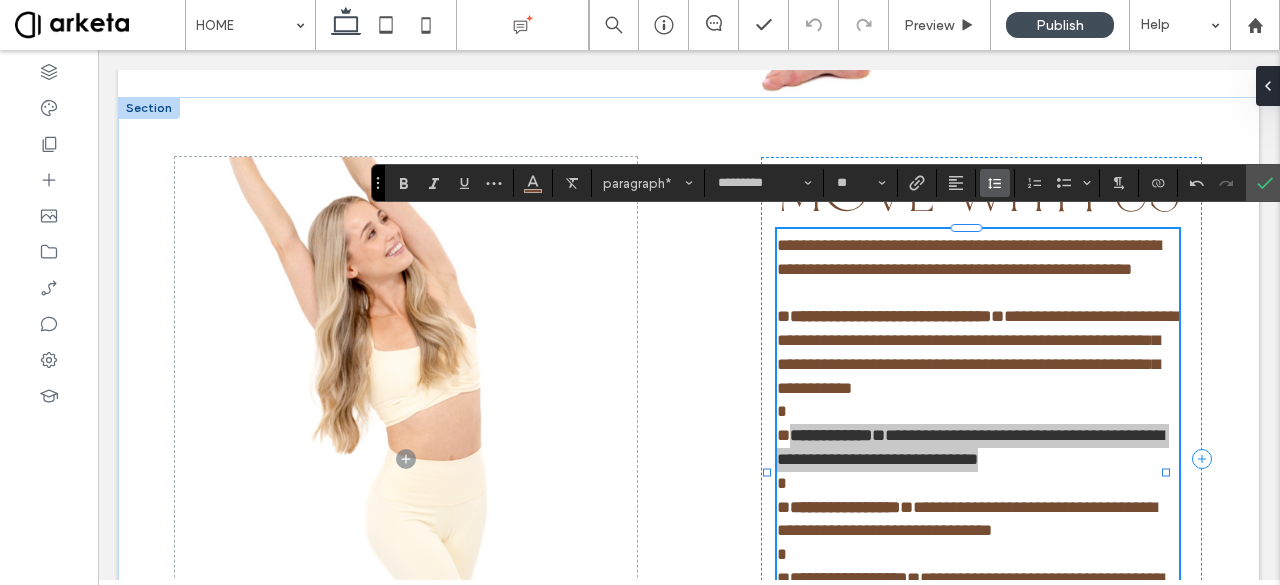 click 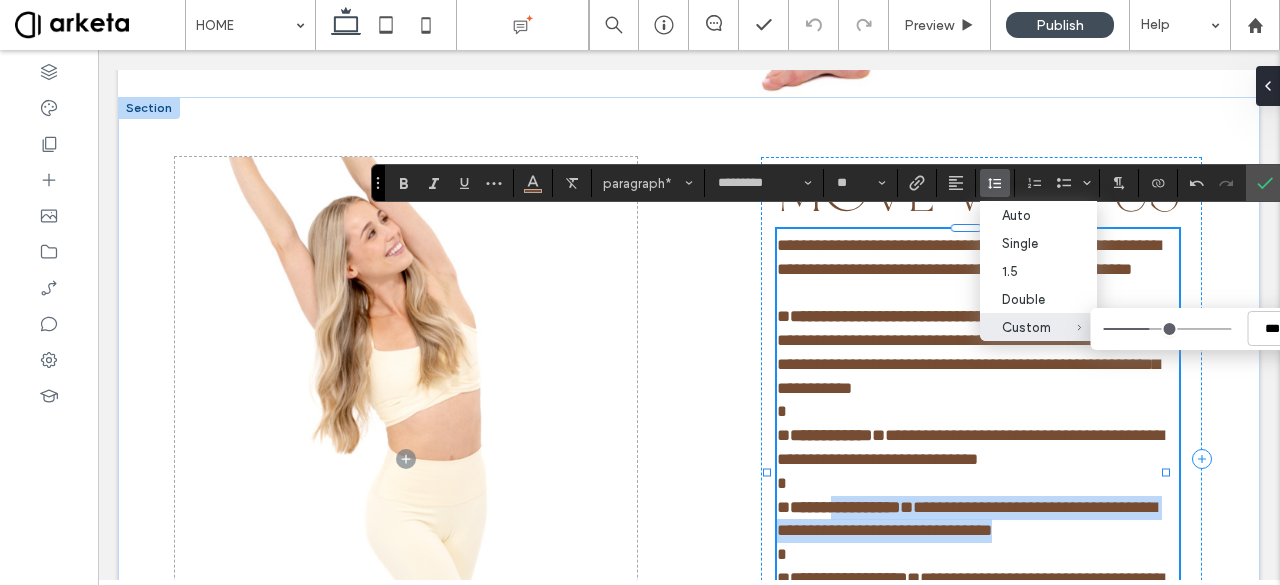 drag, startPoint x: 1000, startPoint y: 519, endPoint x: 850, endPoint y: 488, distance: 153.16985 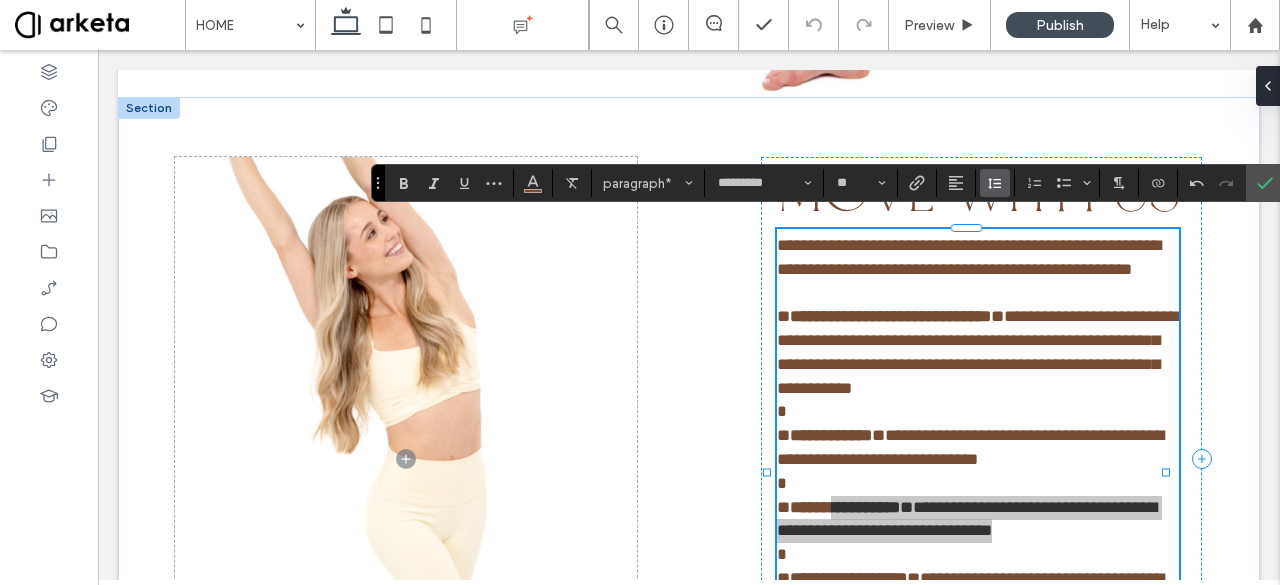 click 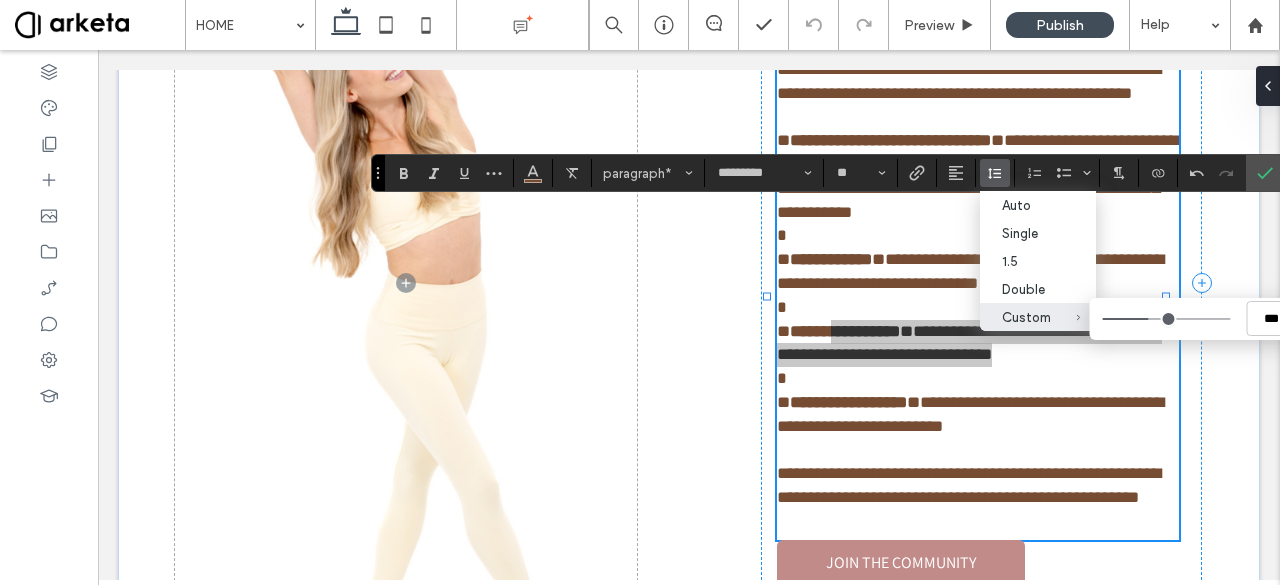 scroll, scrollTop: 3305, scrollLeft: 0, axis: vertical 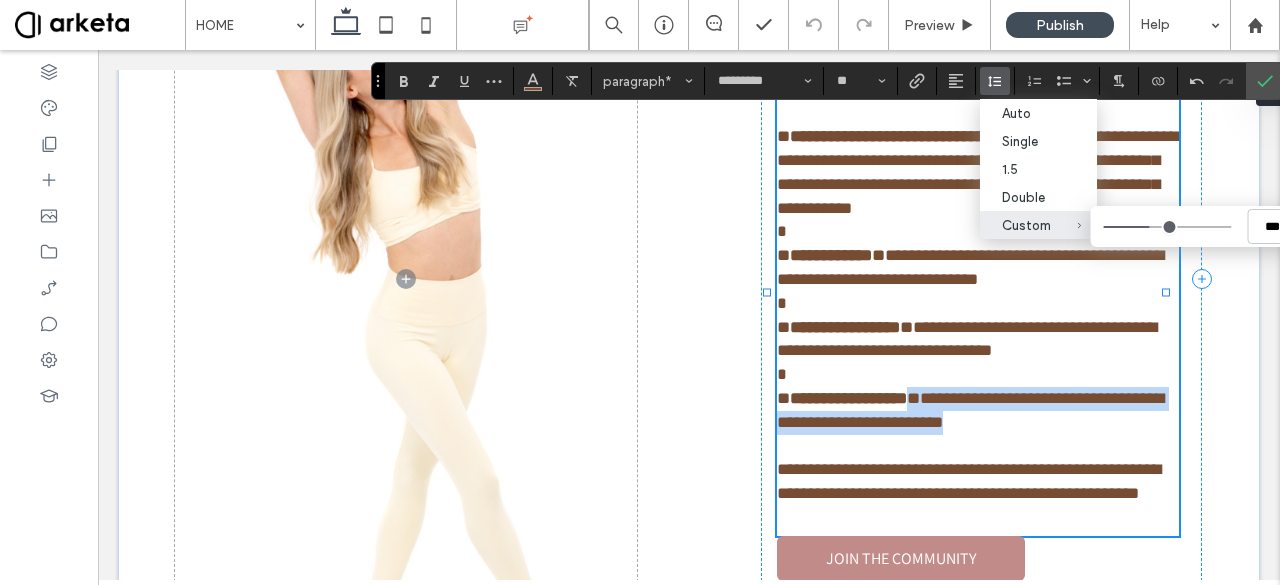 drag, startPoint x: 1034, startPoint y: 409, endPoint x: 946, endPoint y: 377, distance: 93.637596 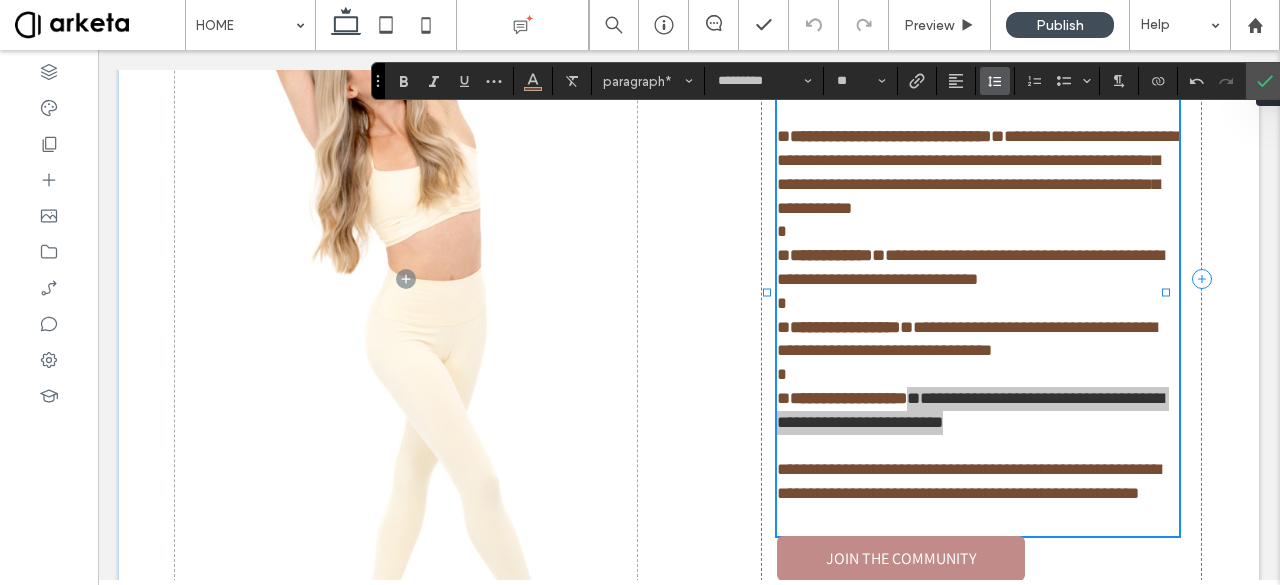 click 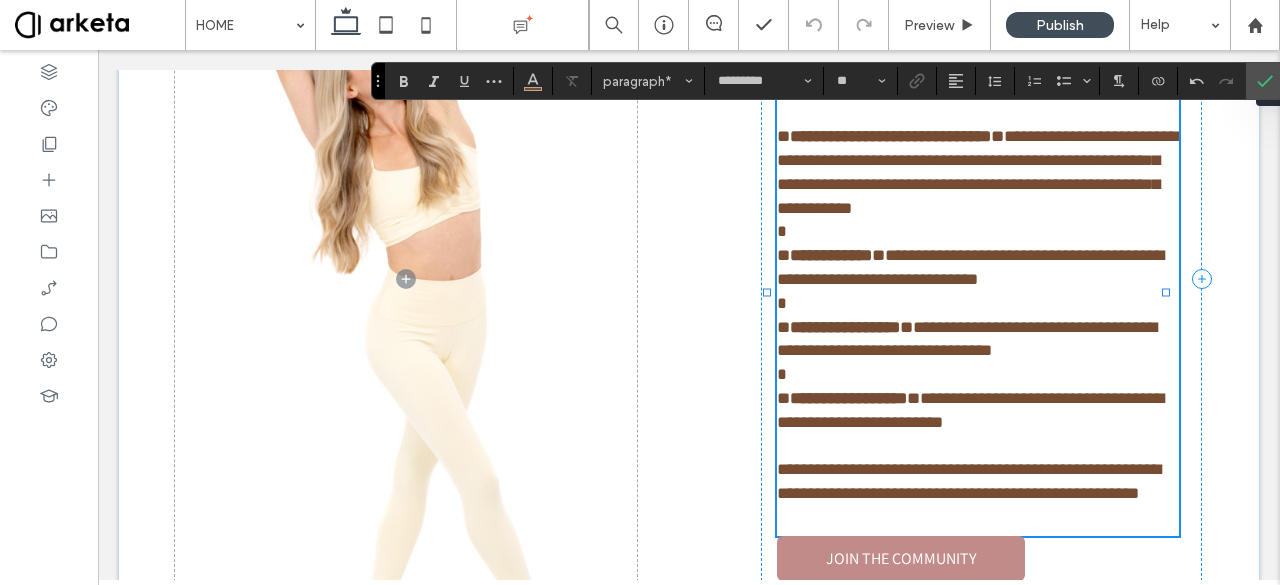 click on "**********" at bounding box center (978, 280) 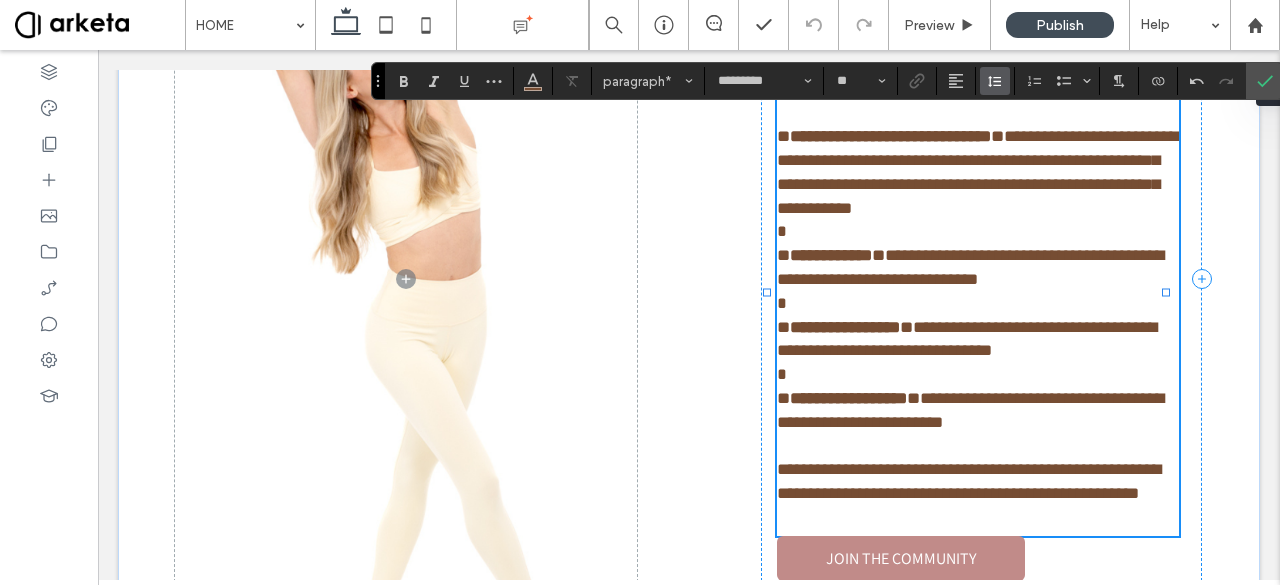 click at bounding box center (995, 81) 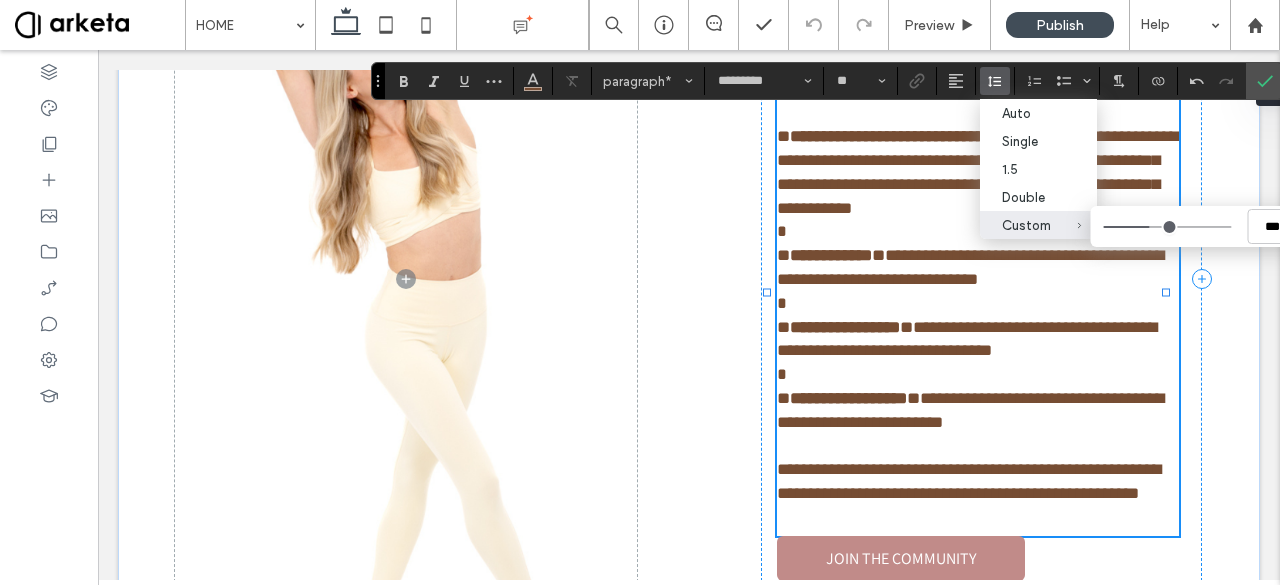 click on "**********" at bounding box center (978, 280) 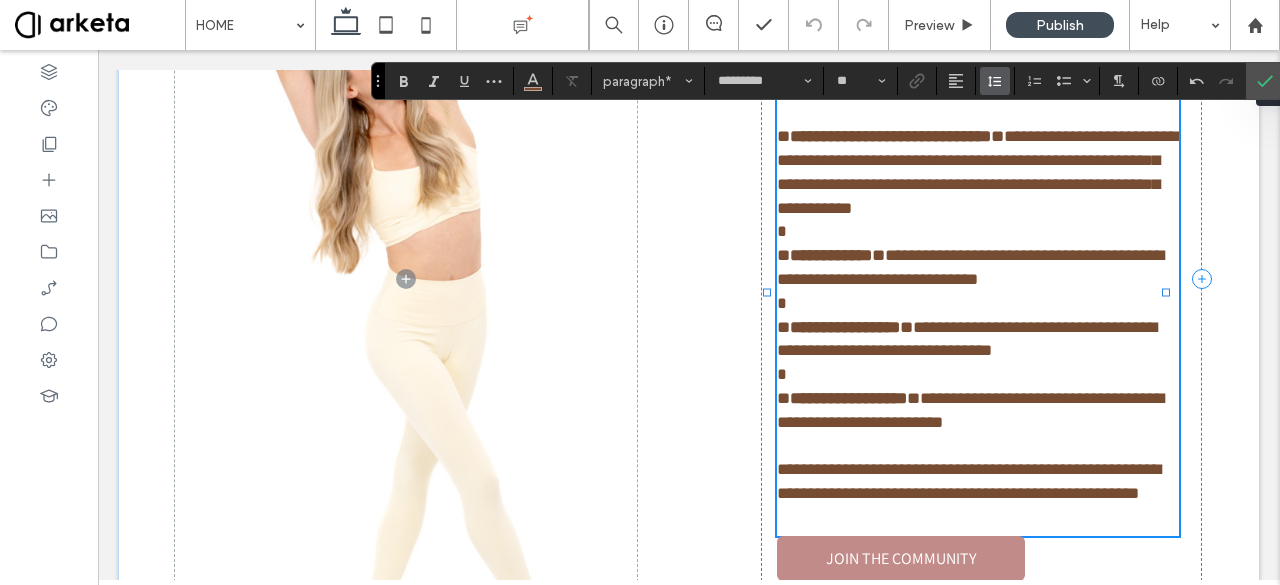 click 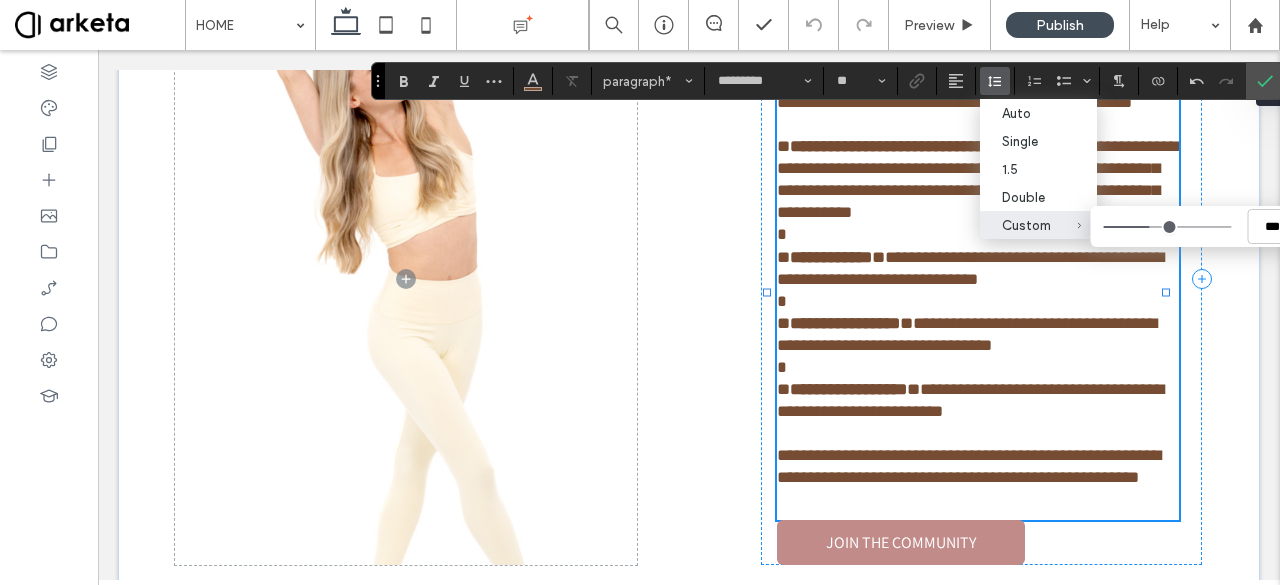 scroll, scrollTop: 3305, scrollLeft: 0, axis: vertical 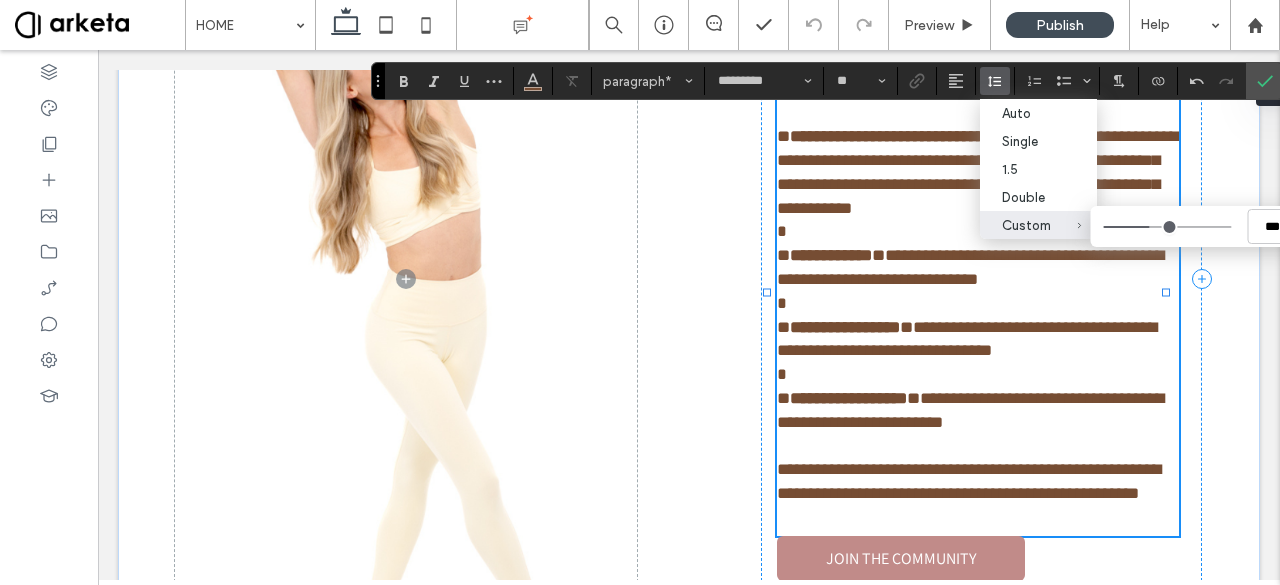 click on "Custom ***" at bounding box center (1167, 227) 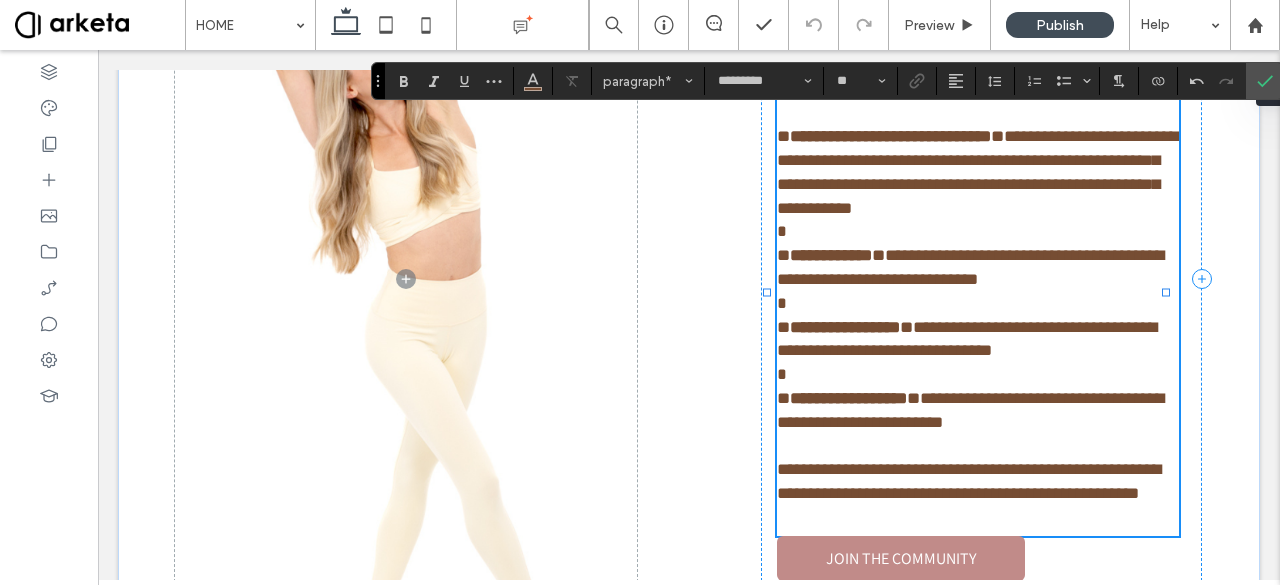 click on "**********" at bounding box center [978, 280] 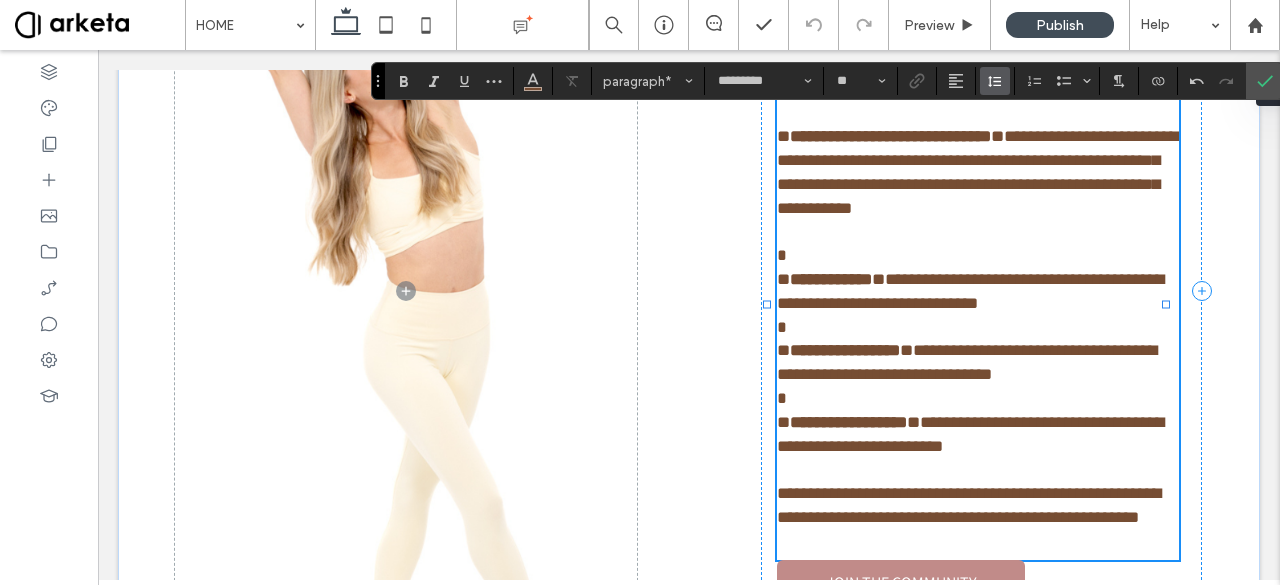 click 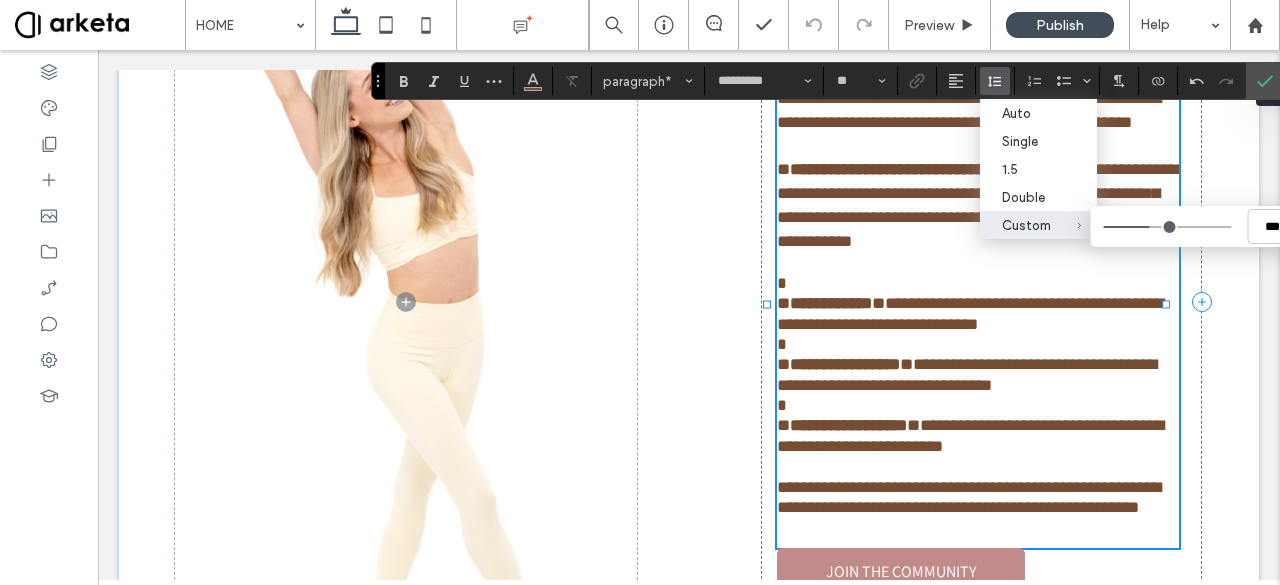 scroll, scrollTop: 3305, scrollLeft: 0, axis: vertical 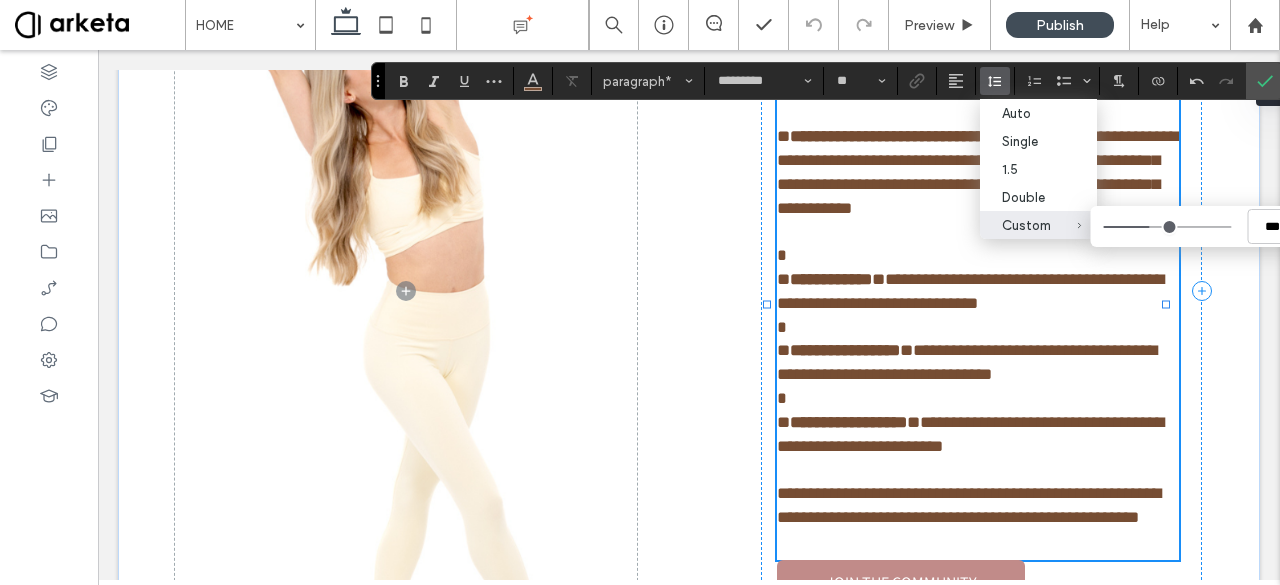 click on "Custom ***" at bounding box center [1167, 227] 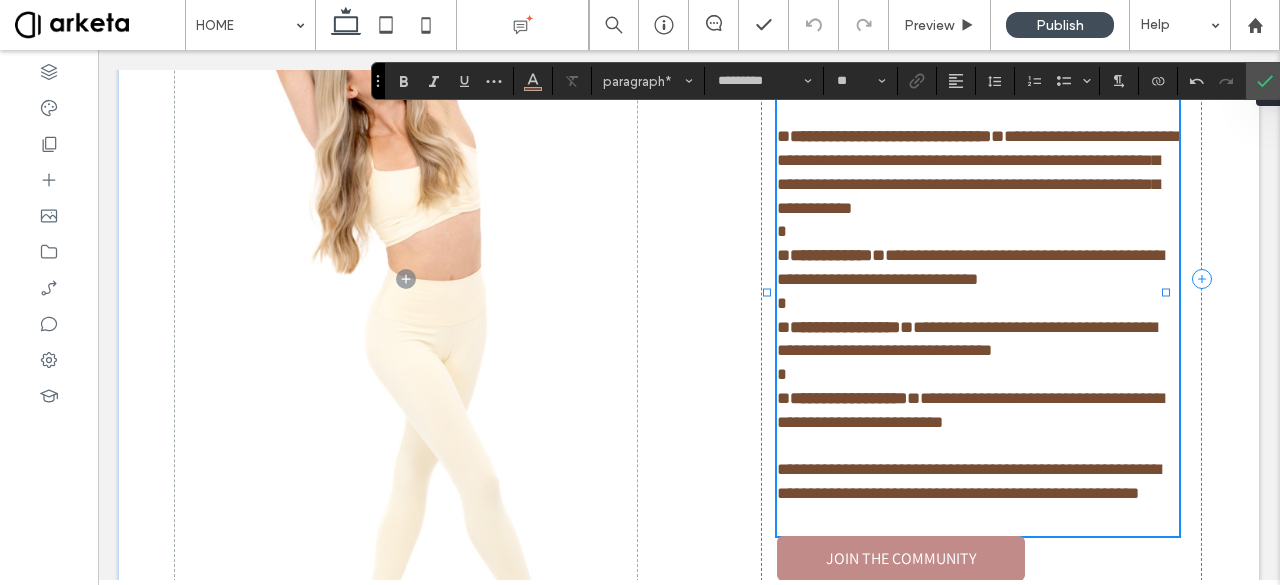 click on "**********" at bounding box center [978, 280] 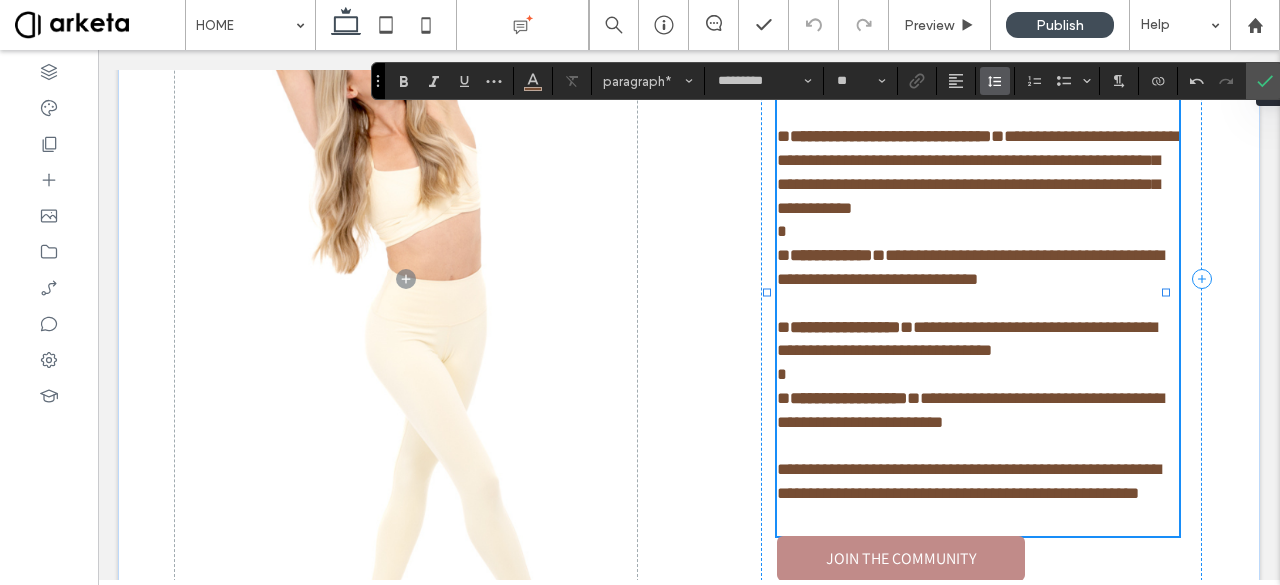 click 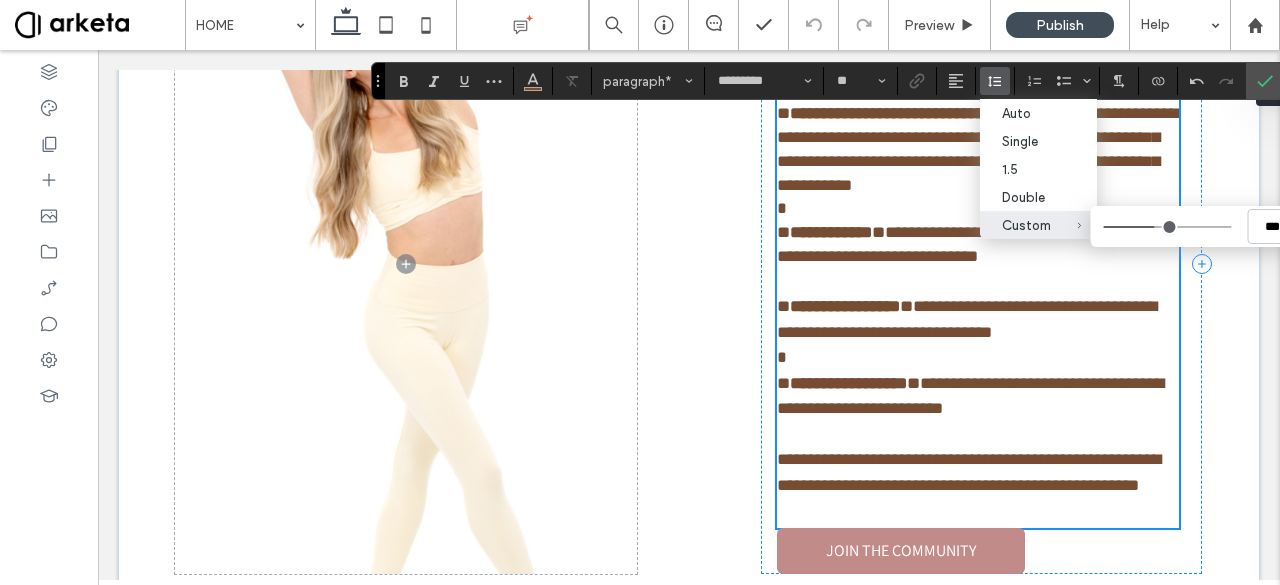scroll, scrollTop: 3313, scrollLeft: 0, axis: vertical 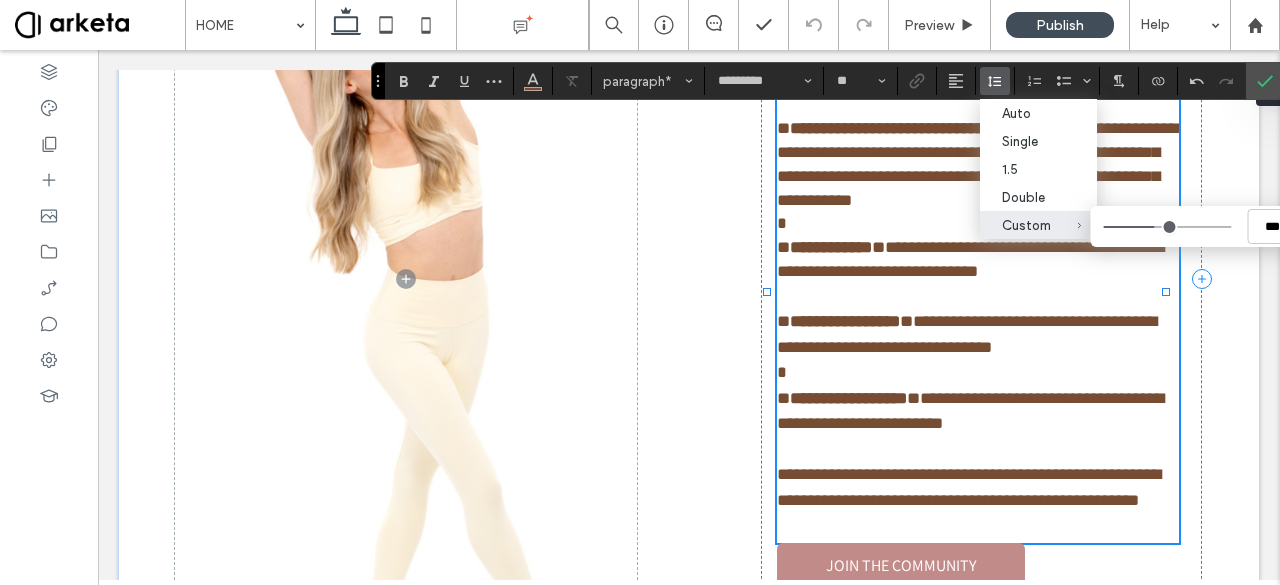 click on "Custom ***" at bounding box center [1167, 227] 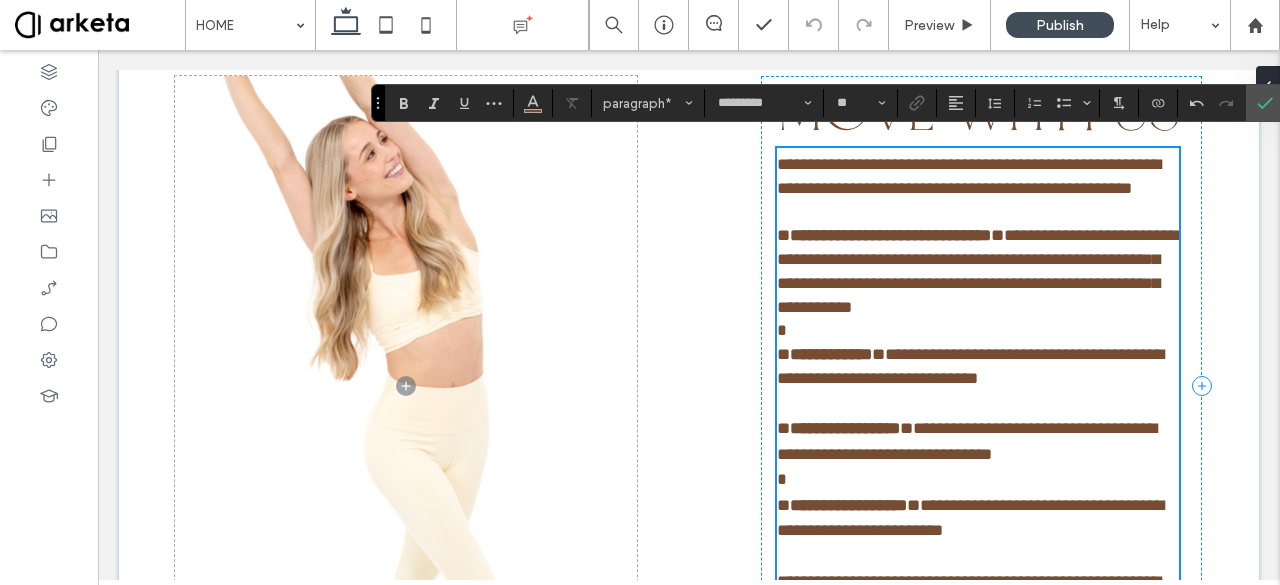 scroll, scrollTop: 3205, scrollLeft: 0, axis: vertical 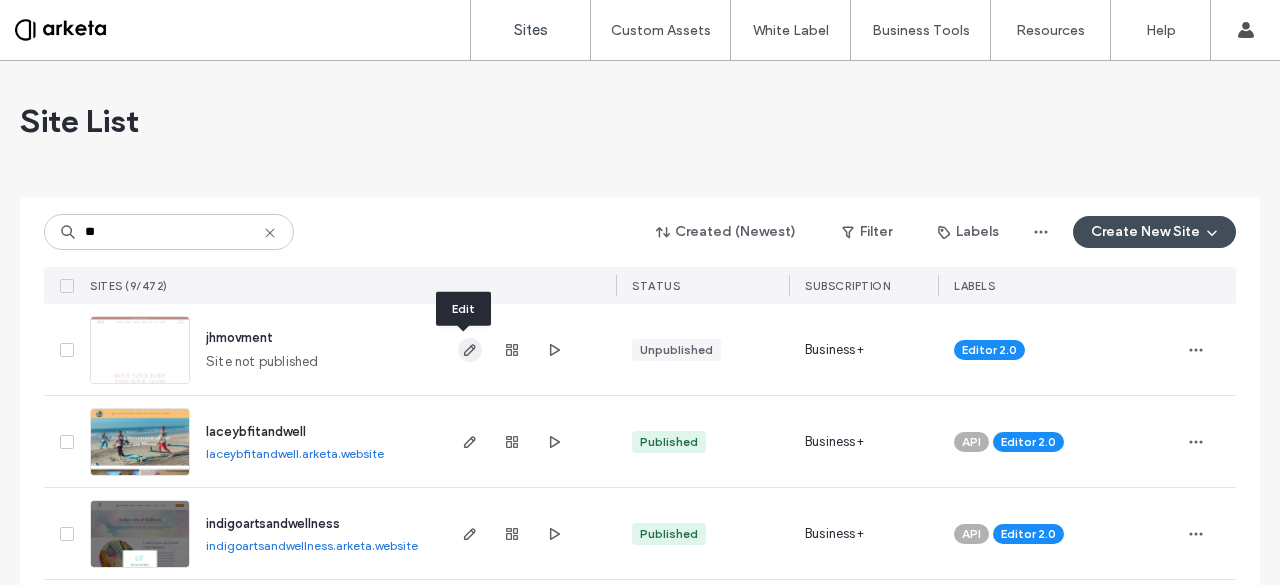 click 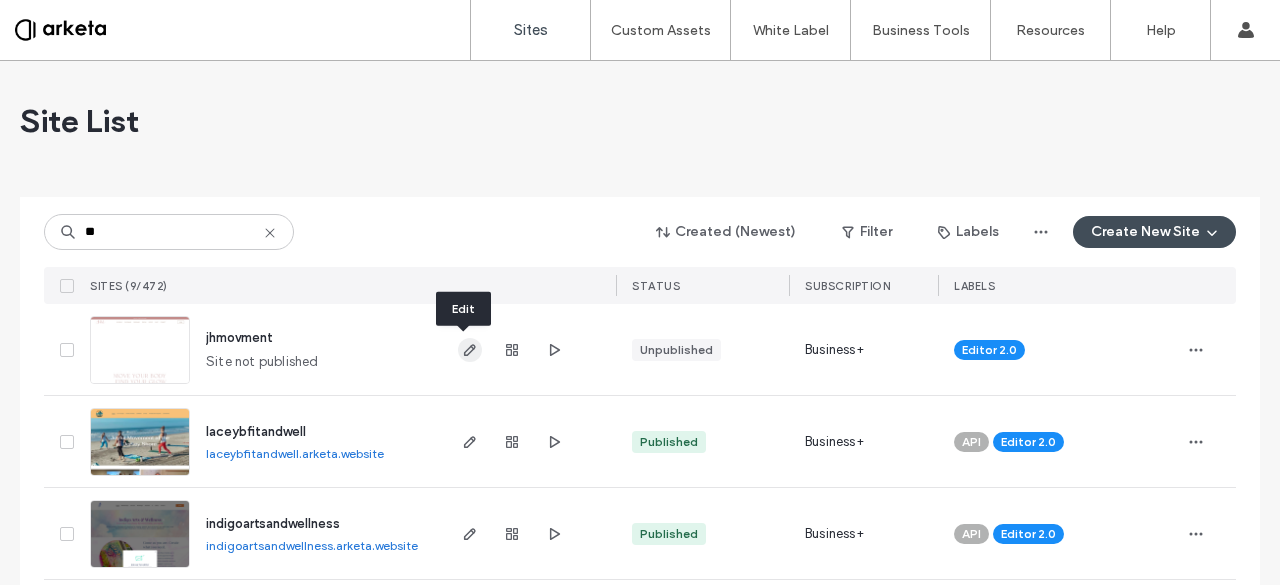 scroll, scrollTop: 0, scrollLeft: 0, axis: both 